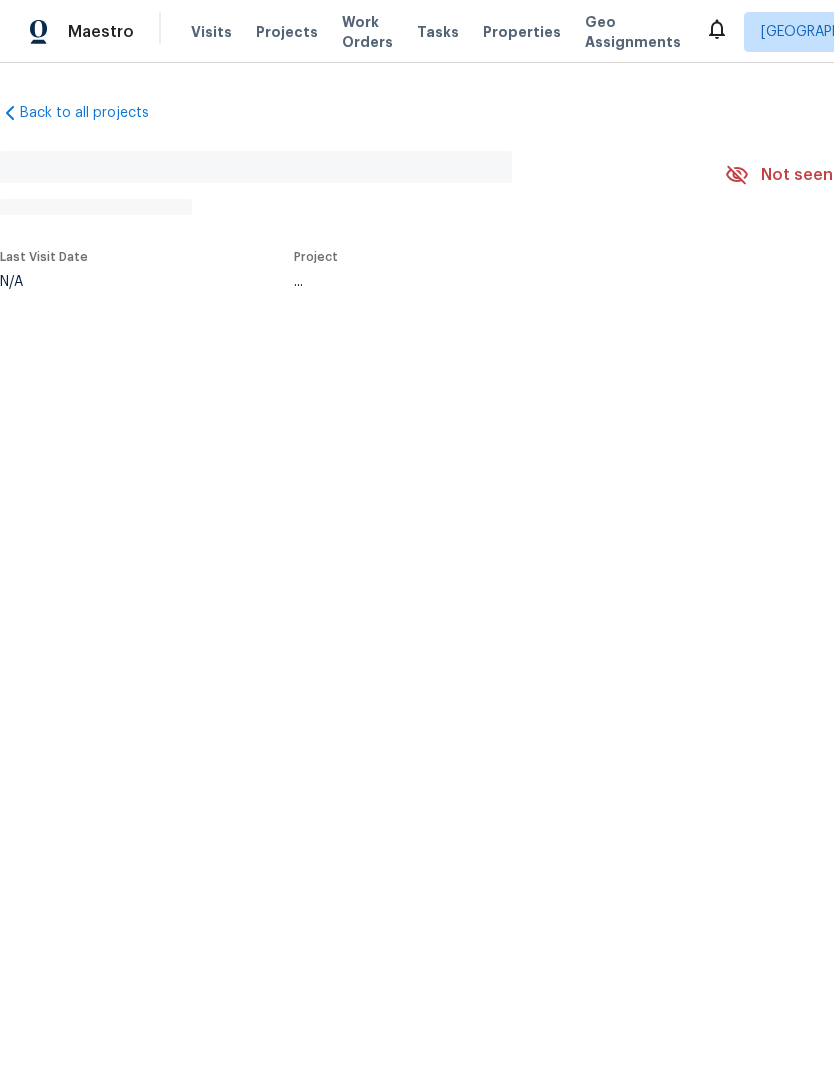 scroll, scrollTop: 0, scrollLeft: 0, axis: both 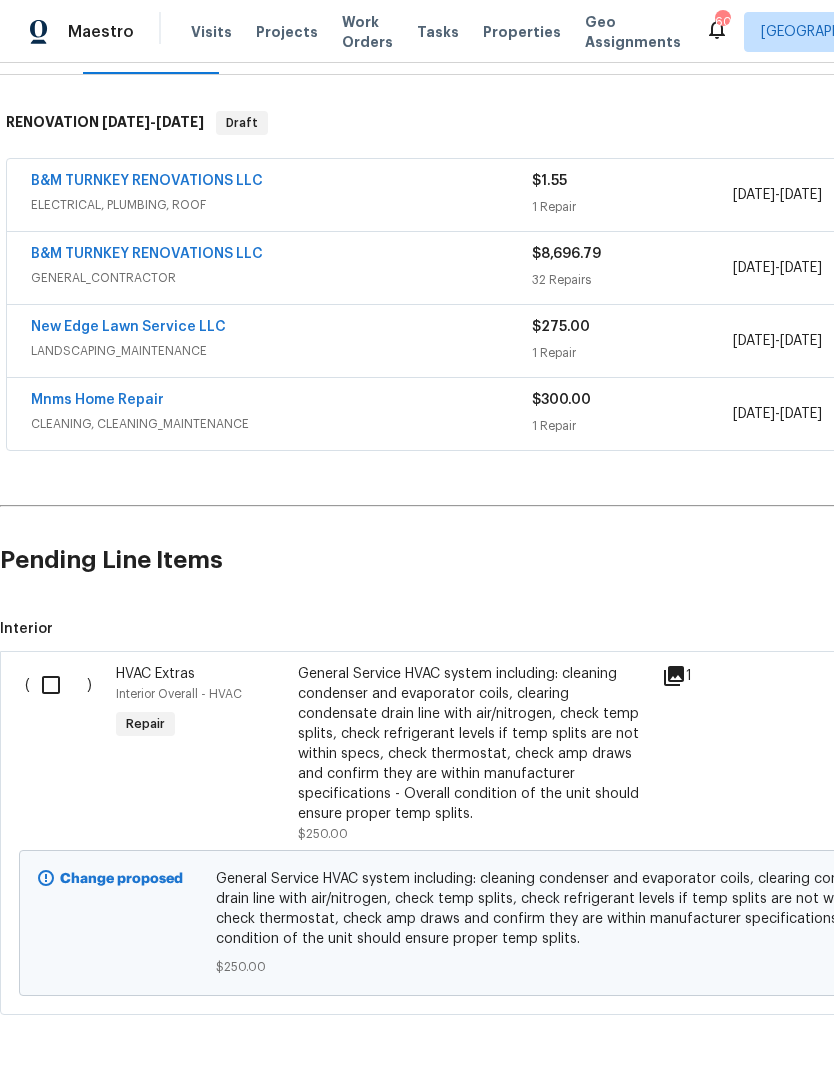 click at bounding box center (58, 685) 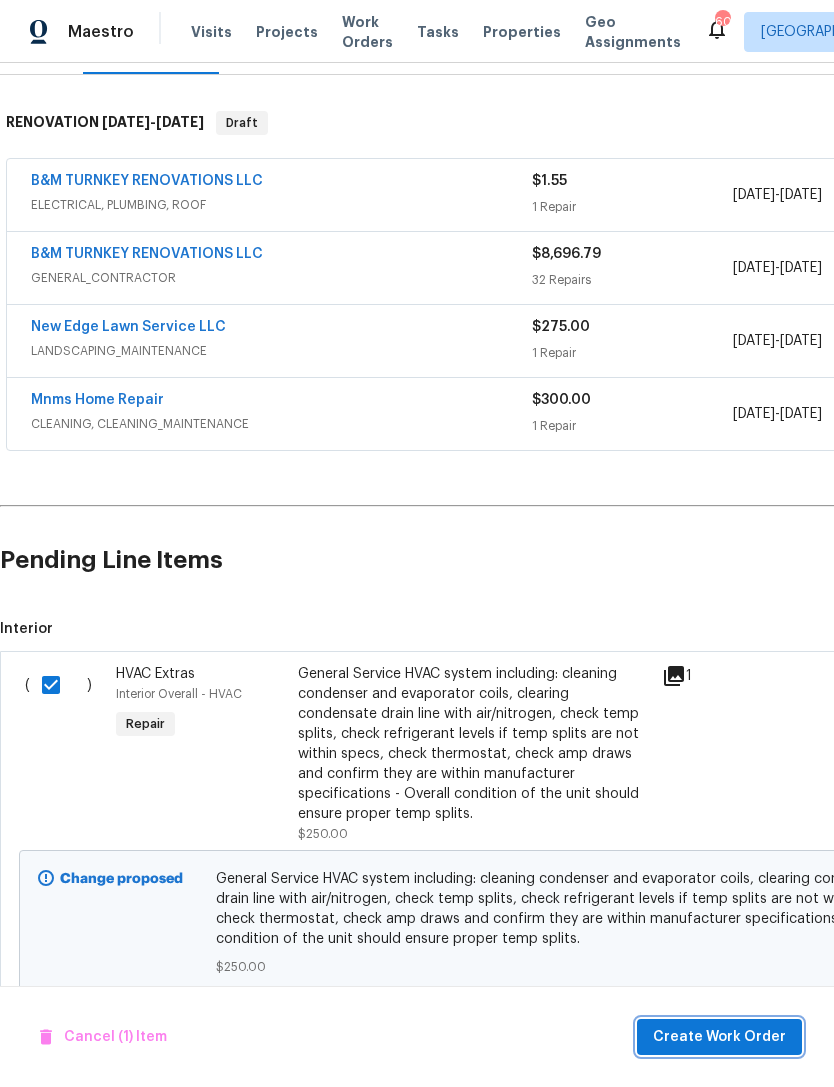 click on "Create Work Order" at bounding box center (719, 1037) 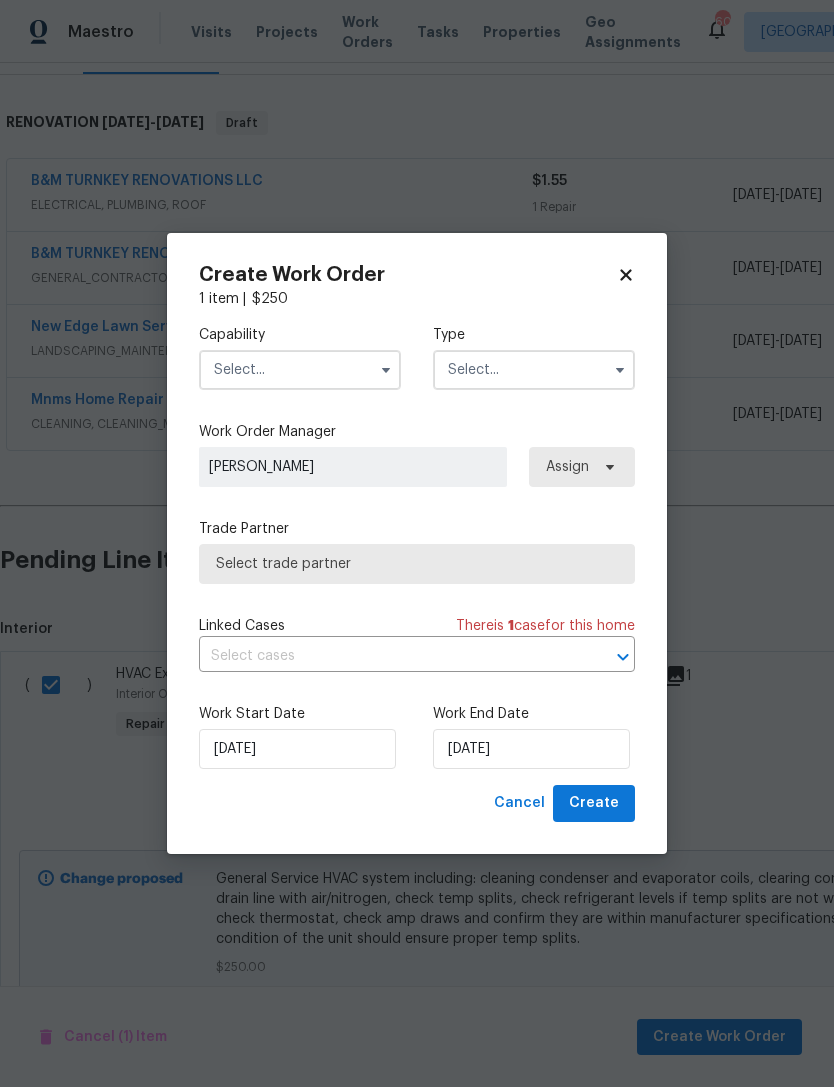 click at bounding box center (300, 370) 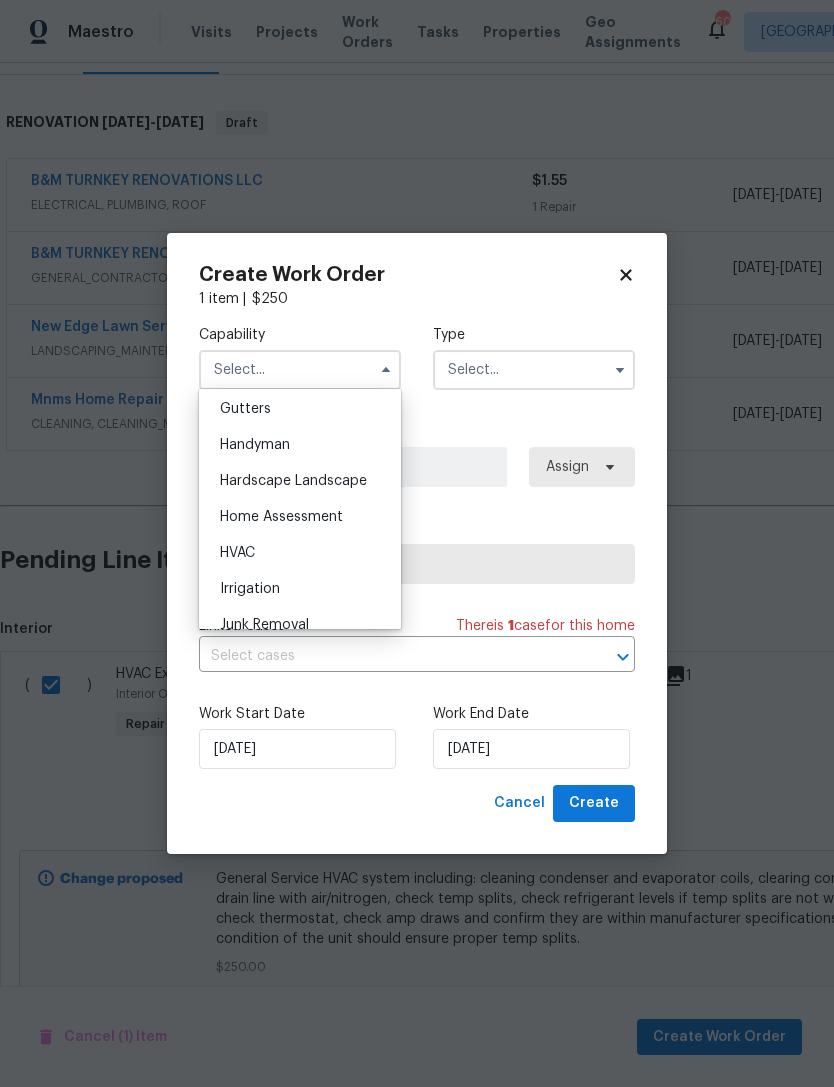scroll, scrollTop: 1072, scrollLeft: 0, axis: vertical 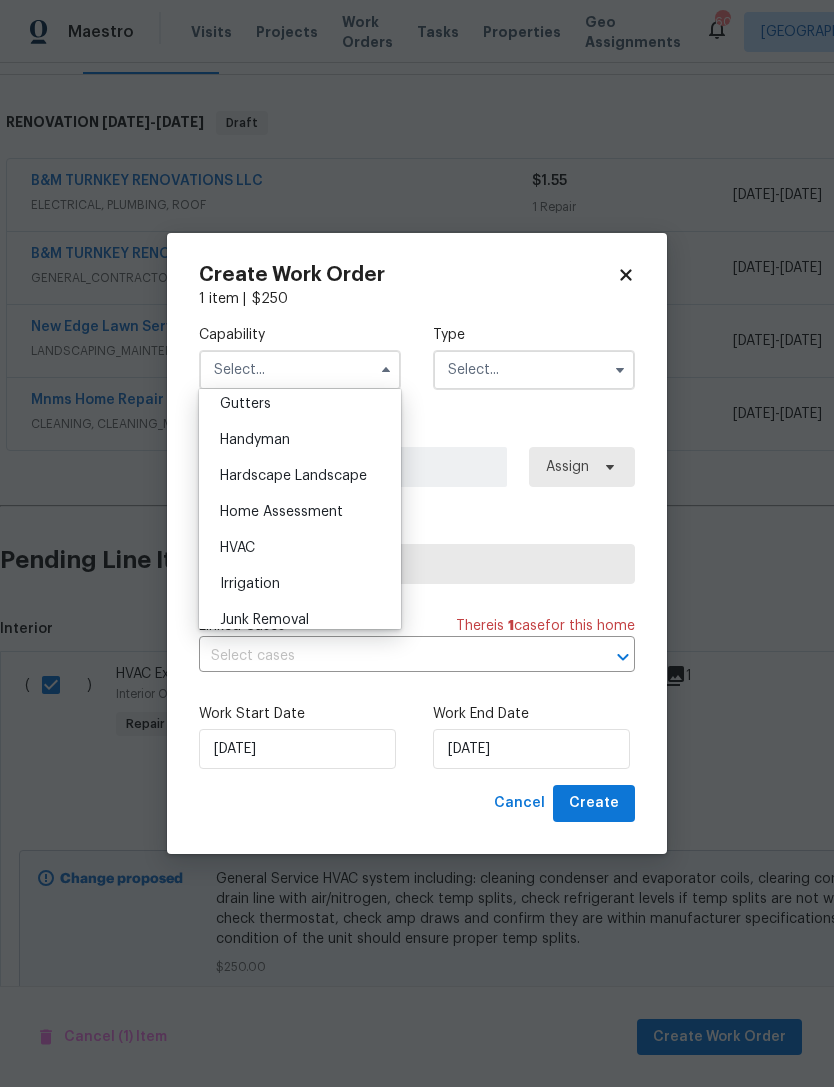 click on "HVAC" at bounding box center (300, 548) 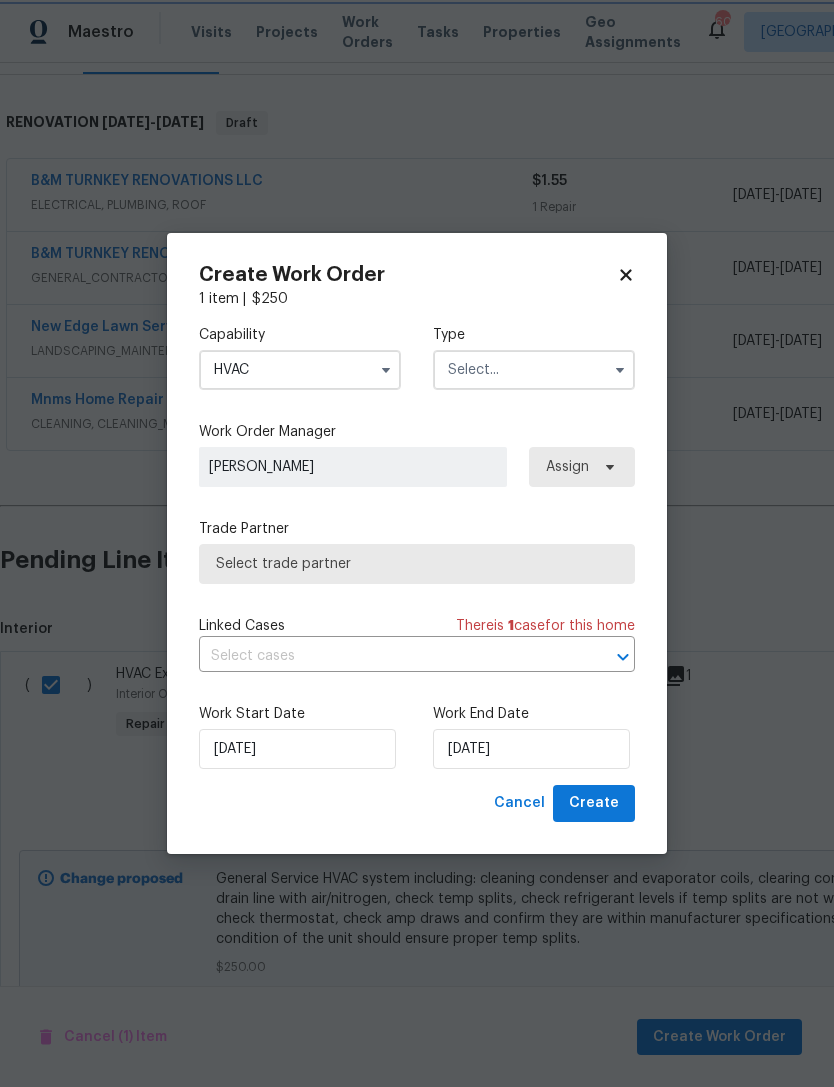 type on "HVAC" 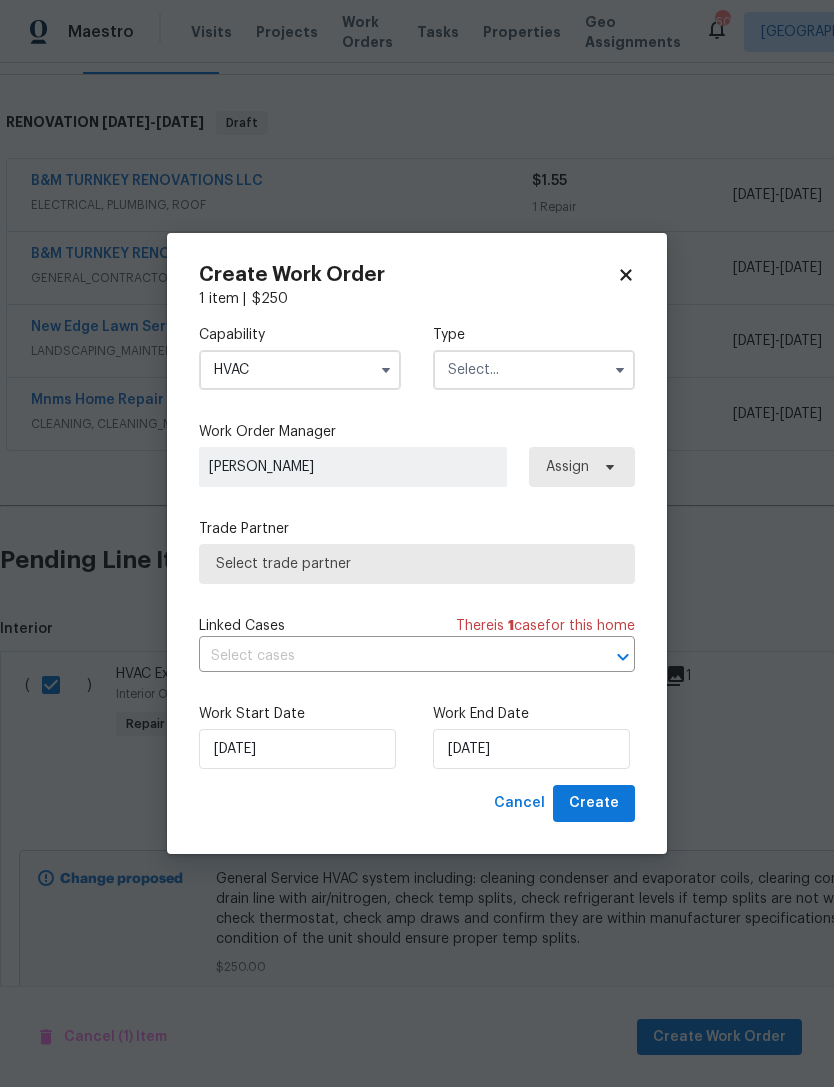 click at bounding box center [534, 370] 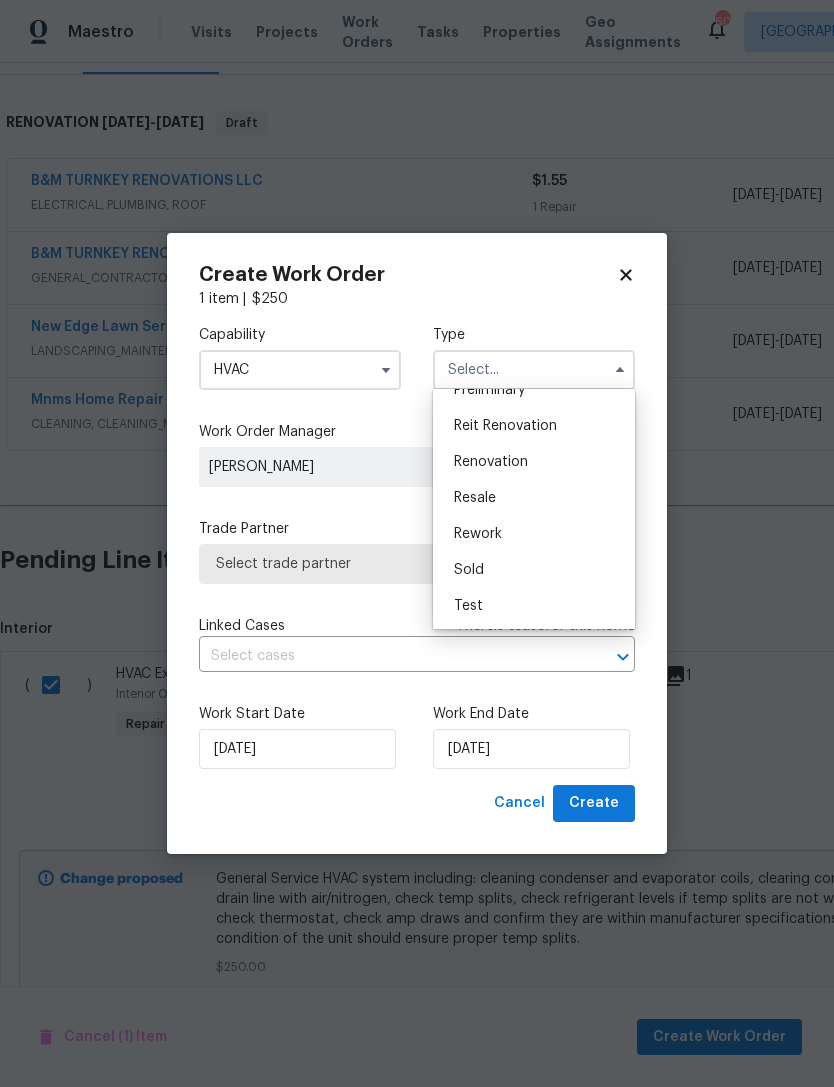 scroll, scrollTop: 452, scrollLeft: 0, axis: vertical 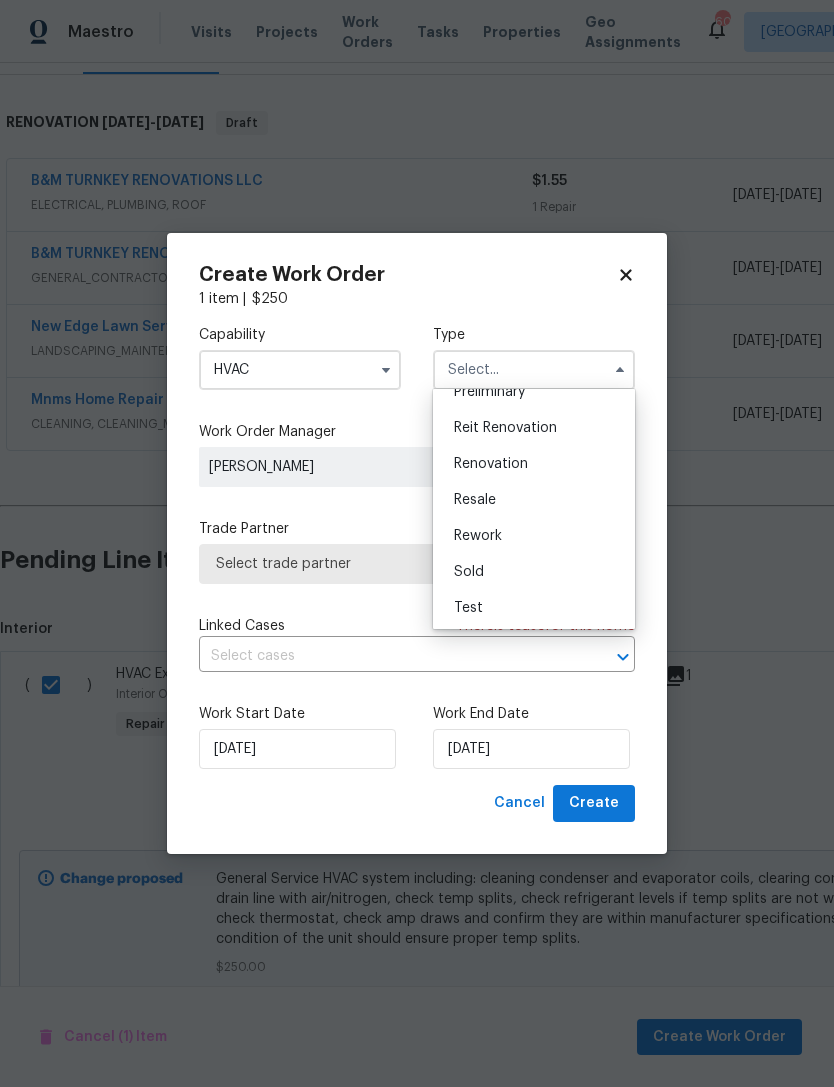 click on "Renovation" at bounding box center [534, 464] 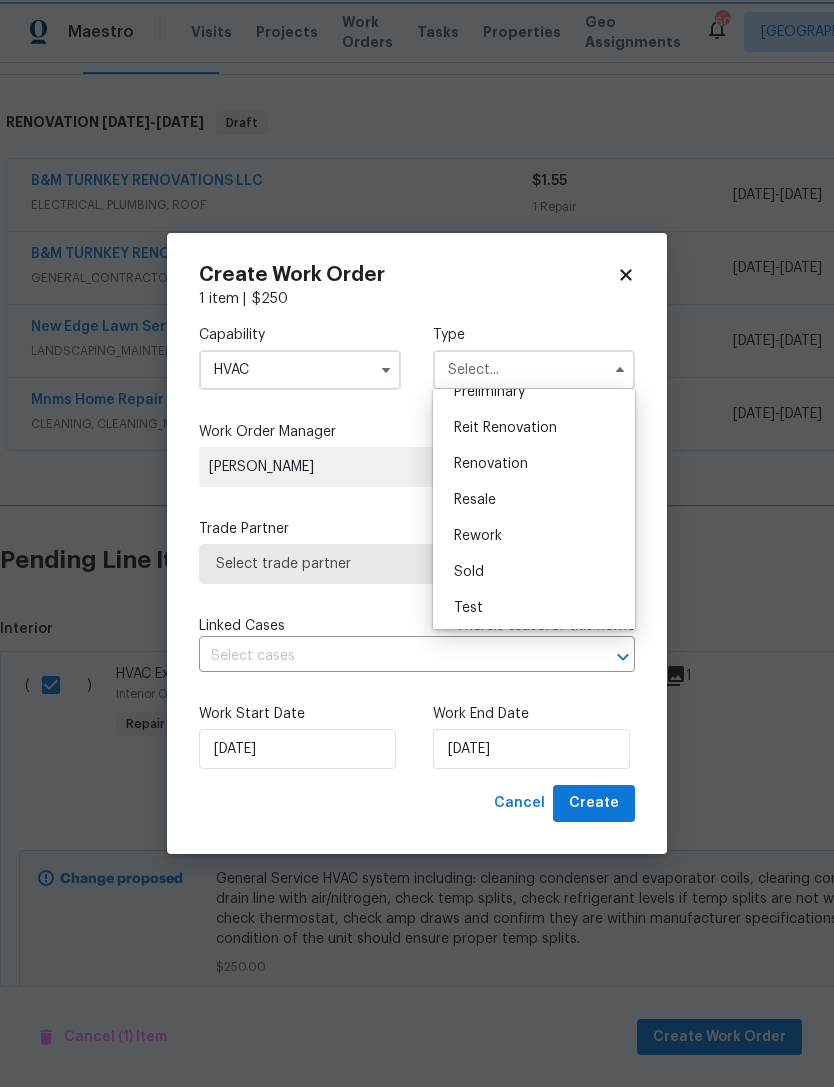 type on "Renovation" 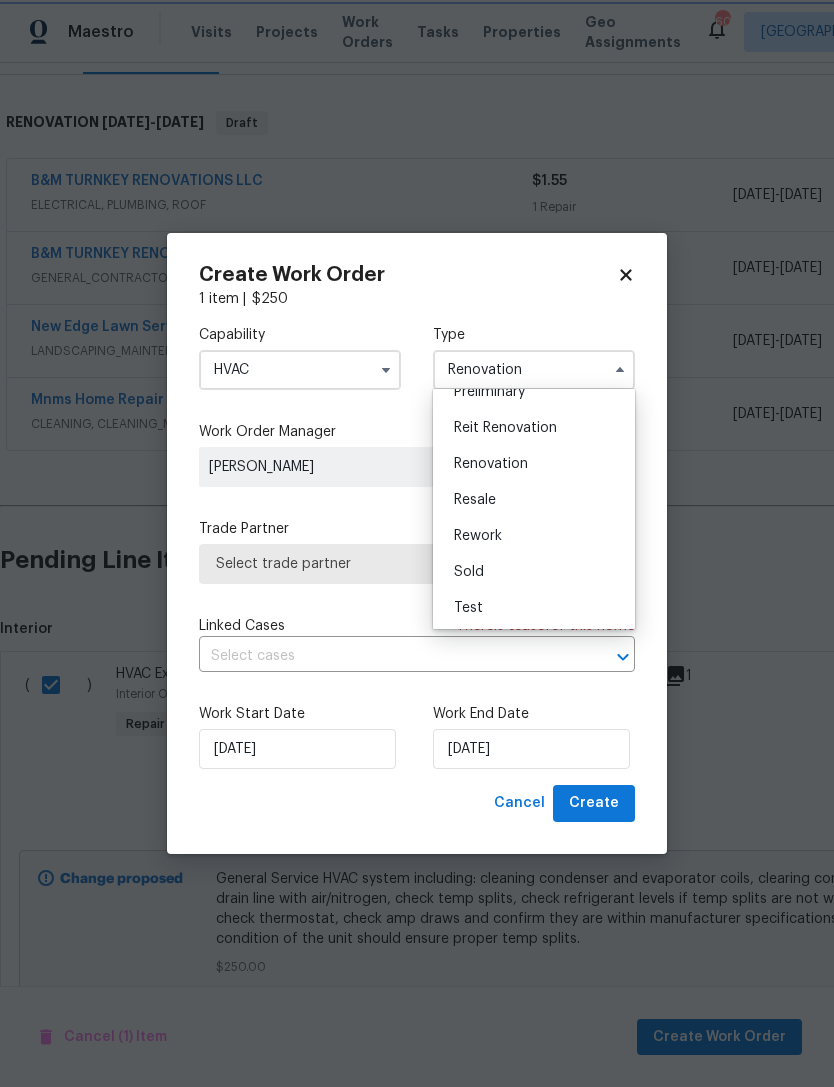 scroll, scrollTop: 0, scrollLeft: 0, axis: both 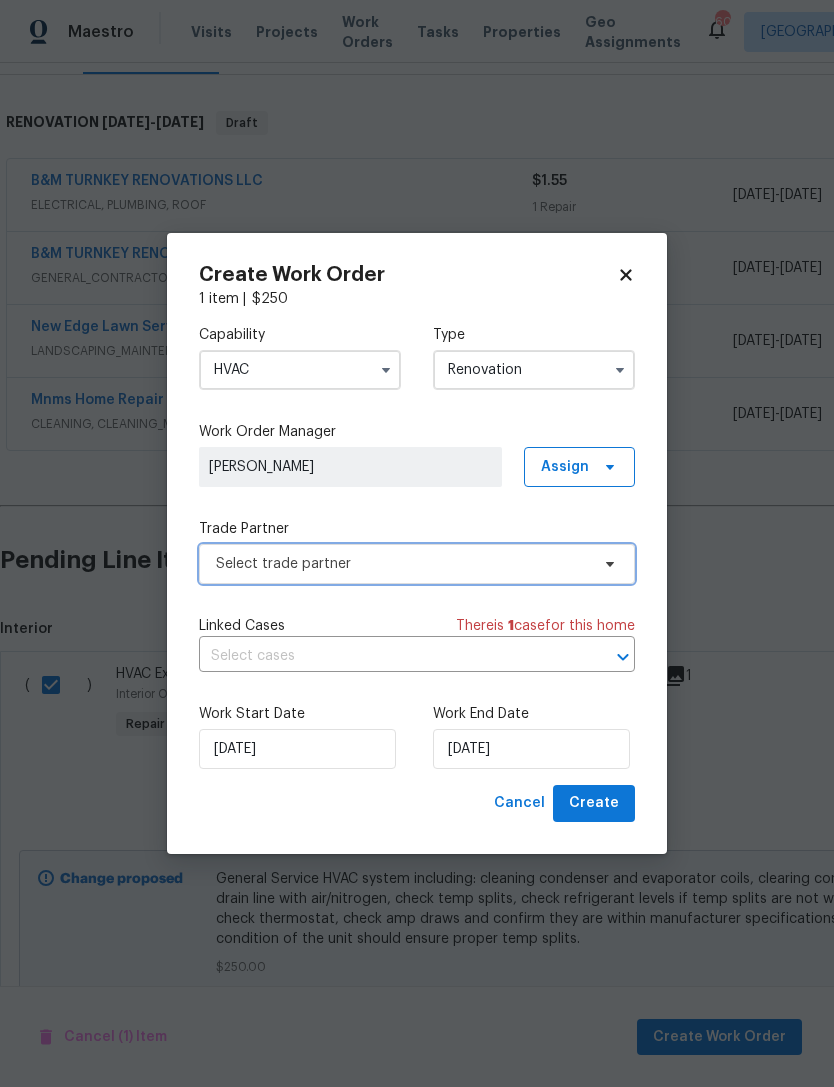 click on "Select trade partner" at bounding box center (417, 564) 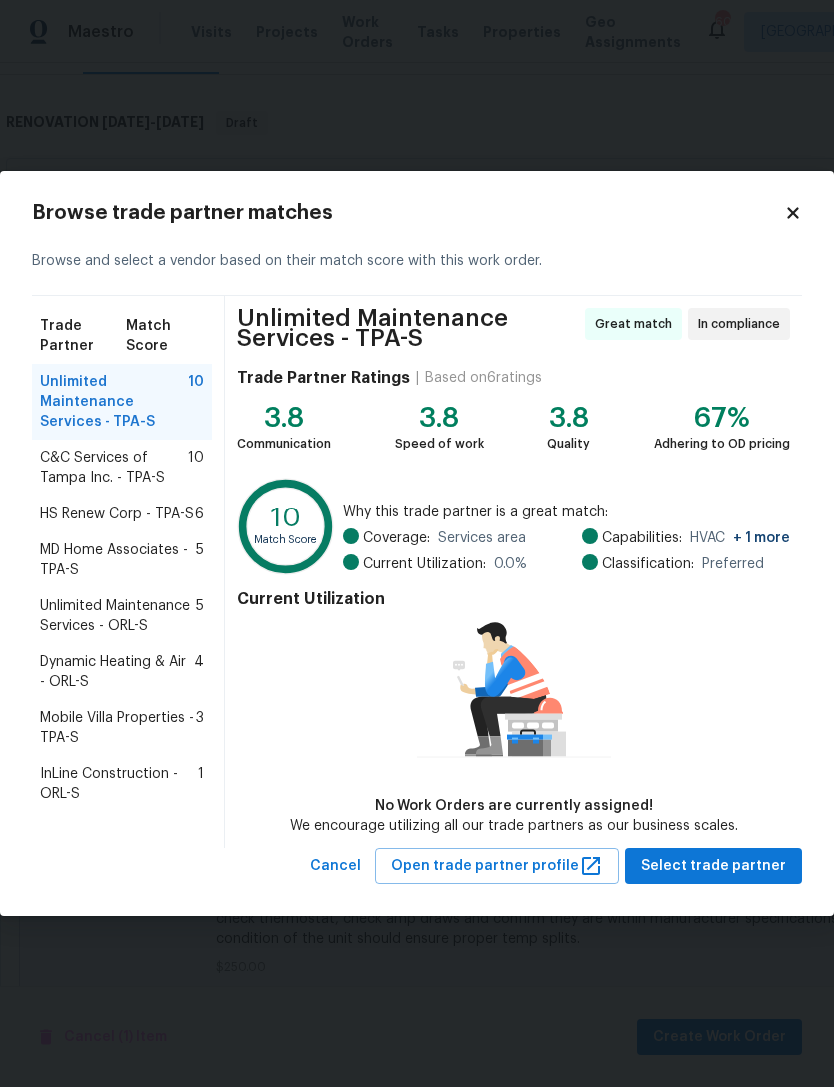 click on "C&C Services of Tampa Inc. - TPA-S 10" at bounding box center (122, 468) 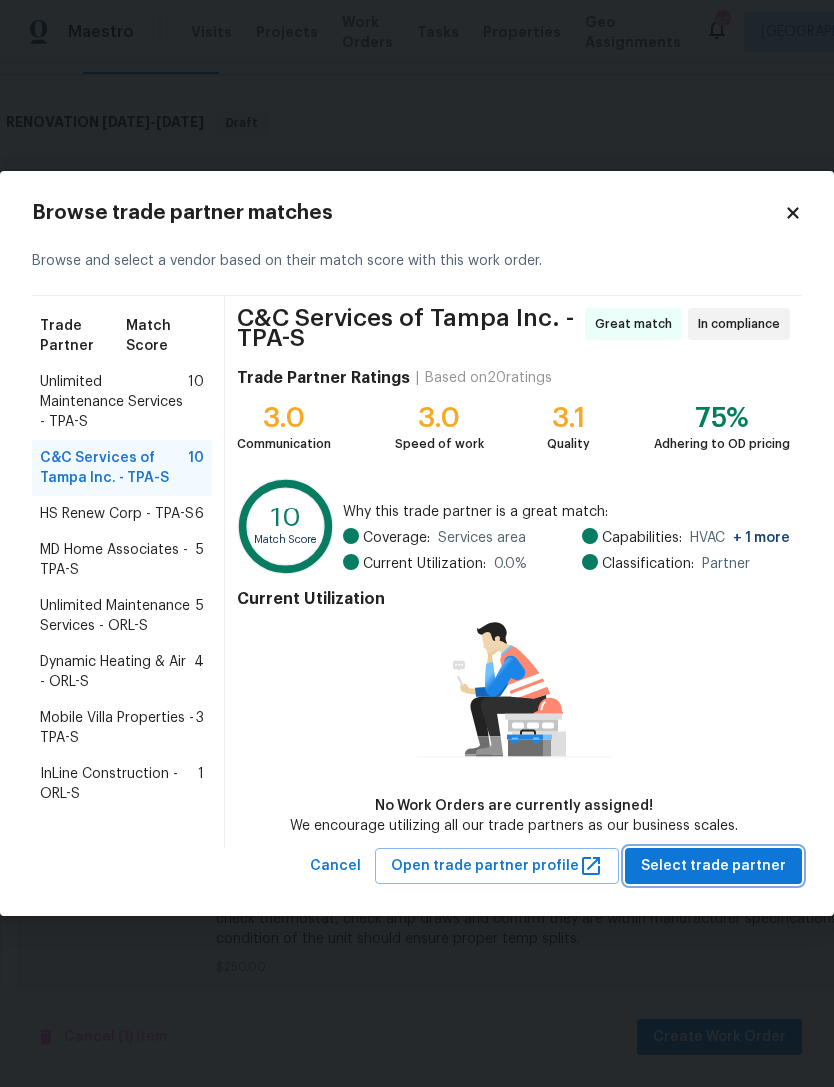click on "Select trade partner" at bounding box center [713, 866] 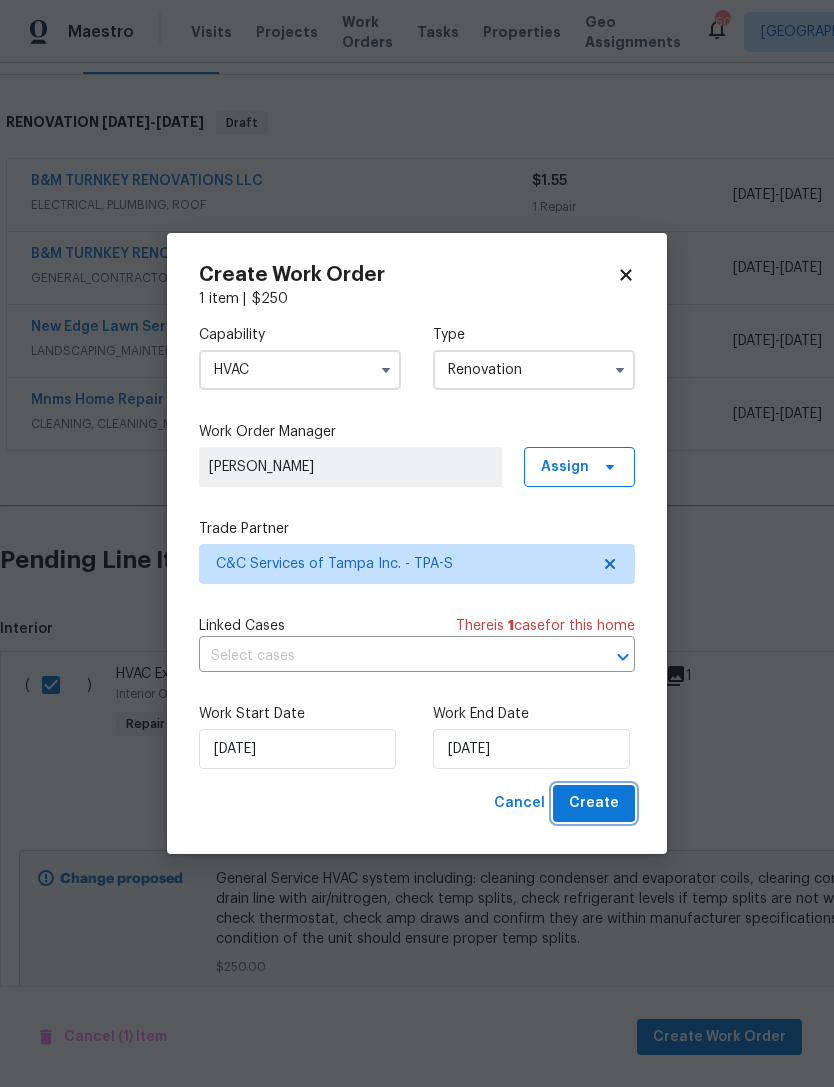 click on "Create" at bounding box center [594, 803] 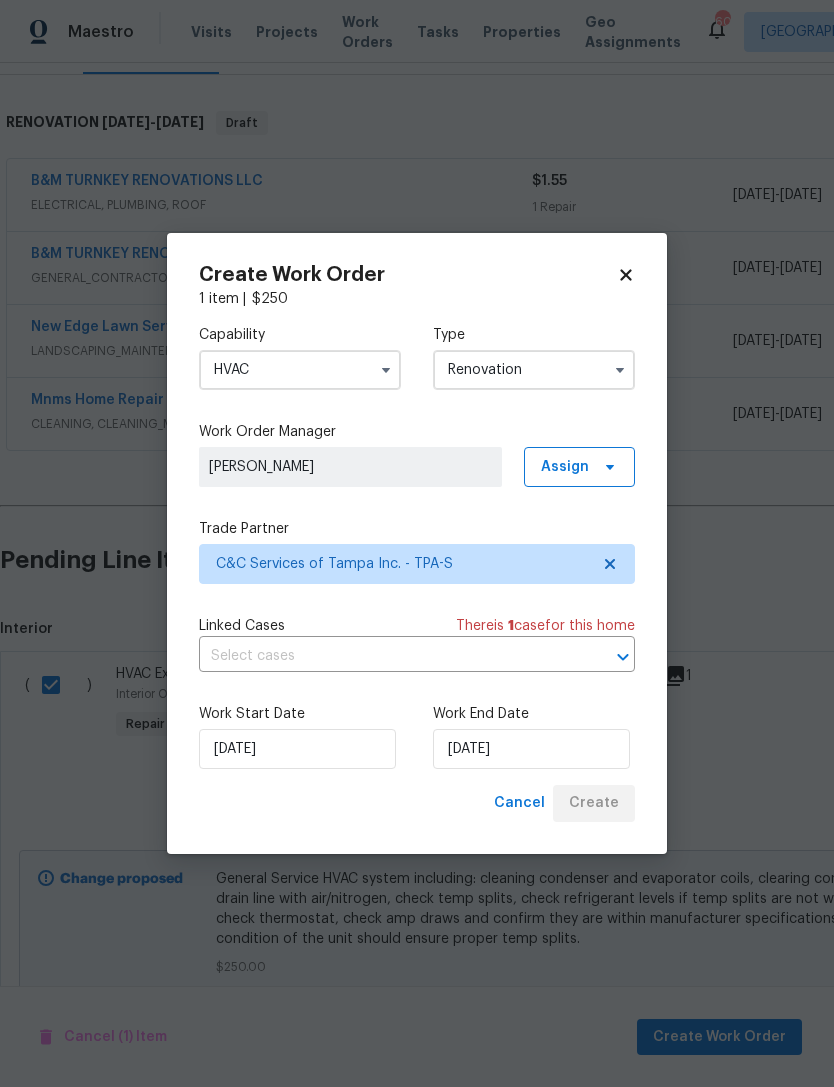 scroll, scrollTop: 0, scrollLeft: 0, axis: both 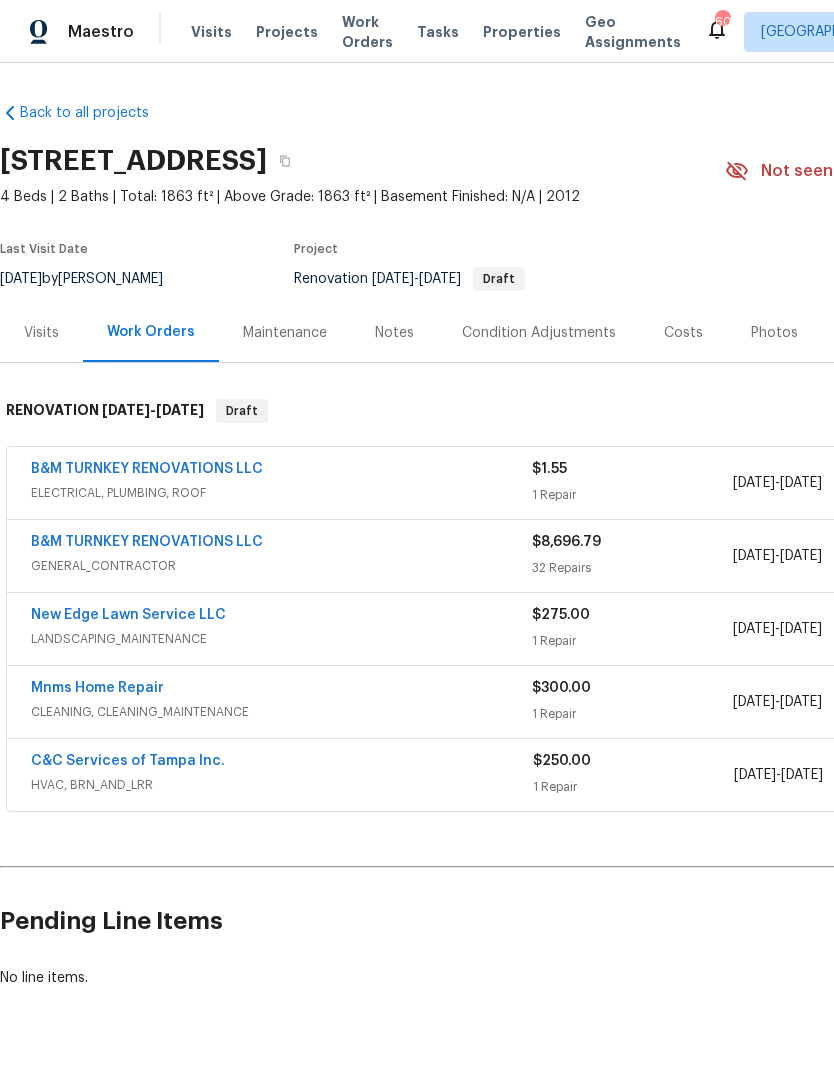 click on "B&M TURNKEY RENOVATIONS LLC" at bounding box center (147, 542) 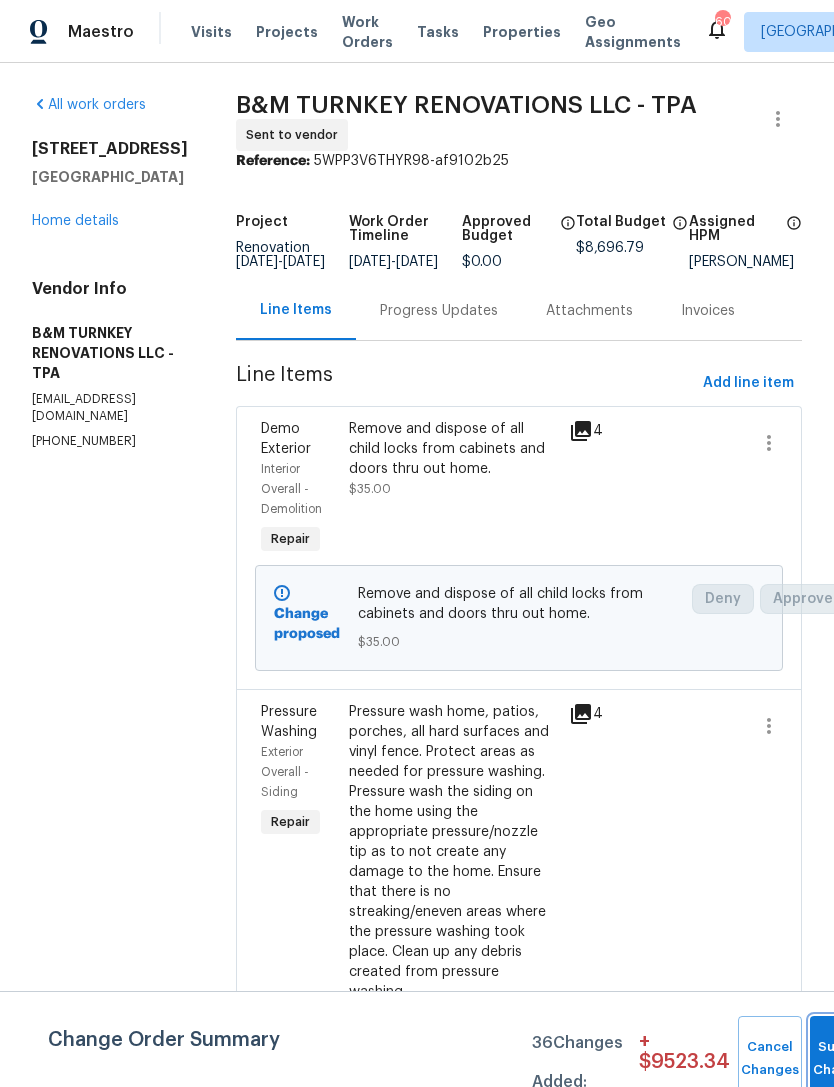 click on "Submit Changes" at bounding box center (842, 1059) 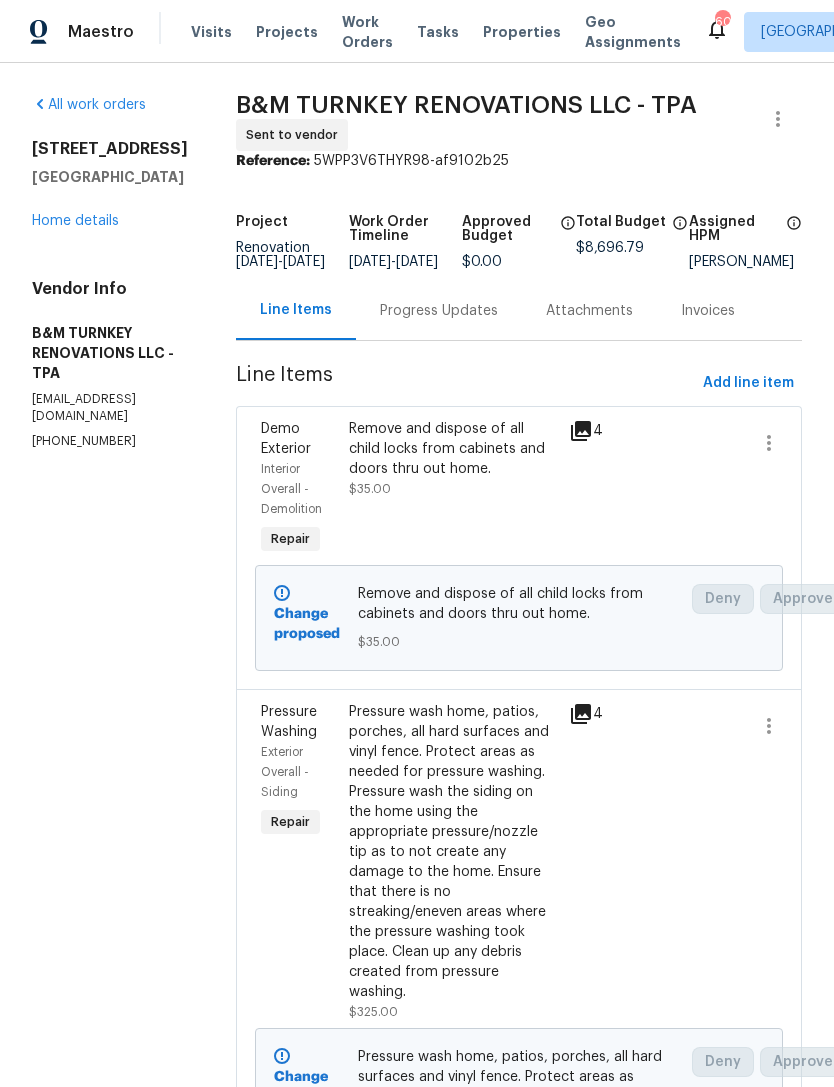 click on "Home details" at bounding box center (75, 221) 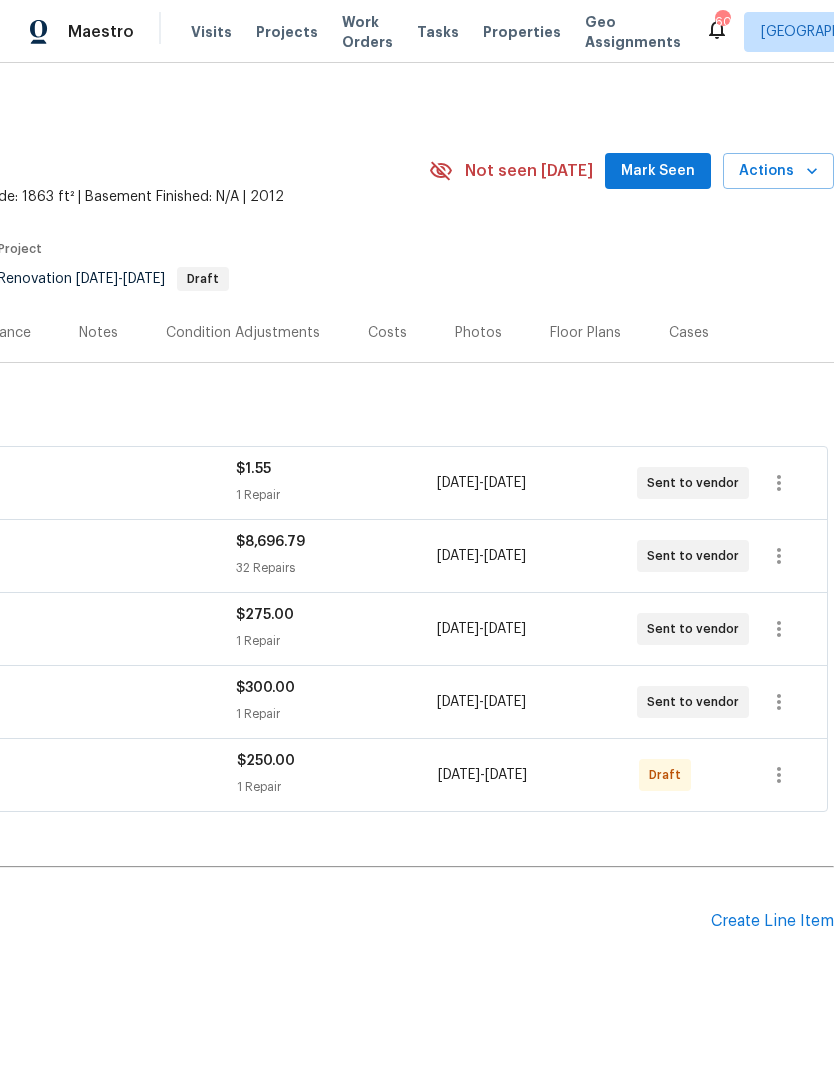 scroll, scrollTop: 0, scrollLeft: 296, axis: horizontal 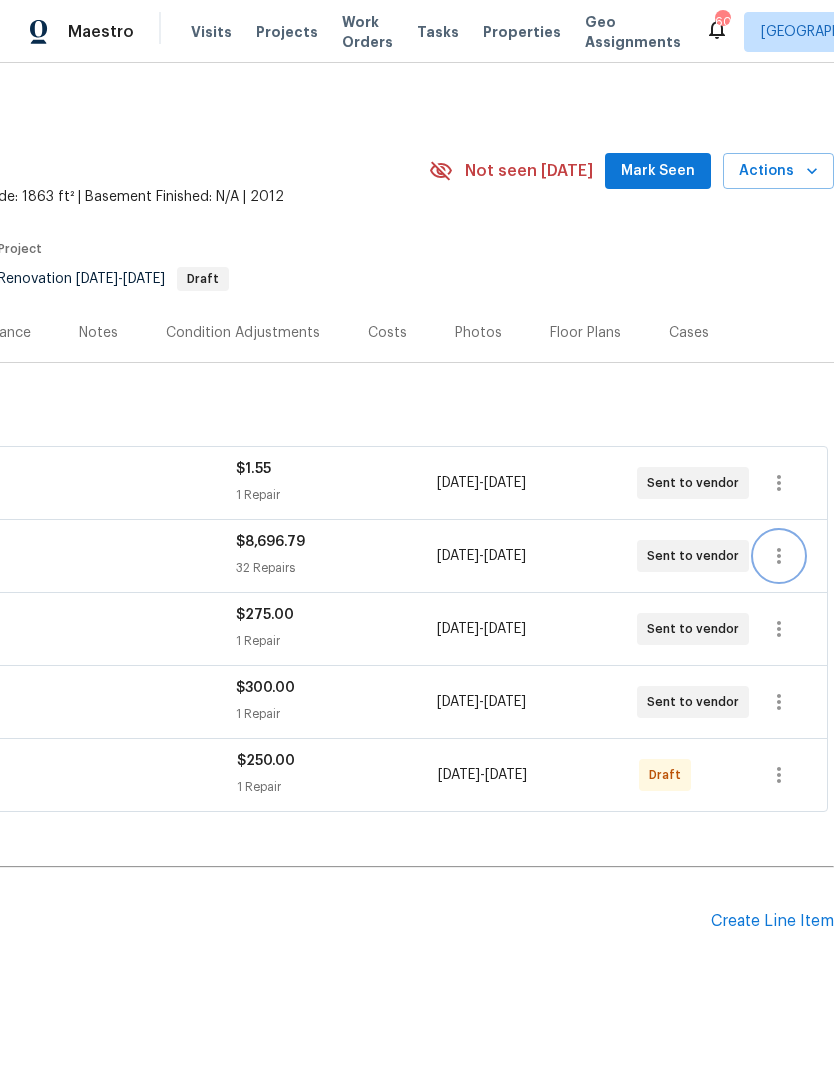 click 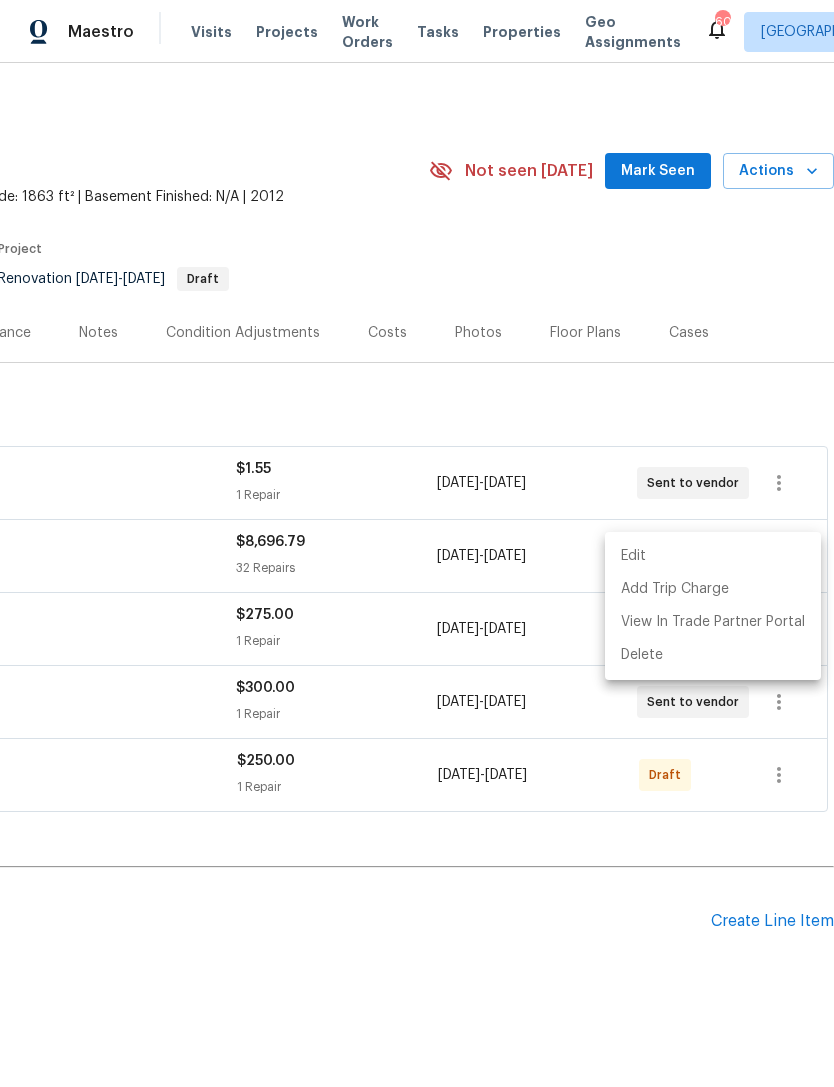 click on "Edit" at bounding box center [713, 556] 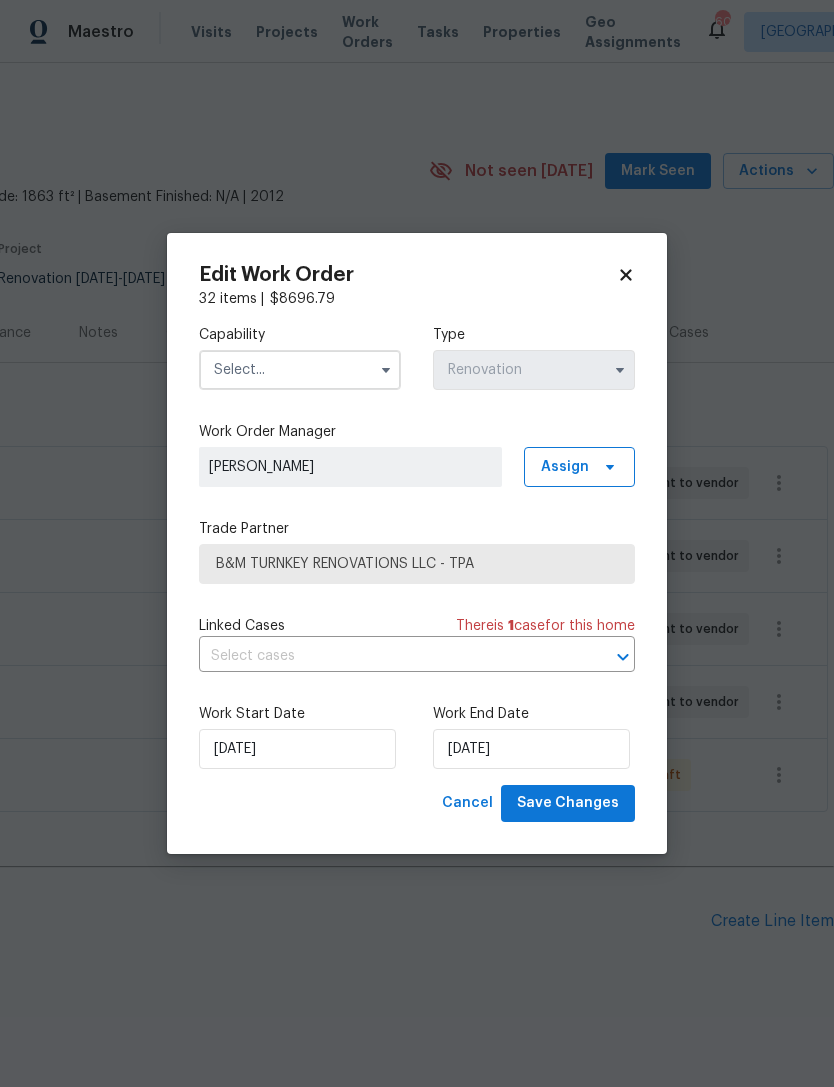 click at bounding box center [300, 370] 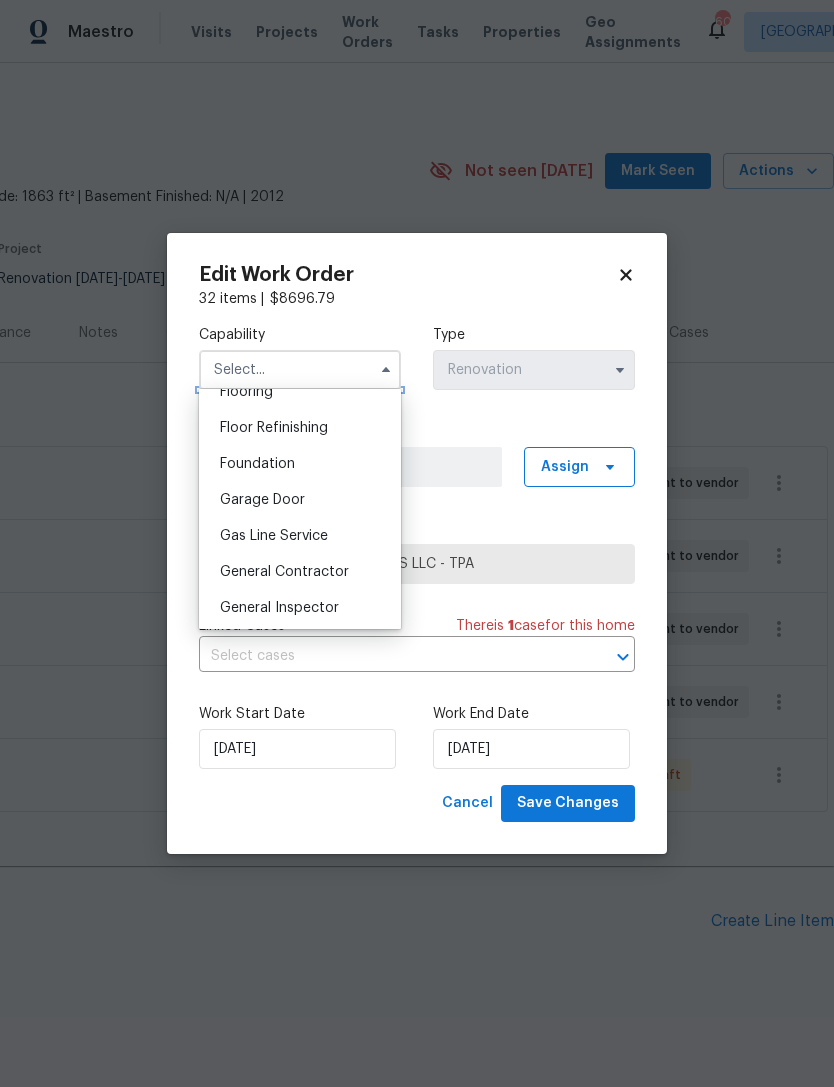 scroll, scrollTop: 802, scrollLeft: 0, axis: vertical 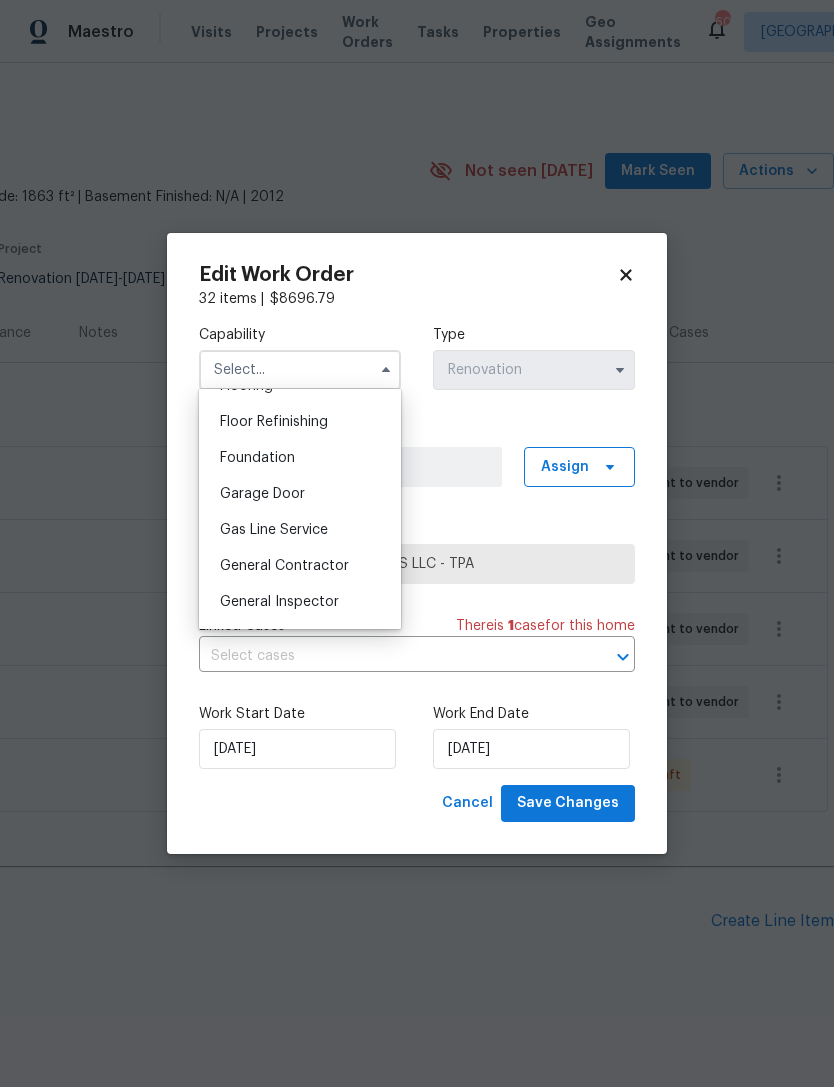 click on "General Contractor" at bounding box center (284, 566) 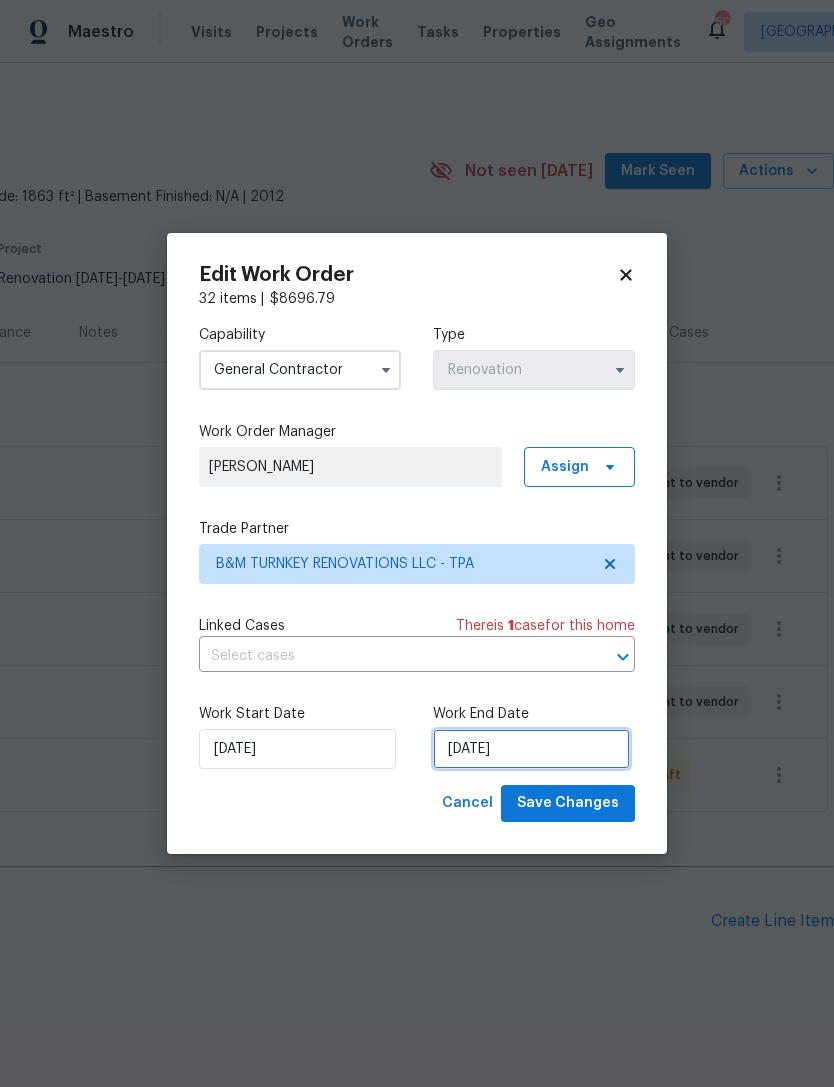 click on "[DATE]" at bounding box center (531, 749) 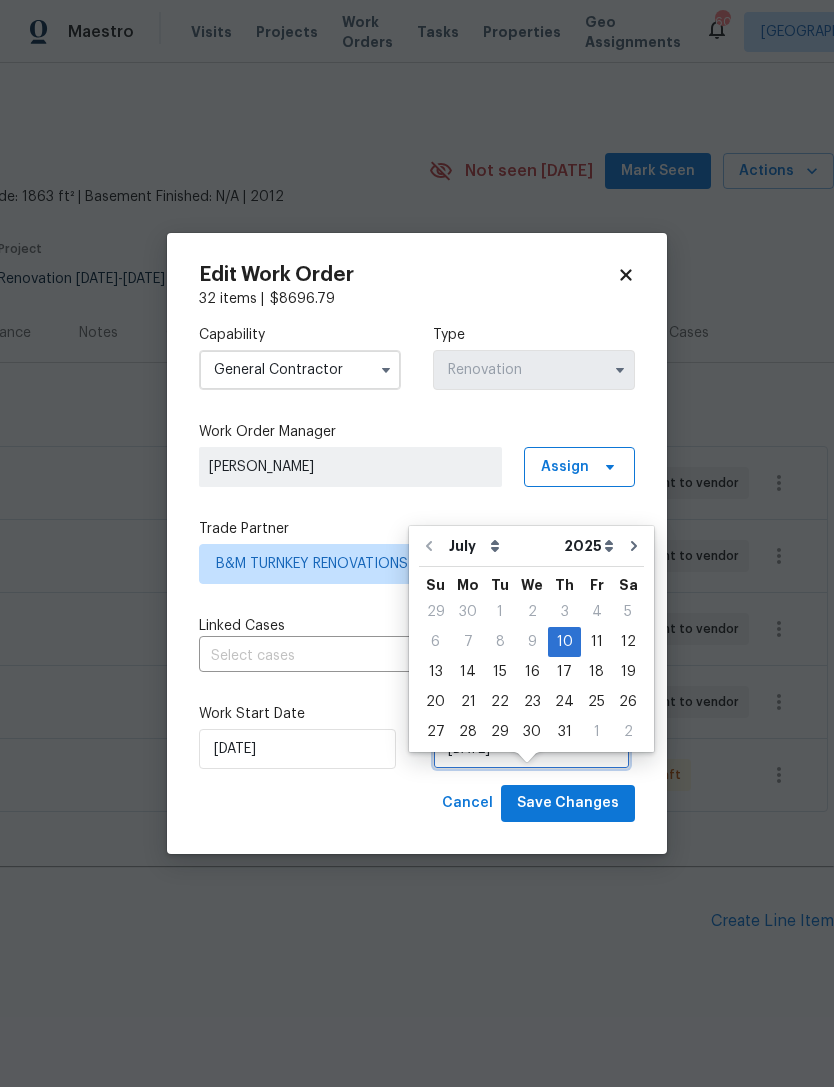scroll, scrollTop: 36, scrollLeft: 0, axis: vertical 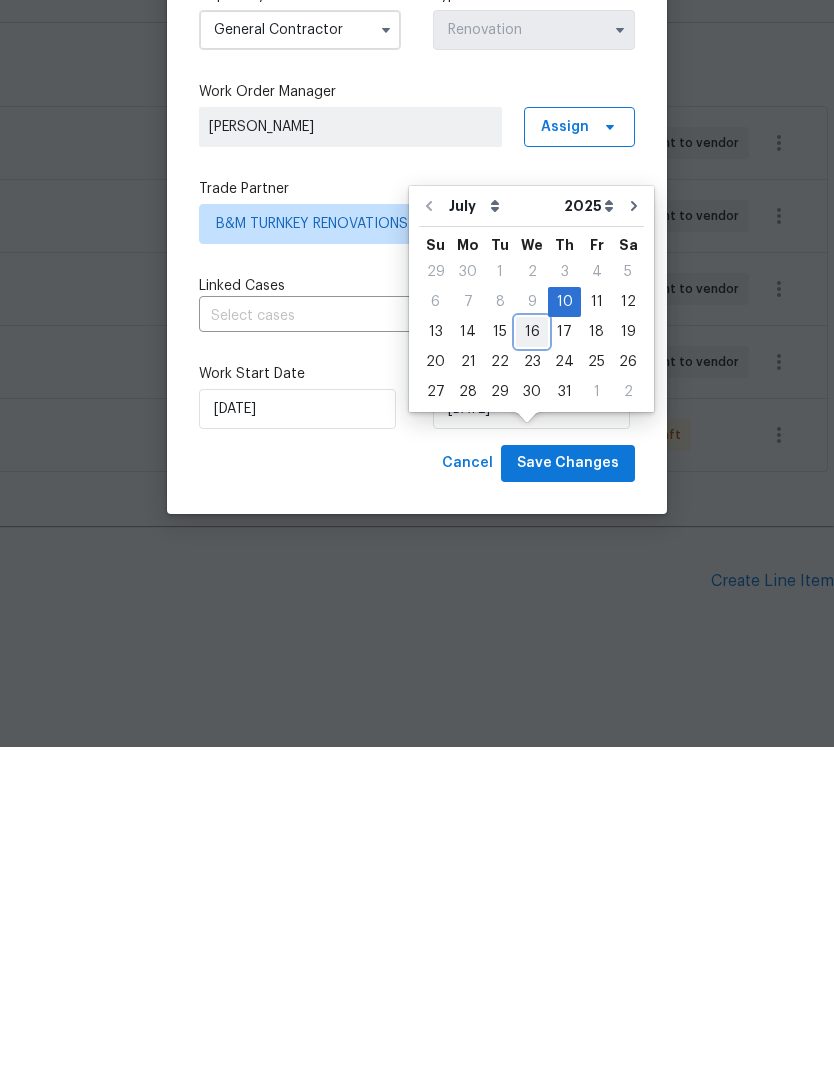 click on "16" at bounding box center [532, 672] 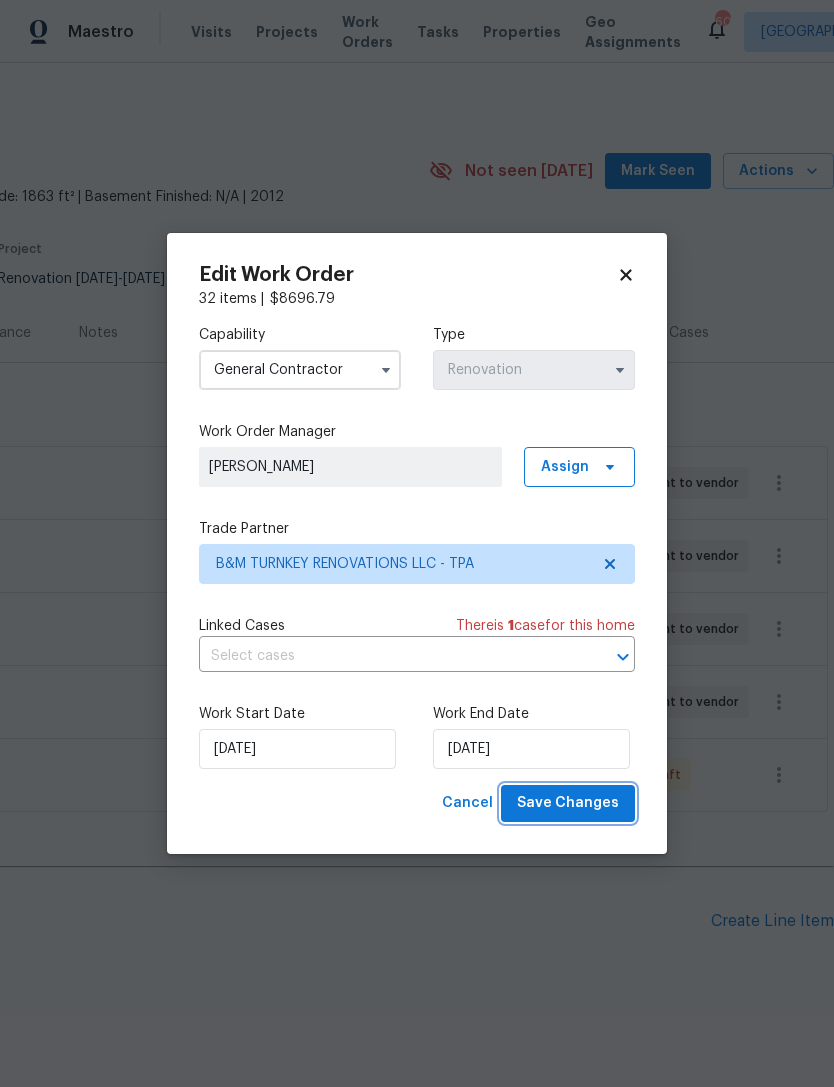 click on "Save Changes" at bounding box center (568, 803) 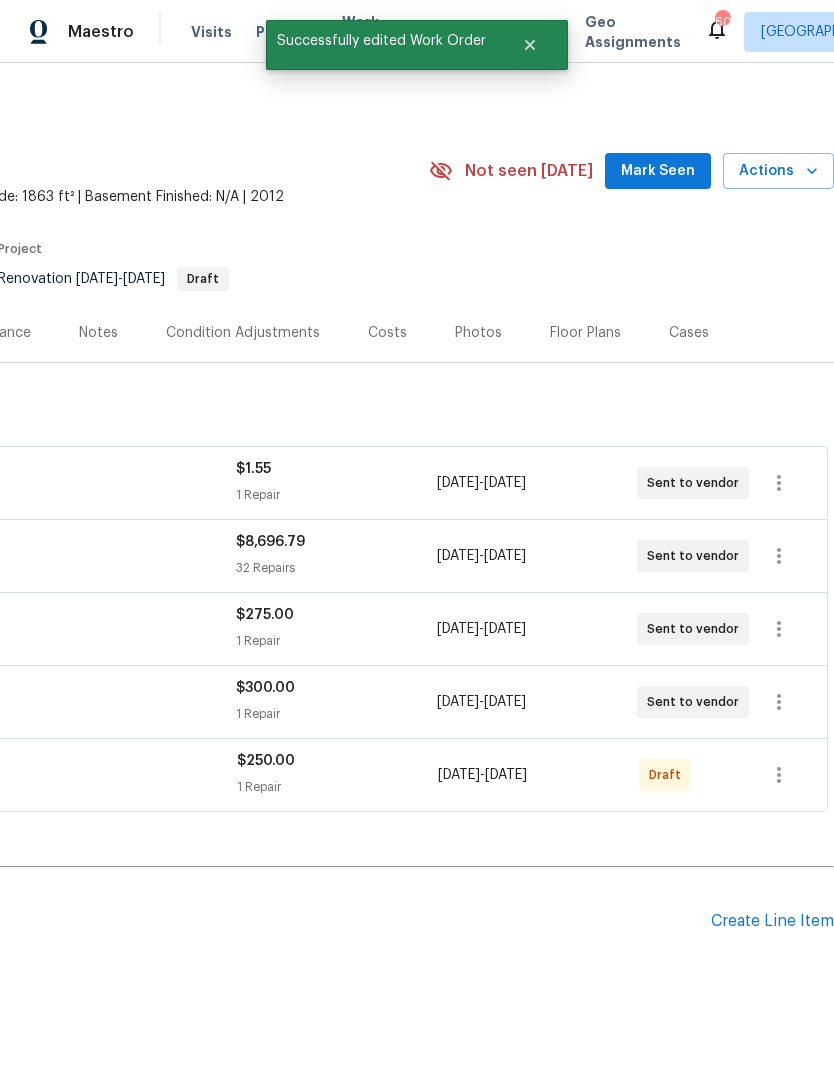 scroll, scrollTop: 0, scrollLeft: 296, axis: horizontal 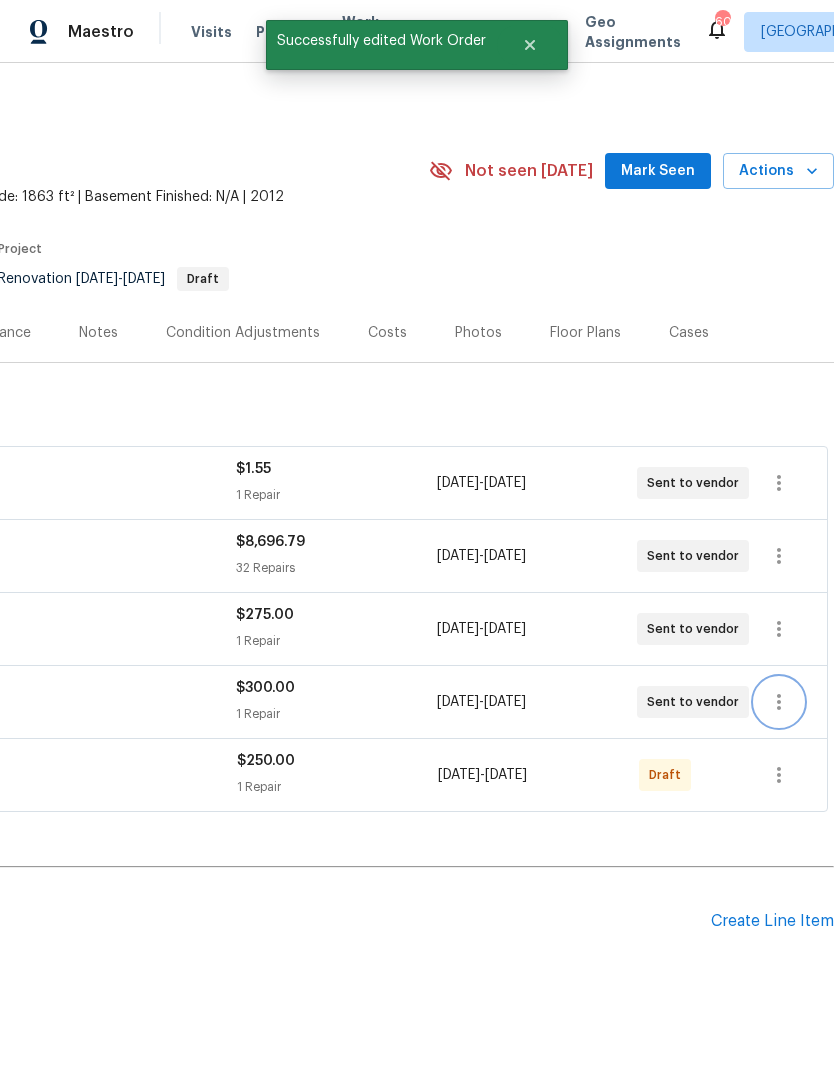 click 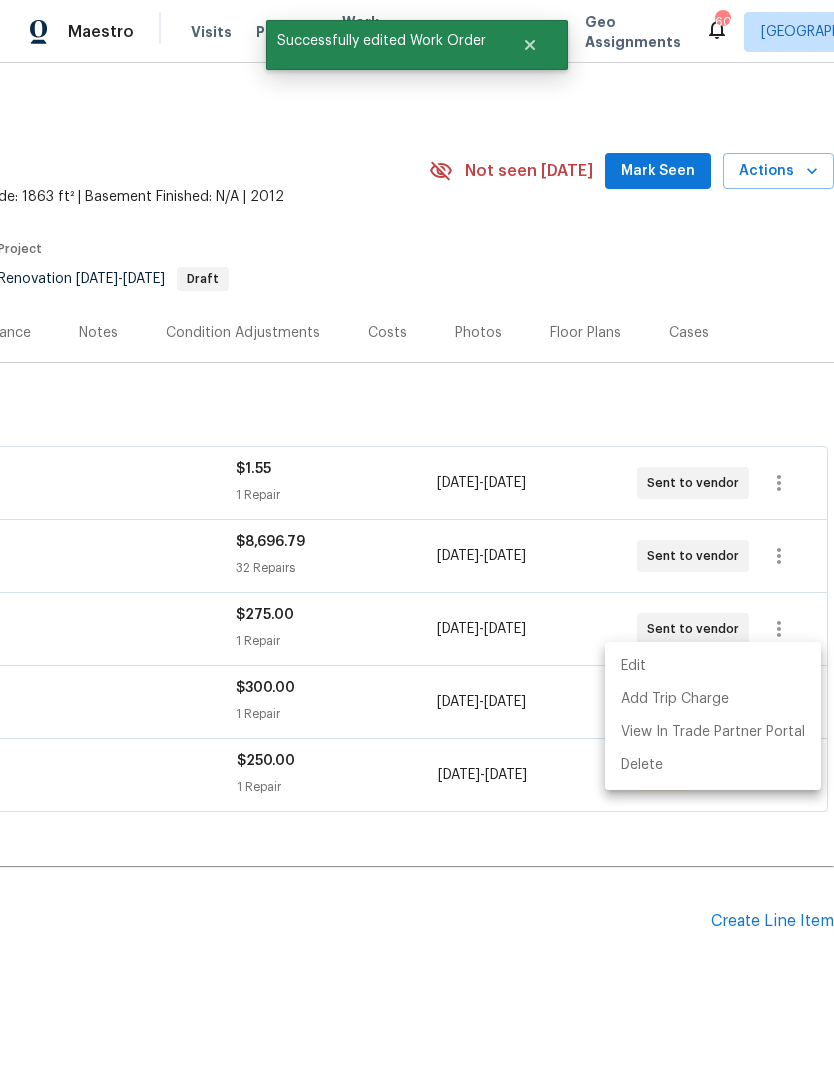 click on "Edit" at bounding box center (713, 666) 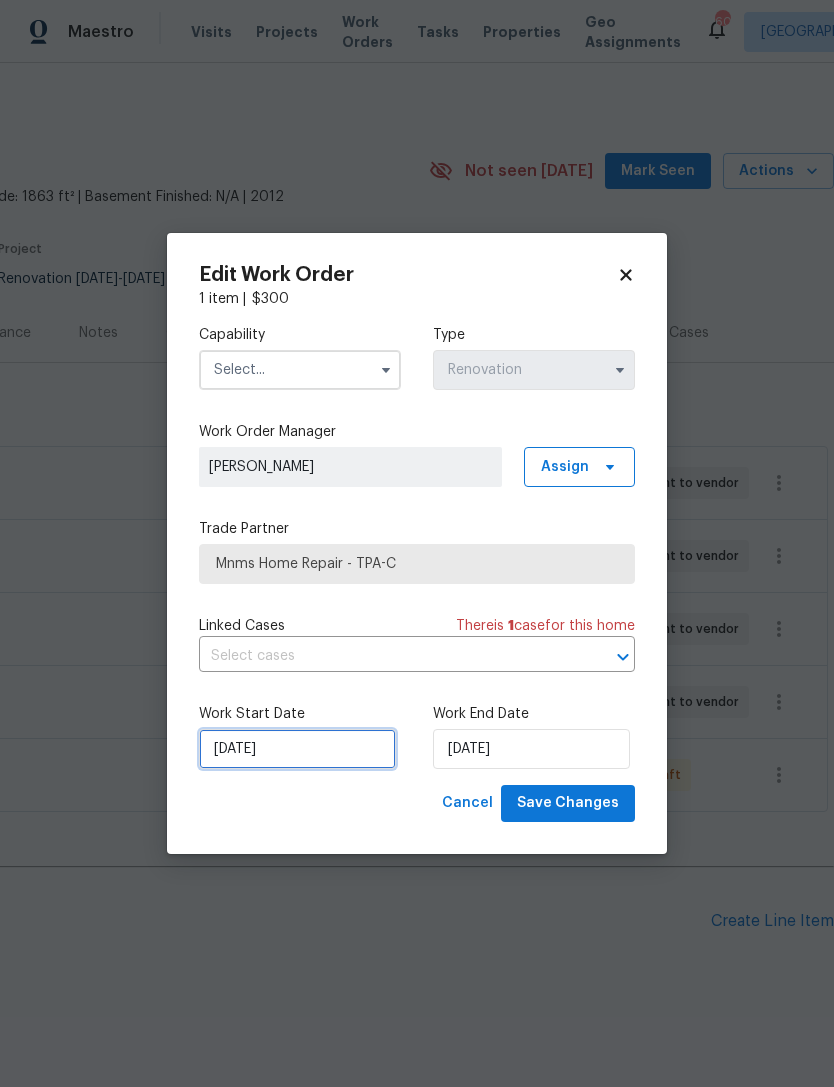 click on "[DATE]" at bounding box center [297, 749] 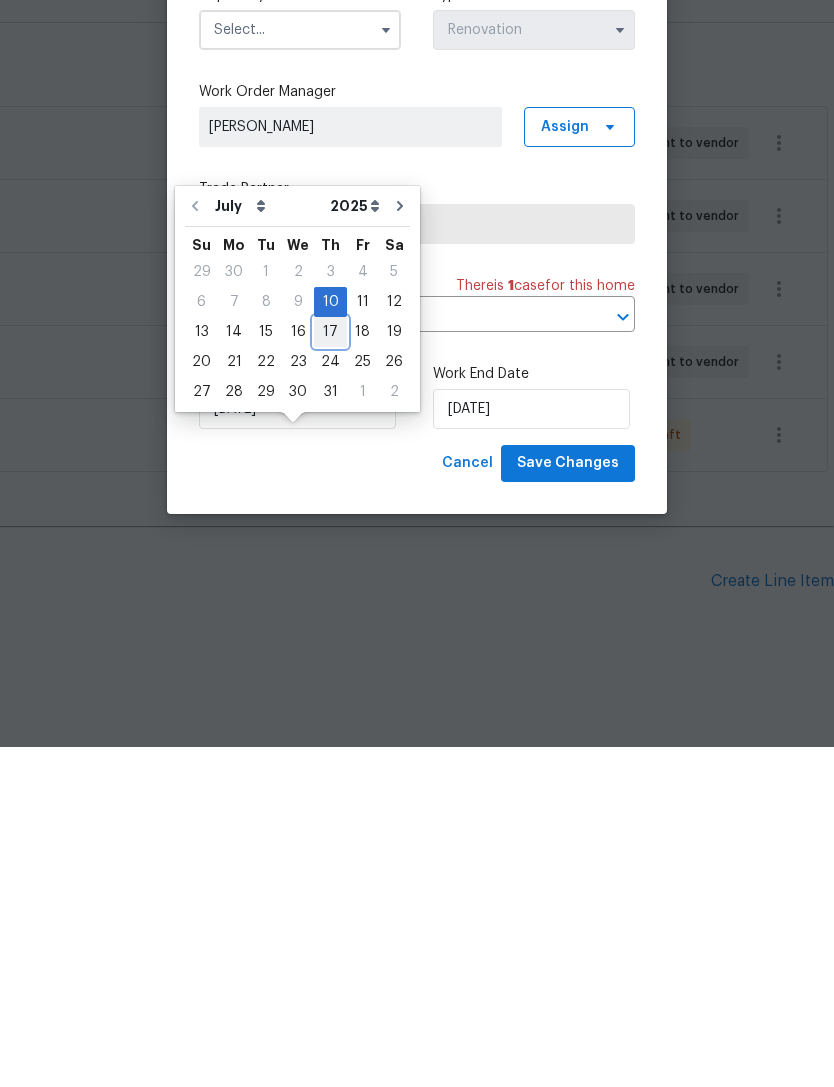 click on "17" at bounding box center [330, 672] 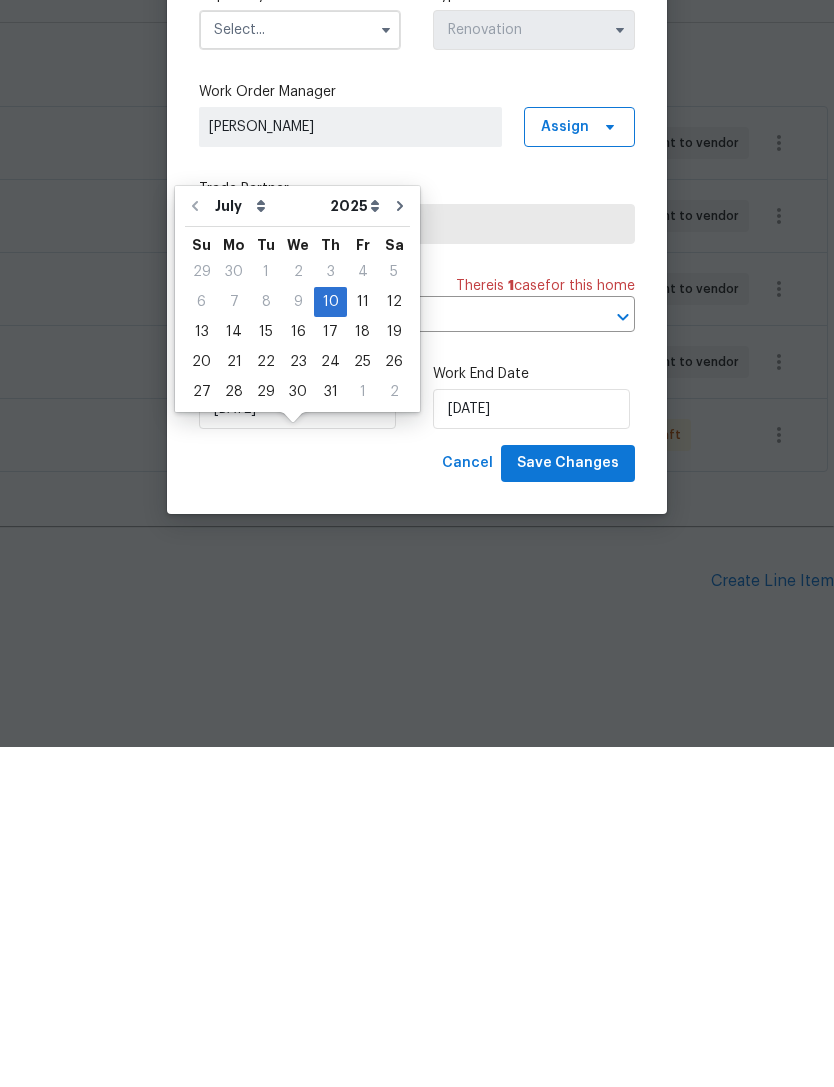 type on "7/17/2025" 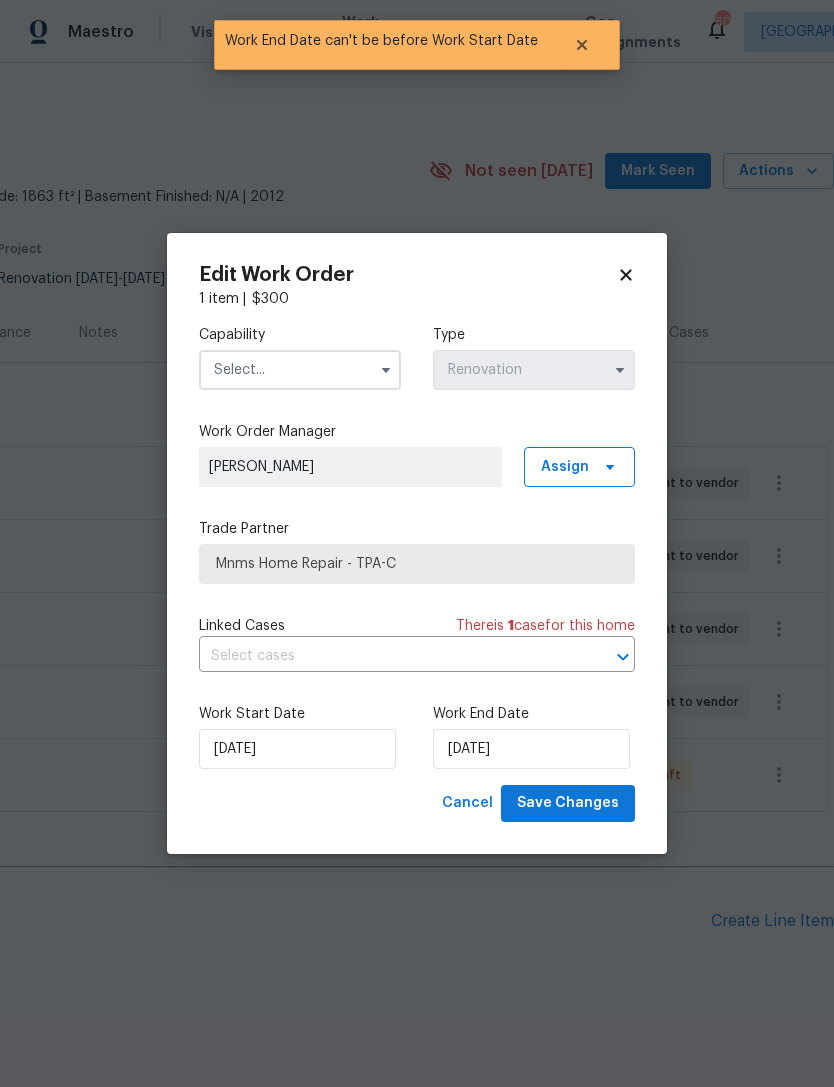 click at bounding box center [300, 370] 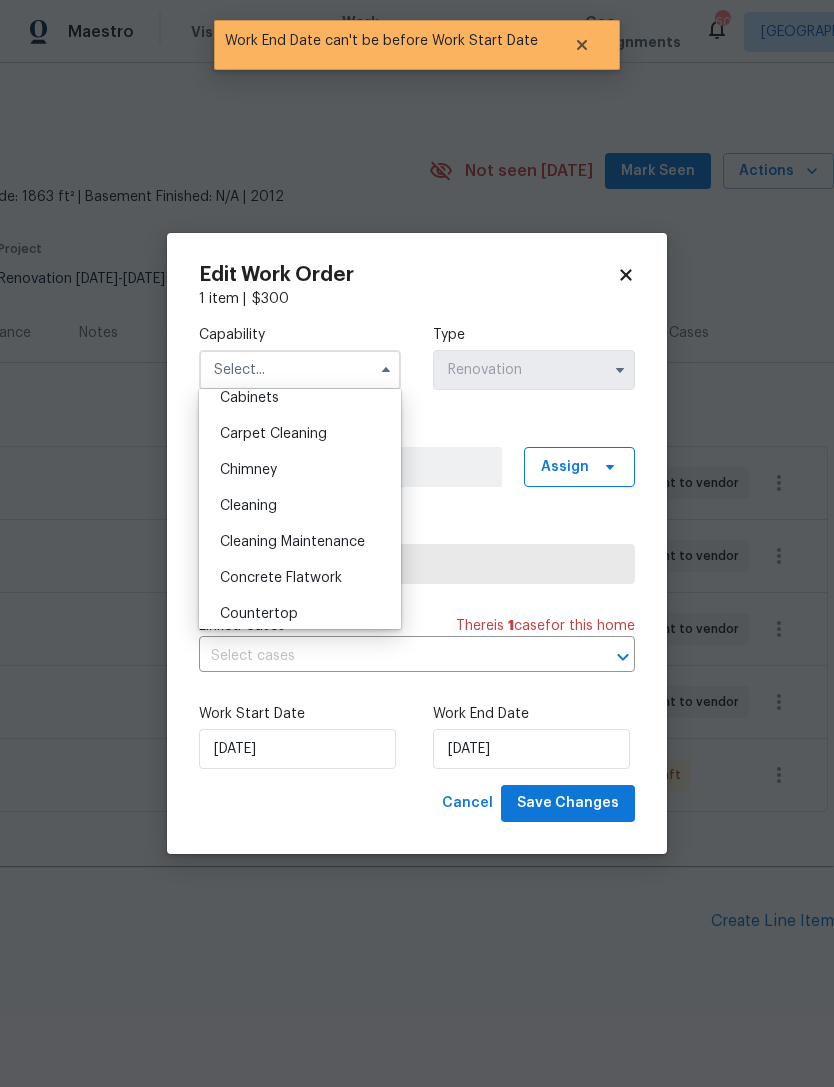 scroll, scrollTop: 195, scrollLeft: 0, axis: vertical 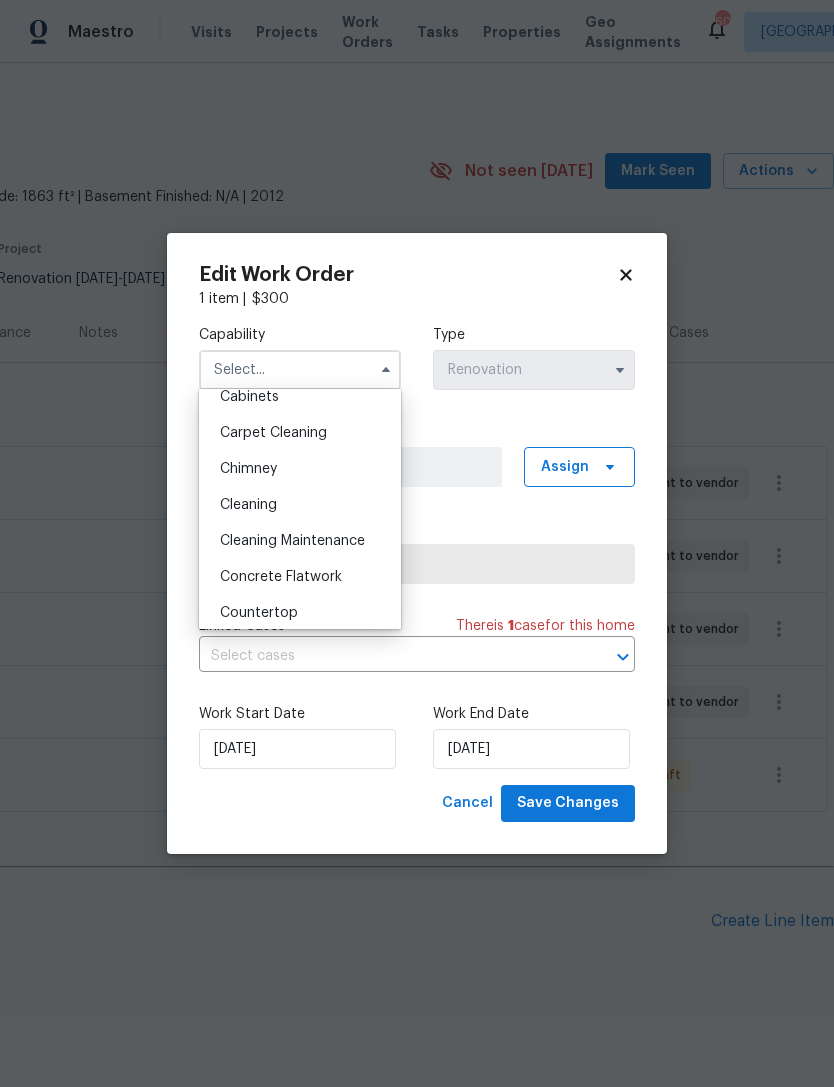 click on "Cleaning" at bounding box center [300, 505] 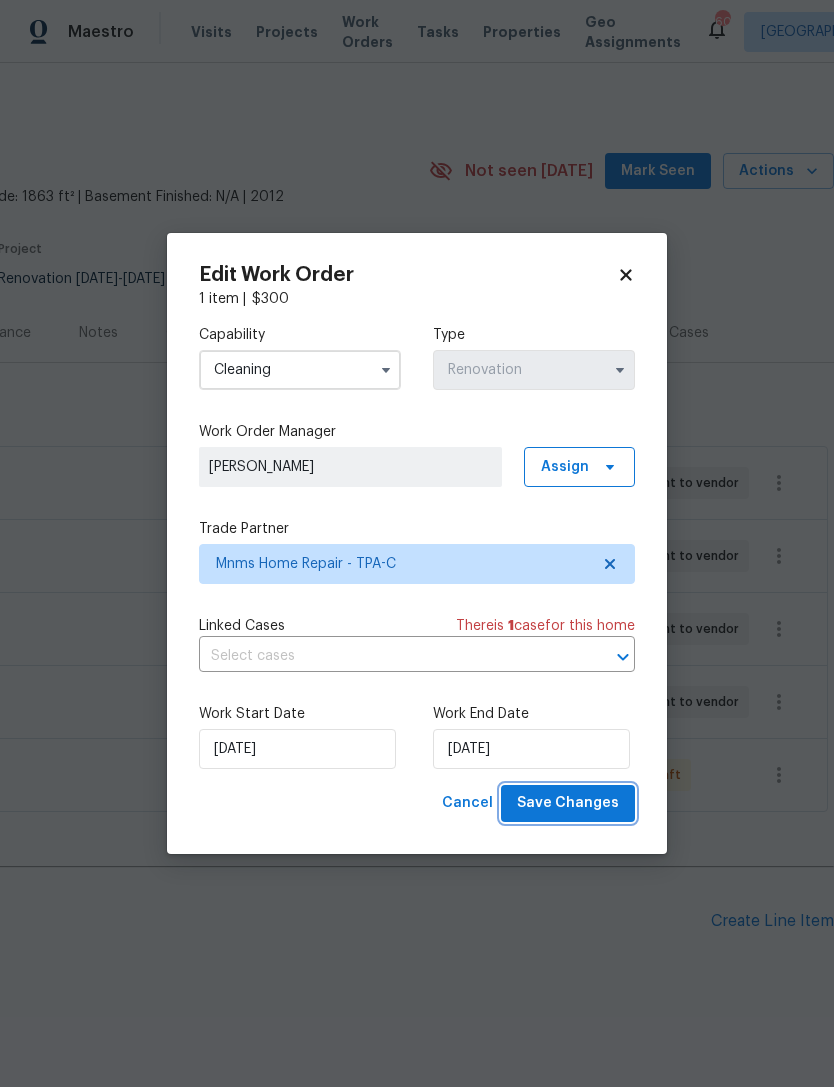click on "Save Changes" at bounding box center [568, 803] 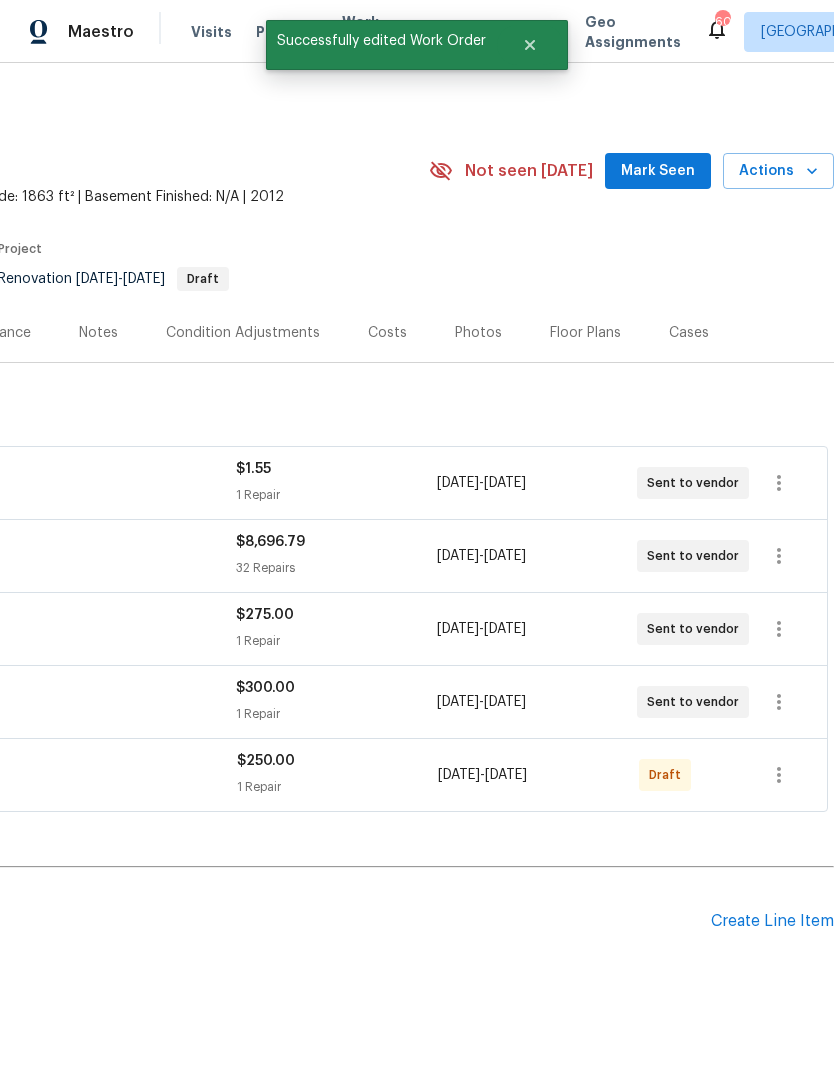 scroll, scrollTop: 0, scrollLeft: 296, axis: horizontal 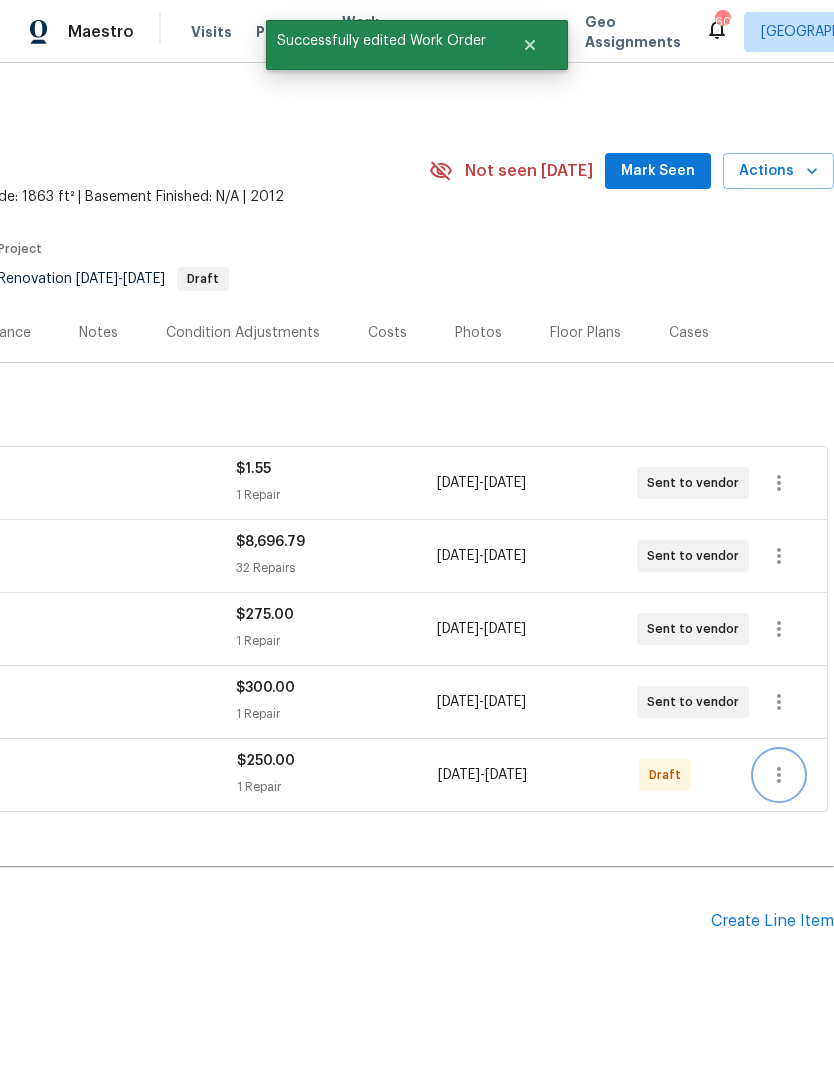 click 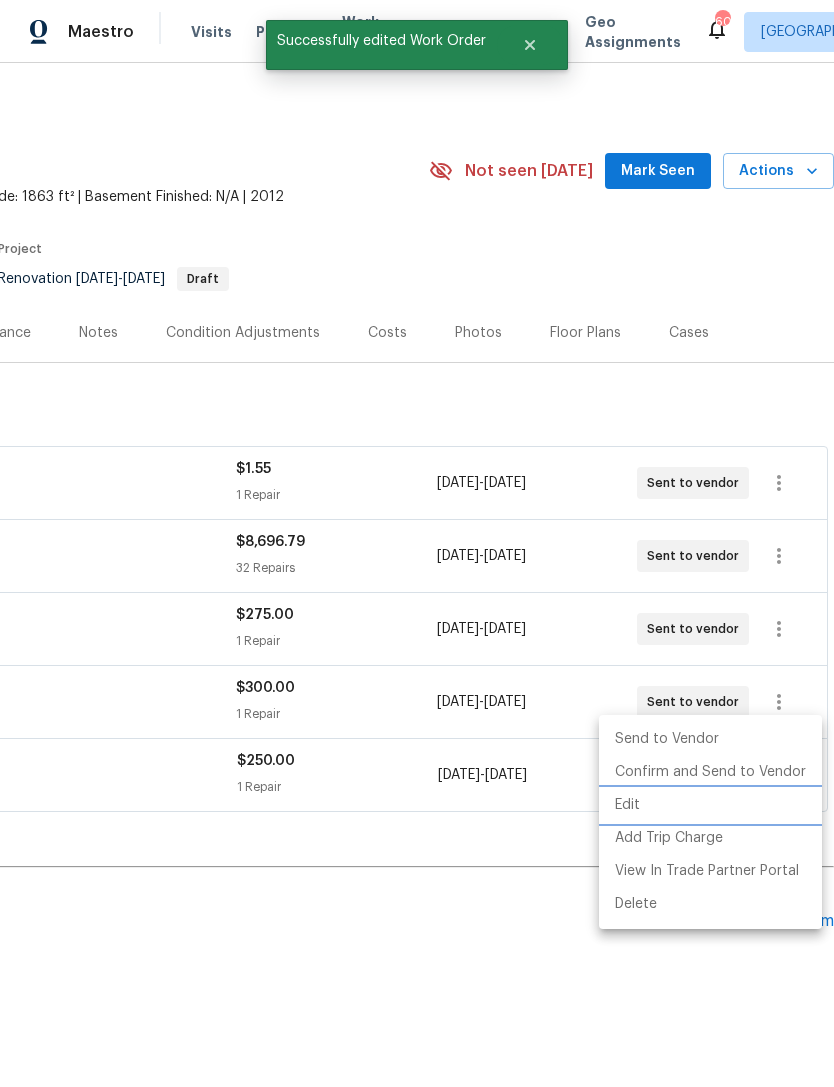 click on "Edit" at bounding box center (710, 805) 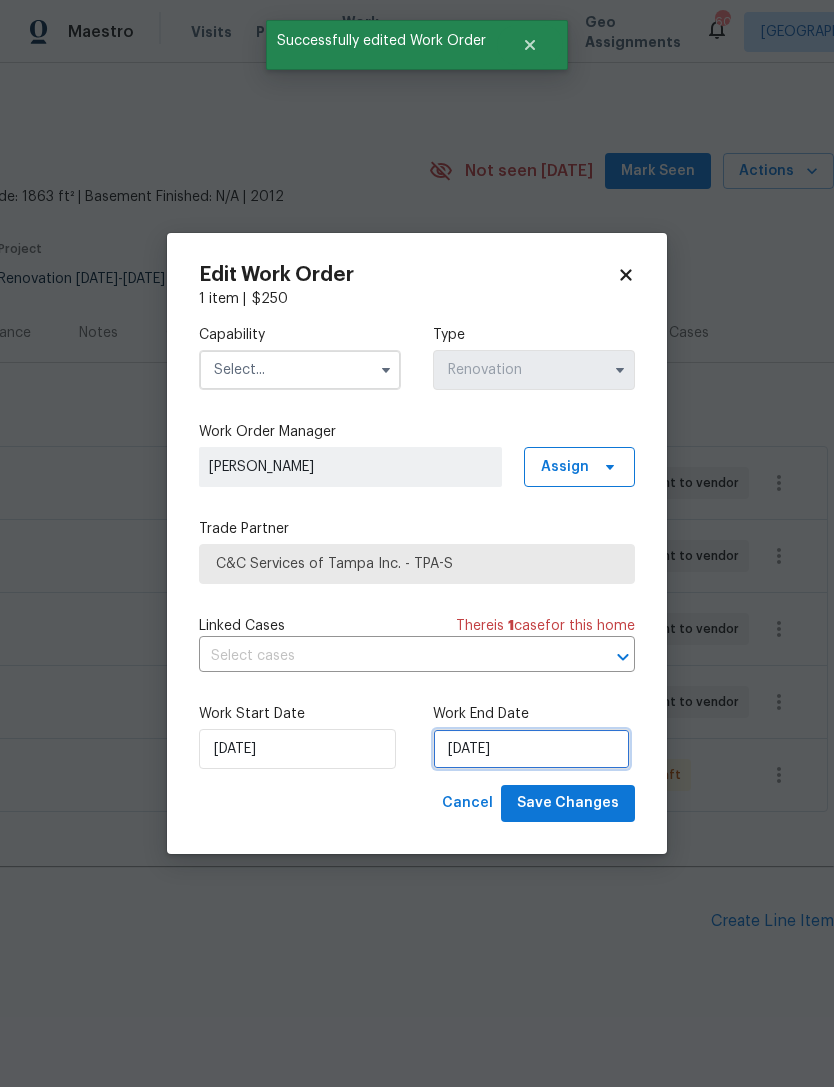 click on "[DATE]" at bounding box center [531, 749] 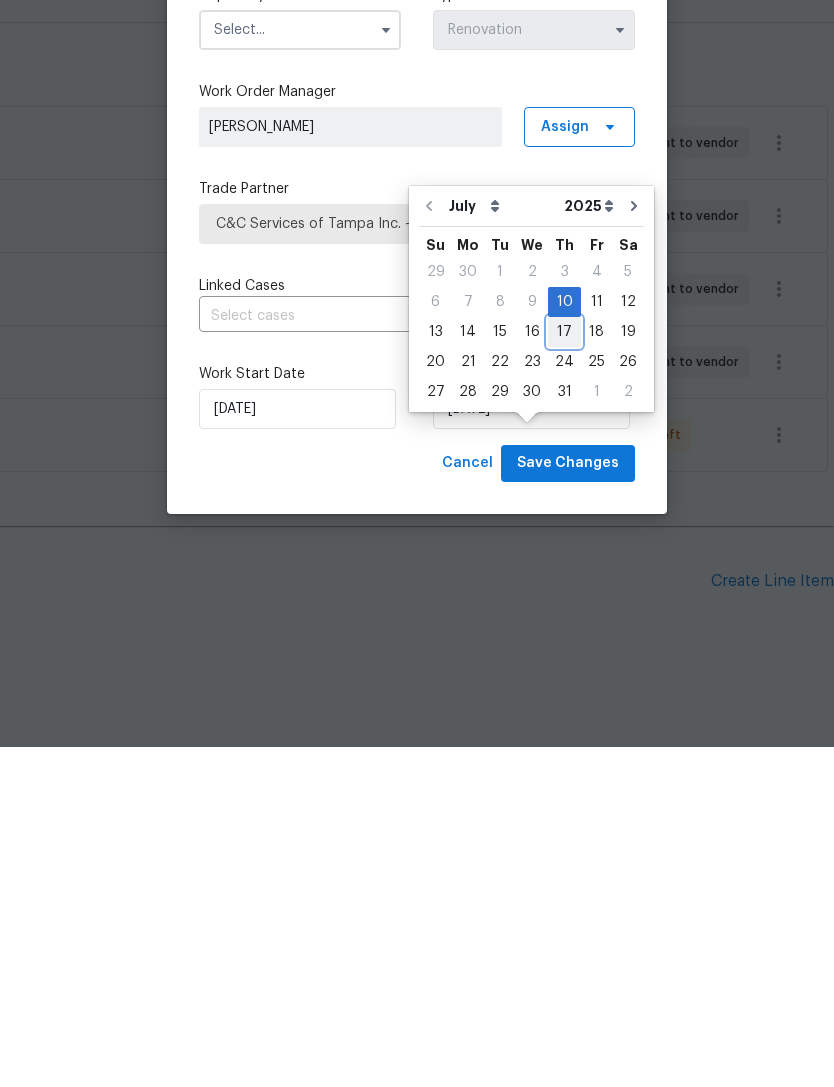 click on "17" at bounding box center (564, 672) 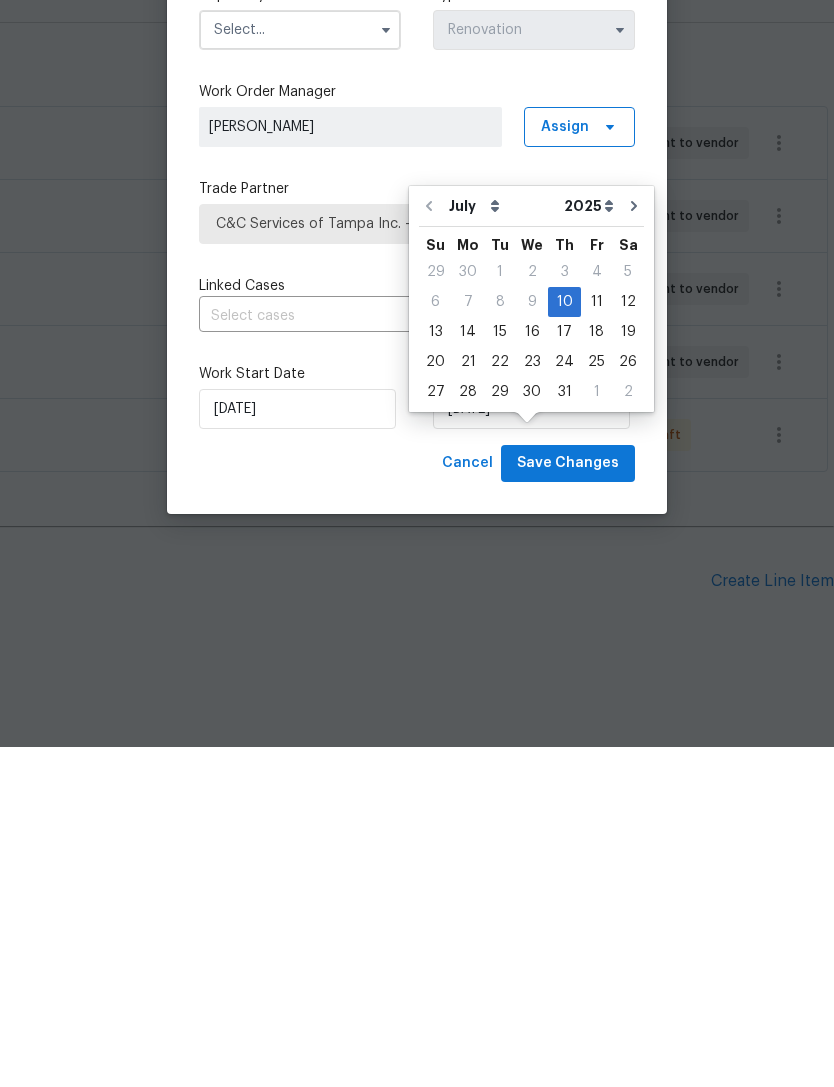 type on "7/17/2025" 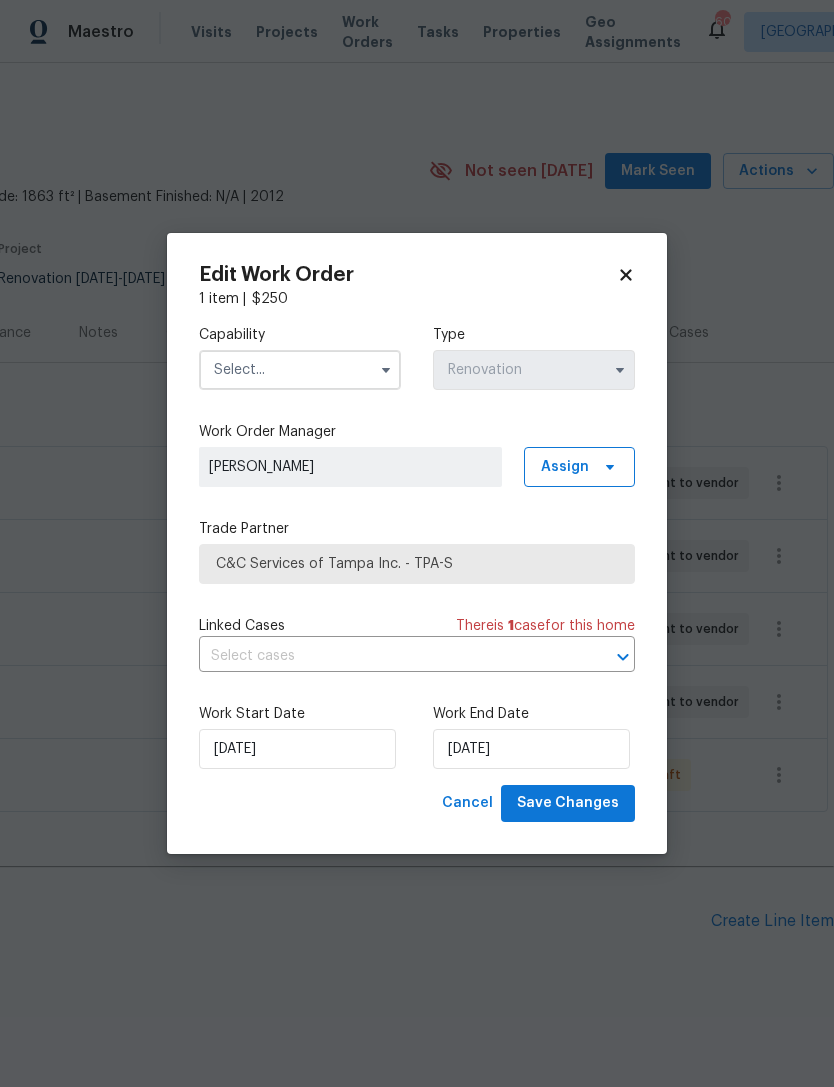 click at bounding box center [300, 370] 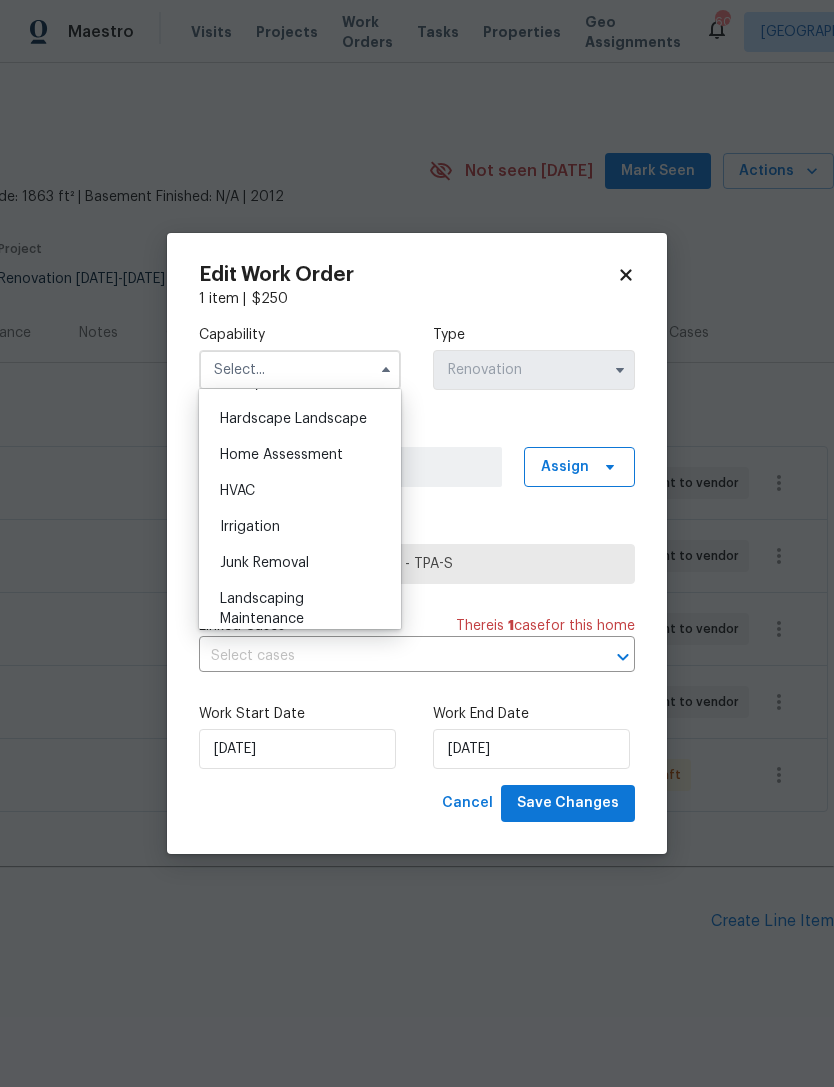 scroll, scrollTop: 1096, scrollLeft: 0, axis: vertical 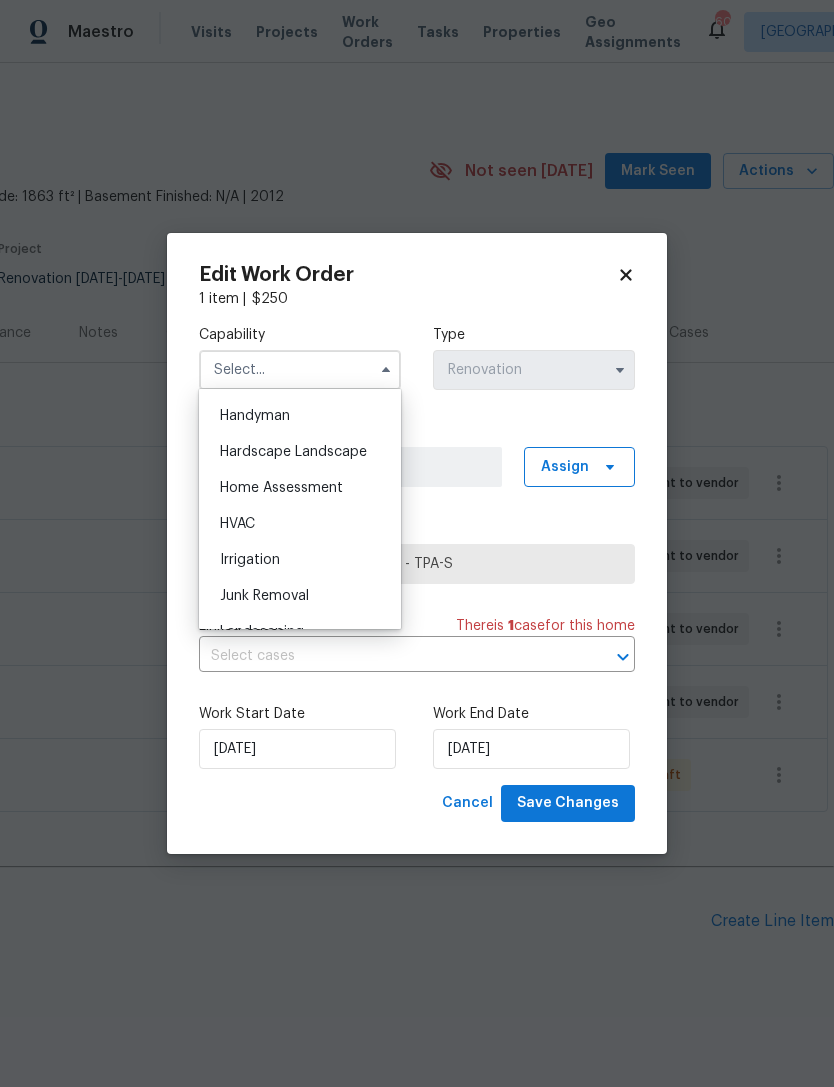 click on "HVAC" at bounding box center (300, 524) 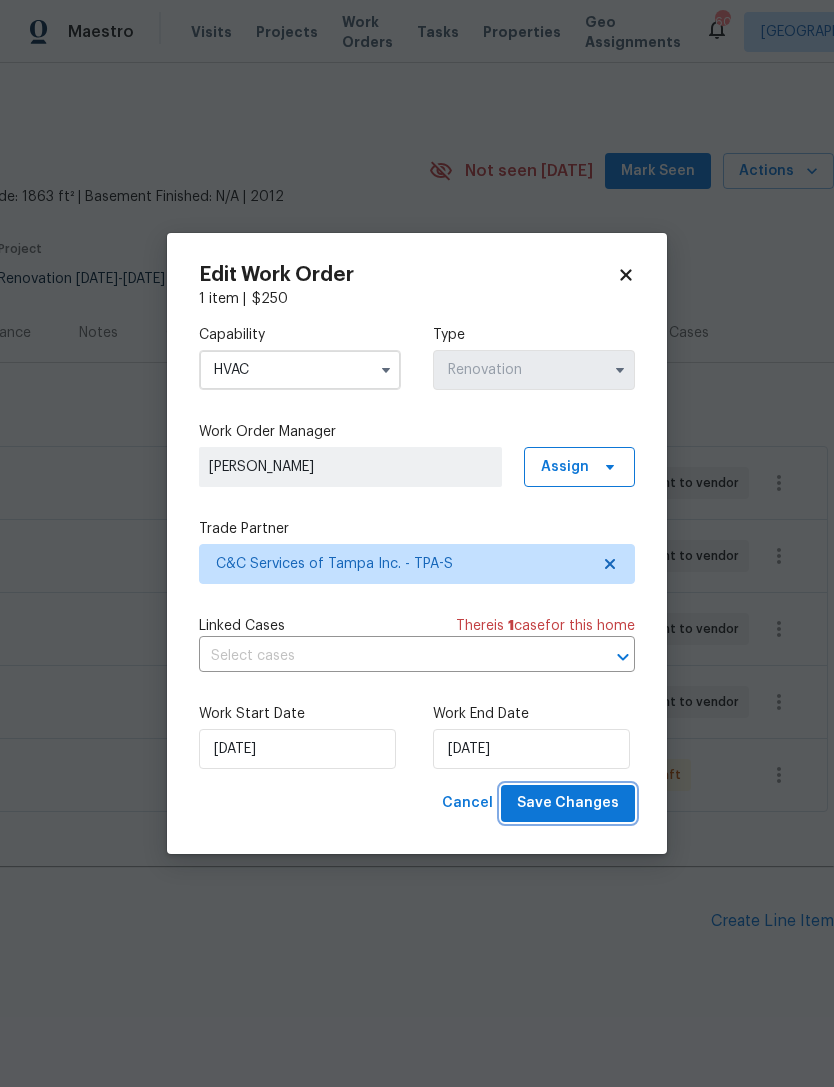 click on "Save Changes" at bounding box center [568, 803] 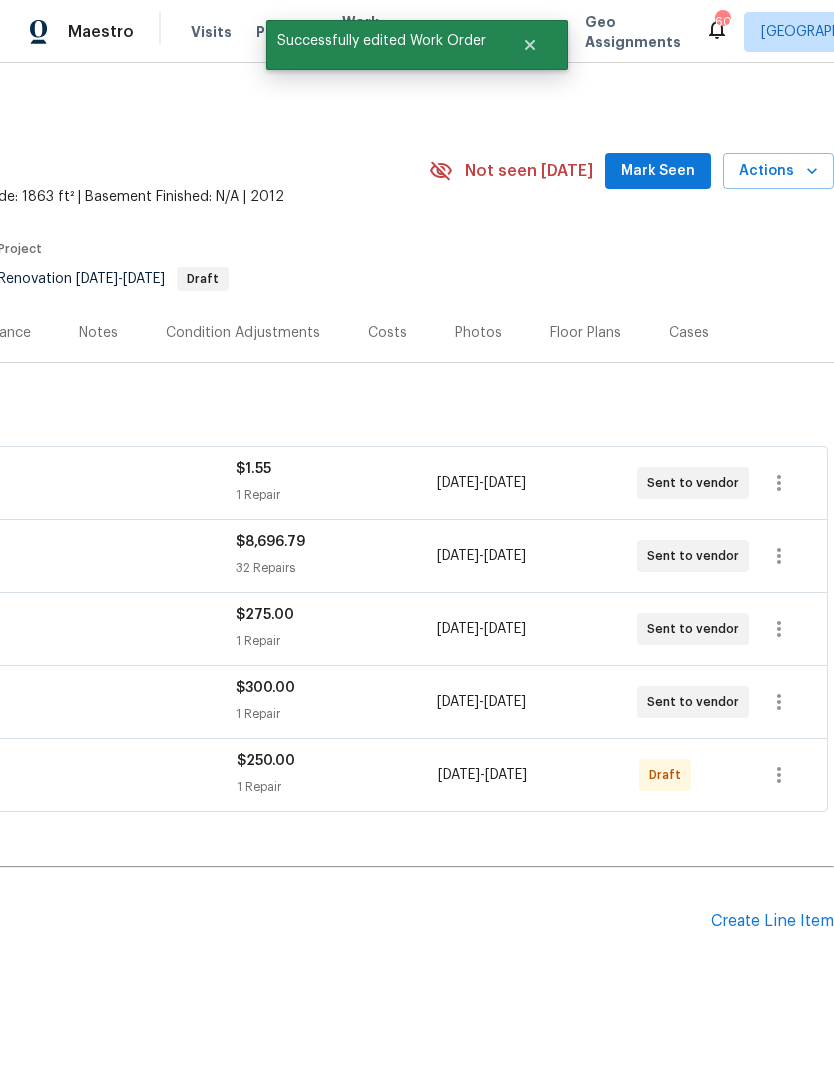 scroll, scrollTop: 0, scrollLeft: 296, axis: horizontal 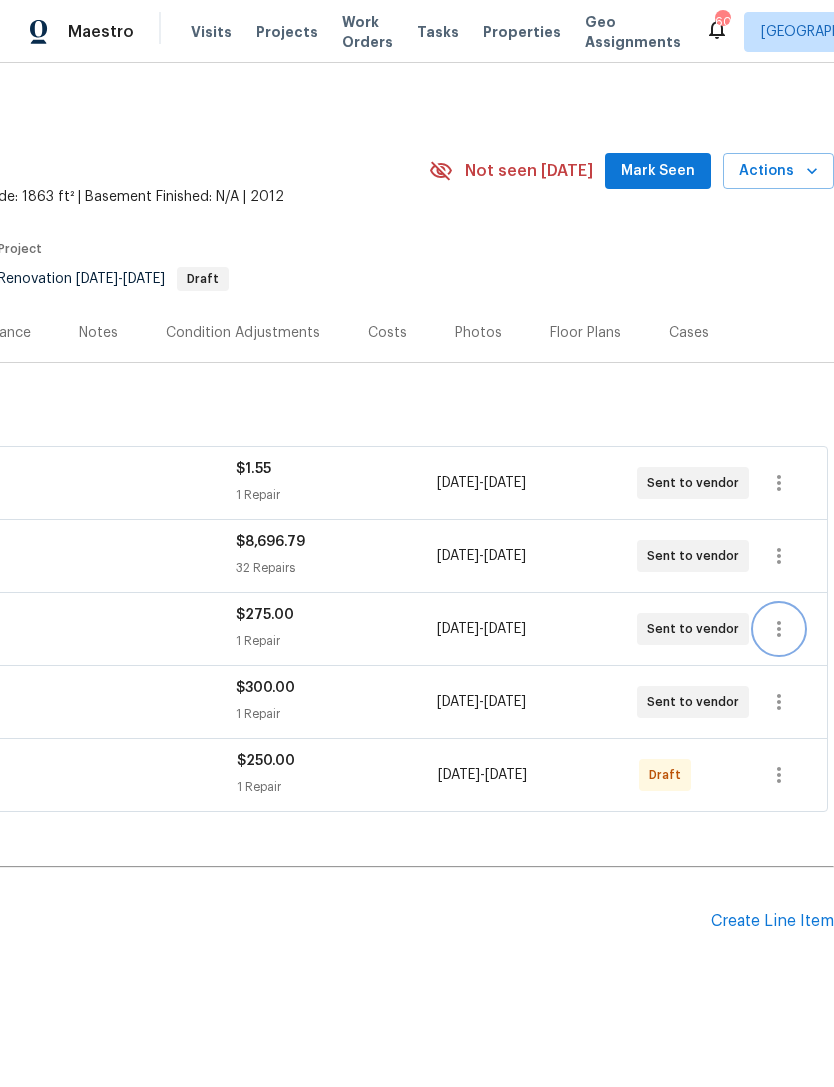 click 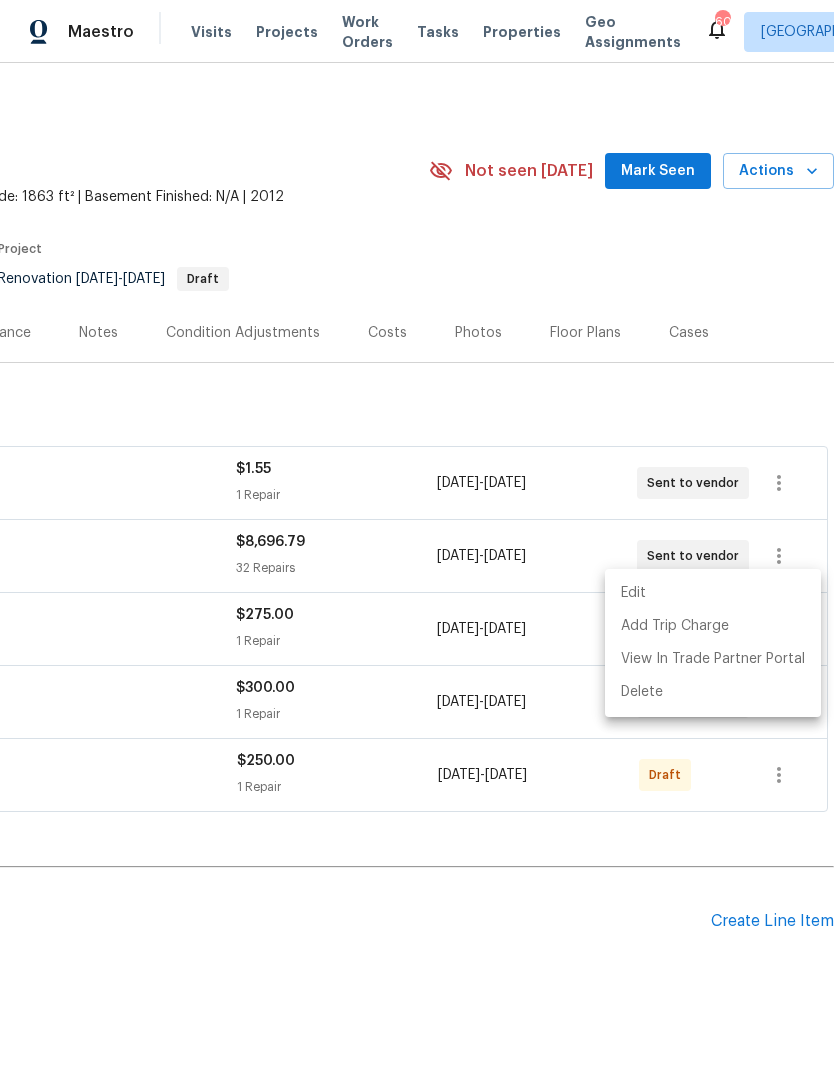 click on "Edit" at bounding box center (713, 593) 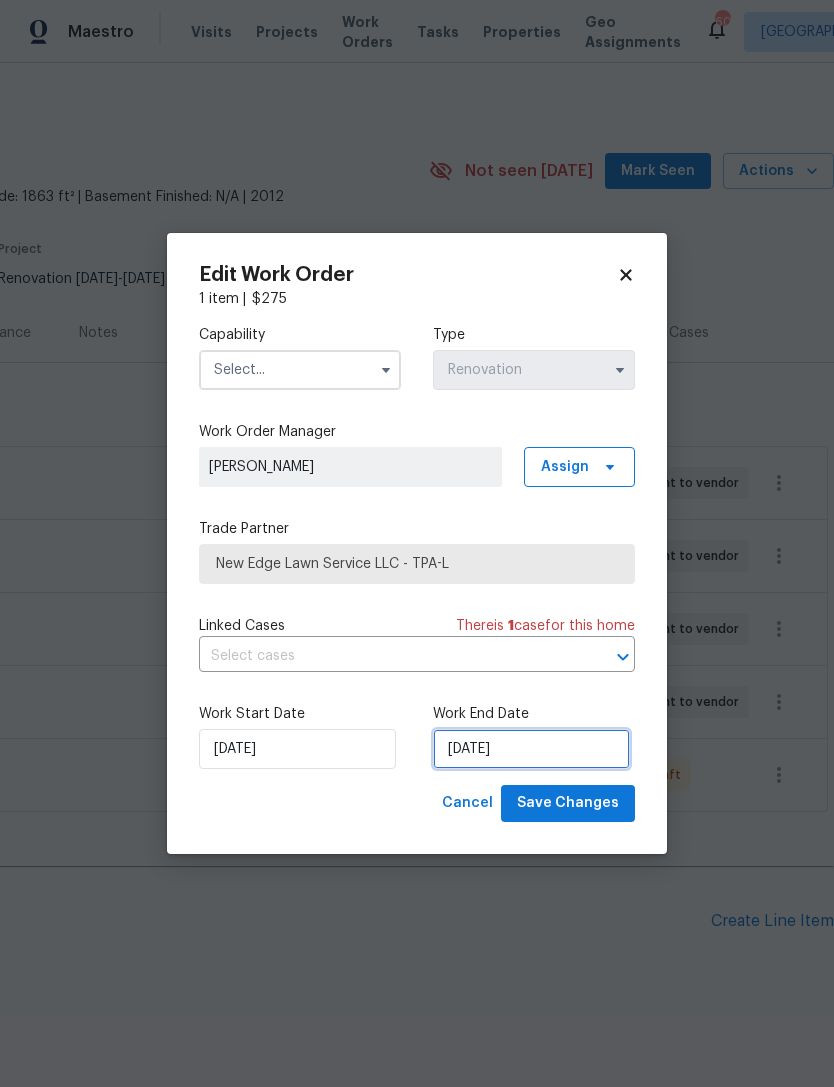 click on "[DATE]" at bounding box center [531, 749] 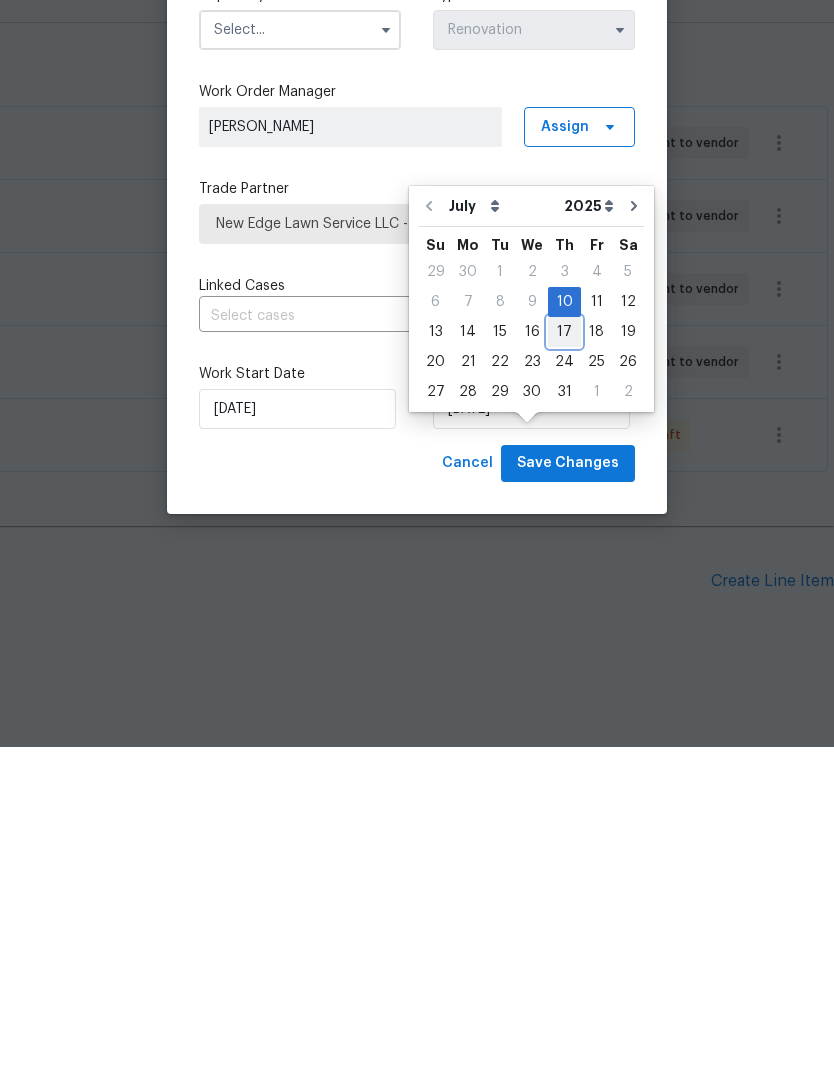 click on "17" at bounding box center [564, 672] 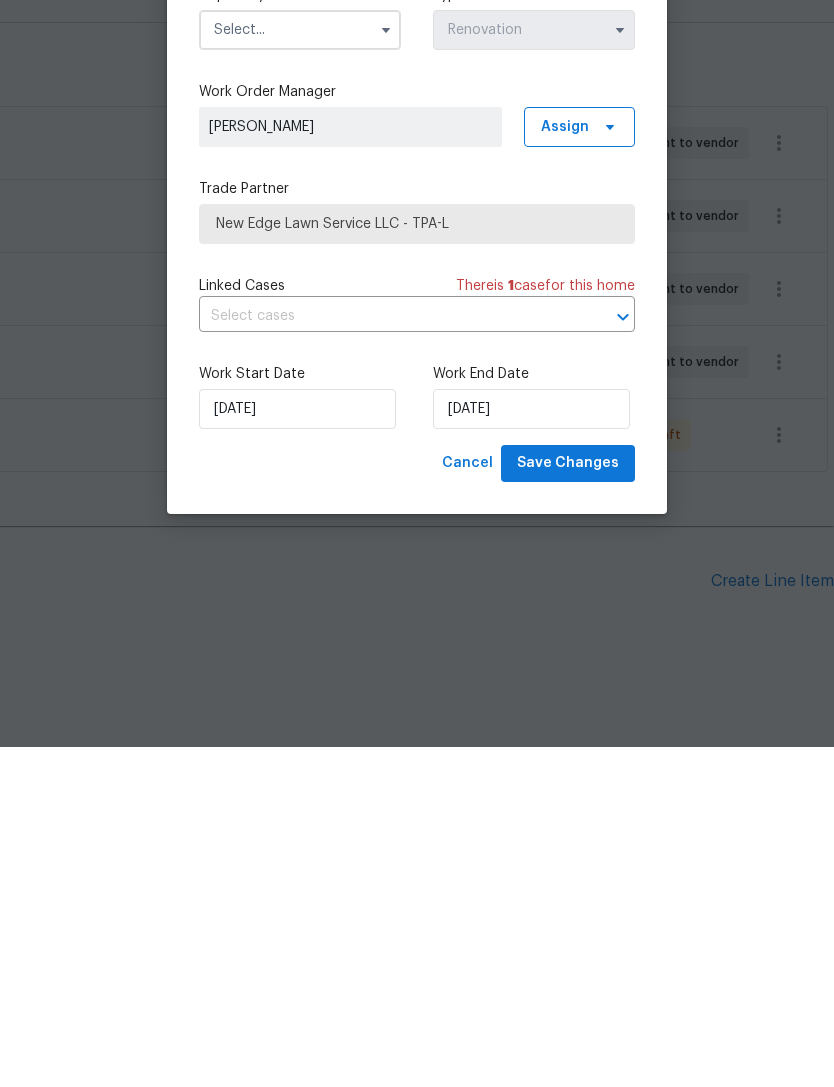 type on "7/17/2025" 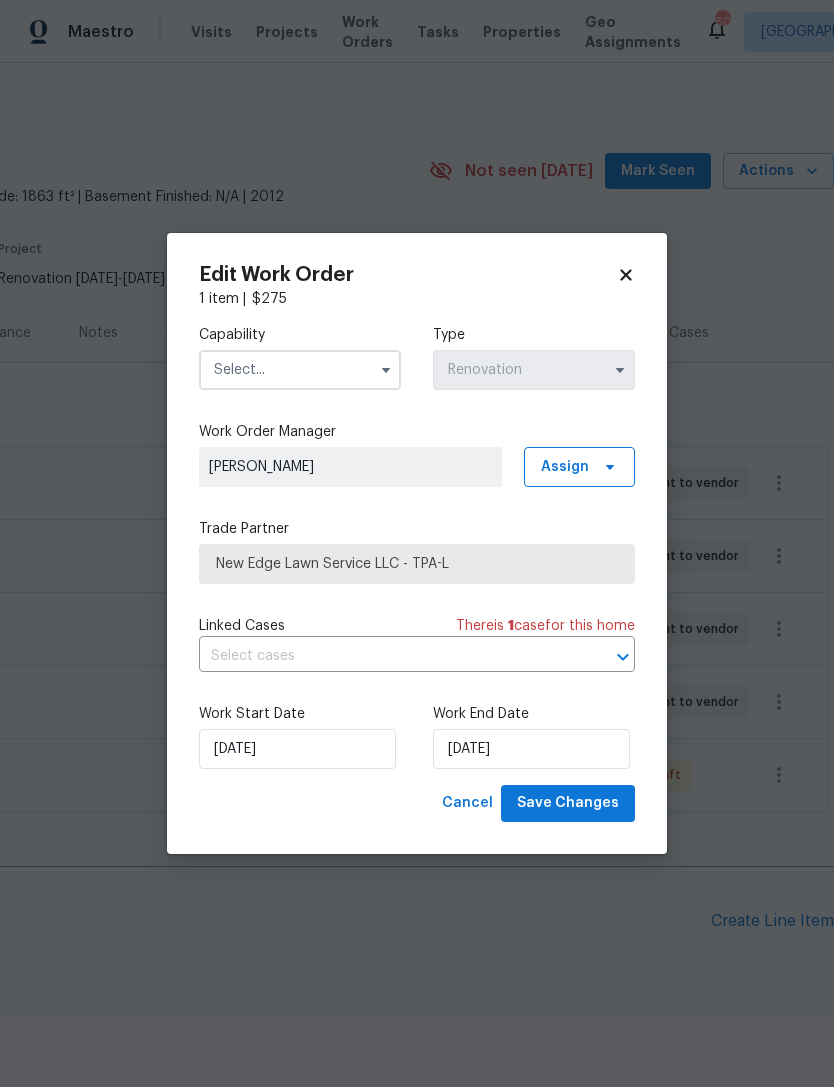 click at bounding box center (300, 370) 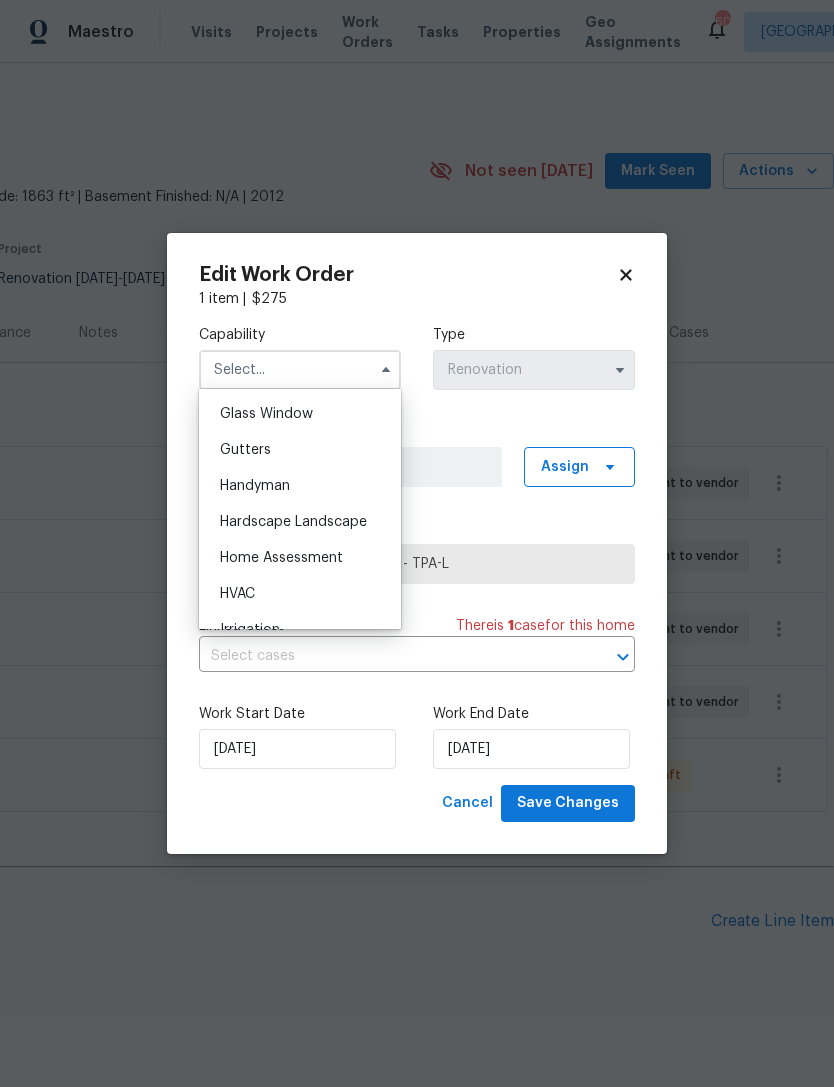 scroll, scrollTop: 1089, scrollLeft: 0, axis: vertical 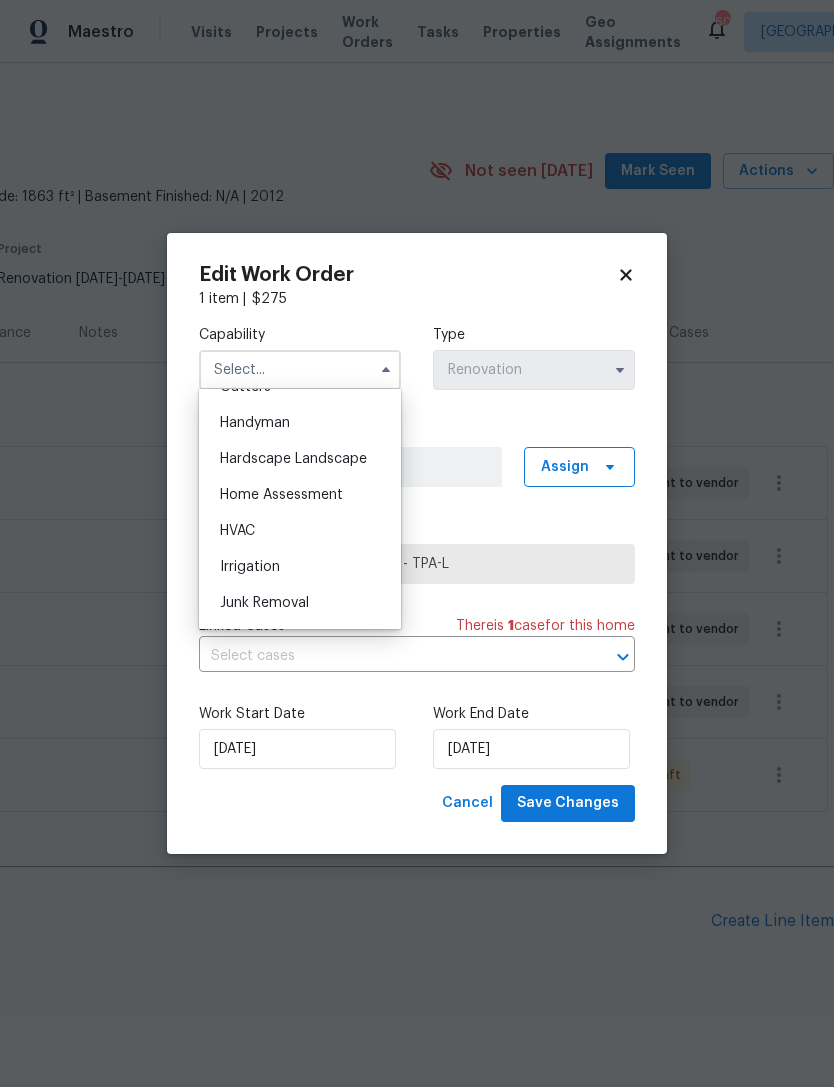 click on "Hardscape Landscape" at bounding box center [293, 459] 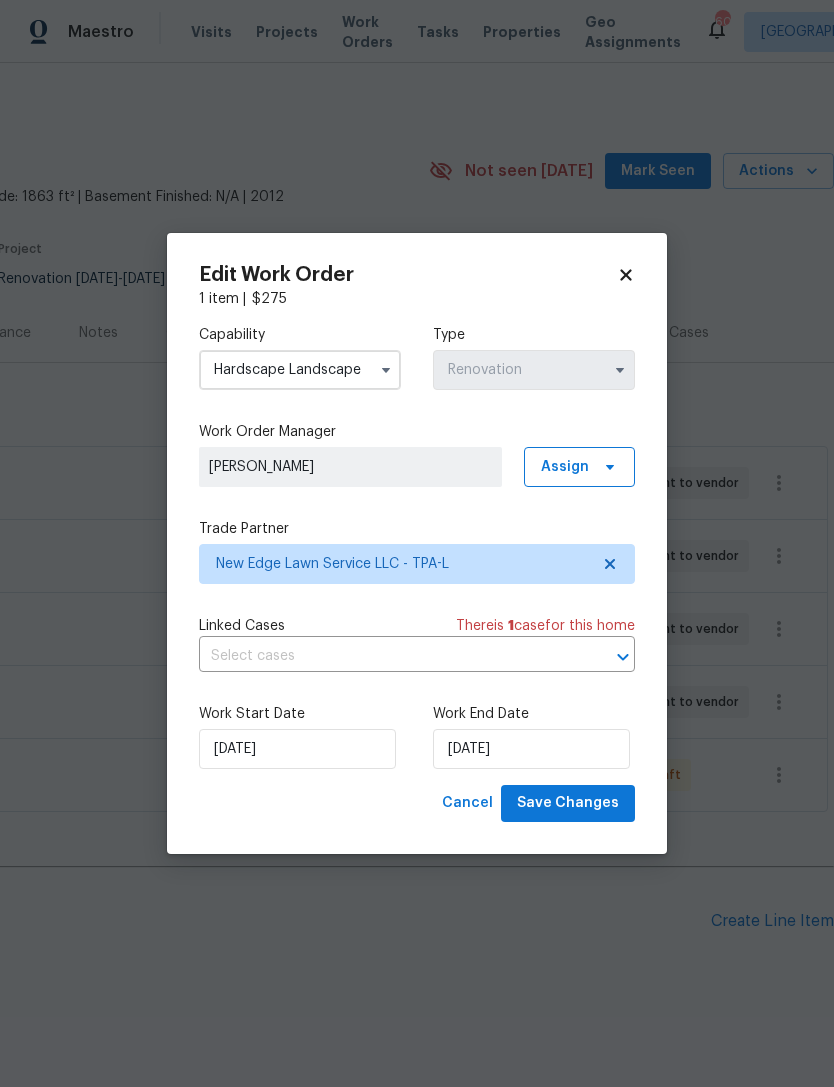click on "Hardscape Landscape" at bounding box center [300, 370] 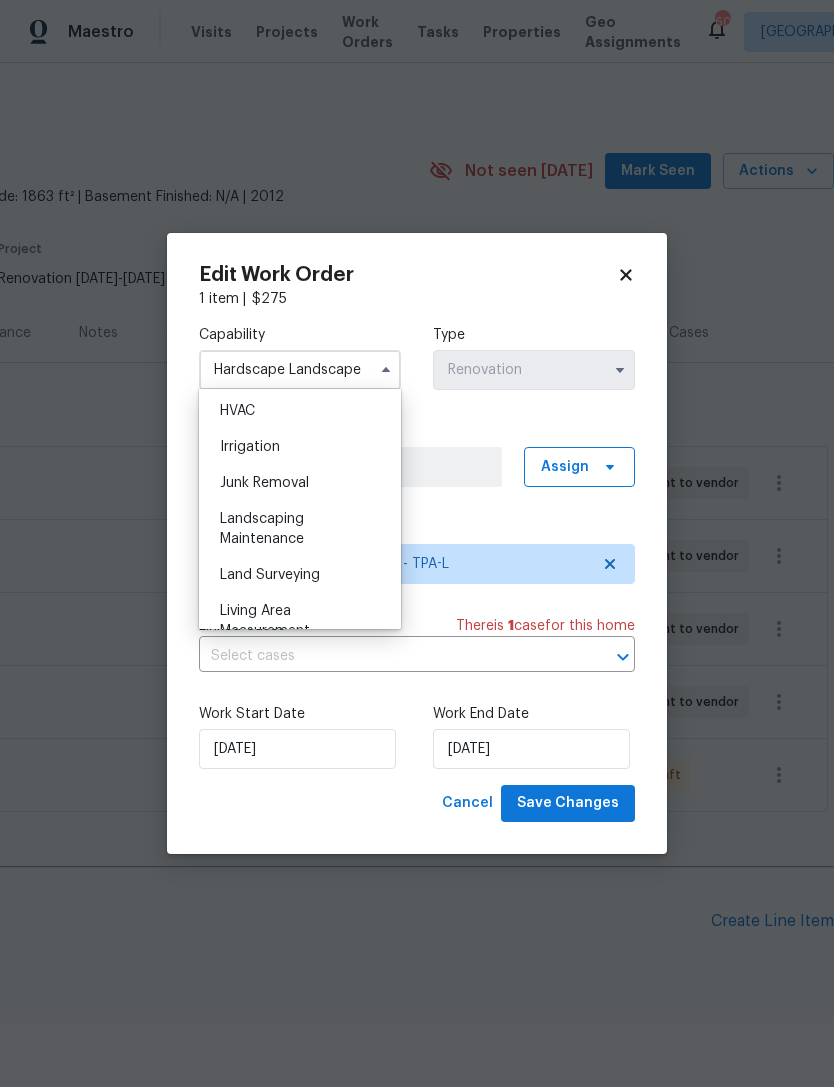 scroll, scrollTop: 1226, scrollLeft: 0, axis: vertical 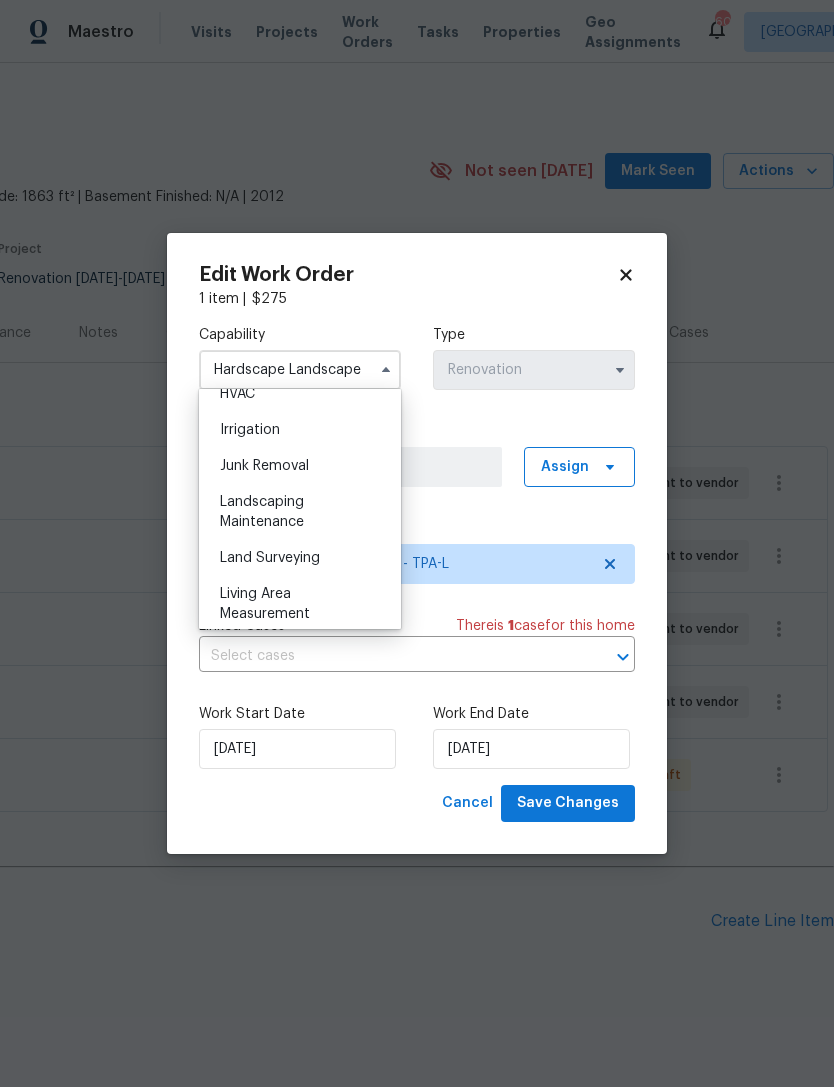click on "Landscaping Maintenance" at bounding box center (262, 512) 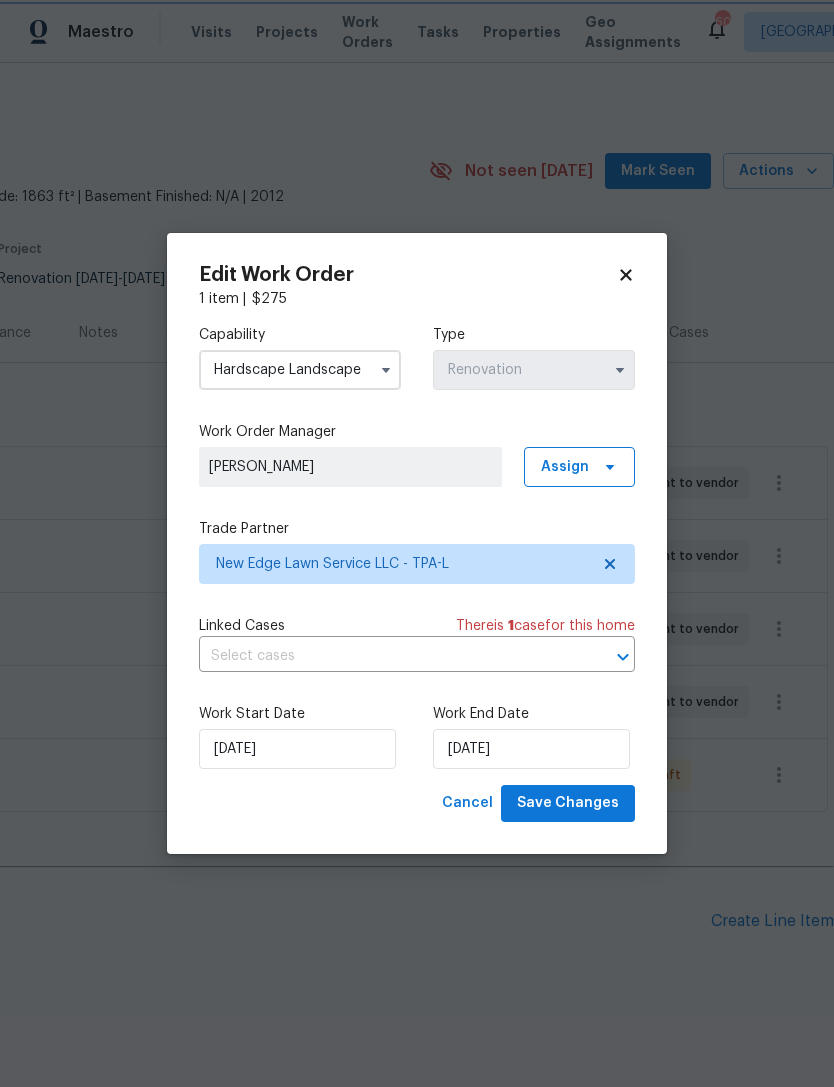 type on "Landscaping Maintenance" 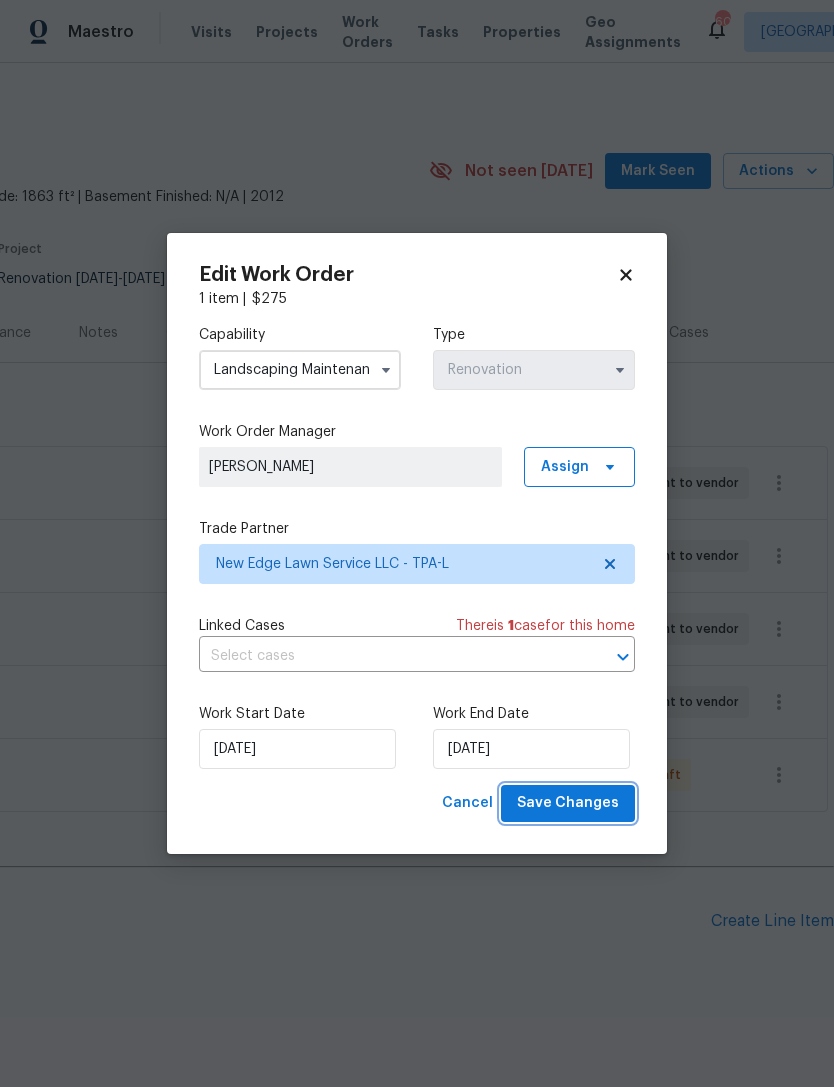 click on "Save Changes" at bounding box center (568, 803) 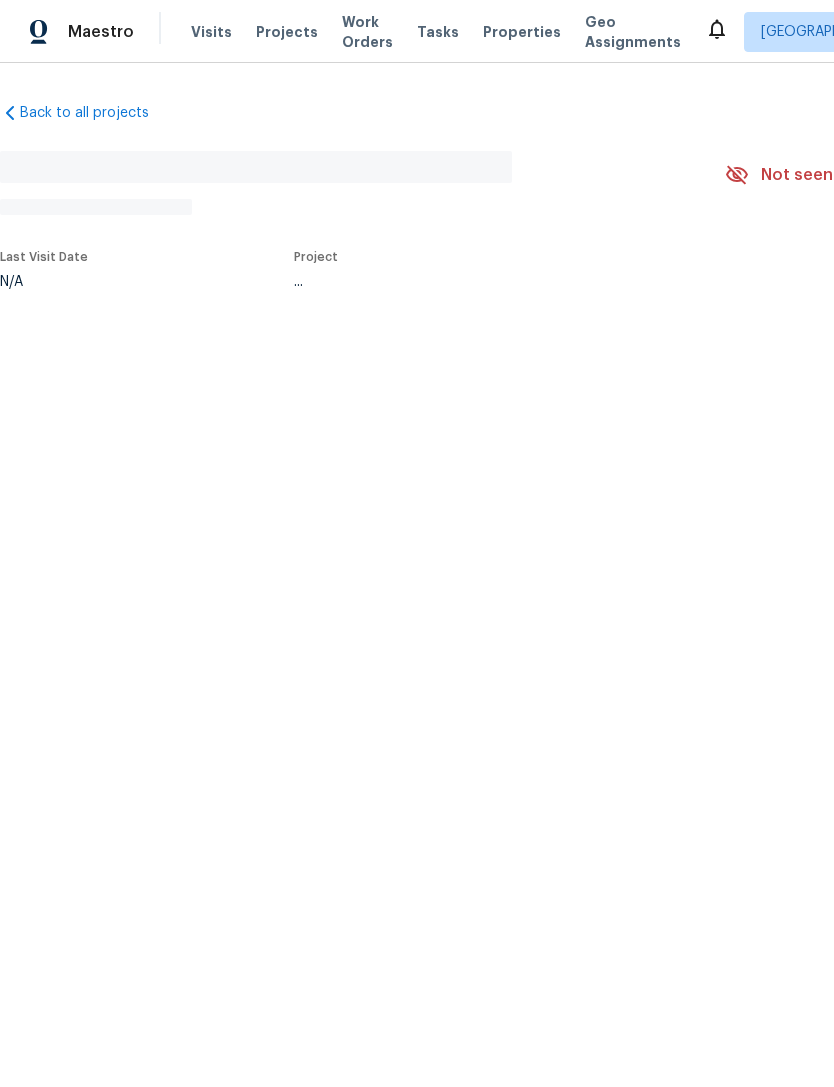 scroll, scrollTop: 0, scrollLeft: 0, axis: both 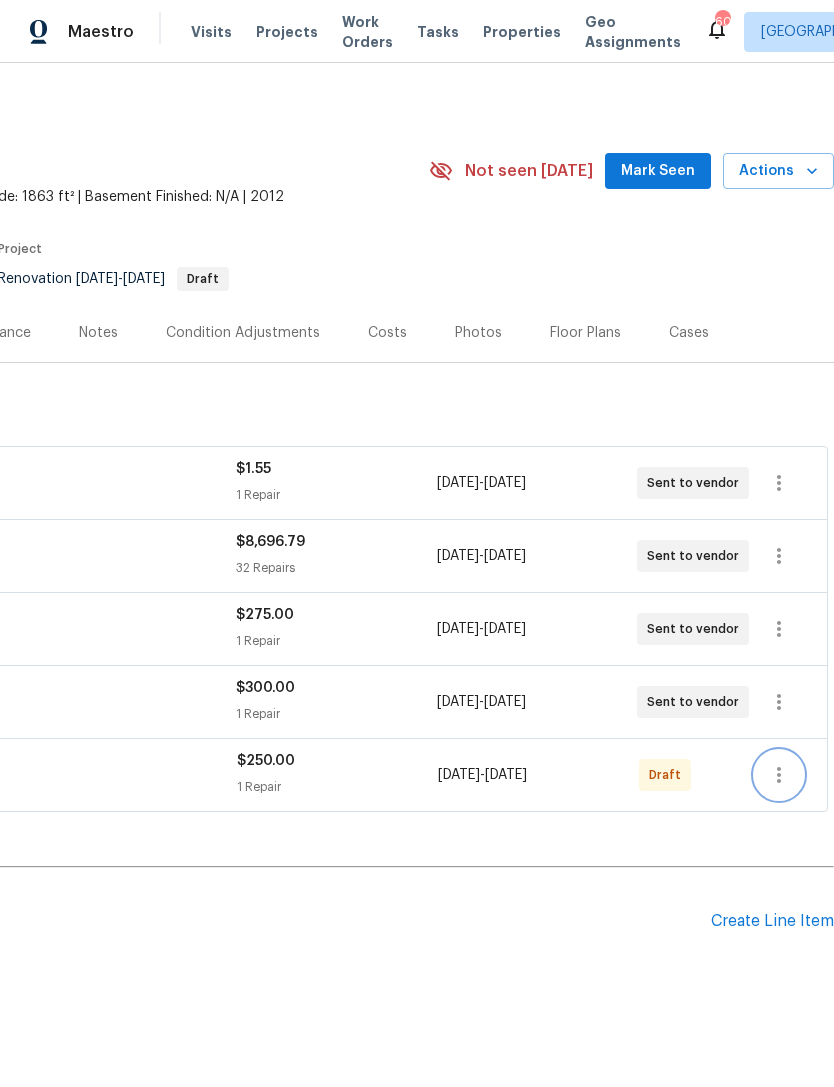 click 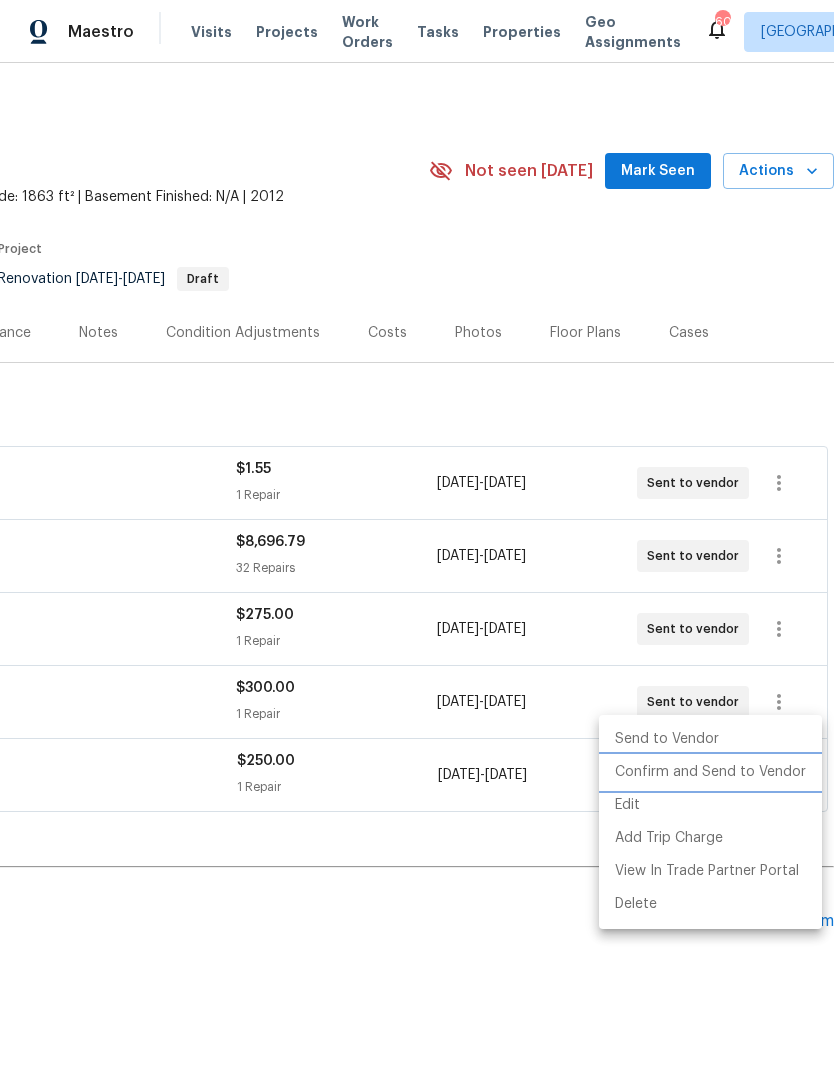 click on "Confirm and Send to Vendor" at bounding box center (710, 772) 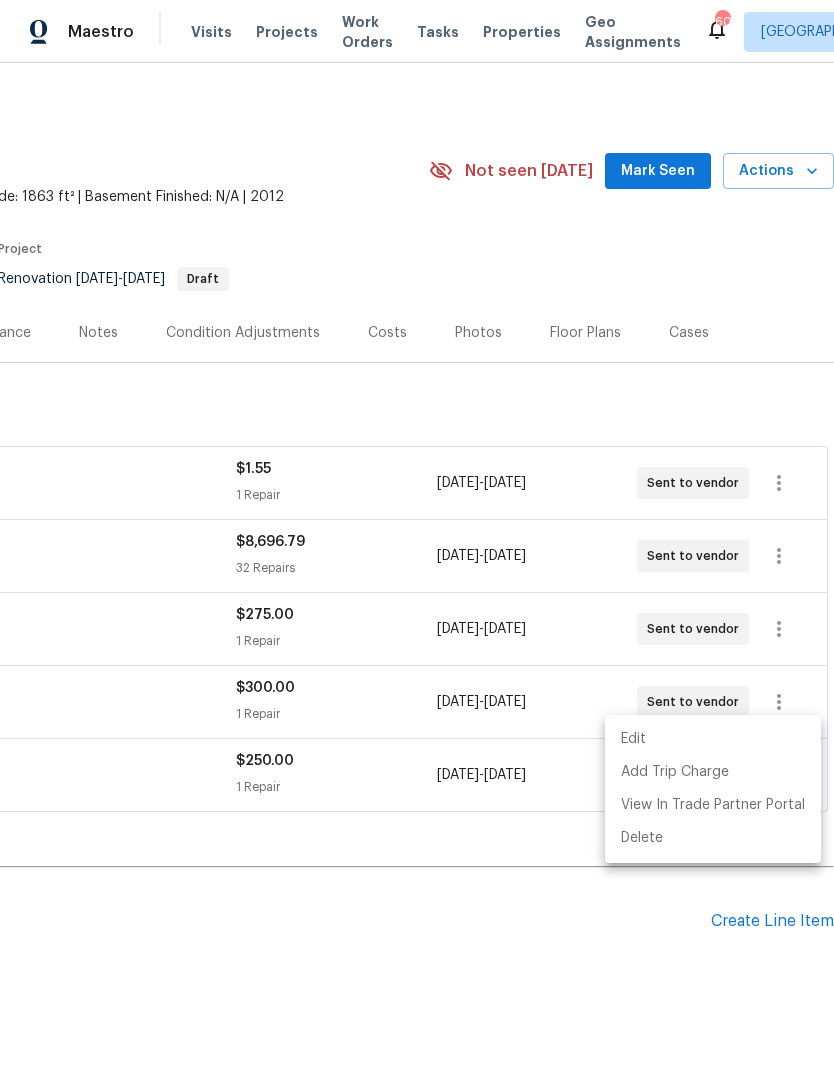click at bounding box center [417, 543] 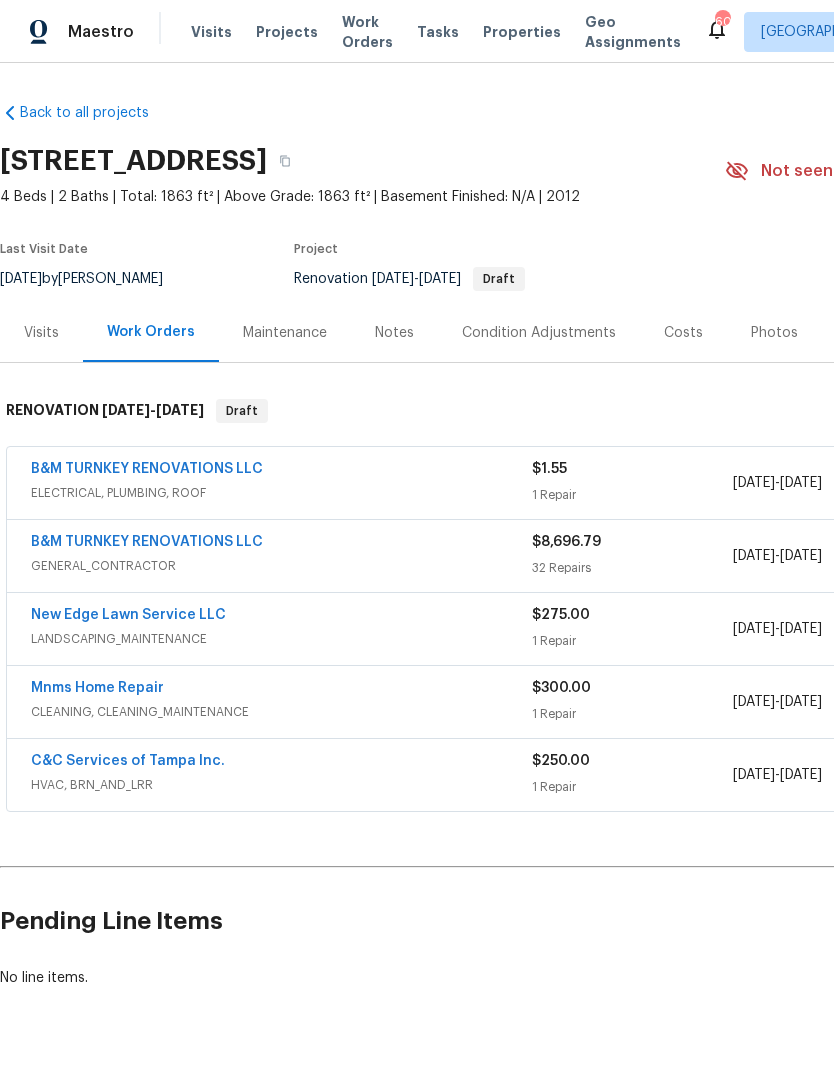 scroll, scrollTop: 0, scrollLeft: 0, axis: both 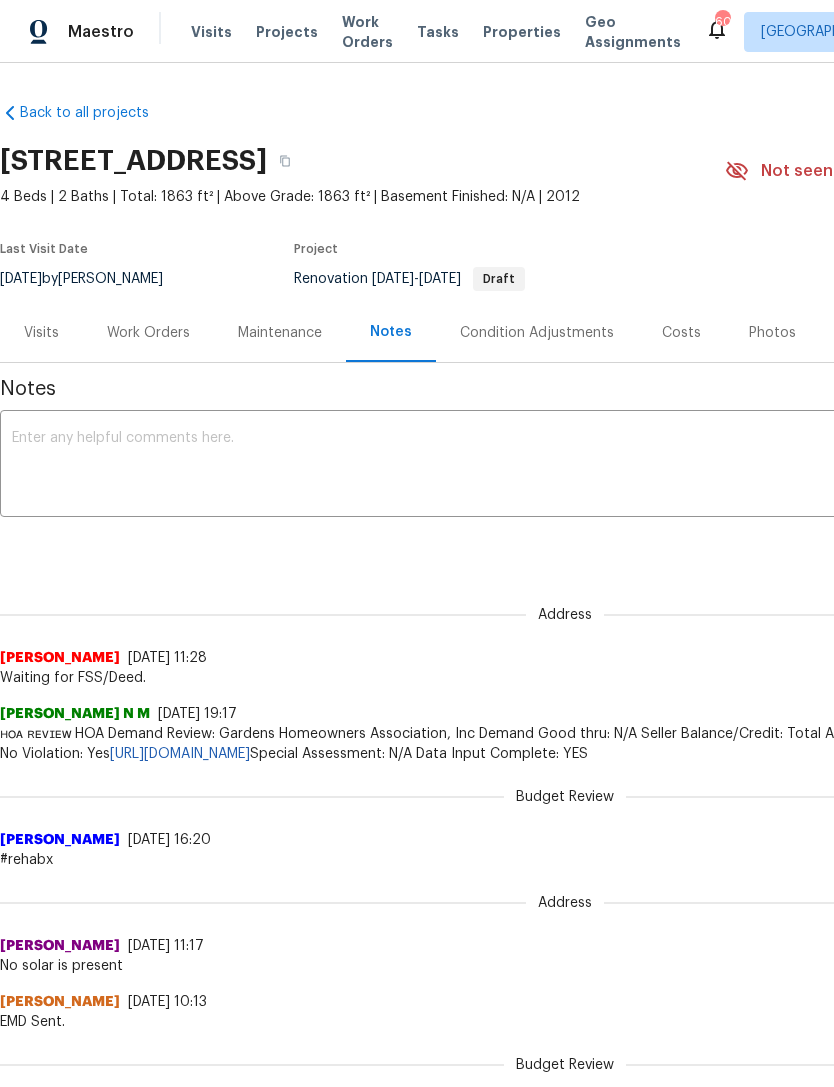 click at bounding box center (565, 466) 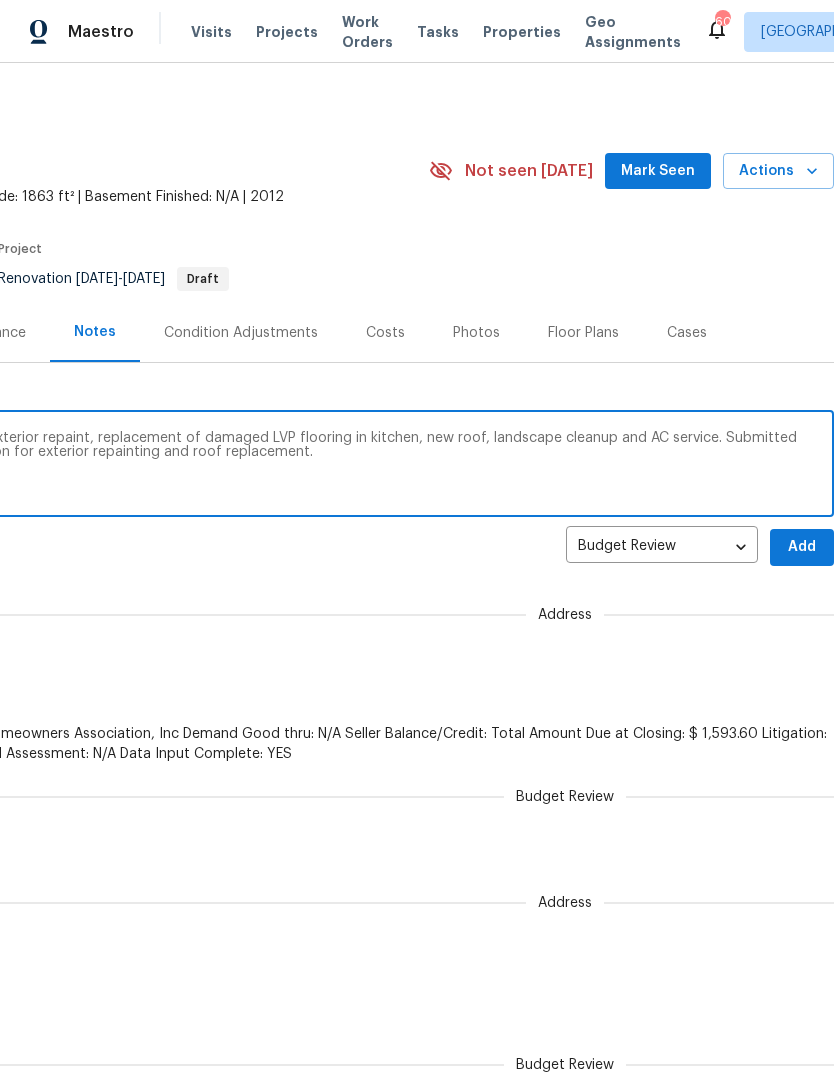 scroll, scrollTop: 0, scrollLeft: 296, axis: horizontal 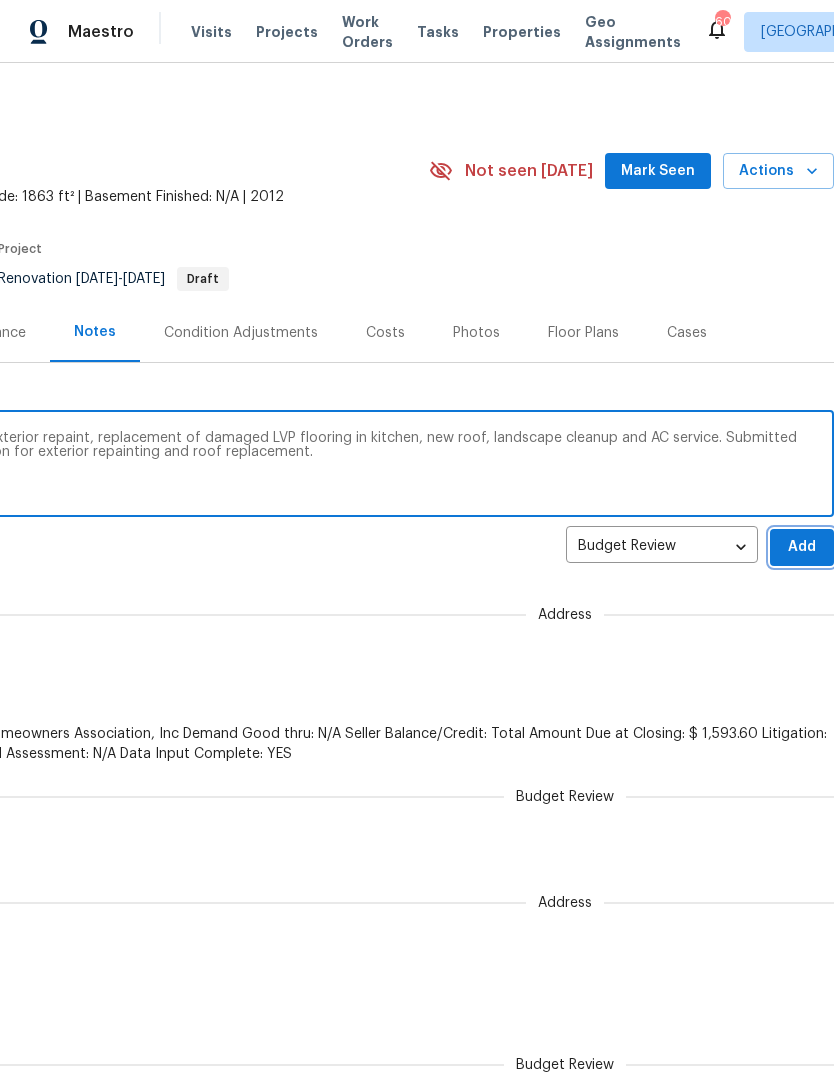 click on "Add" at bounding box center [802, 547] 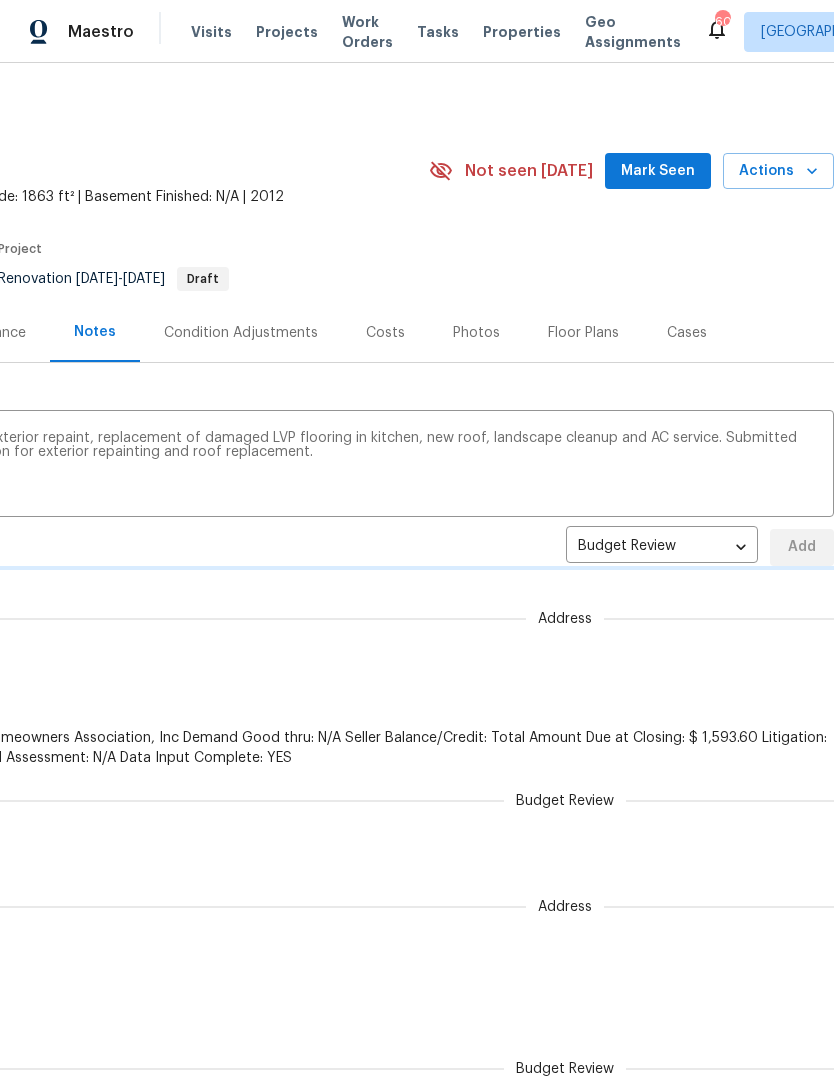 type 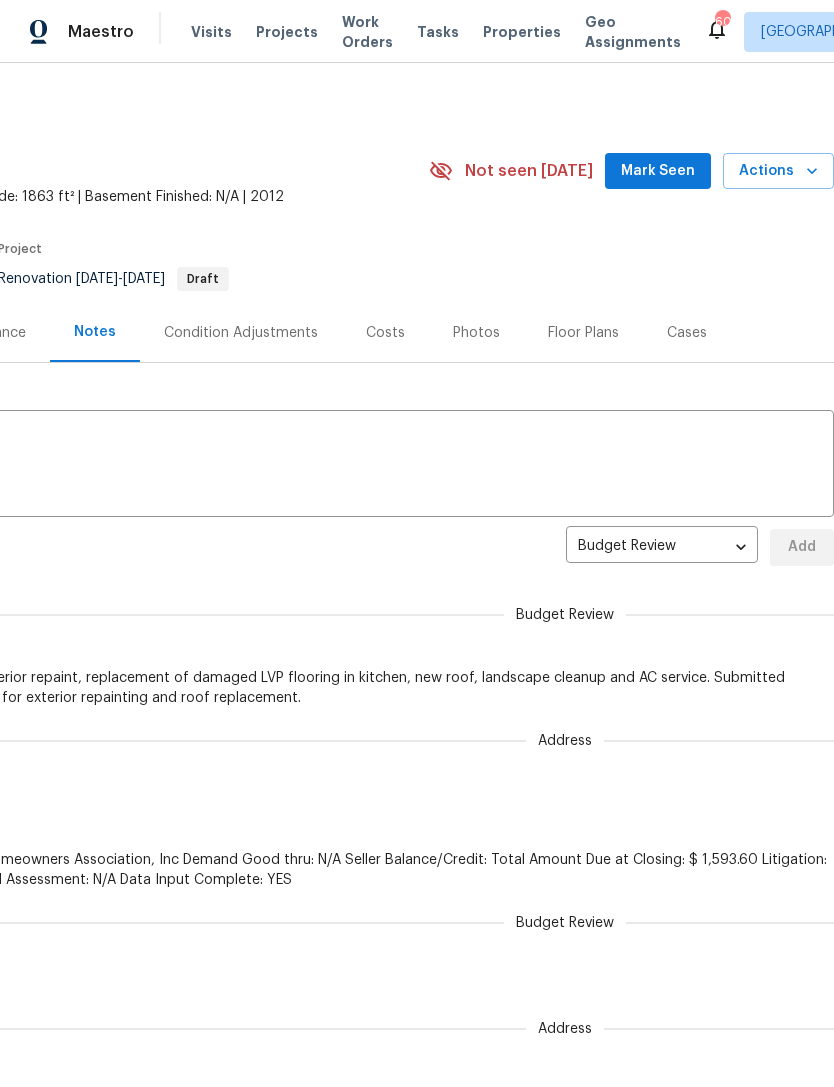 click on "Maestro Visits Projects Work Orders Tasks Properties Geo Assignments 60 Tampa Nick Christian Back to all projects 249 Majestic Gardens Ln, Winter Haven, FL 33880 4 Beds | 2 Baths | Total: 1863 ft² | Above Grade: 1863 ft² | Basement Finished: N/A | 2012 Not seen today Mark Seen Actions Last Visit Date 6/3/2025  by  Nick Christian   Project Renovation   7/10/2025  -  7/17/2025 Draft Visits Work Orders Maintenance Notes Condition Adjustments Costs Photos Floor Plans Cases Notes x ​ Budget Review budget_review ​ Add Budget Review Nick Christian 7/10/25, 15:55 D1W completed. Scoped full interior and exterior repaint, replacement of damaged LVP flooring in kitchen, new roof, landscape cleanup and AC service. Submitted request with HOA to submit ARC application for exterior repainting and roof replacement.  Address Gopi Krishnan 7/9/25, 11:28 Waiting for FSS/Deed. MURUGHAN N M 7/2/25, 19:17 https://opendoor.zendesk.com/agent/tickets/3298168
Special Assessment: N/A
Data Input Complete: YES Budget Review" at bounding box center (417, 543) 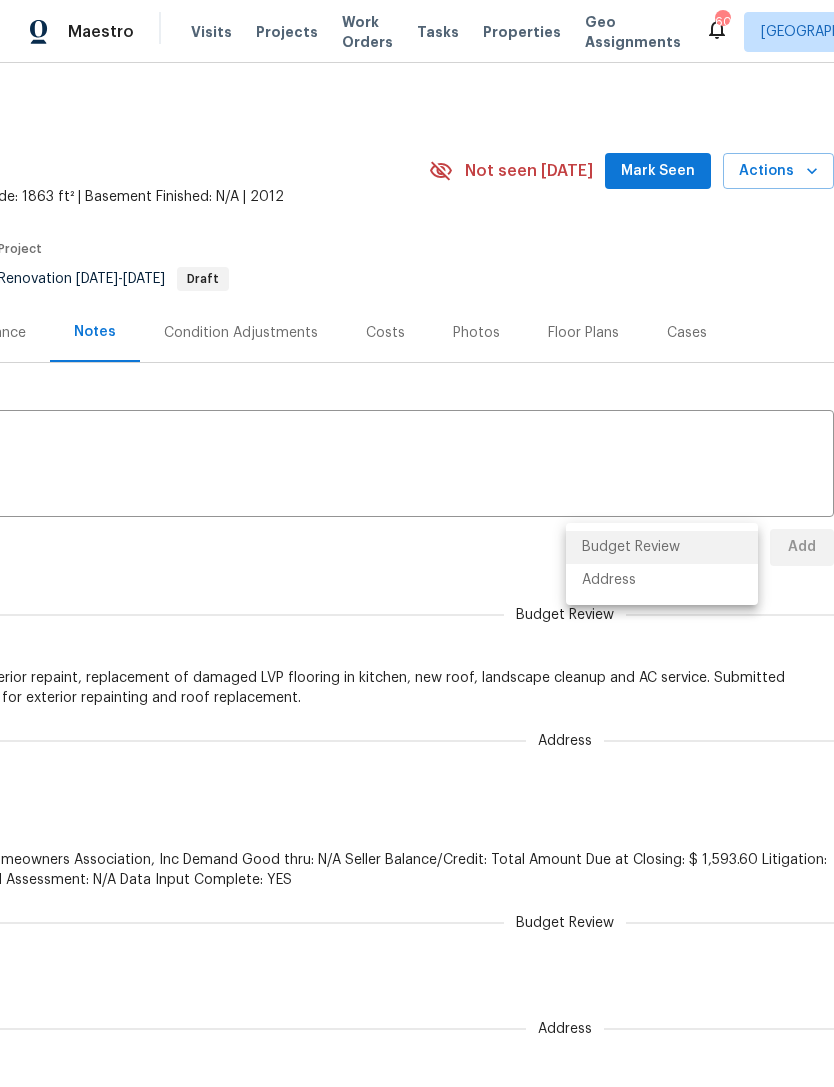 click on "Budget Review" at bounding box center [662, 547] 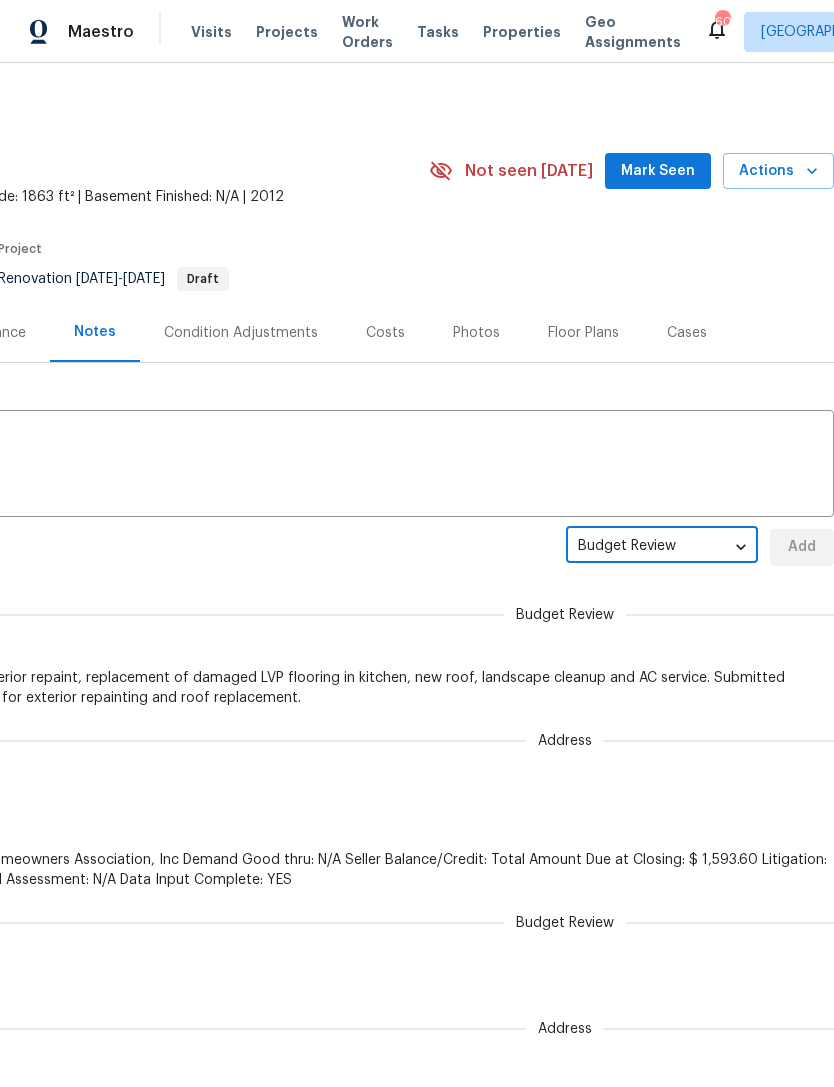 click on "Budget Review Nick Christian 7/10/25, 15:55 D1W completed. Scoped full interior and exterior repaint, replacement of damaged LVP flooring in kitchen, new roof, landscape cleanup and AC service. Submitted request with HOA to submit ARC application for exterior repainting and roof replacement." at bounding box center [269, 645] 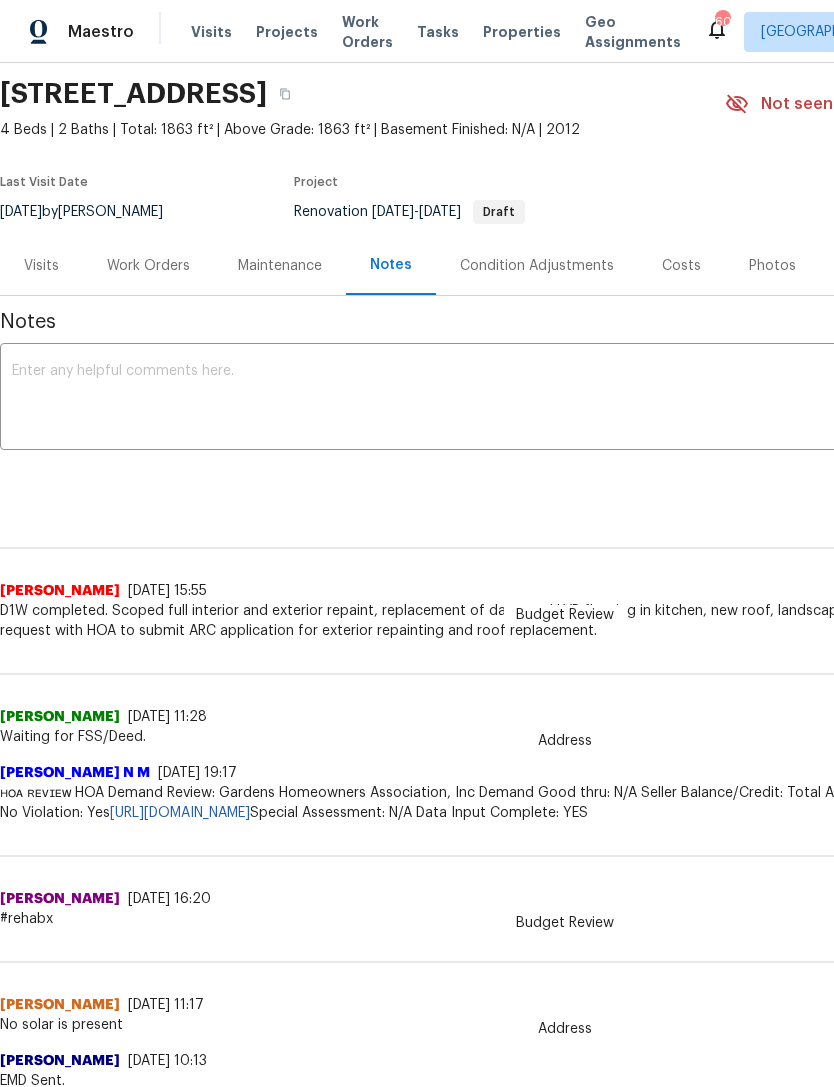 scroll, scrollTop: 0, scrollLeft: 0, axis: both 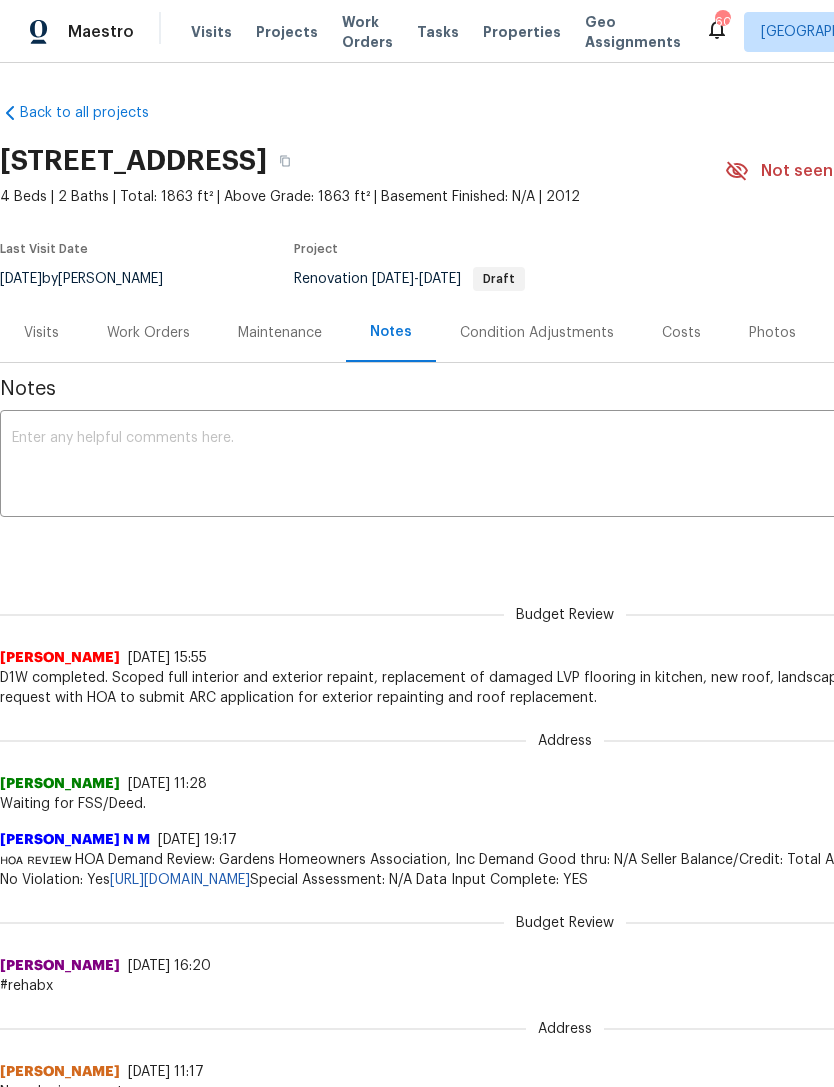 click on "Back to all projects 249 Majestic Gardens Ln, Winter Haven, FL 33880 4 Beds | 2 Baths | Total: 1863 ft² | Above Grade: 1863 ft² | Basement Finished: N/A | 2012 Not seen today Mark Seen Actions Last Visit Date 6/3/2025  by  Nick Christian   Project Renovation   7/10/2025  -  7/17/2025 Draft Visits Work Orders Maintenance Notes Condition Adjustments Costs Photos Floor Plans Cases Notes x ​ Budget Review budget_review ​ Add Budget Review Nick Christian 7/10/25, 15:55 D1W completed. Scoped full interior and exterior repaint, replacement of damaged LVP flooring in kitchen, new roof, landscape cleanup and AC service. Submitted request with HOA to submit ARC application for exterior repainting and roof replacement.  Address Gopi Krishnan 7/9/25, 11:28 Waiting for FSS/Deed. MURUGHAN N M 7/2/25, 19:17 ʜᴏᴀ ʀᴇᴠɪᴇᴡ
HOA Demand Review: Gardens Homeowners Association, Inc
Demand Good thru: N/A
Seller Balance/Credit: Total Amount Due at Closing: $ 1,593.60
Litigation: No
Violation: Yes
Budget Review" at bounding box center [565, 685] 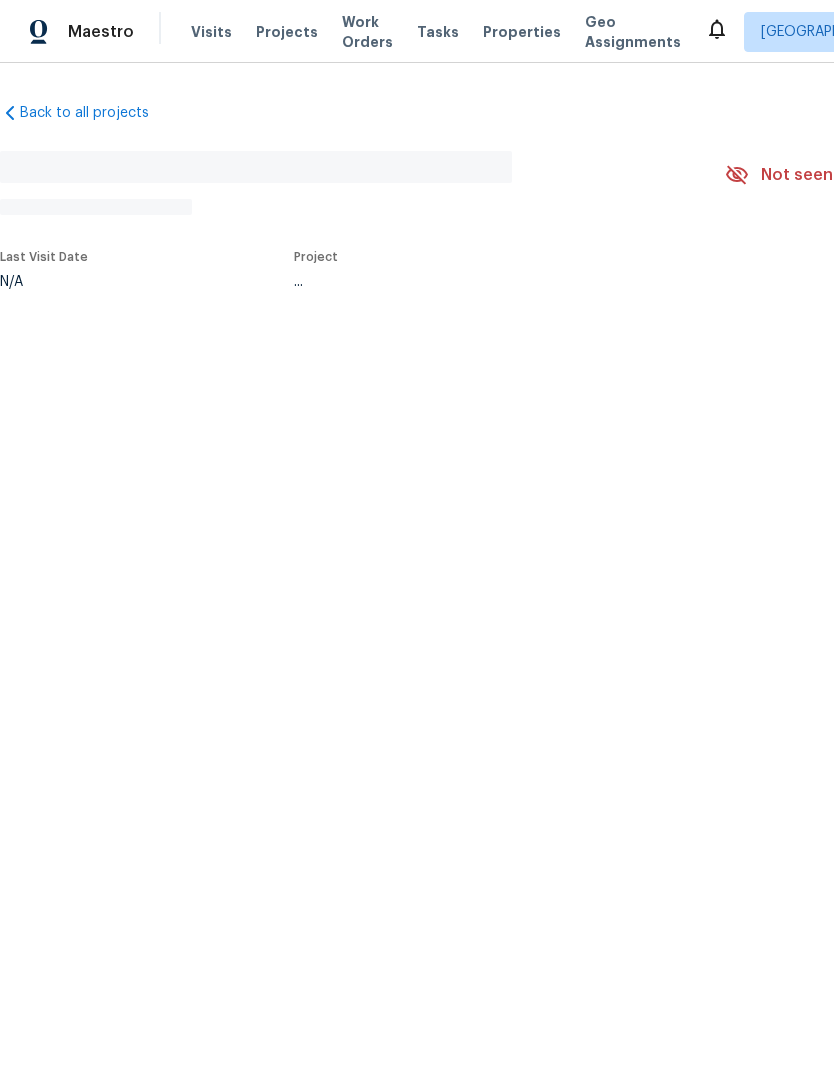scroll, scrollTop: 0, scrollLeft: 0, axis: both 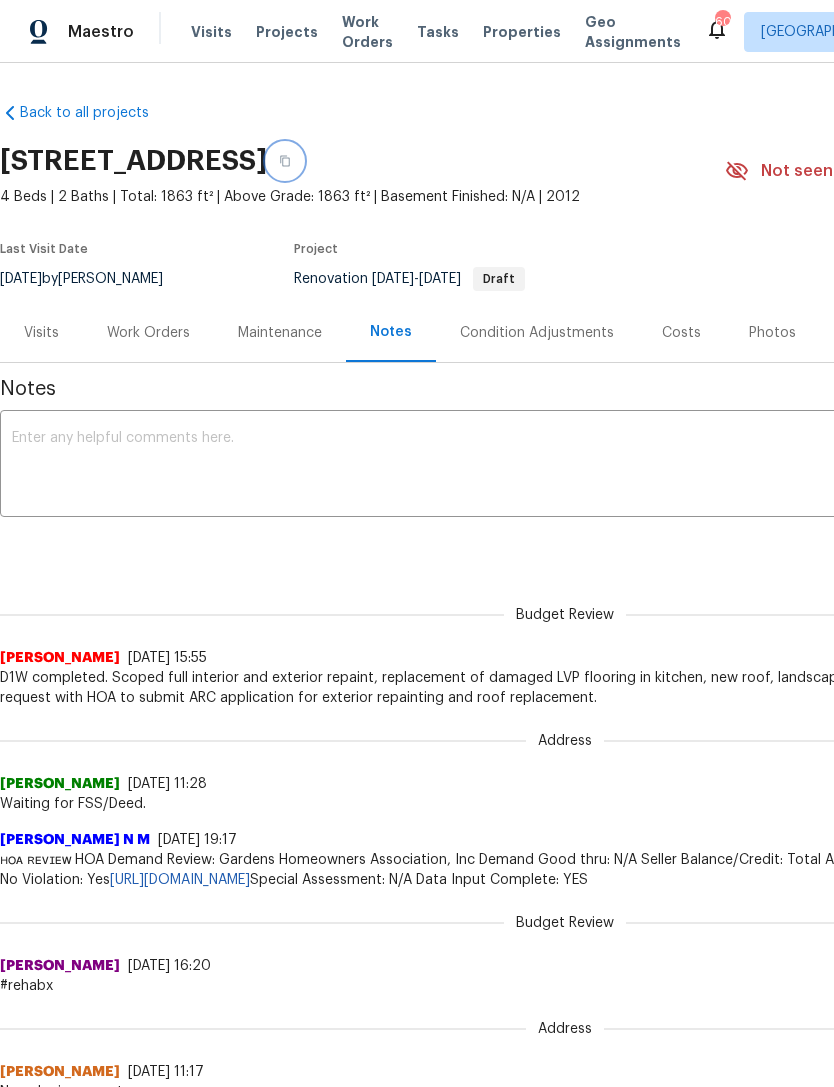click at bounding box center (285, 161) 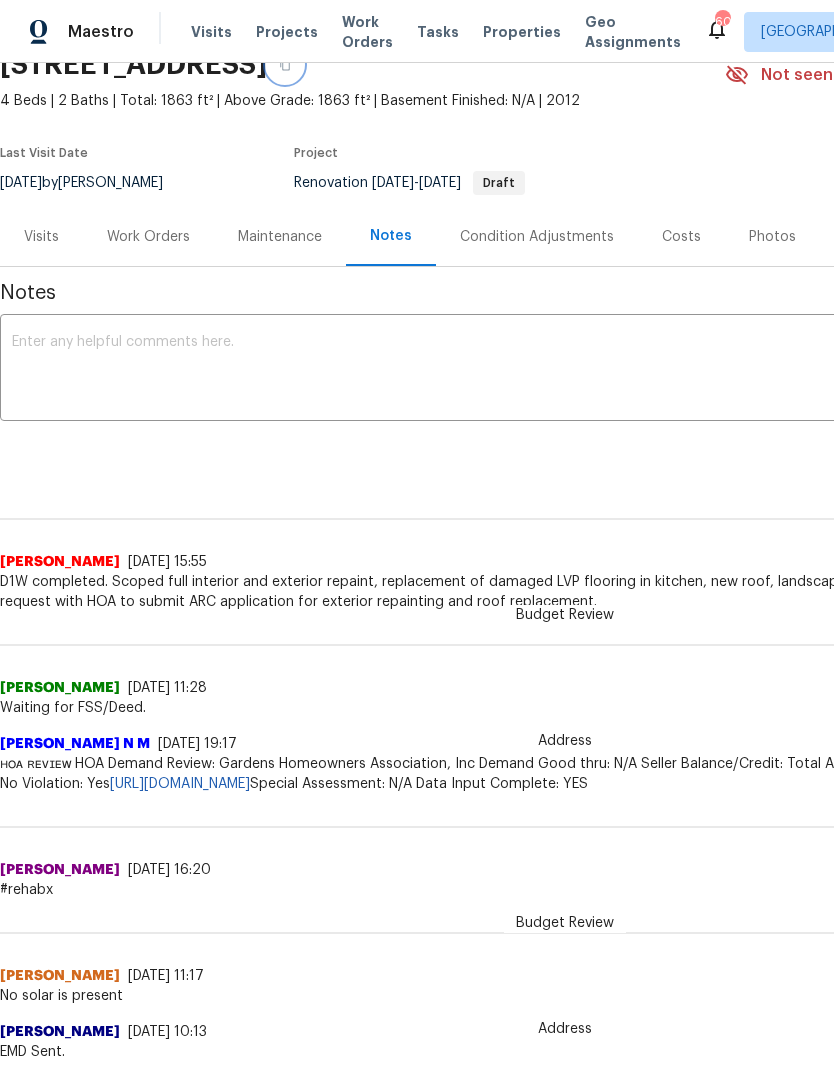scroll, scrollTop: 102, scrollLeft: 0, axis: vertical 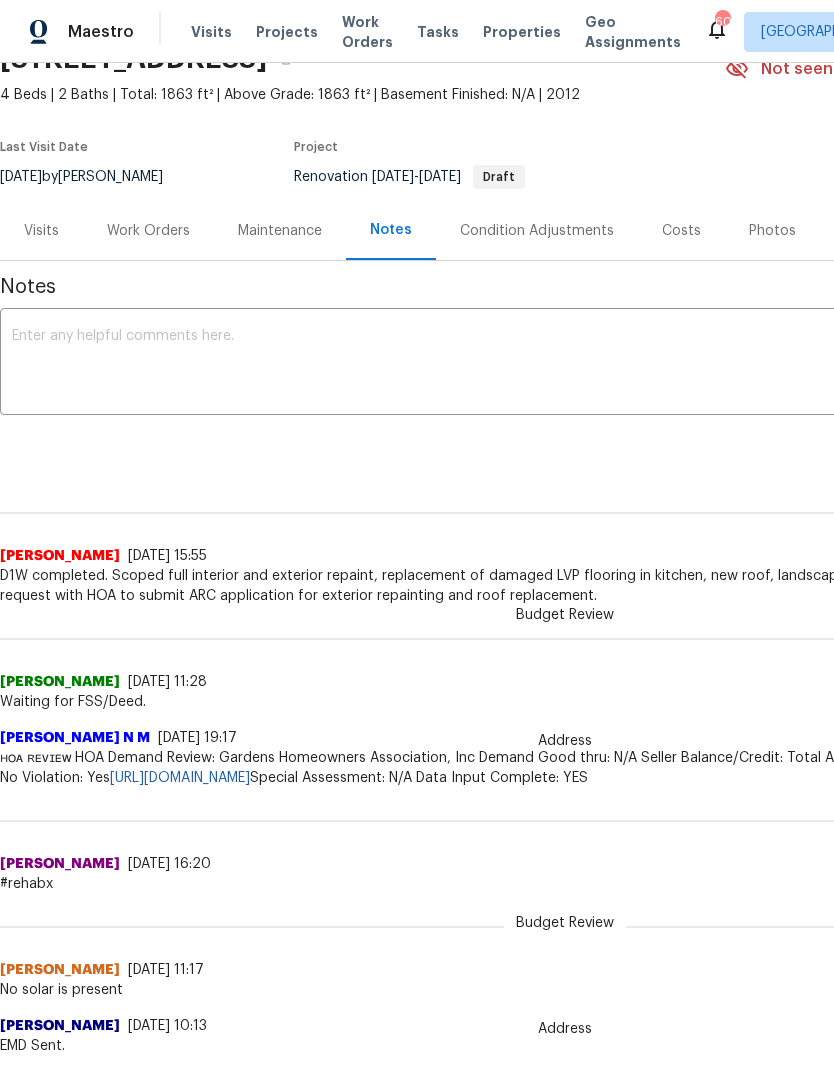 click on "Work Orders" at bounding box center (148, 231) 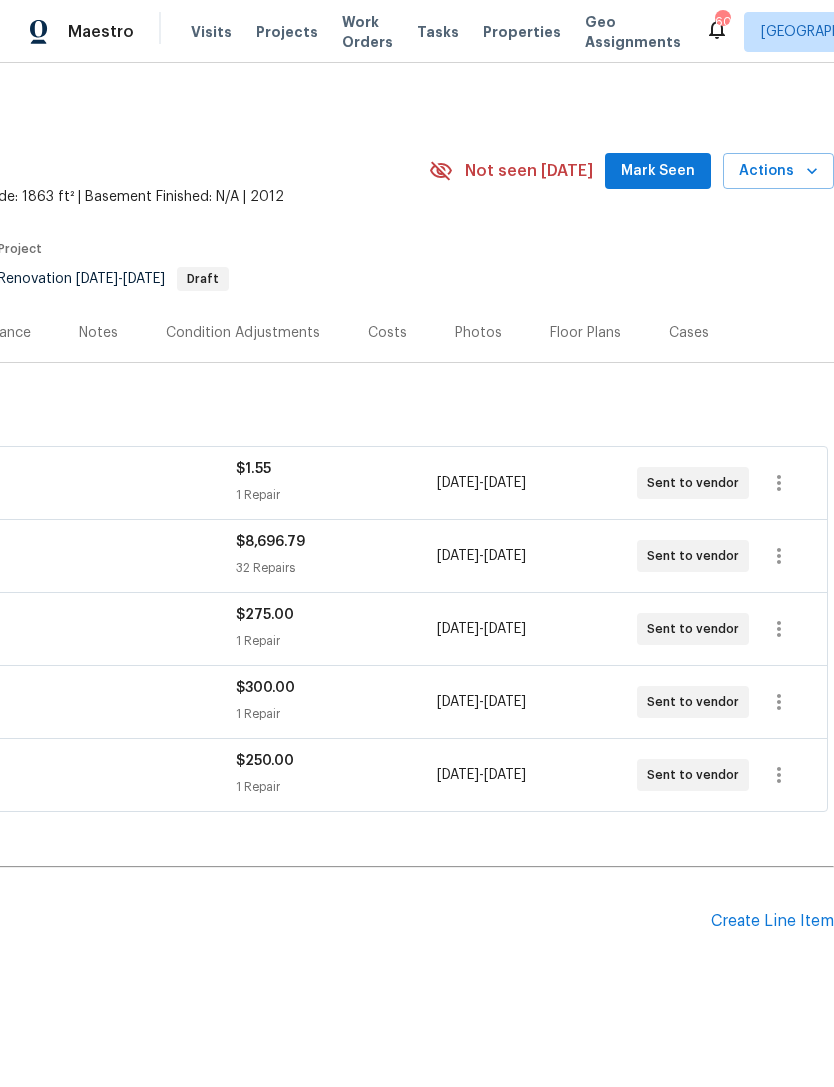 scroll, scrollTop: 0, scrollLeft: 296, axis: horizontal 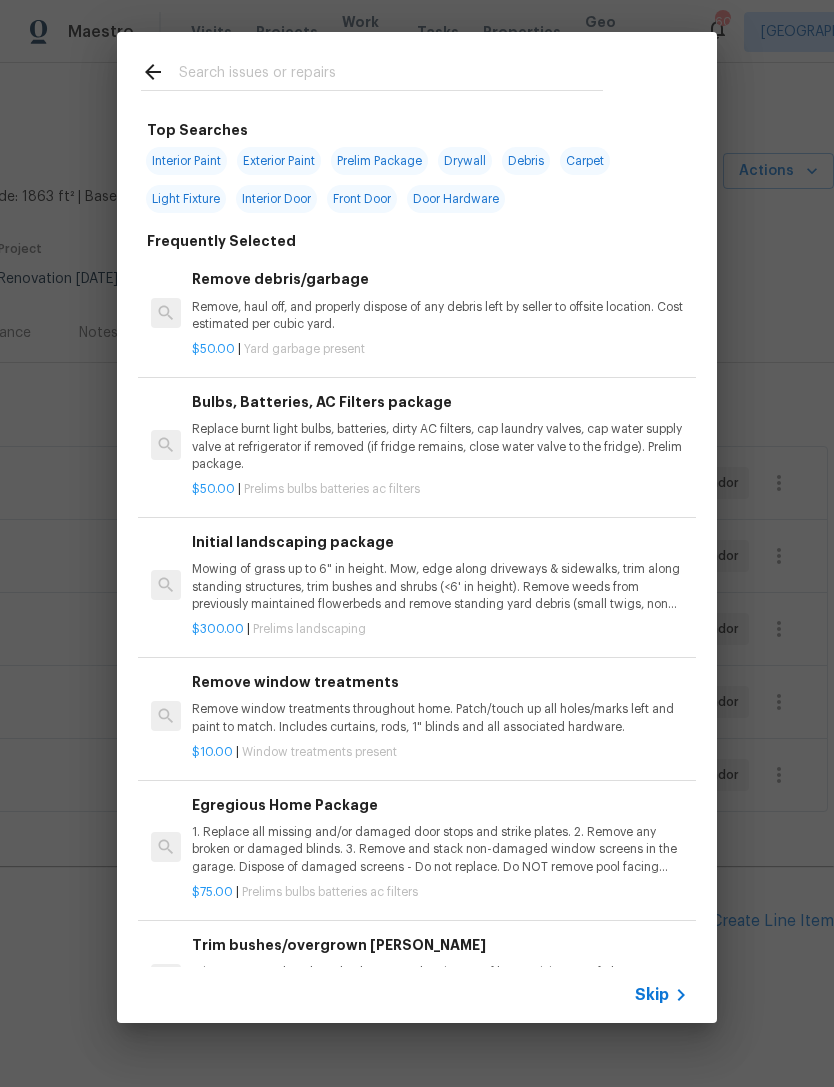 click at bounding box center (372, 71) 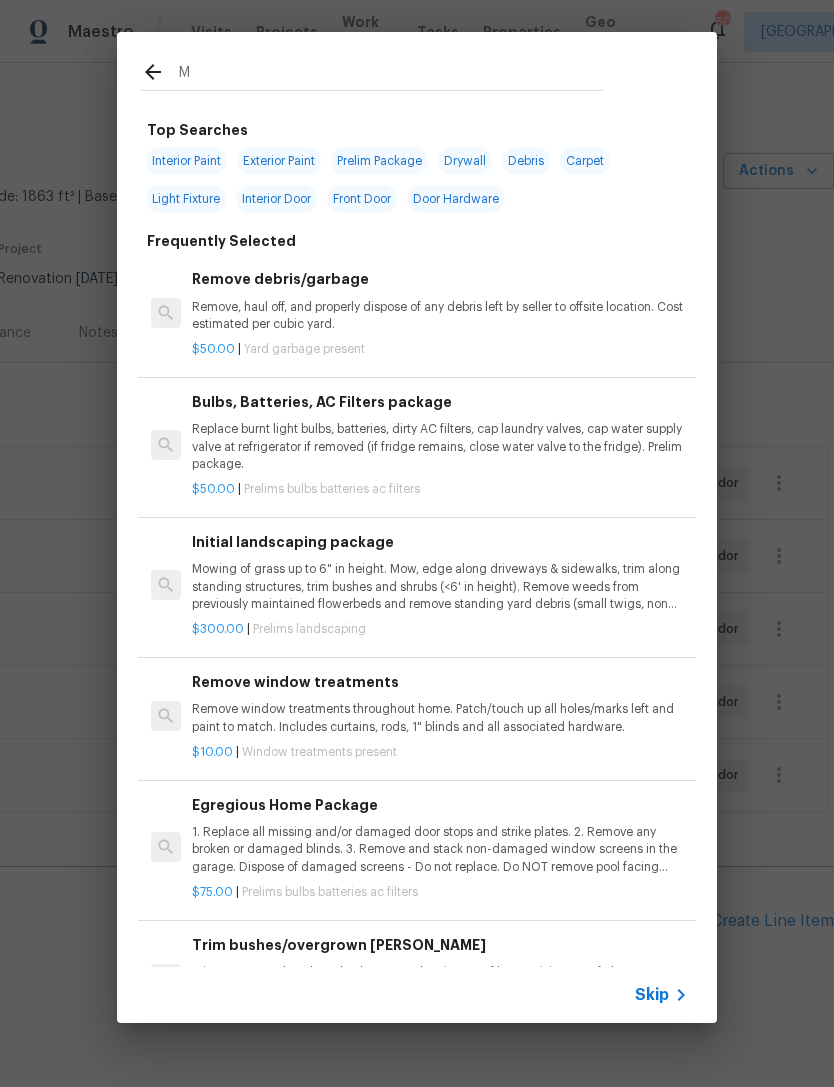 type 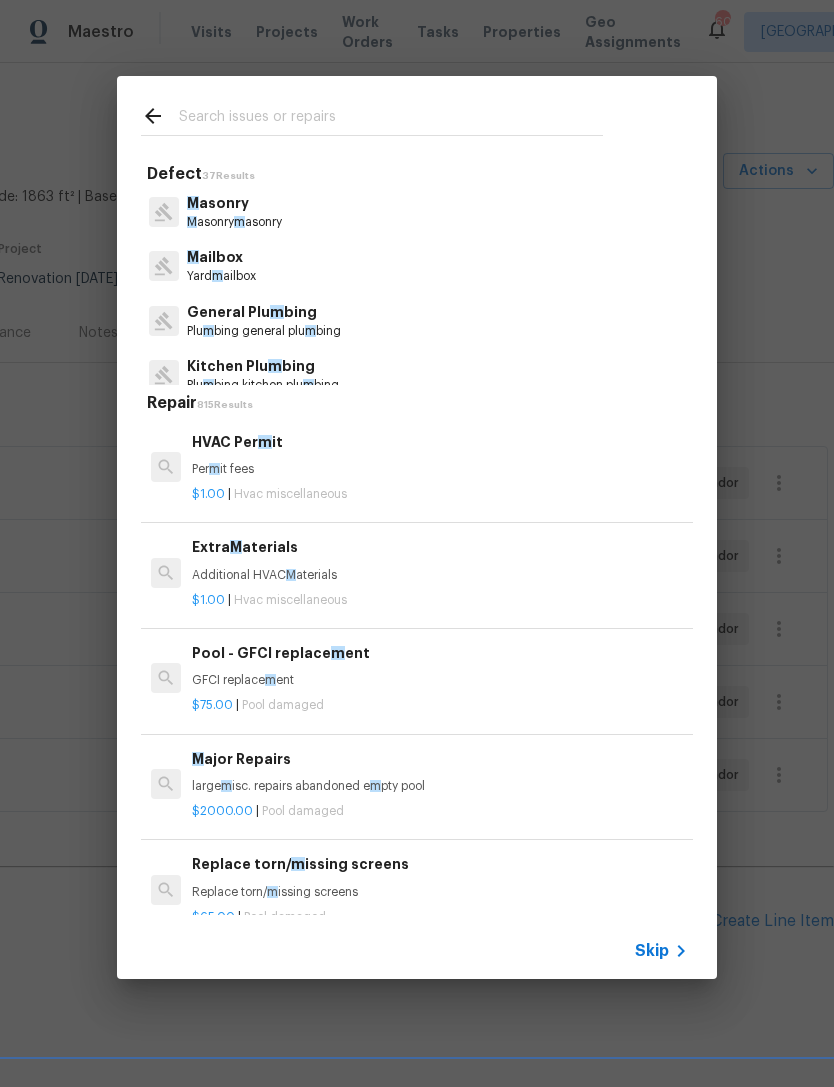 click on "Defect  37  Results M asonry M asonry  m asonry M ailbox Yard  m ailbox General Plu m bing Plu m bing general plu m bing Kitchen Plu m bing Plu m bing kitchen plu m bing Roof Replace m ent Roof roof replace m ent Bathroo m  Plu m bing Plu m bing bathroo m  plu m bing De m o Exterior De m olition exterior de m olition ACQ: Plu m bing Acquisition acq plu m bing Da m aged/ m issing outlet Switches and outlets da m aged outlet Bathroo m  Accesories Interior tri m  bathroo m  accessories Bathroo m  Cabinets Cabinets bathroo m  vanities De m o Interior De m olition interior de m olition Concrete De m o Flatwork concrete de m o S m oke Odor Odor s m oke severe Interior Tri m Interior tri m  interior tri m Exterior Stor m  Door Doors exterior stor m  door ACQ: Organic  M aterial Acquisition acq organic  m aterial Gas Fireplace Da m age Fireplace gas Wood Fireplace Da m age Fireplace wood ACQ: Septic Syste m Acquisition acq septic syste m Fra m ing & Trusses Fra m ing fra m ing HVAC Partial Replace m ent Furnace m ent" at bounding box center (417, 527) 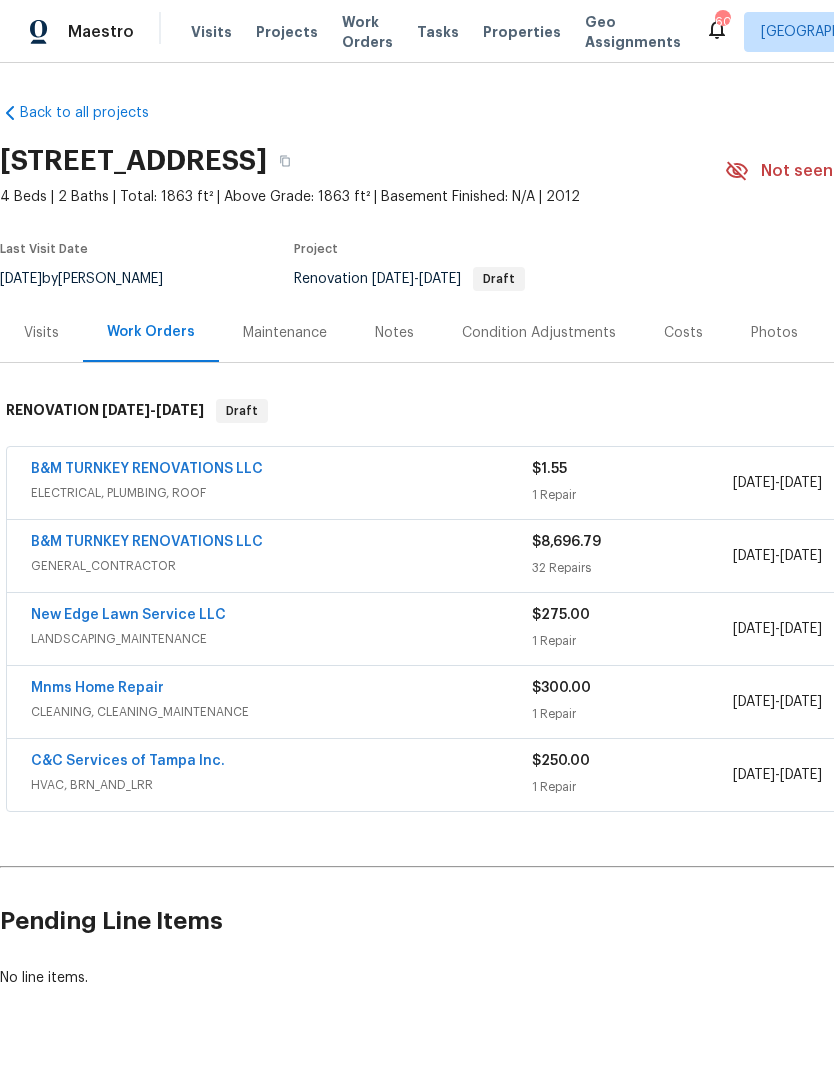scroll, scrollTop: 0, scrollLeft: 0, axis: both 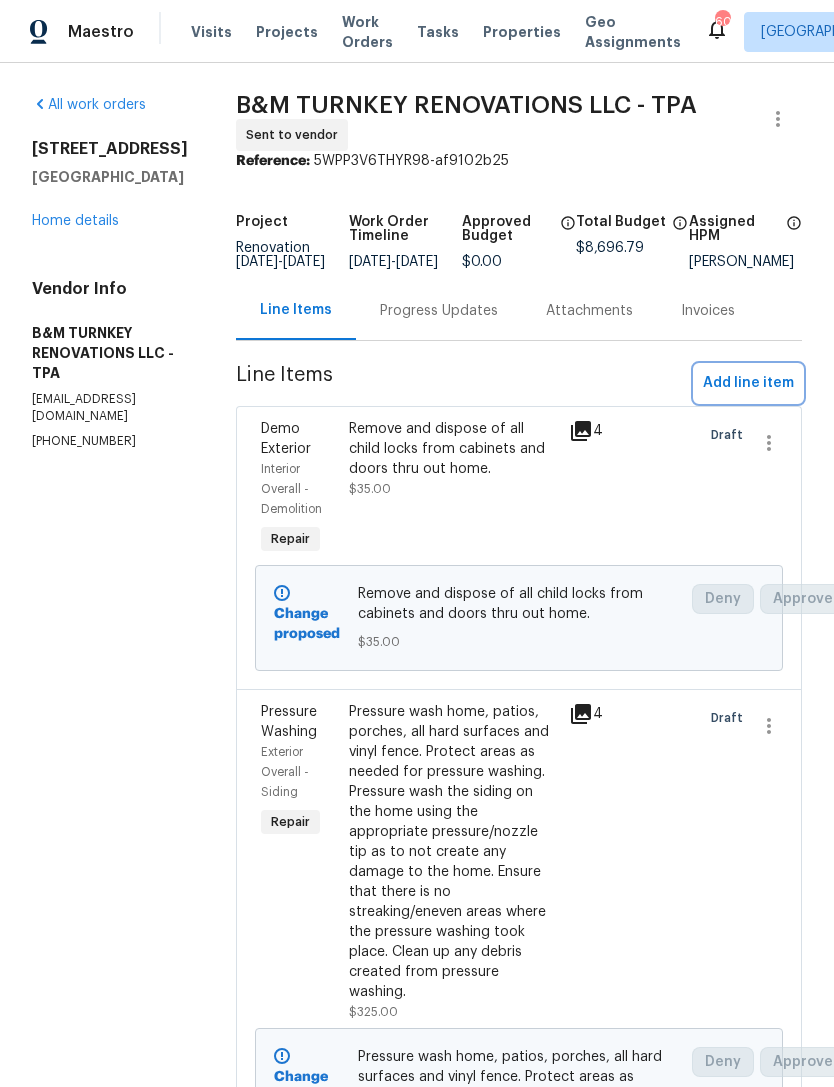 click on "Add line item" at bounding box center [748, 383] 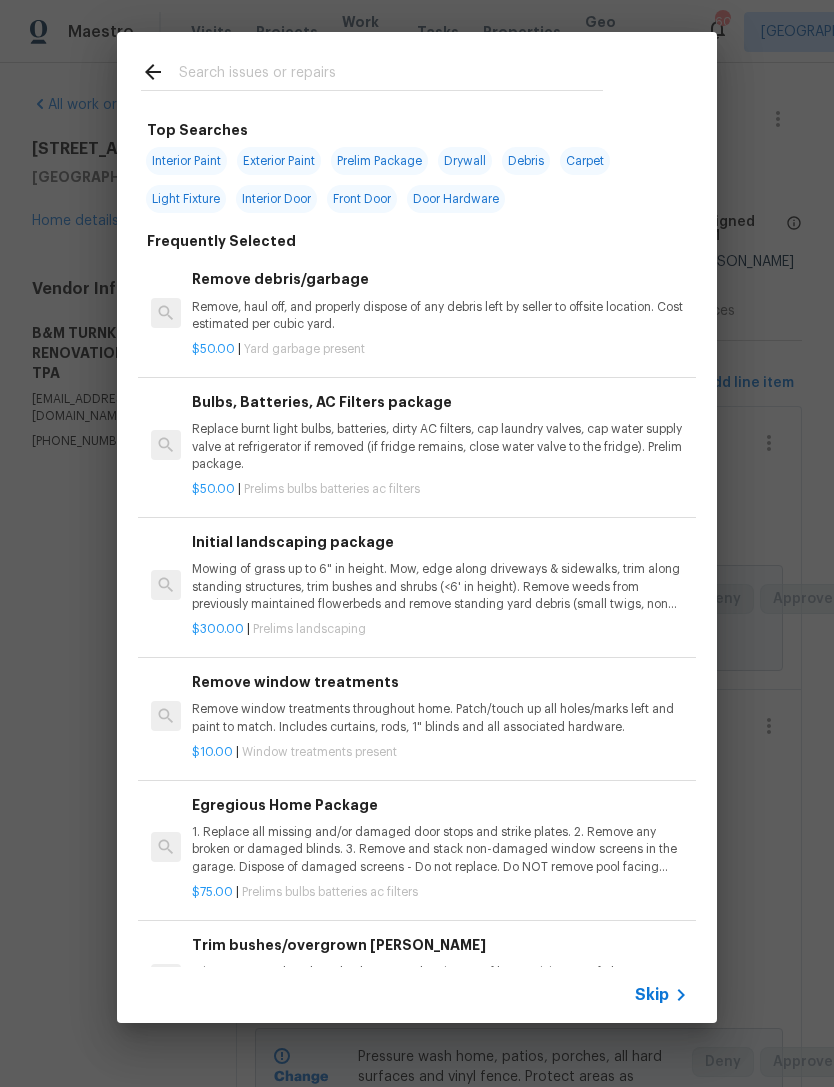 click at bounding box center [372, 71] 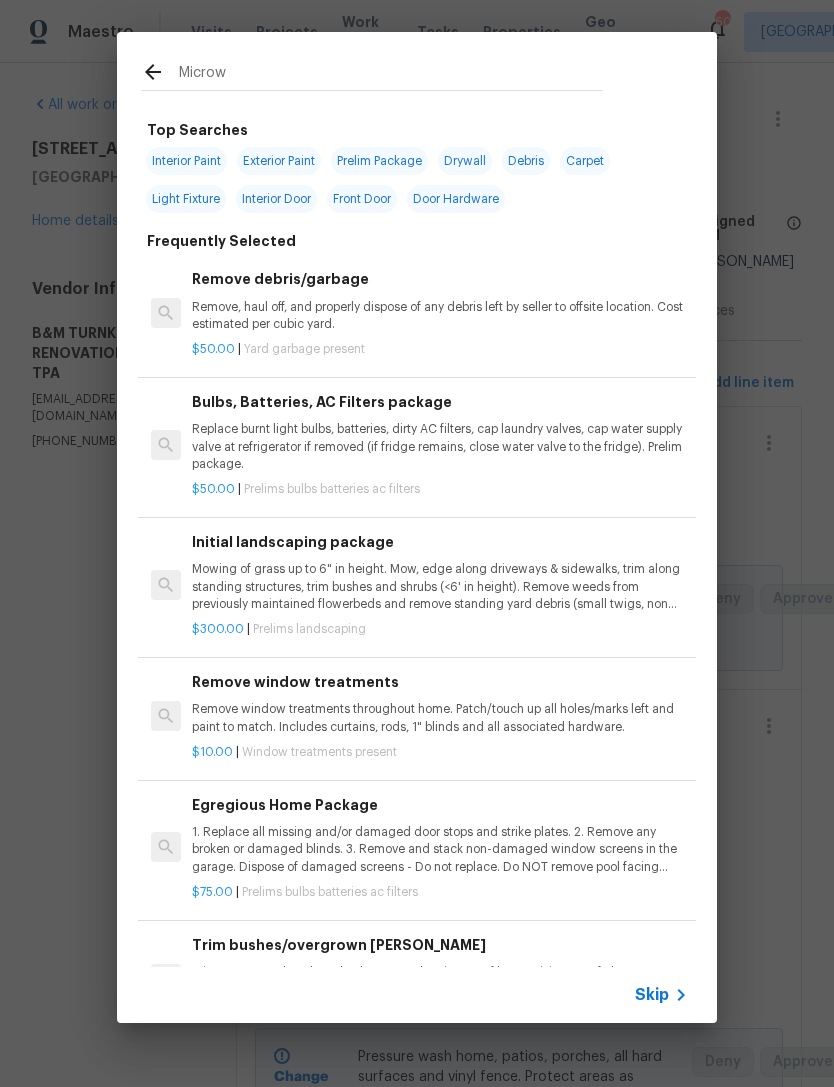 type on "Microwa" 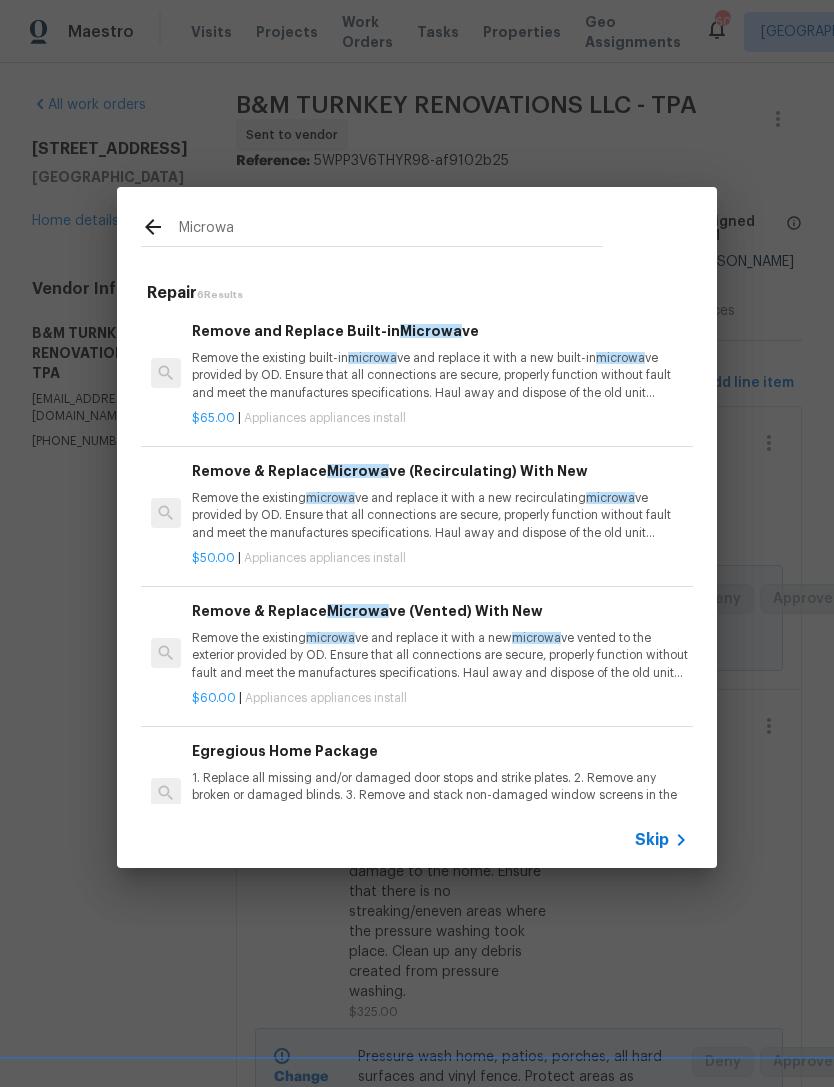 click on "Remove the existing  microwa ve and replace it with a new recirculating  microwa ve provided by OD. Ensure that all  connections are secure, properly function without fault and meet the manufactures specifications. Haul away and dispose of the old unit properly." at bounding box center (440, 515) 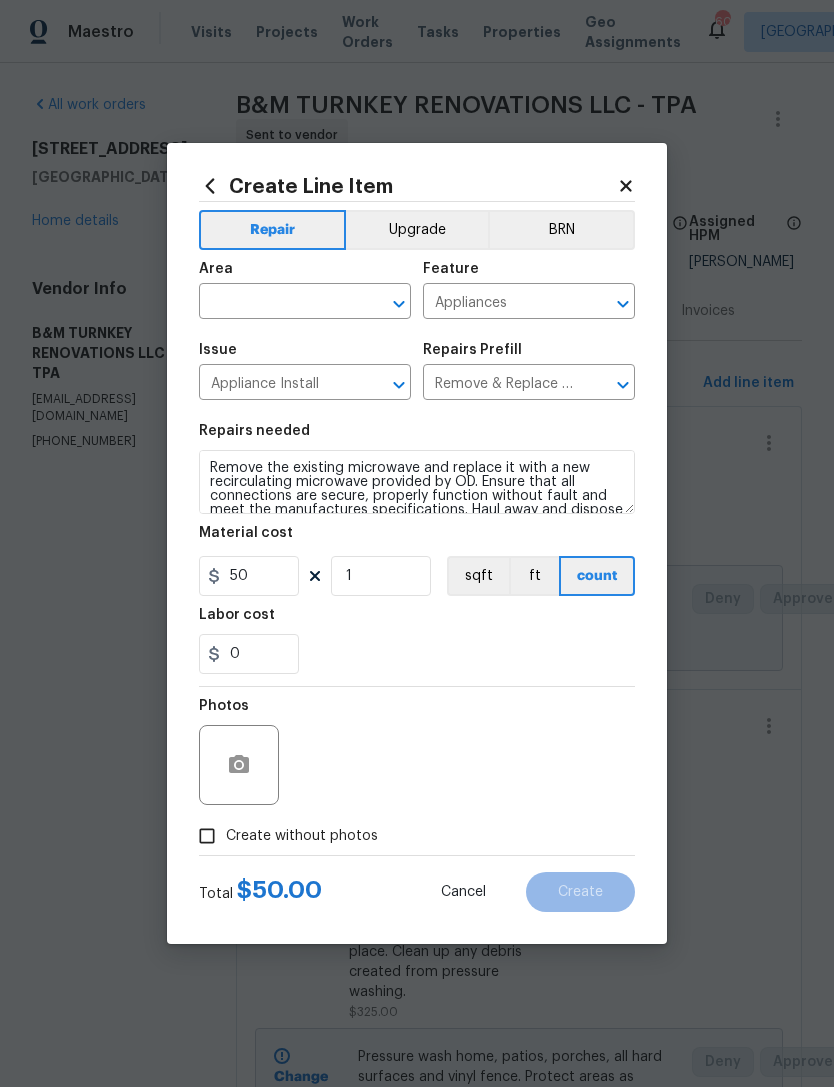 click at bounding box center [277, 303] 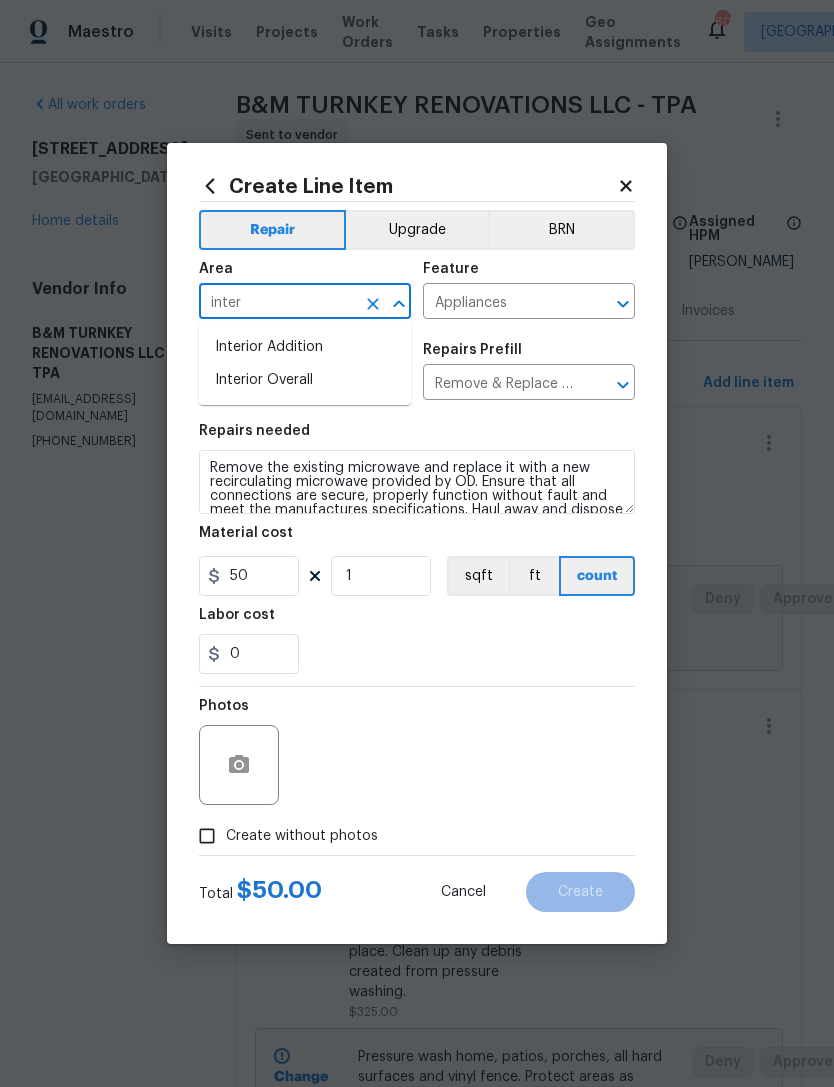 click on "Interior Overall" at bounding box center [305, 380] 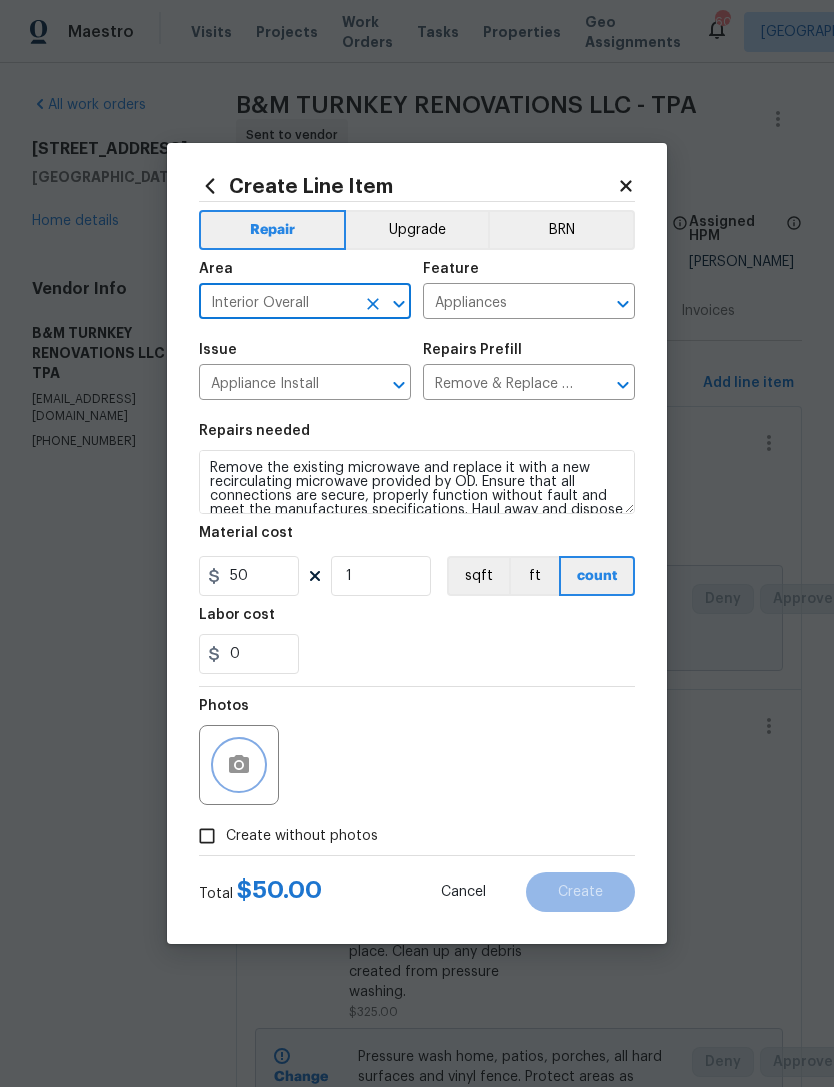 click 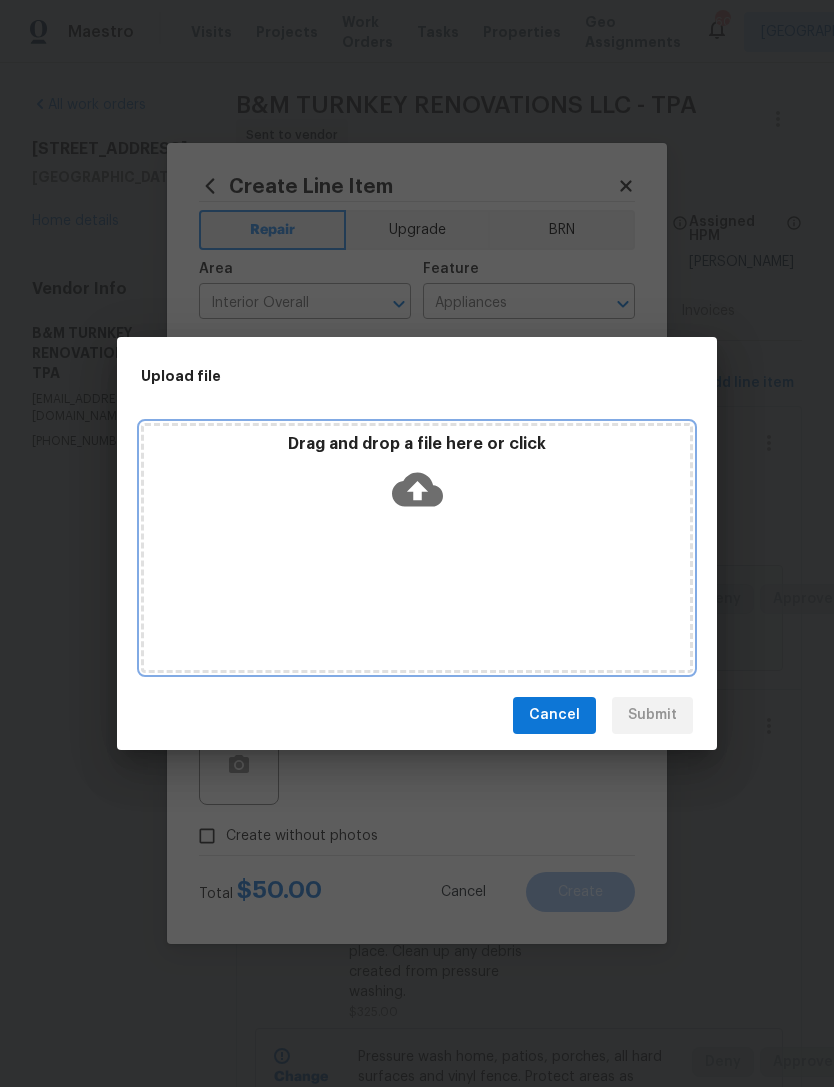 click on "Drag and drop a file here or click" at bounding box center [417, 477] 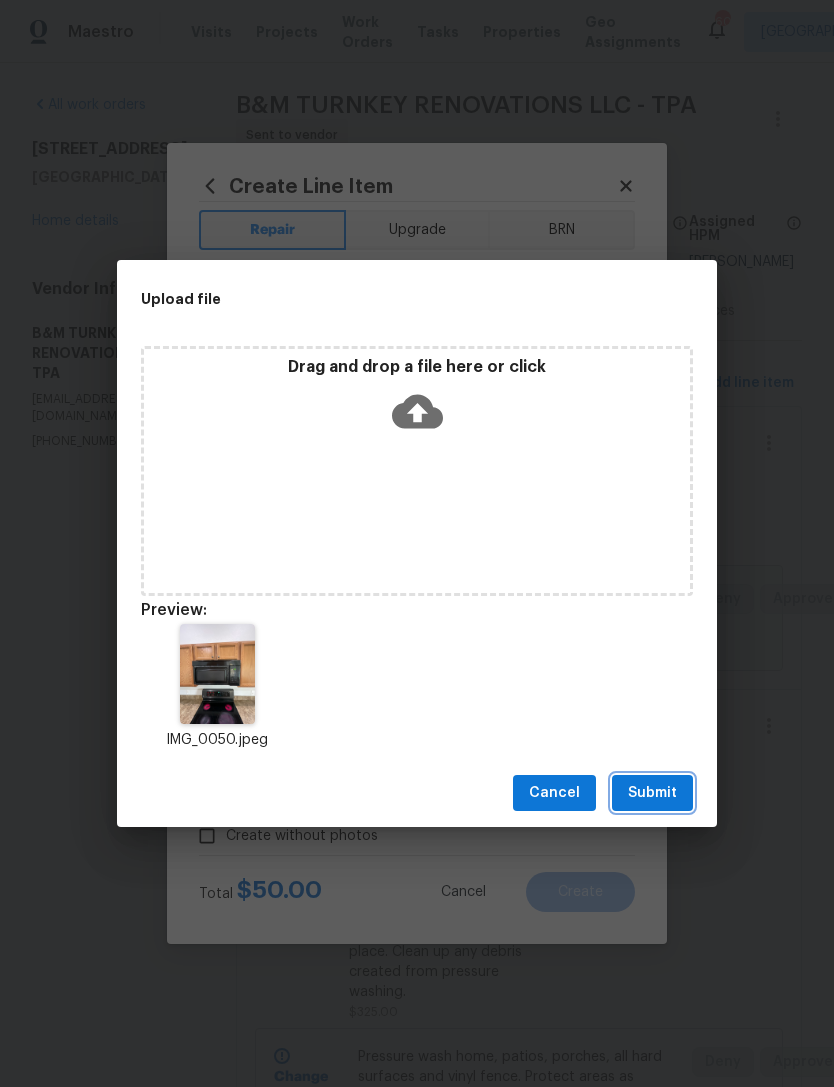 click on "Submit" at bounding box center (652, 793) 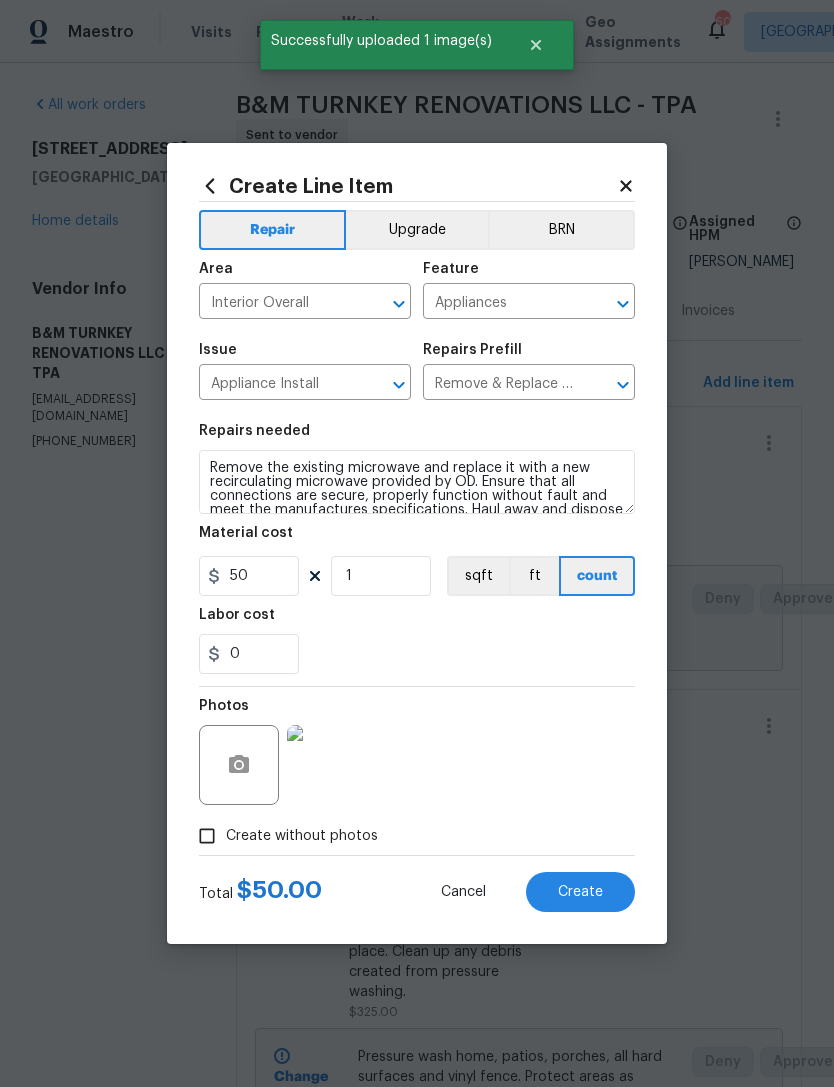 click on "Create" at bounding box center [580, 892] 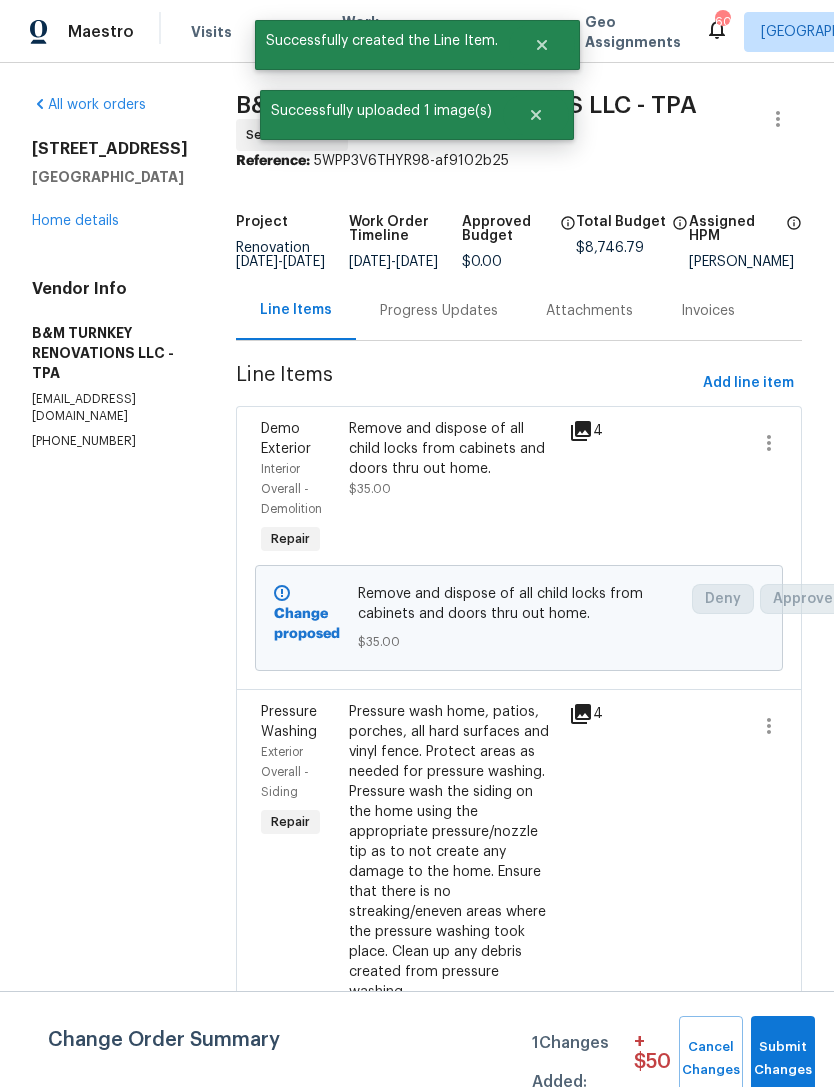 click on "Submit Changes" at bounding box center [783, 1059] 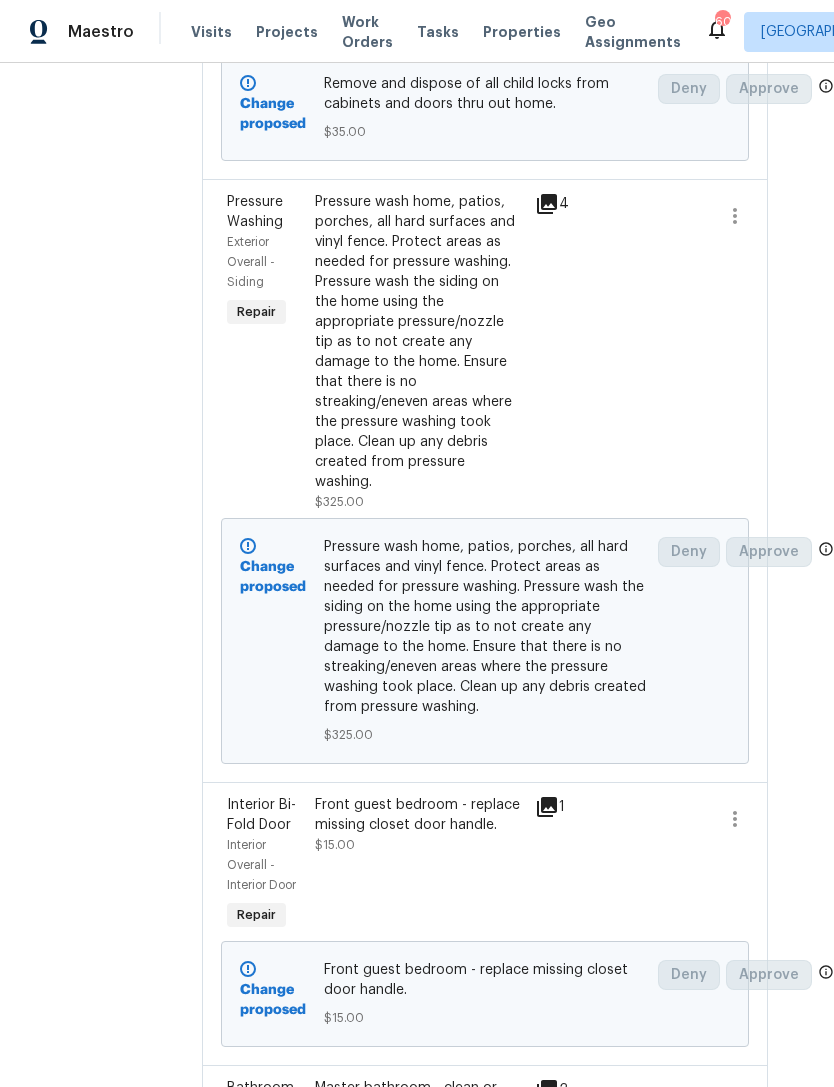 scroll, scrollTop: 489, scrollLeft: 41, axis: both 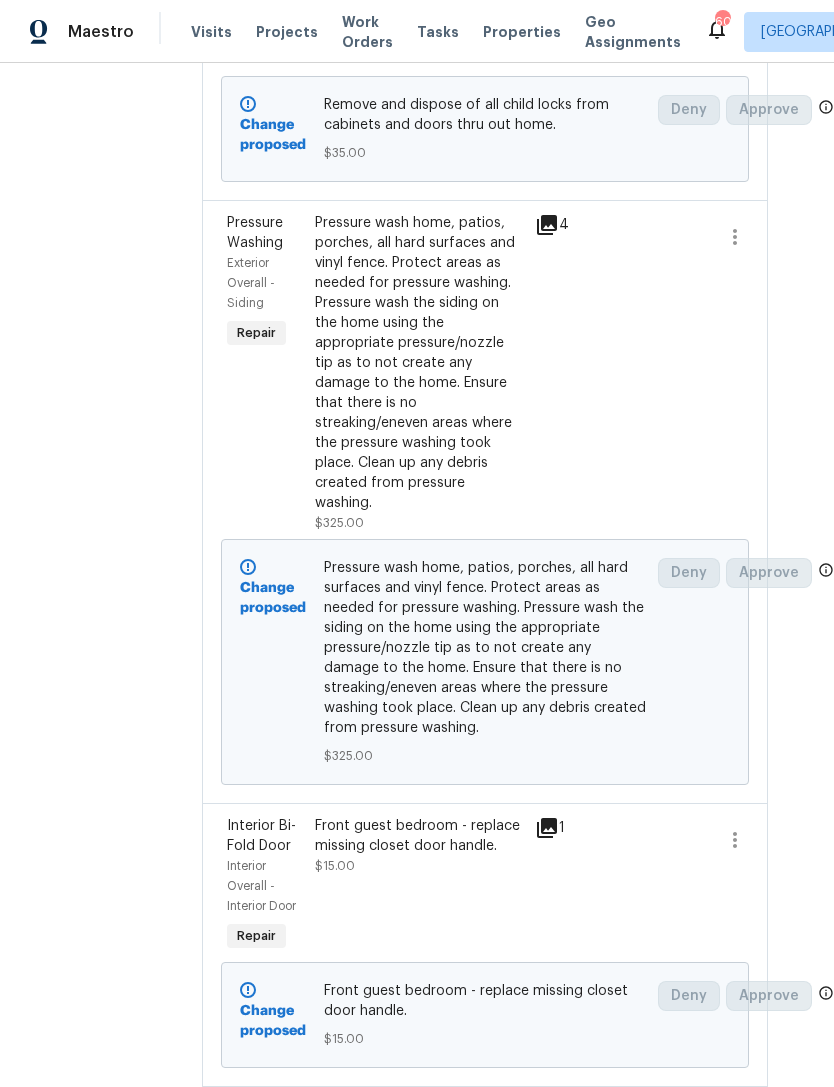 click at bounding box center [617, 373] 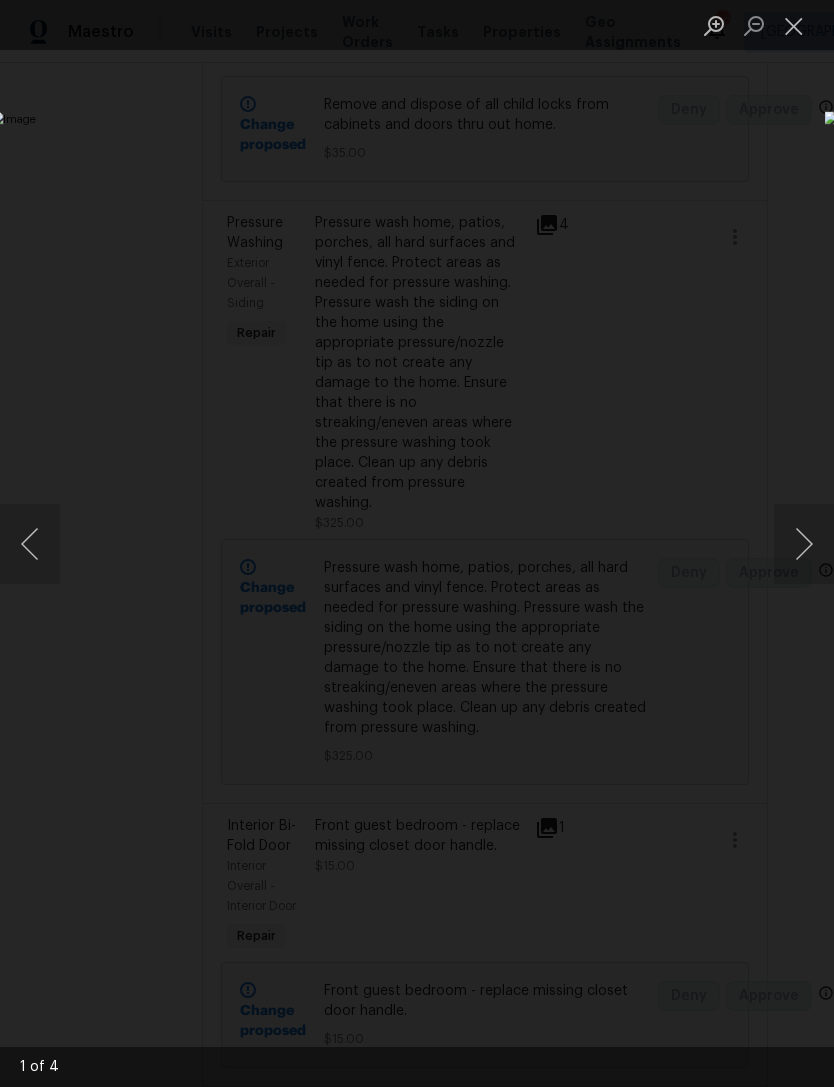 click at bounding box center [794, 25] 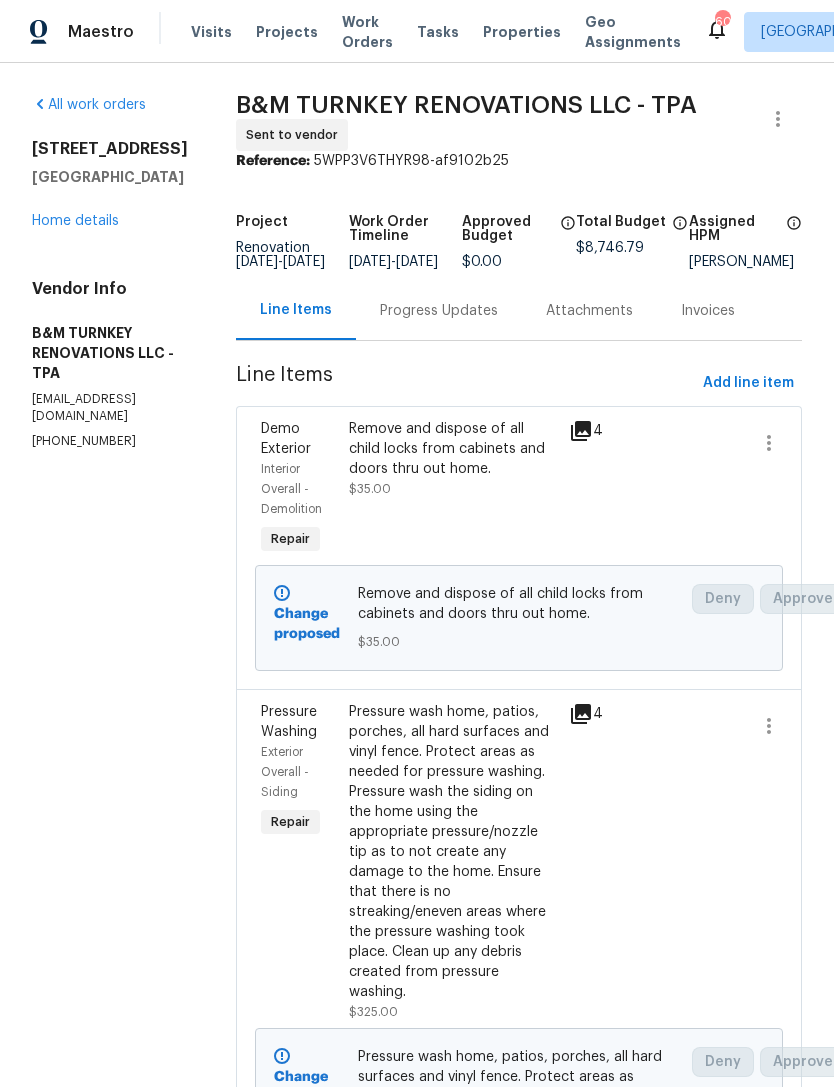 scroll, scrollTop: -1, scrollLeft: 0, axis: vertical 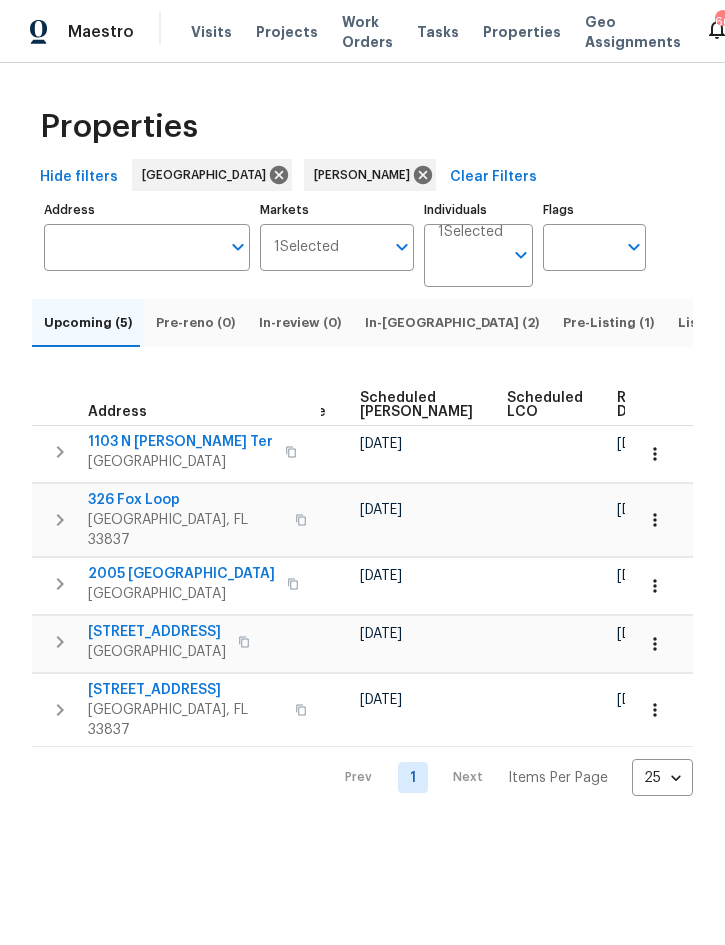 click on "Ready Date" at bounding box center [639, 405] 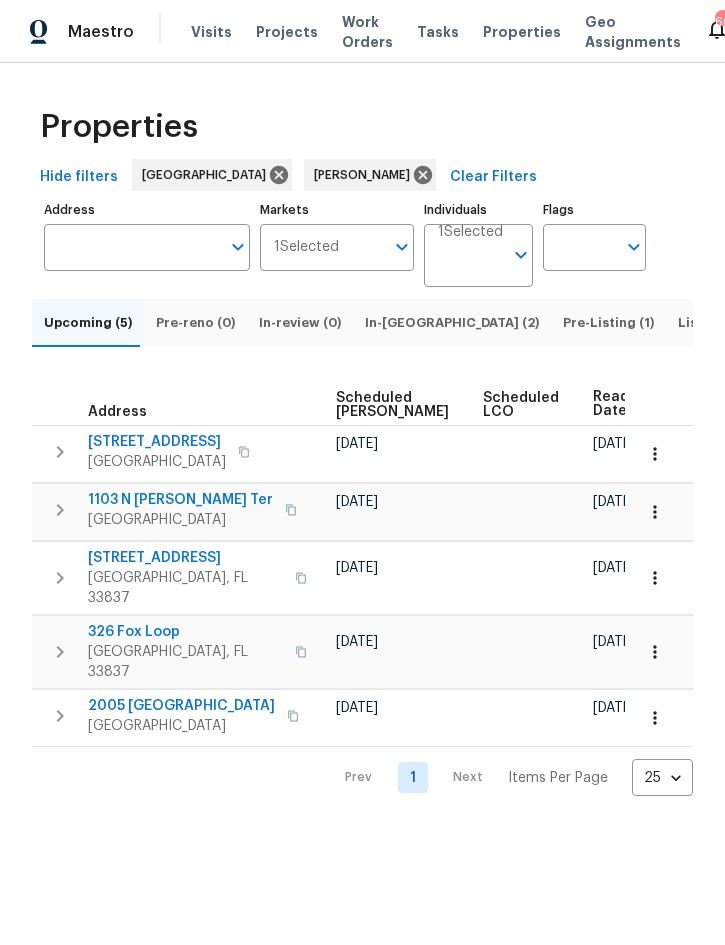 scroll, scrollTop: 0, scrollLeft: 655, axis: horizontal 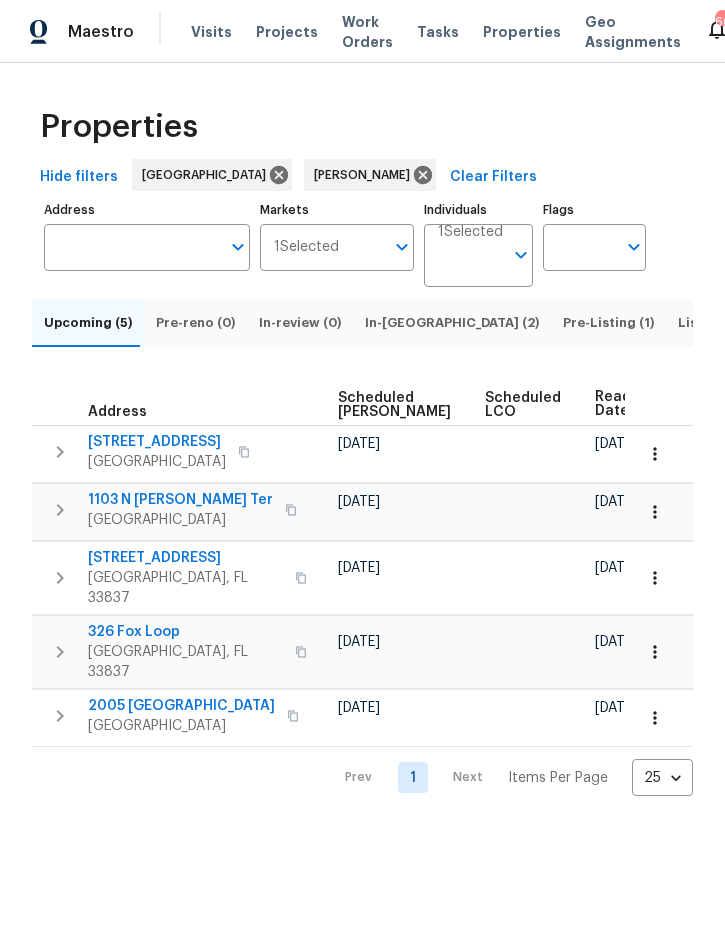 click on "In-[GEOGRAPHIC_DATA] (2)" at bounding box center [452, 323] 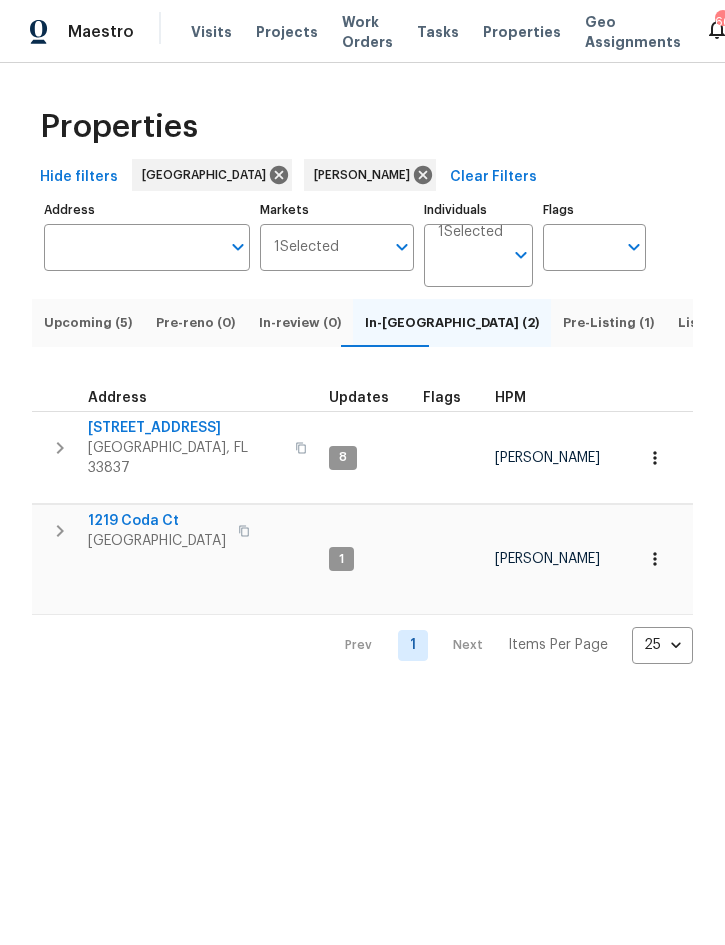 scroll, scrollTop: 16, scrollLeft: 0, axis: vertical 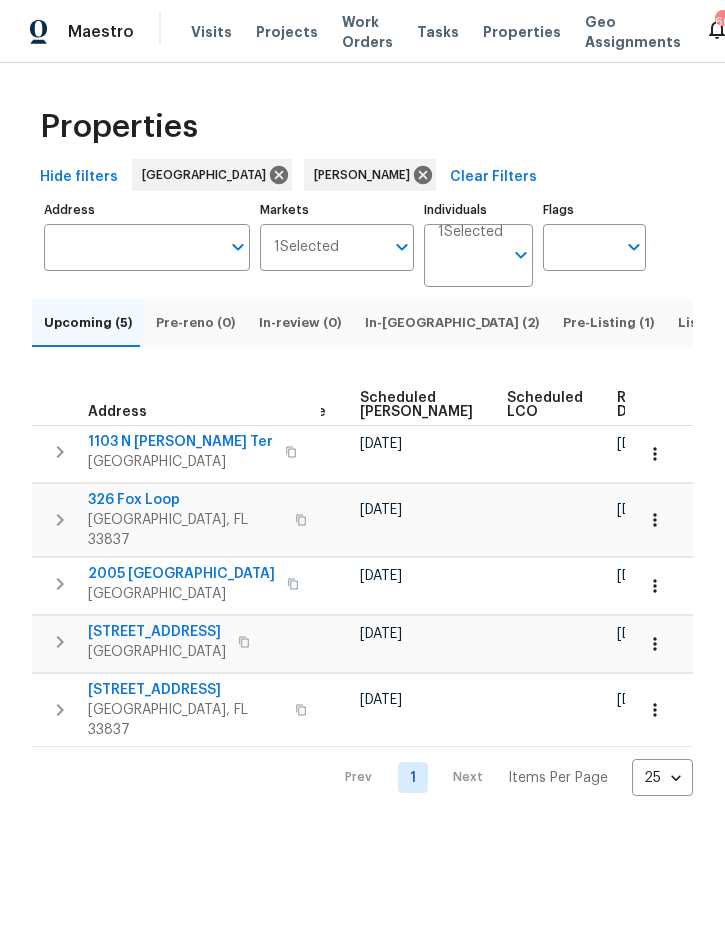 click on "Ready Date" at bounding box center [639, 405] 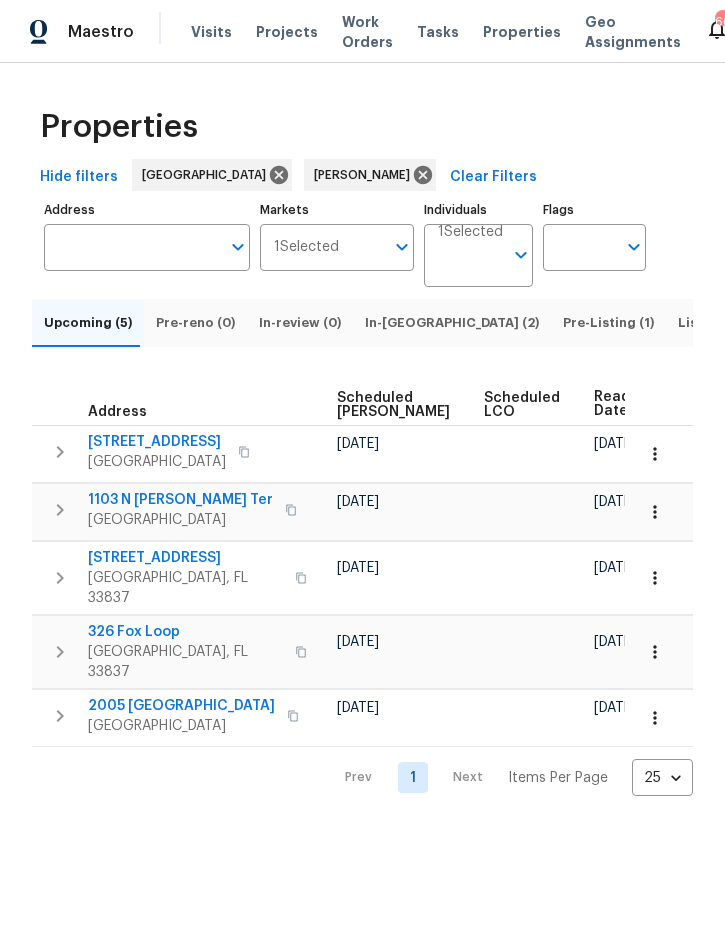 scroll, scrollTop: 0, scrollLeft: 655, axis: horizontal 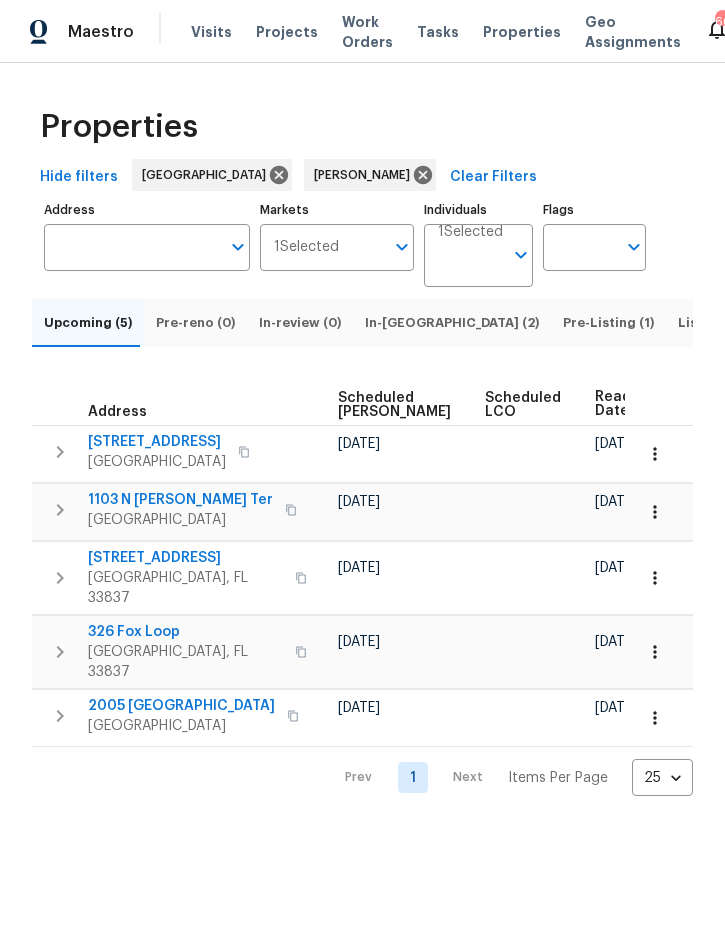 click 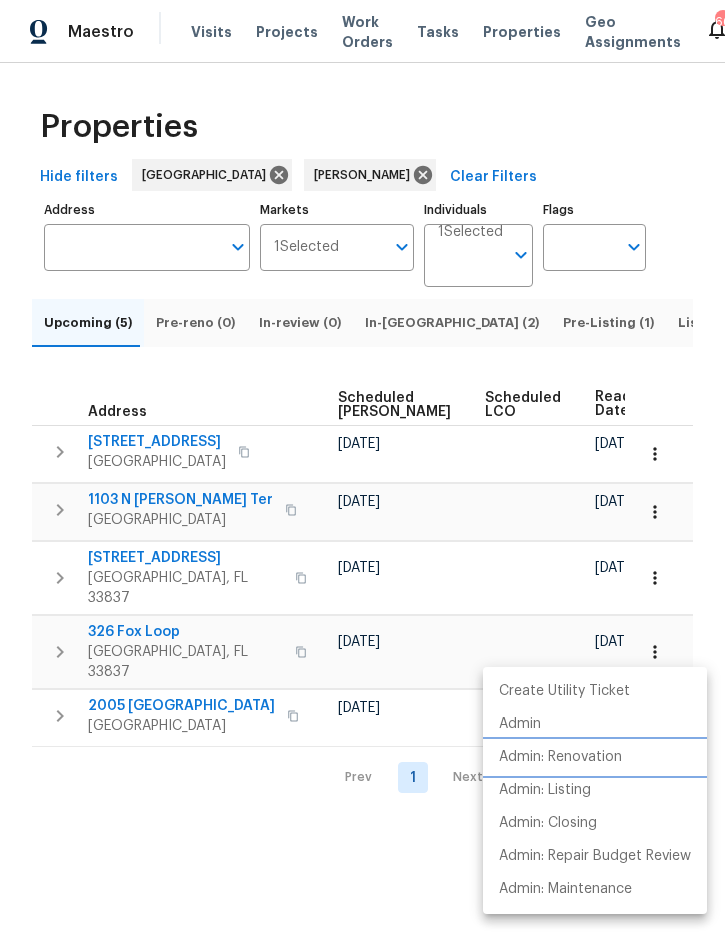 click on "Admin: Renovation" at bounding box center [560, 757] 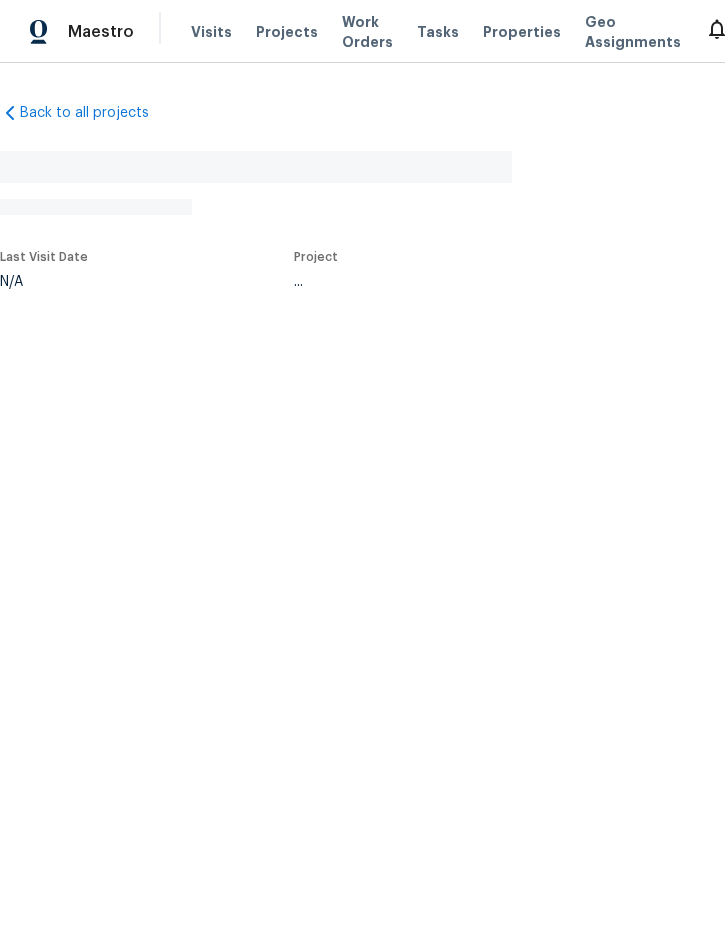 scroll, scrollTop: 0, scrollLeft: 0, axis: both 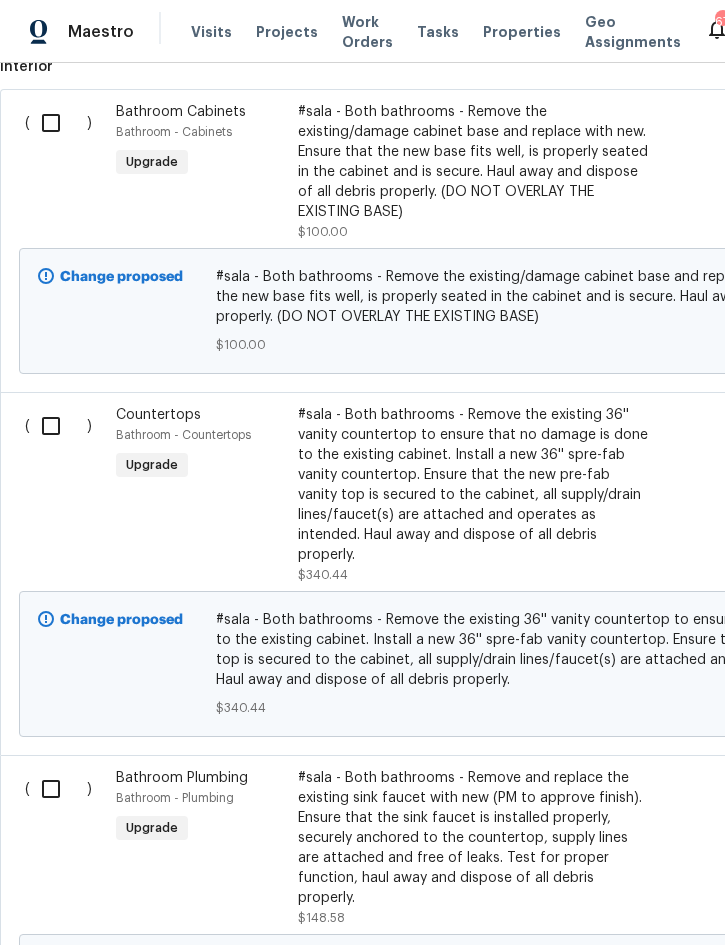 click at bounding box center (58, 123) 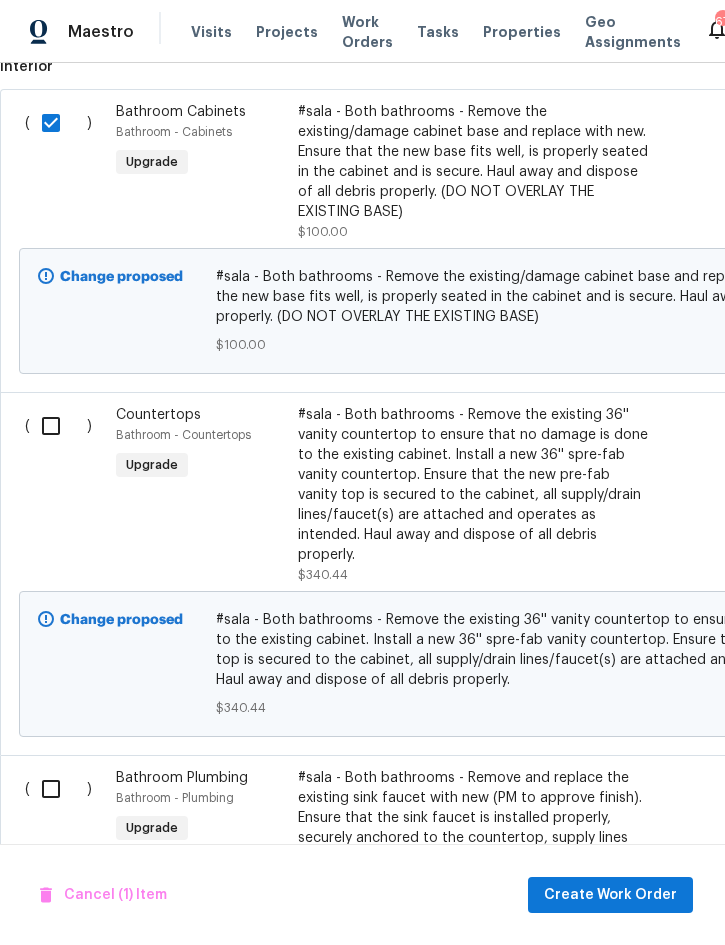 click at bounding box center [58, 426] 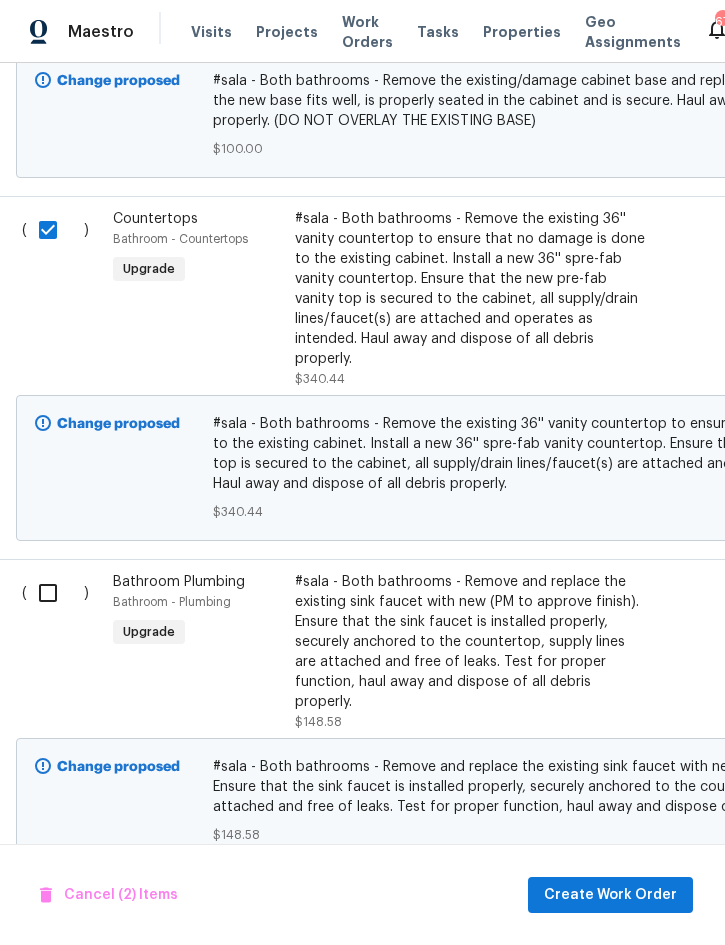 scroll, scrollTop: 774, scrollLeft: 3, axis: both 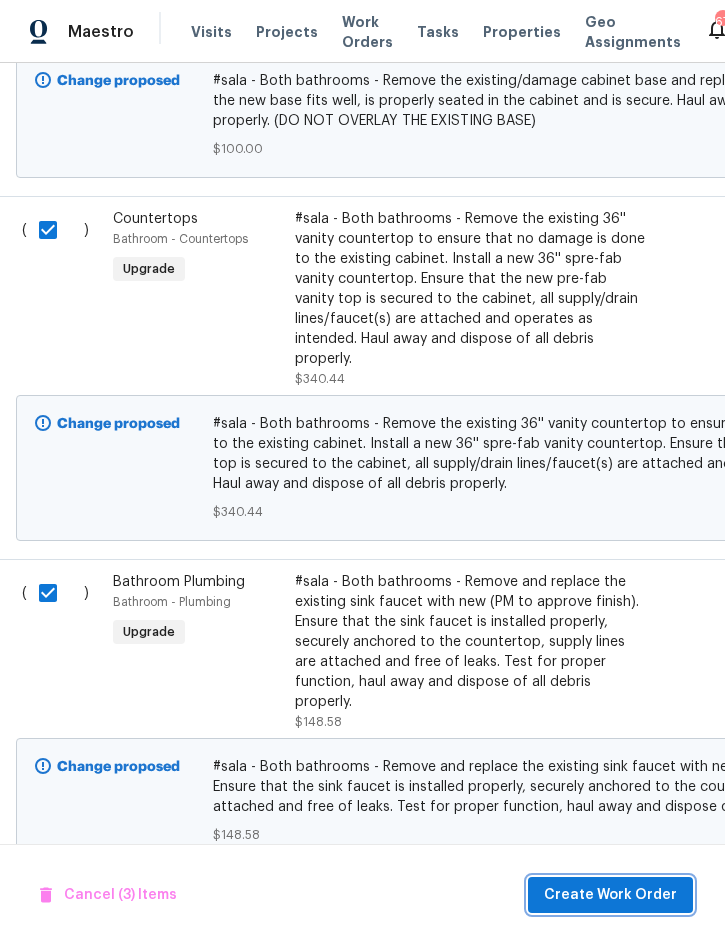 click on "Create Work Order" at bounding box center (610, 895) 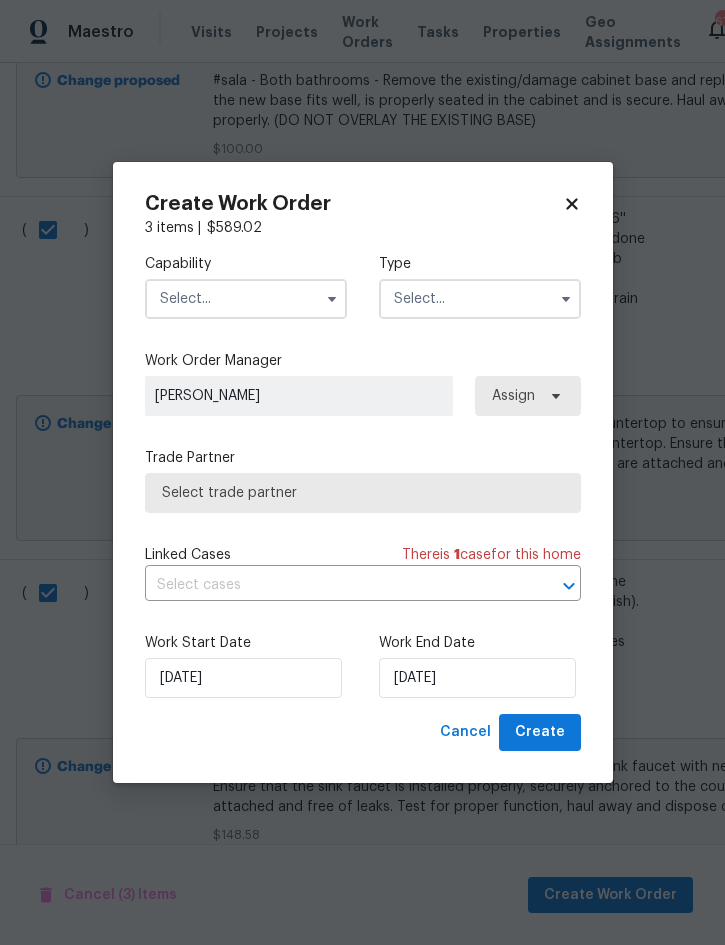 click at bounding box center (246, 299) 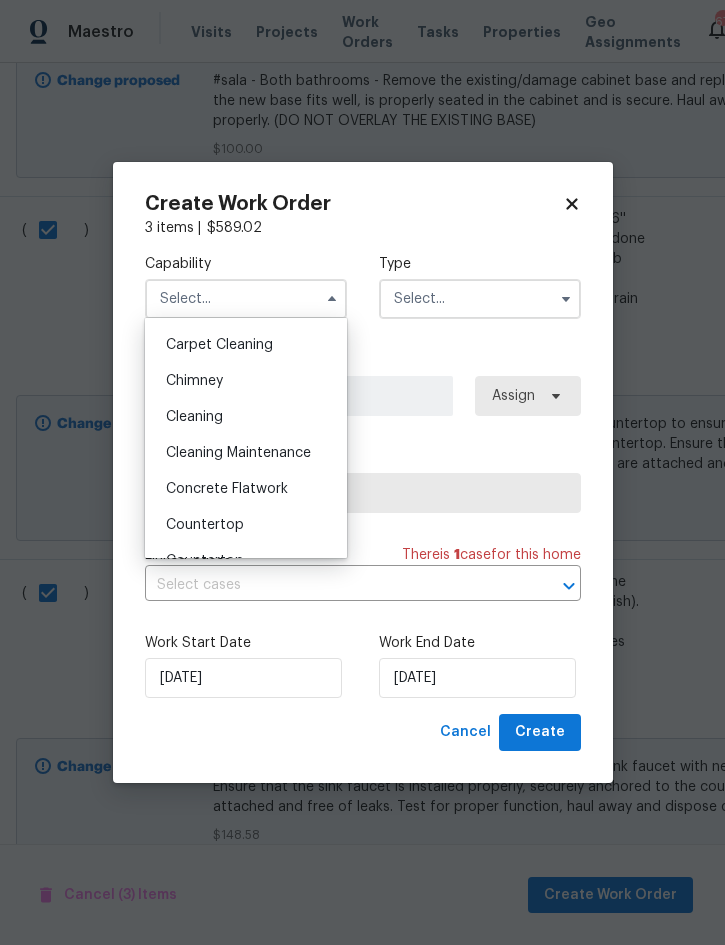 scroll, scrollTop: 211, scrollLeft: 0, axis: vertical 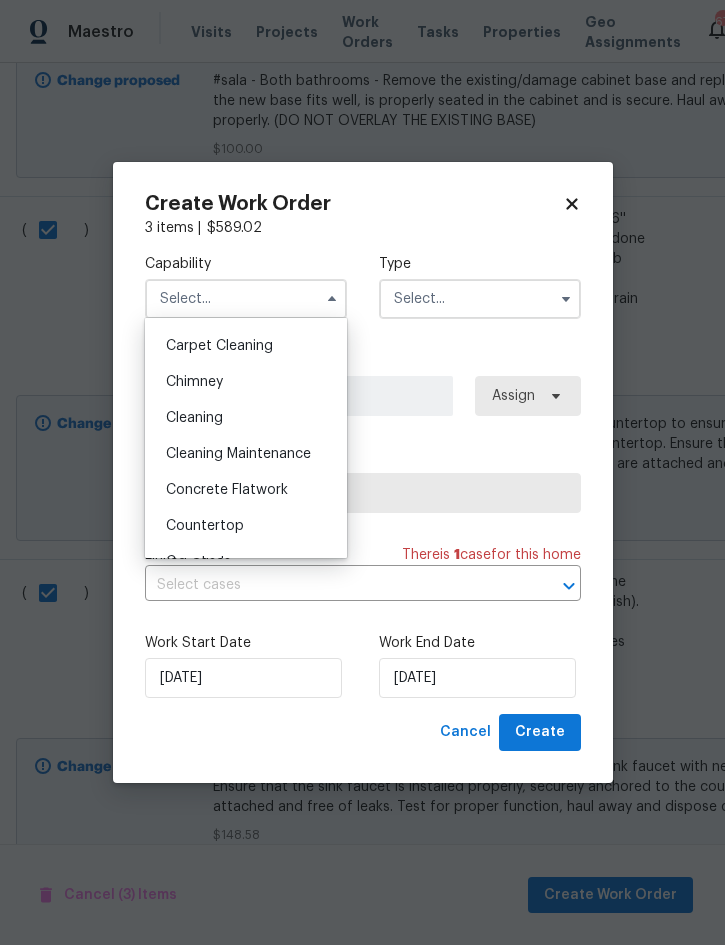 click on "Cleaning" at bounding box center (246, 418) 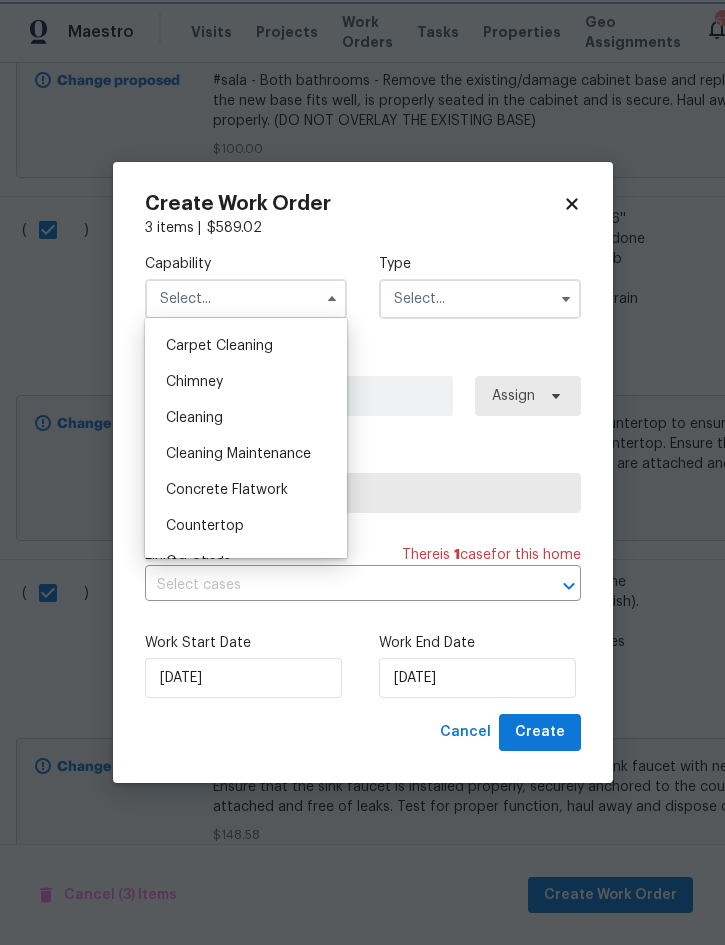 type on "Cleaning" 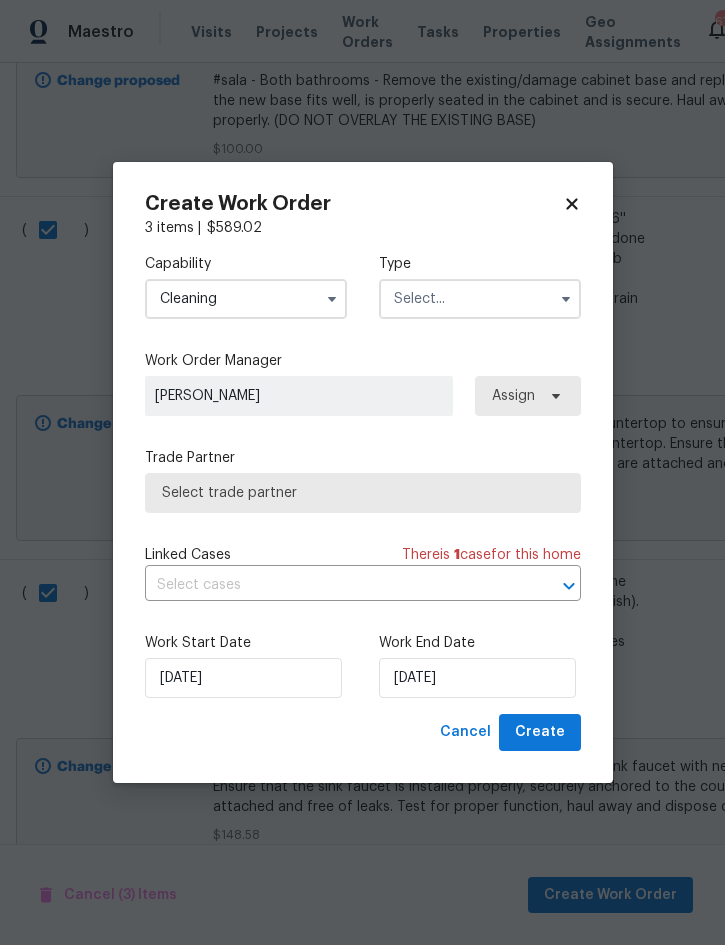 click at bounding box center (480, 299) 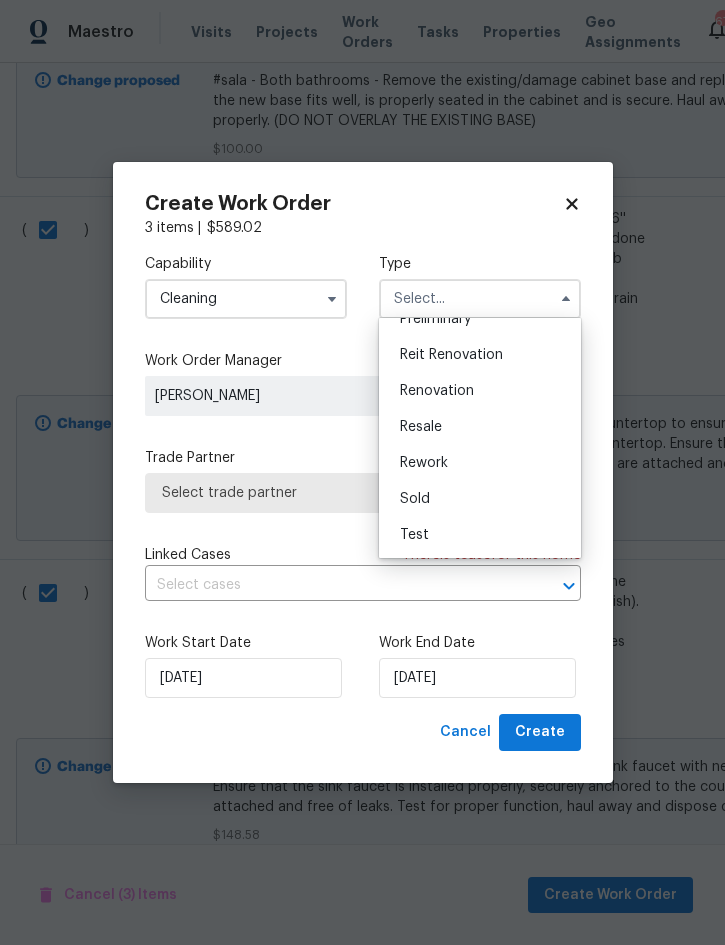 scroll, scrollTop: 454, scrollLeft: 0, axis: vertical 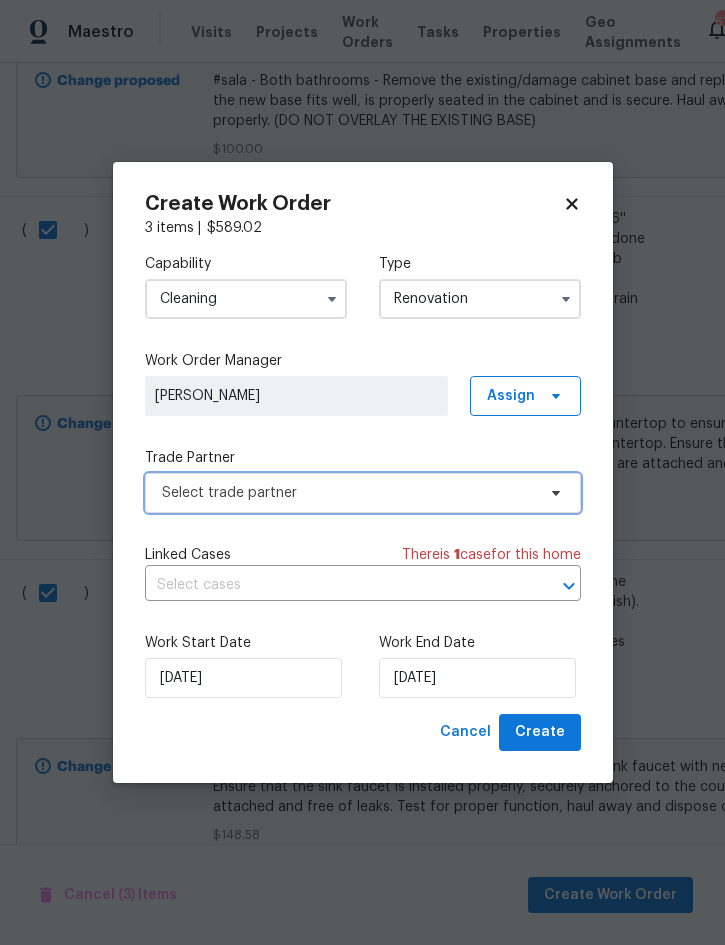 click on "Select trade partner" at bounding box center (348, 493) 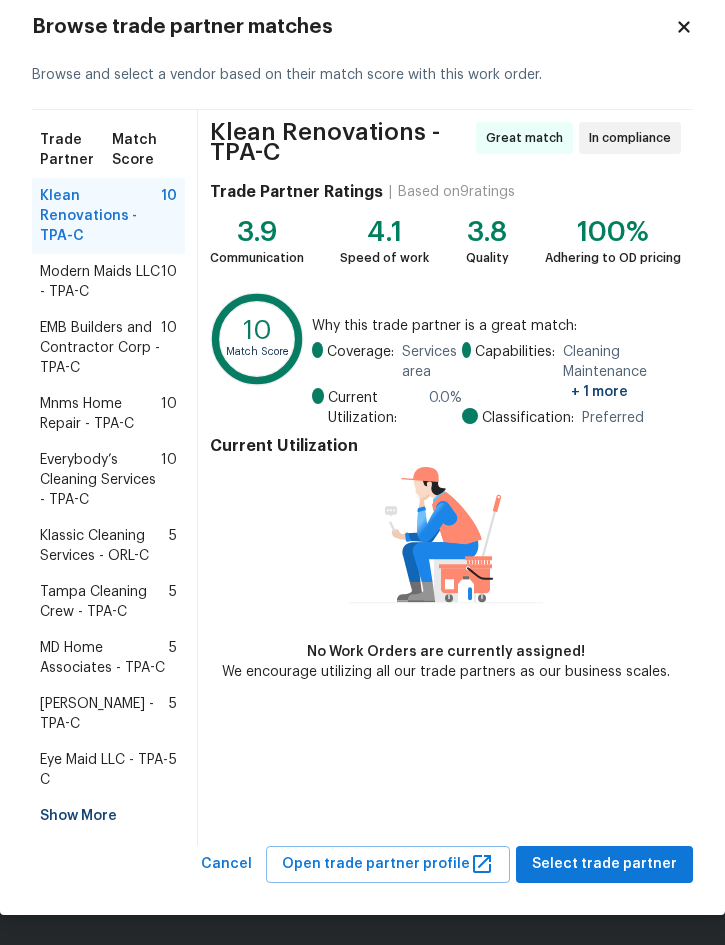 scroll, scrollTop: 44, scrollLeft: 0, axis: vertical 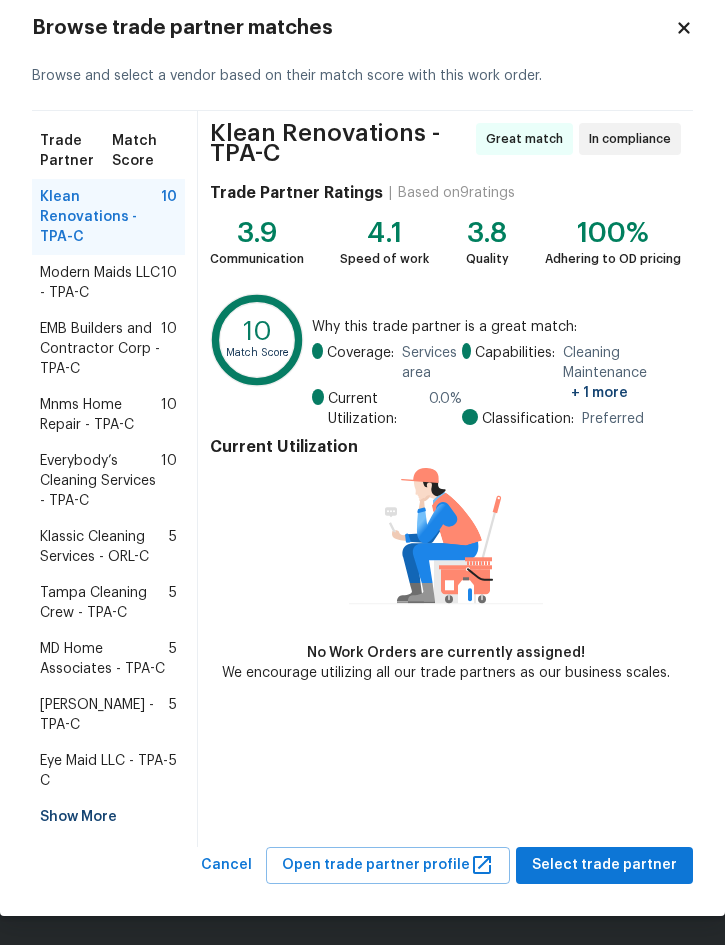 click on "Show More" at bounding box center (108, 817) 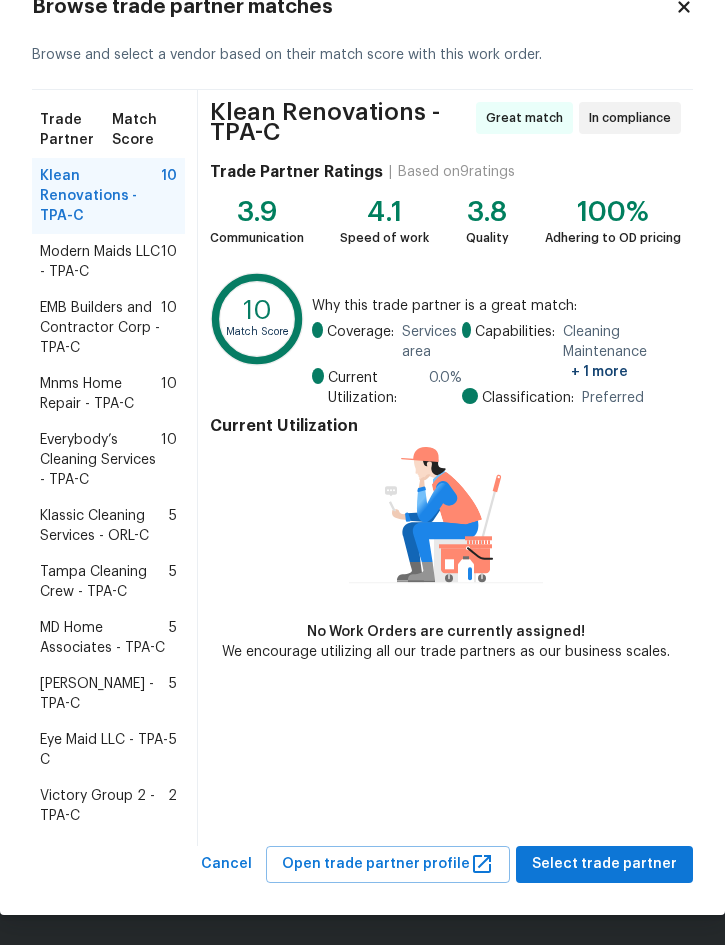 scroll, scrollTop: 64, scrollLeft: 0, axis: vertical 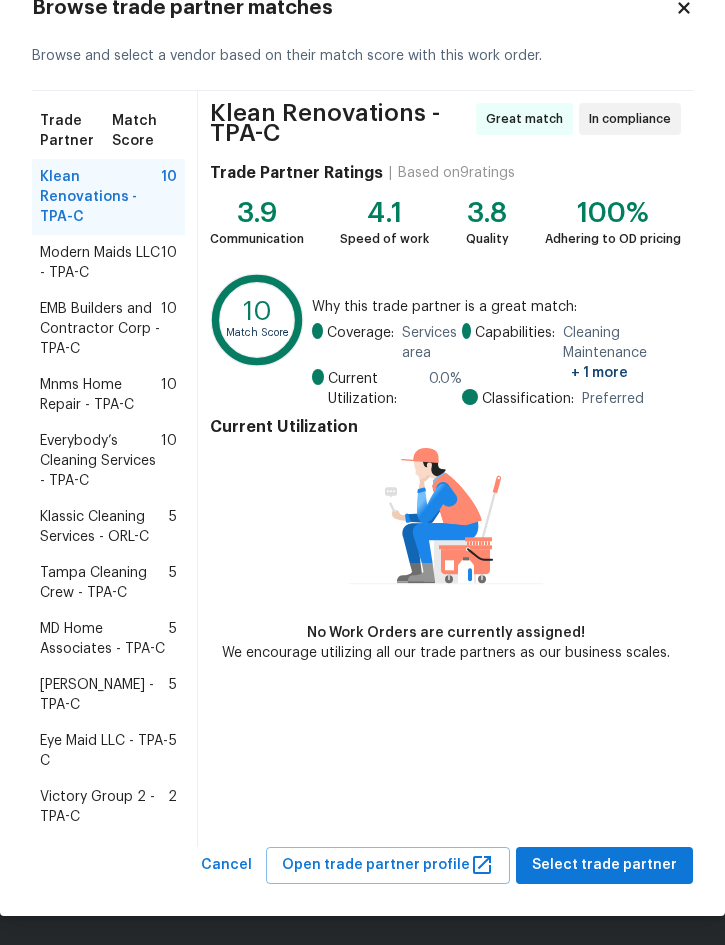 click on "Victory Group 2 - TPA-C" at bounding box center [104, 807] 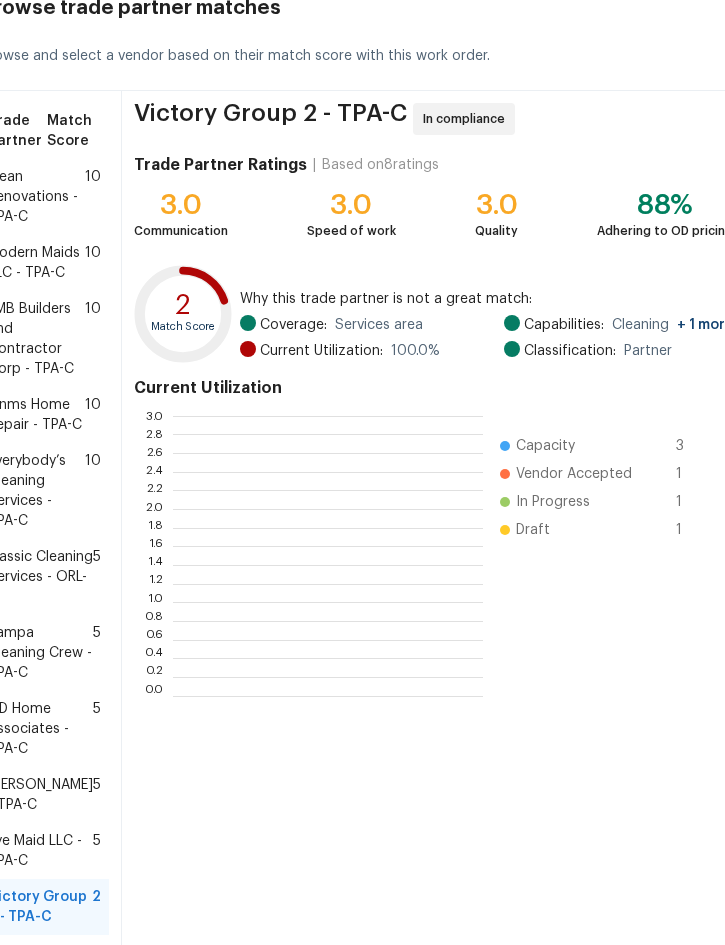 scroll, scrollTop: 2, scrollLeft: 2, axis: both 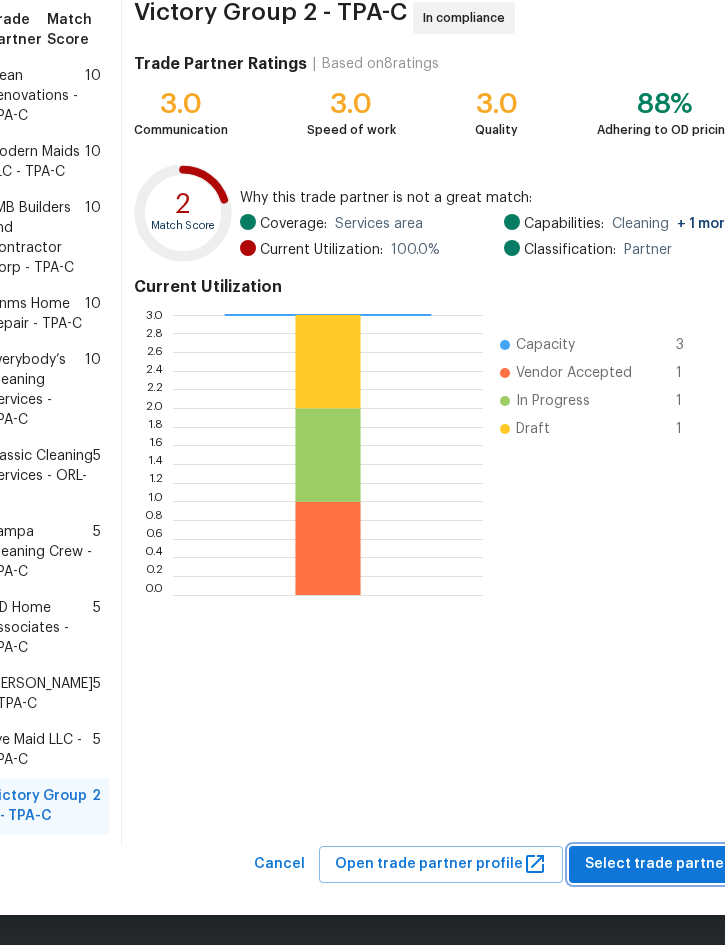 click on "Select trade partner" at bounding box center (657, 864) 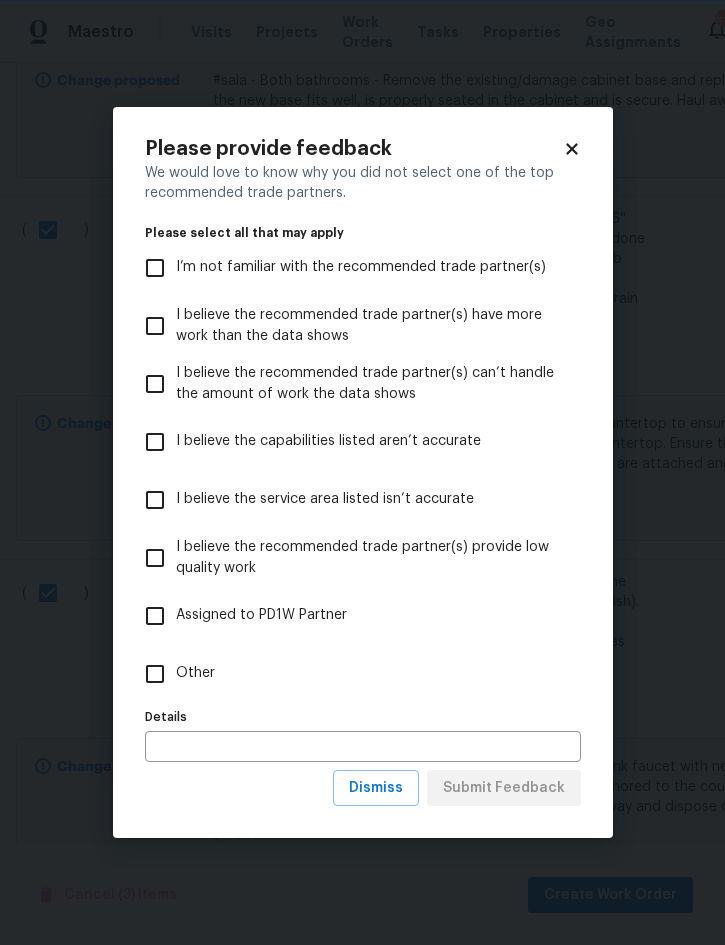 scroll, scrollTop: 0, scrollLeft: 0, axis: both 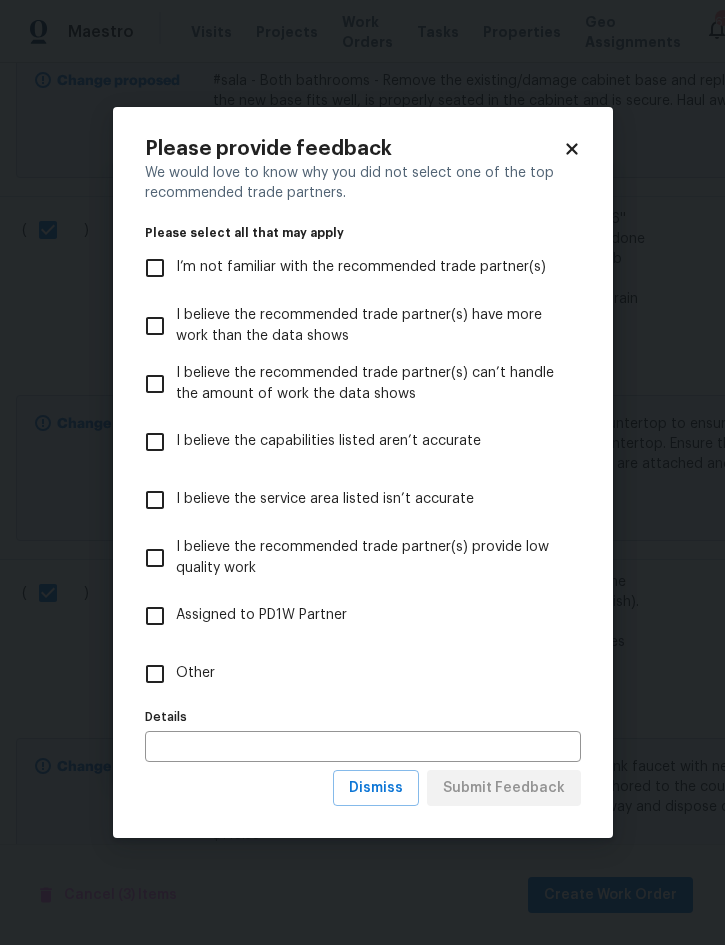 click on "Other" at bounding box center [155, 674] 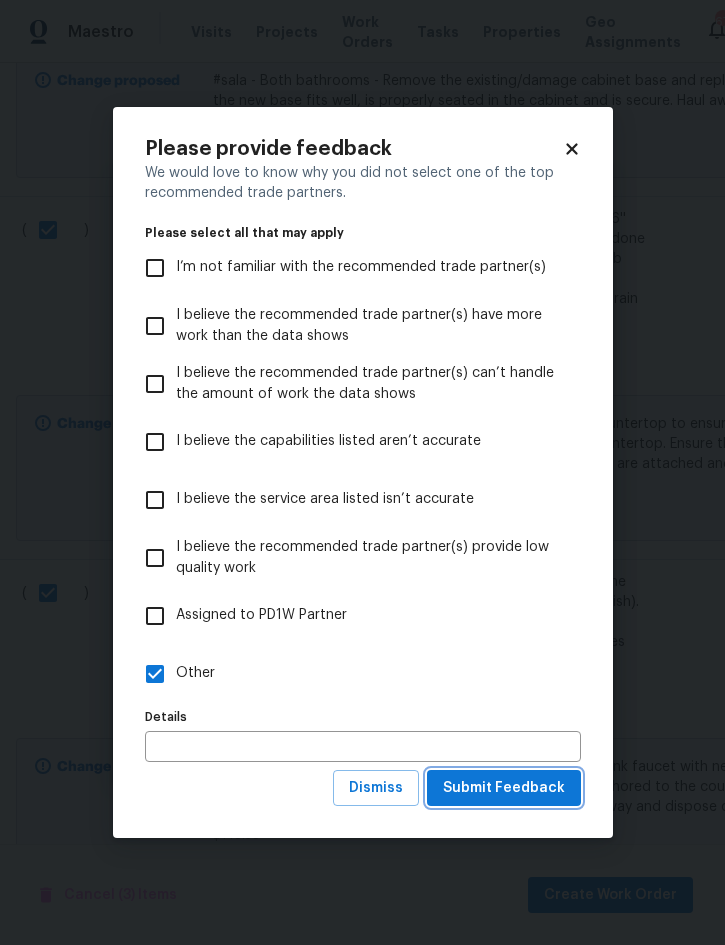 click on "Submit Feedback" at bounding box center [504, 788] 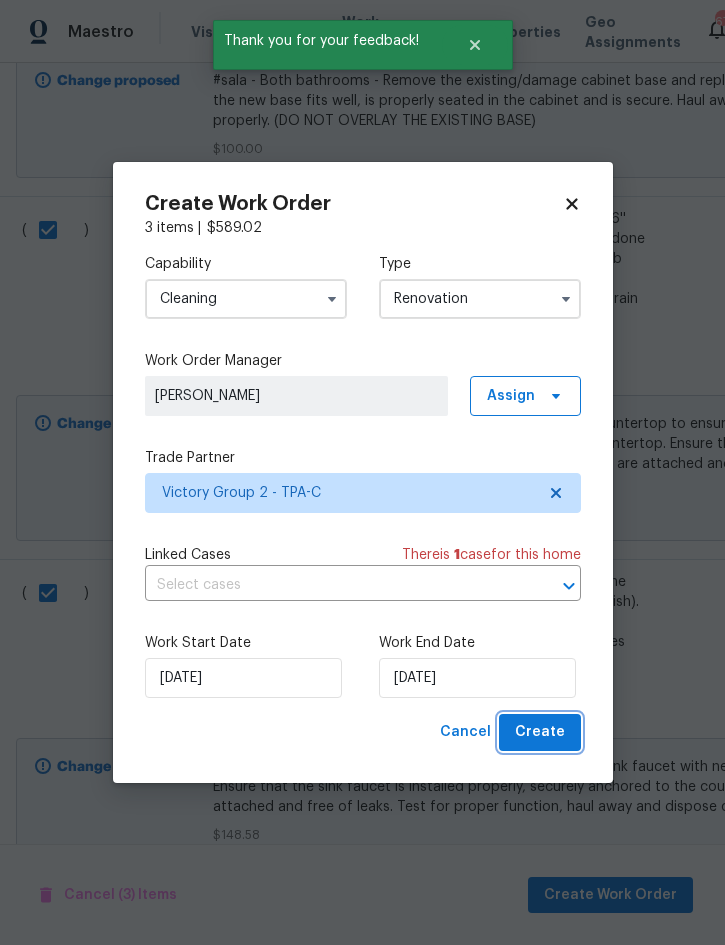 click on "Create" at bounding box center (540, 732) 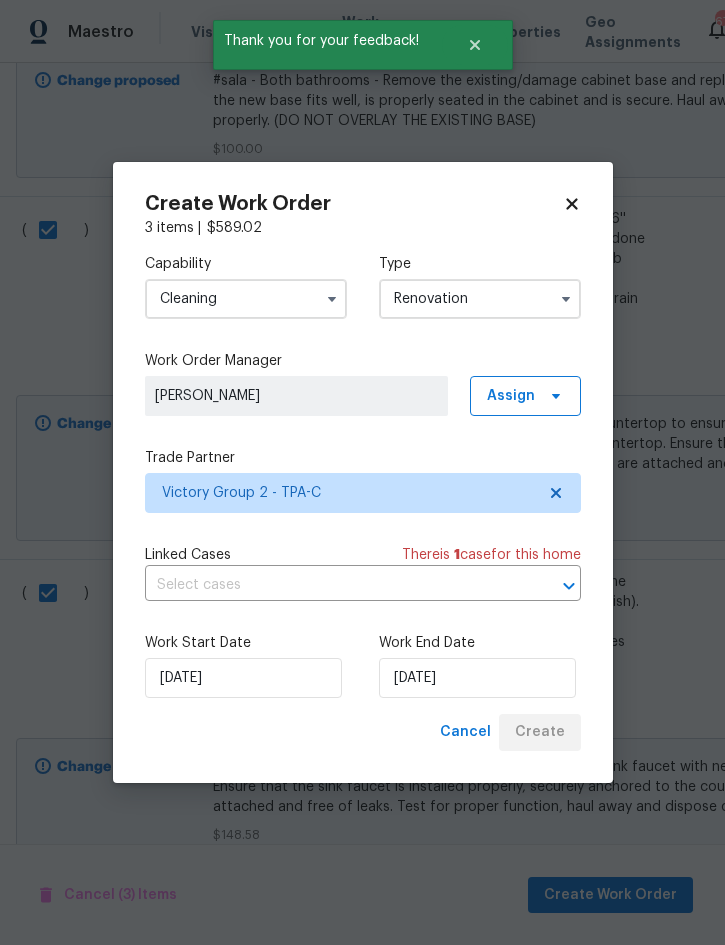 scroll, scrollTop: 0, scrollLeft: 3, axis: horizontal 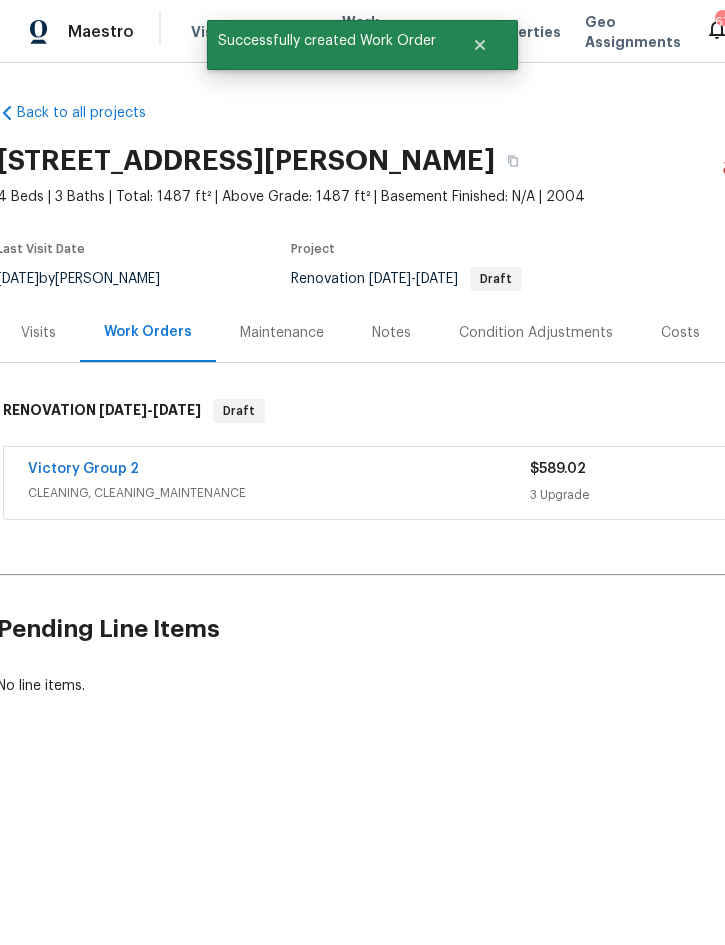 click on "Condition Adjustments" at bounding box center (536, 333) 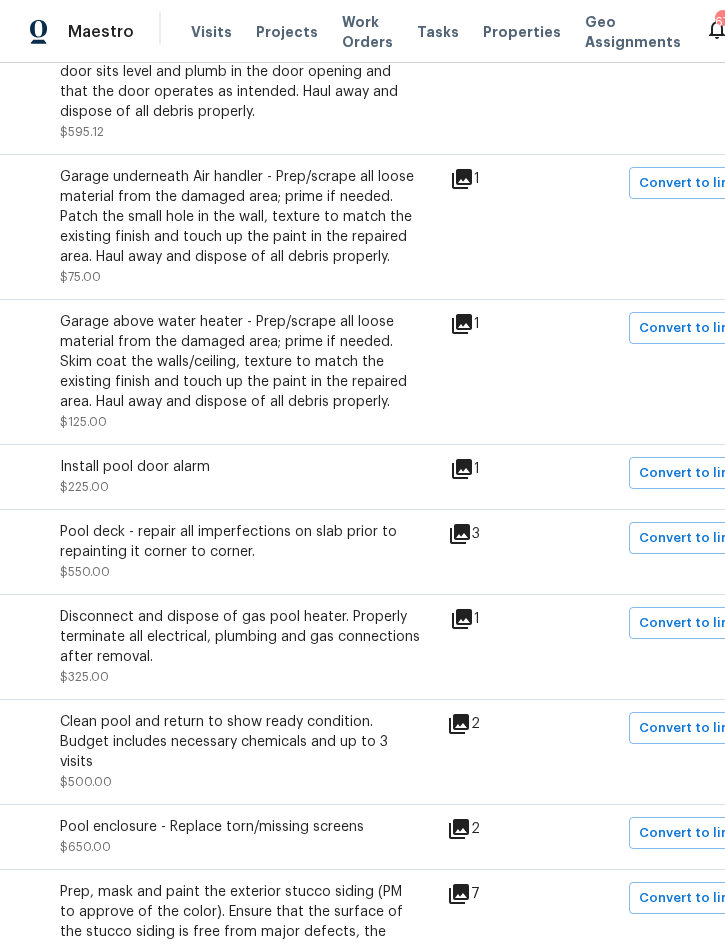scroll, scrollTop: 949, scrollLeft: 345, axis: both 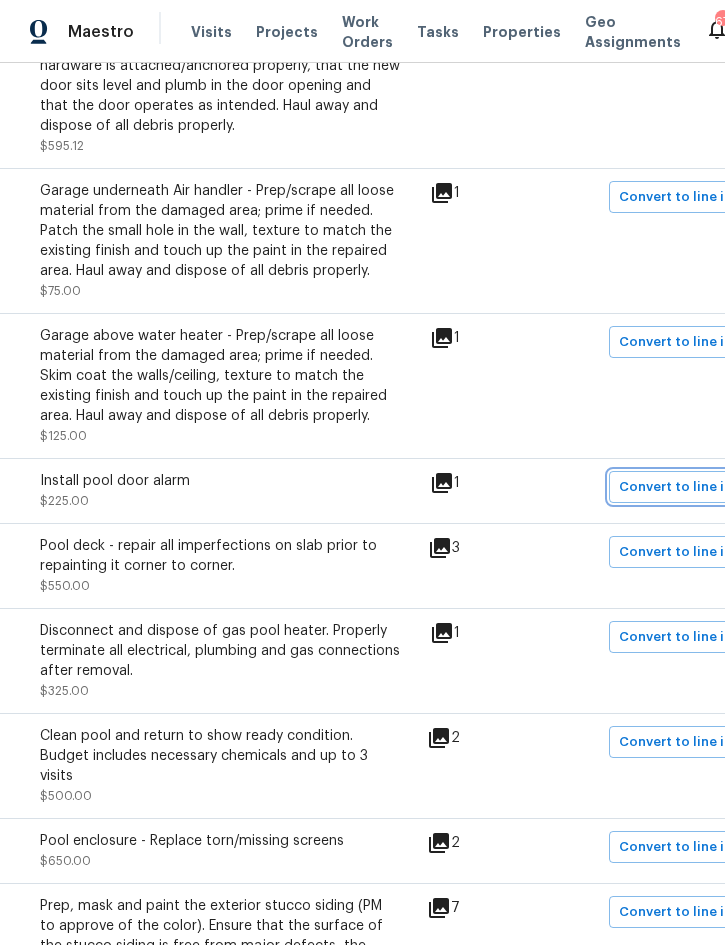 click on "Convert to line item" at bounding box center (684, 487) 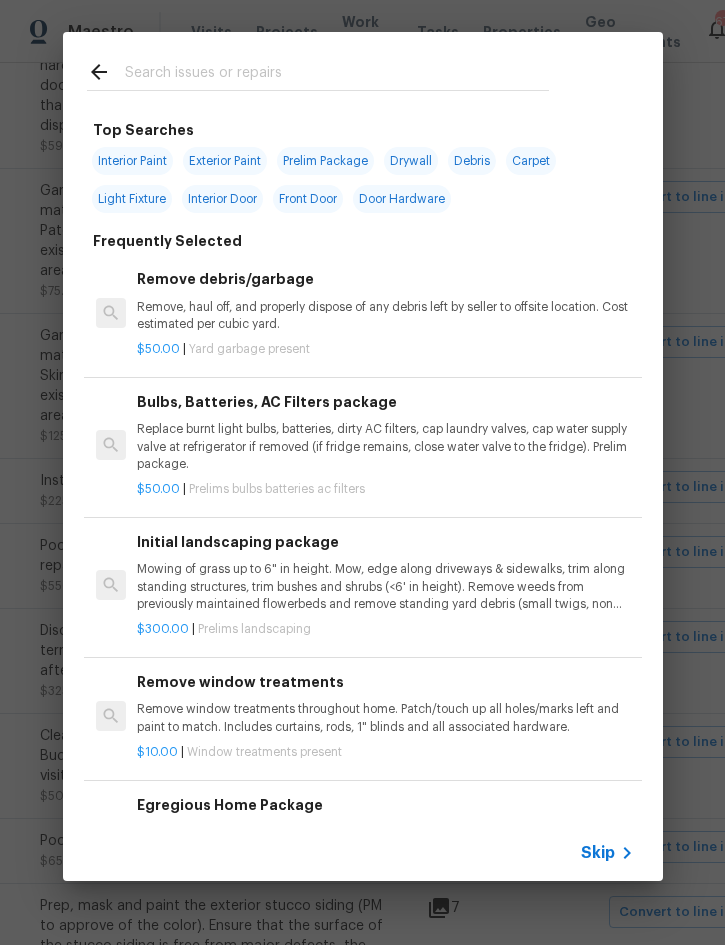 click on "Skip" at bounding box center (598, 853) 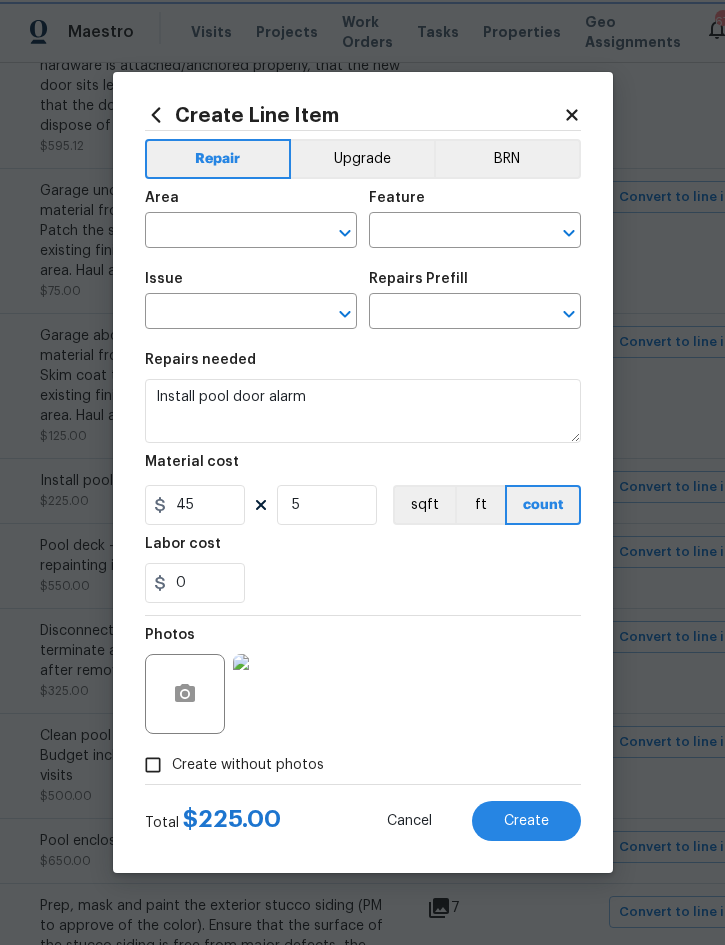 type on "Exterior Overall" 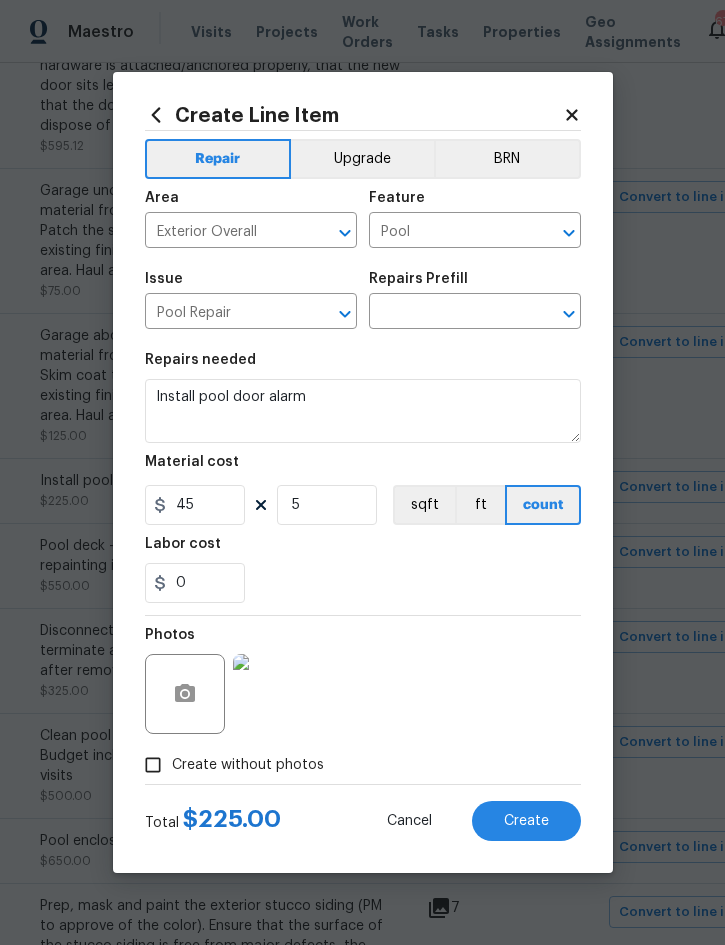 click at bounding box center (447, 313) 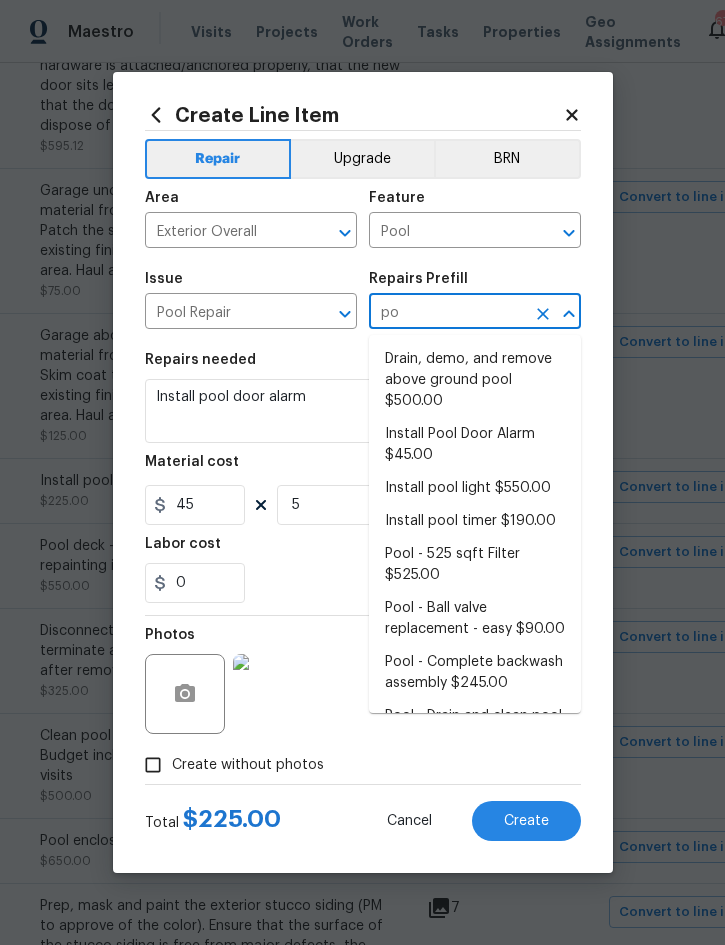 type on "p" 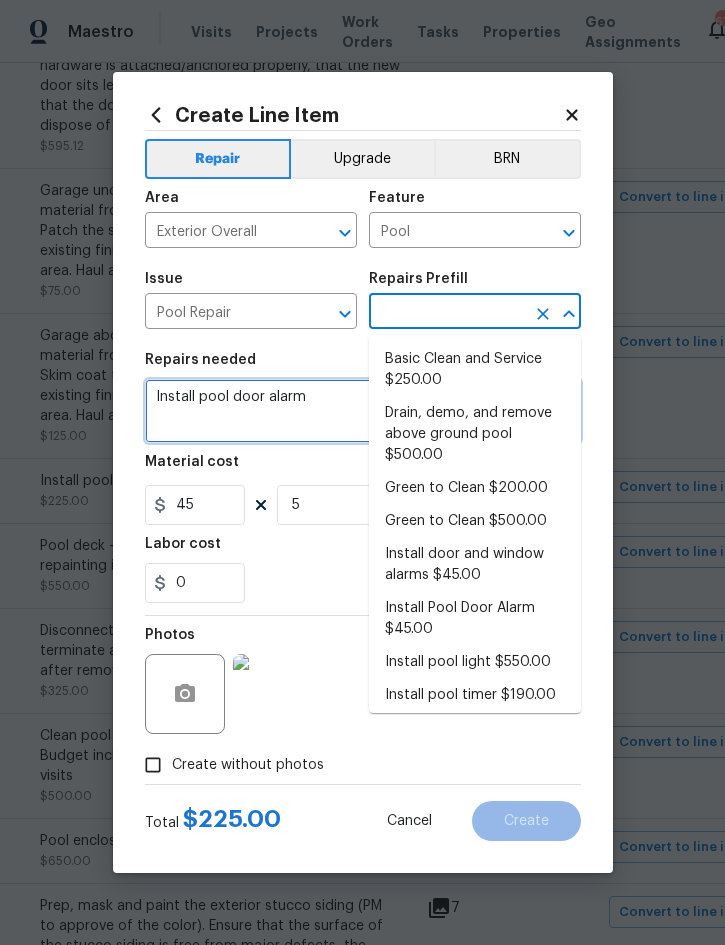 click on "Install pool door alarm" at bounding box center (363, 411) 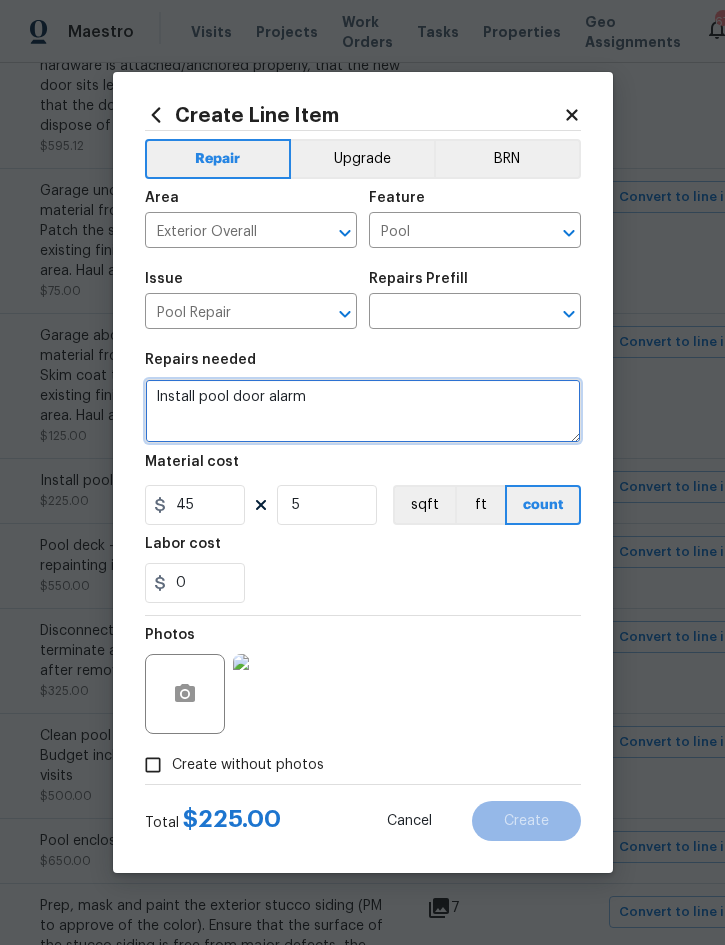 click on "Install pool door alarm" at bounding box center [363, 411] 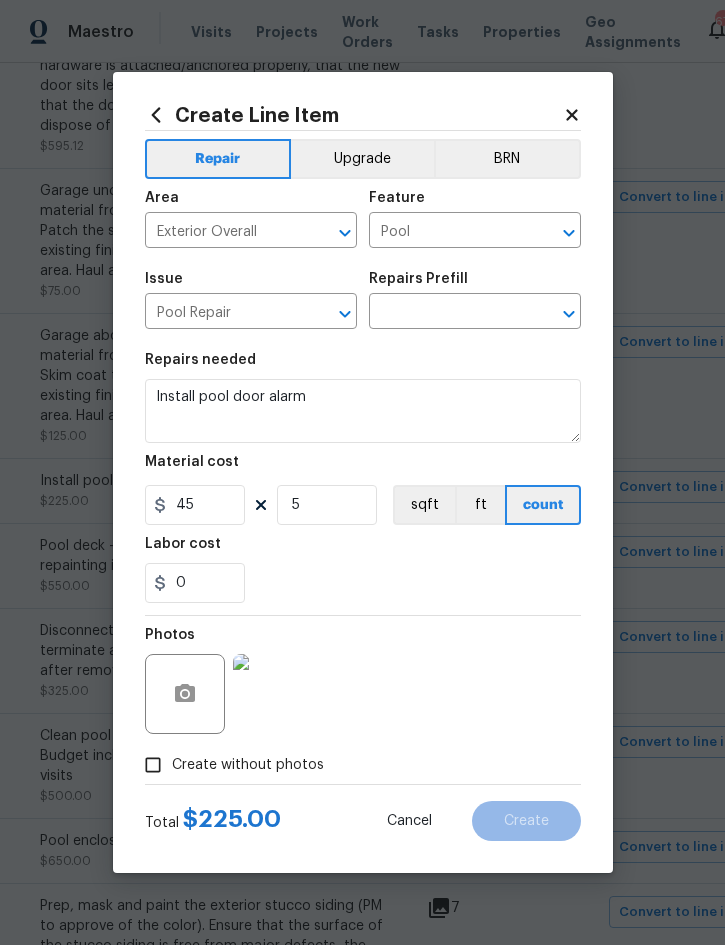 click at bounding box center [447, 313] 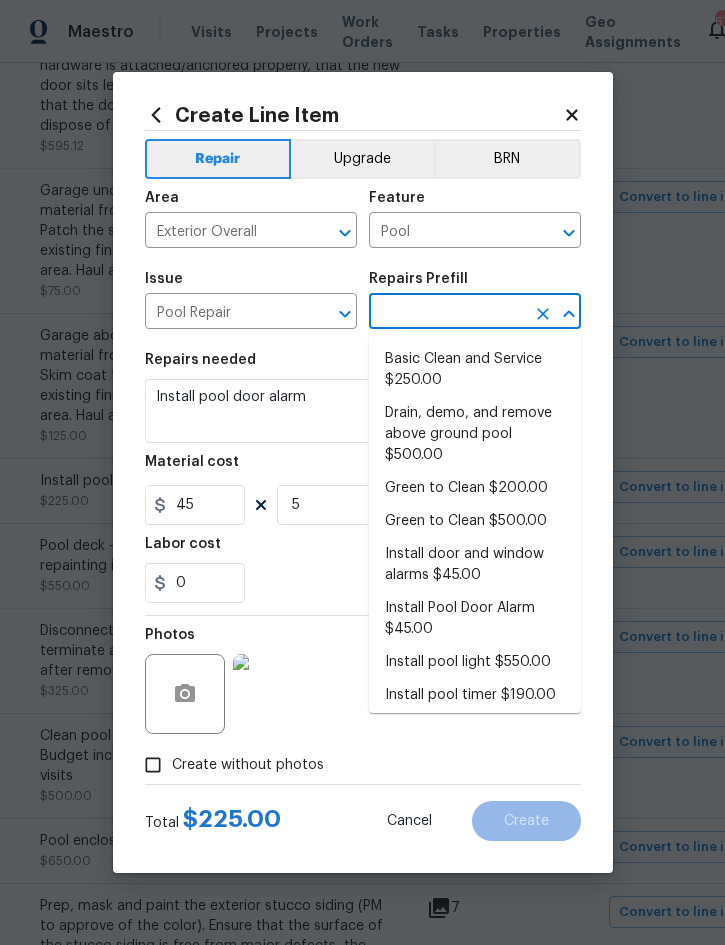 click on "Install Pool Door Alarm $45.00" at bounding box center [475, 619] 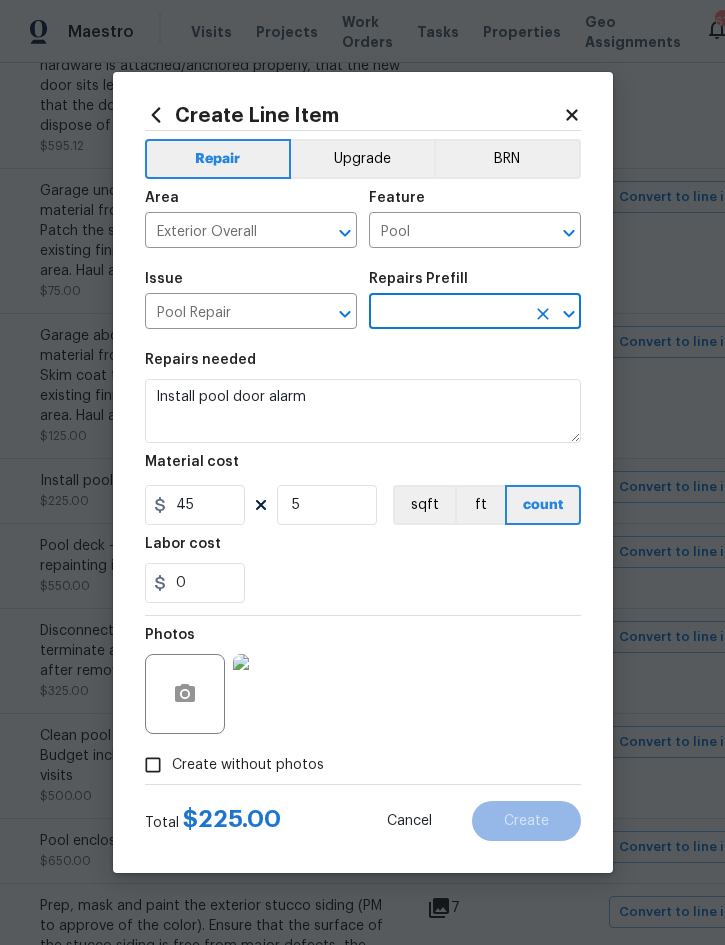type on "Install Pool Door Alarm $45.00" 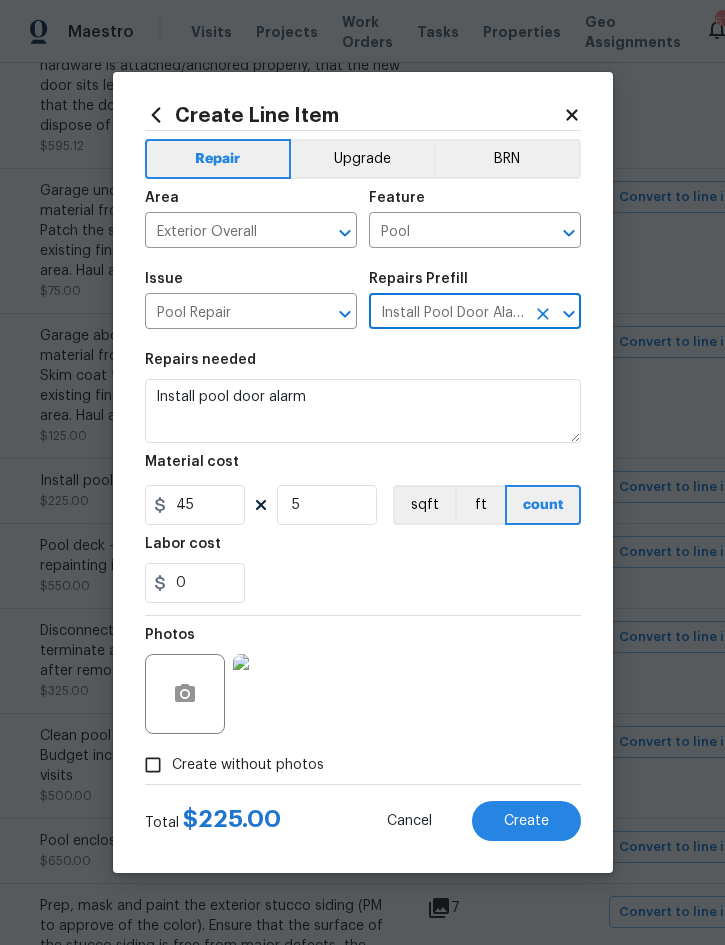 click on "Create" at bounding box center [526, 821] 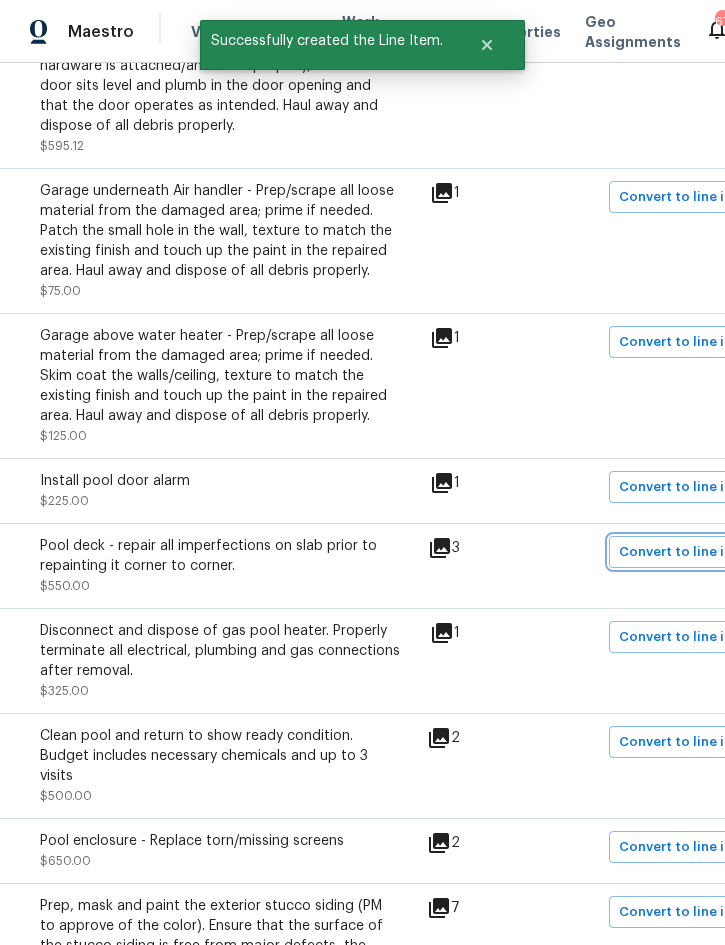 click on "Convert to line item" at bounding box center (684, 552) 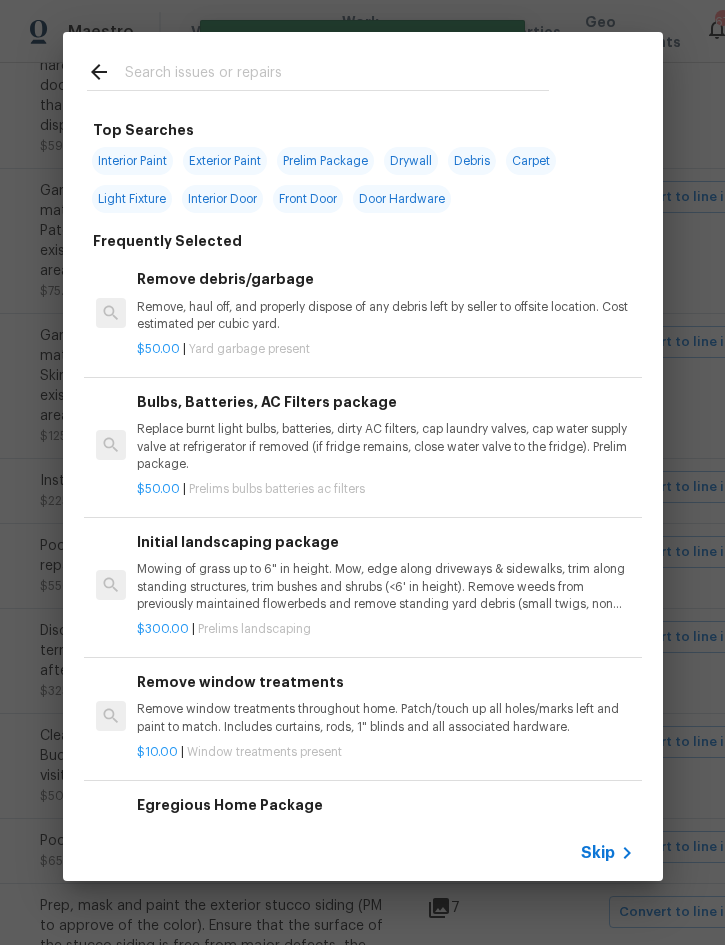 click 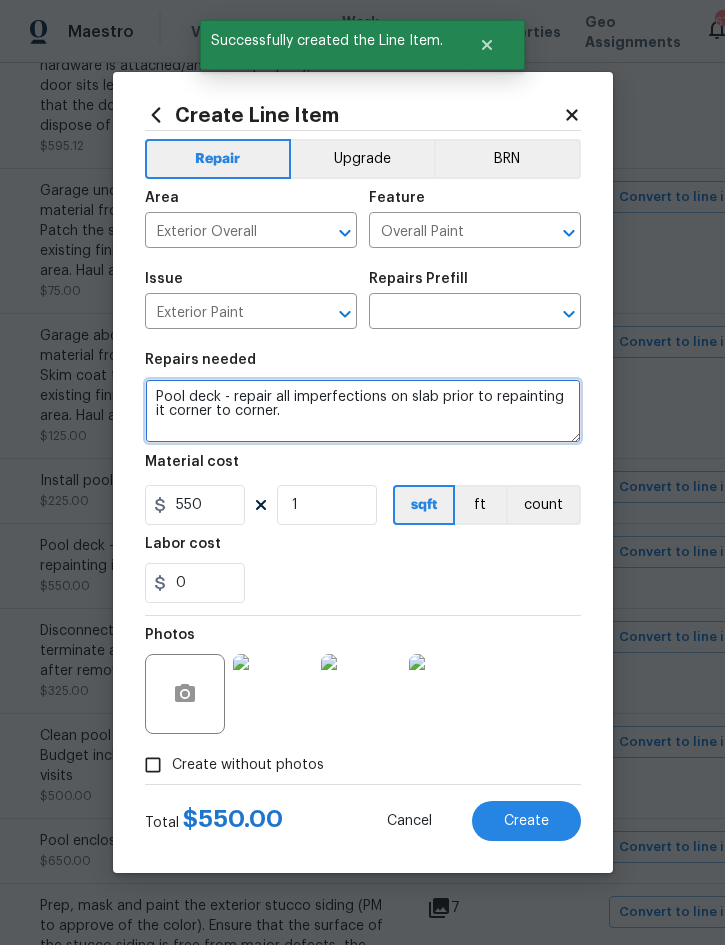click on "Pool deck - repair all imperfections on slab prior to repainting it corner to corner." at bounding box center [363, 411] 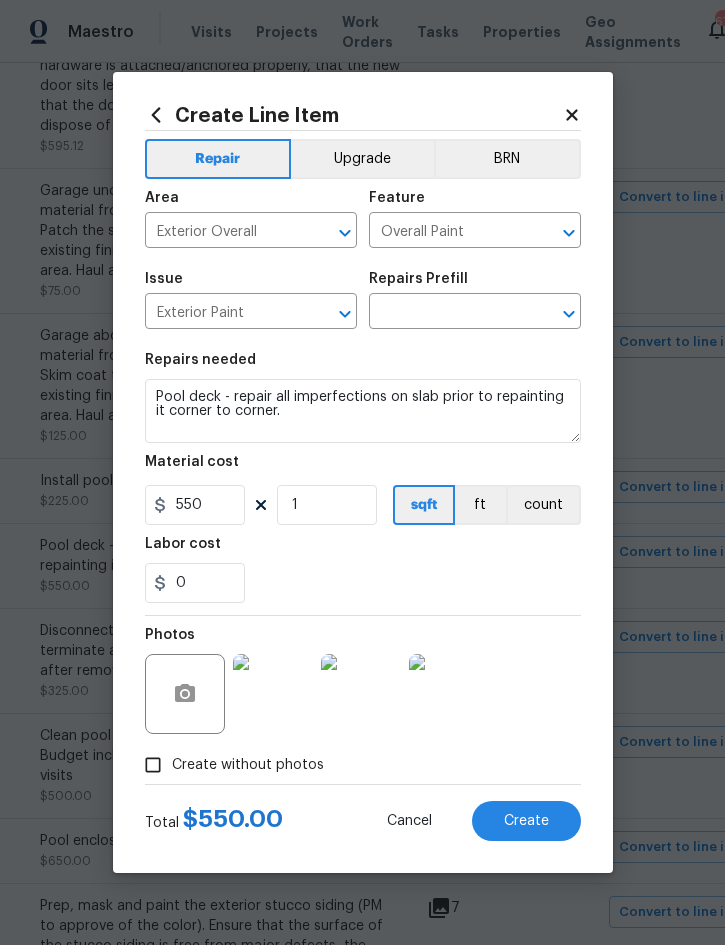 click at bounding box center [447, 313] 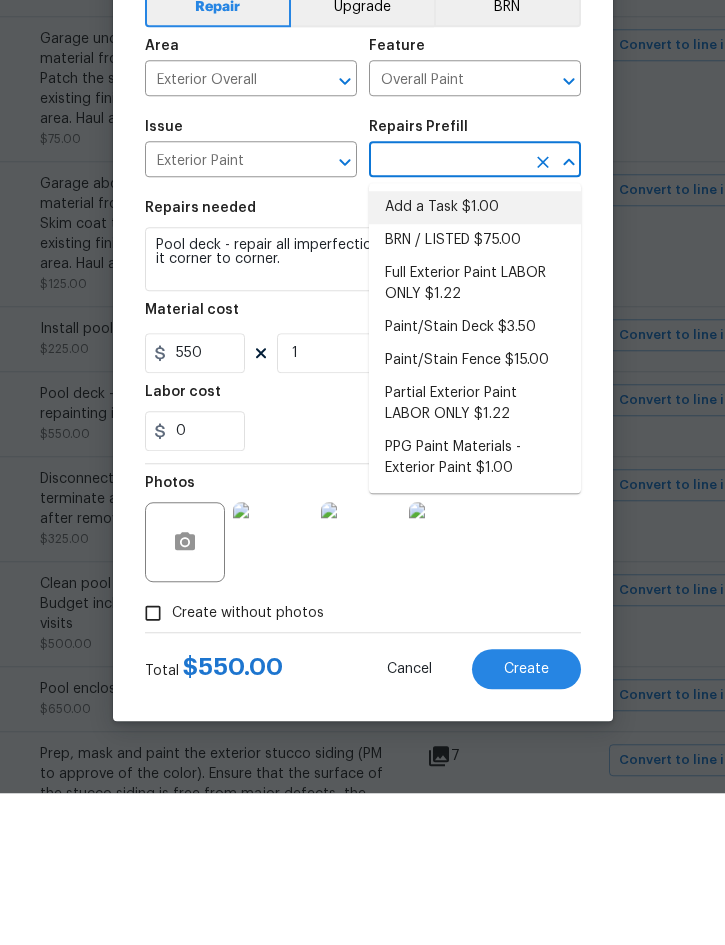 click on "Add a Task $1.00" at bounding box center (475, 359) 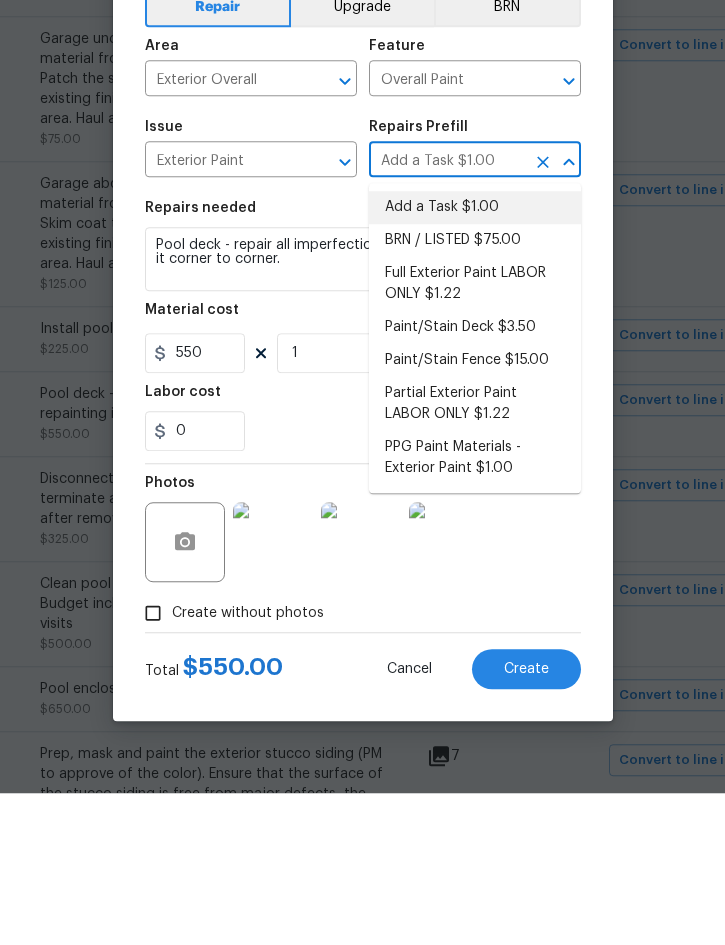 type 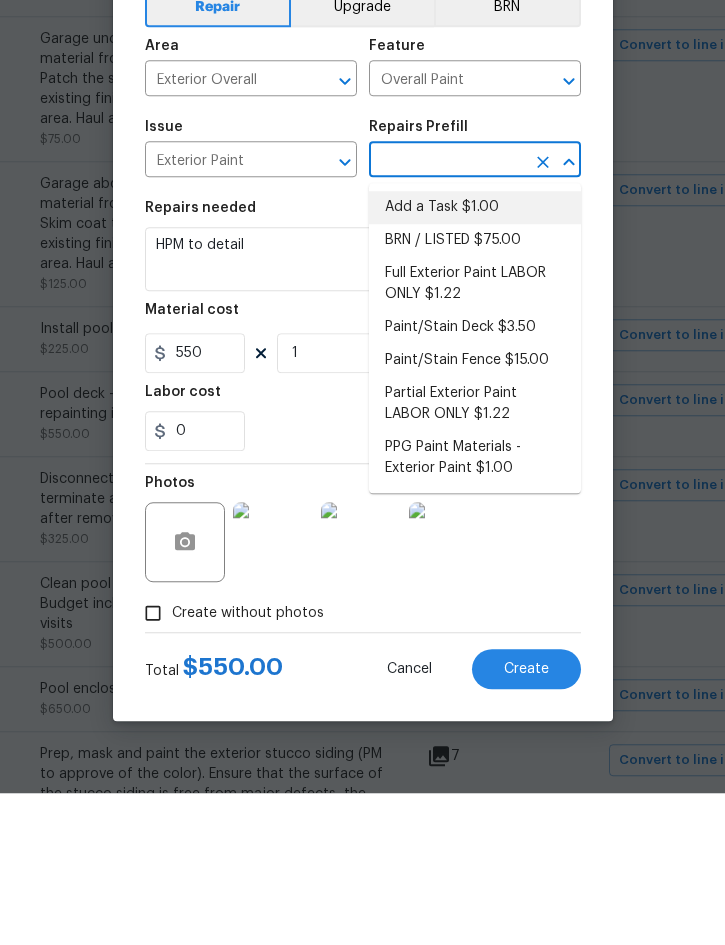 type on "Add a Task $1.00" 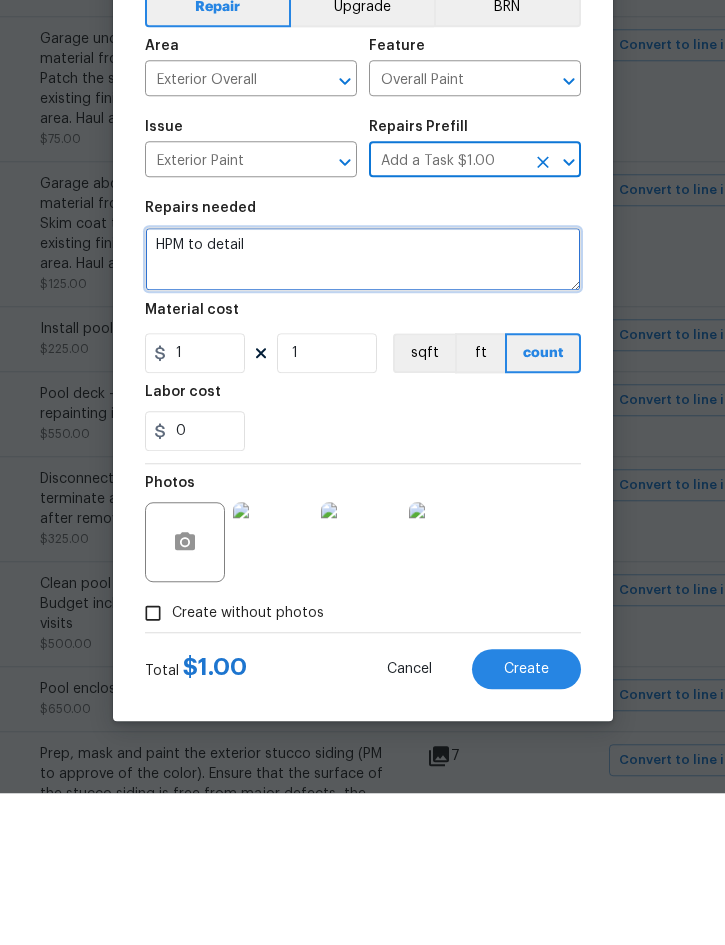 click on "HPM to detail" at bounding box center (363, 411) 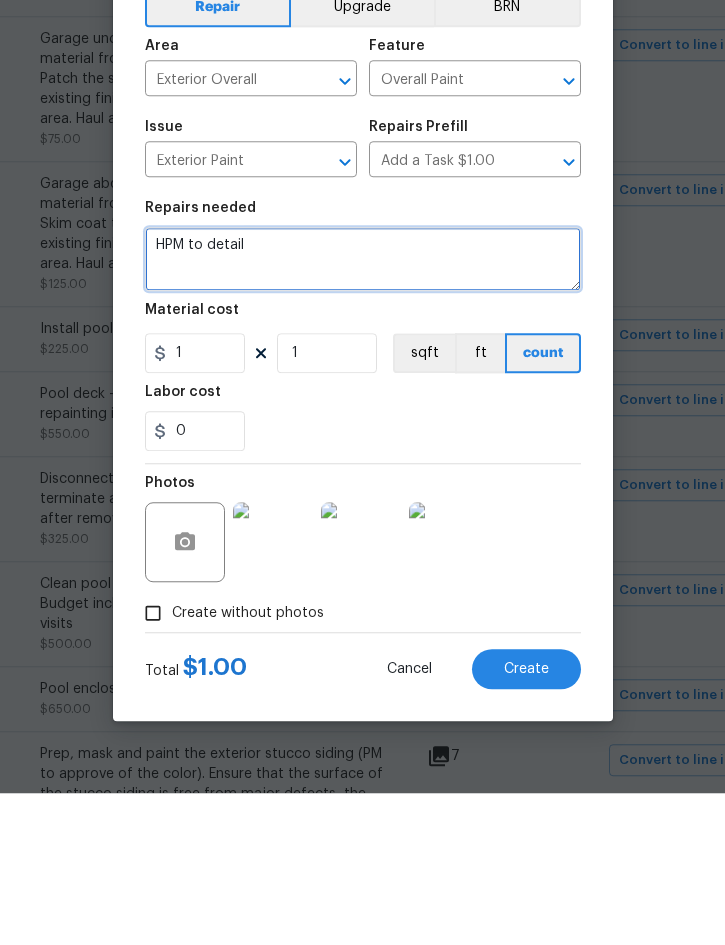 click on "HPM to detail" at bounding box center (363, 411) 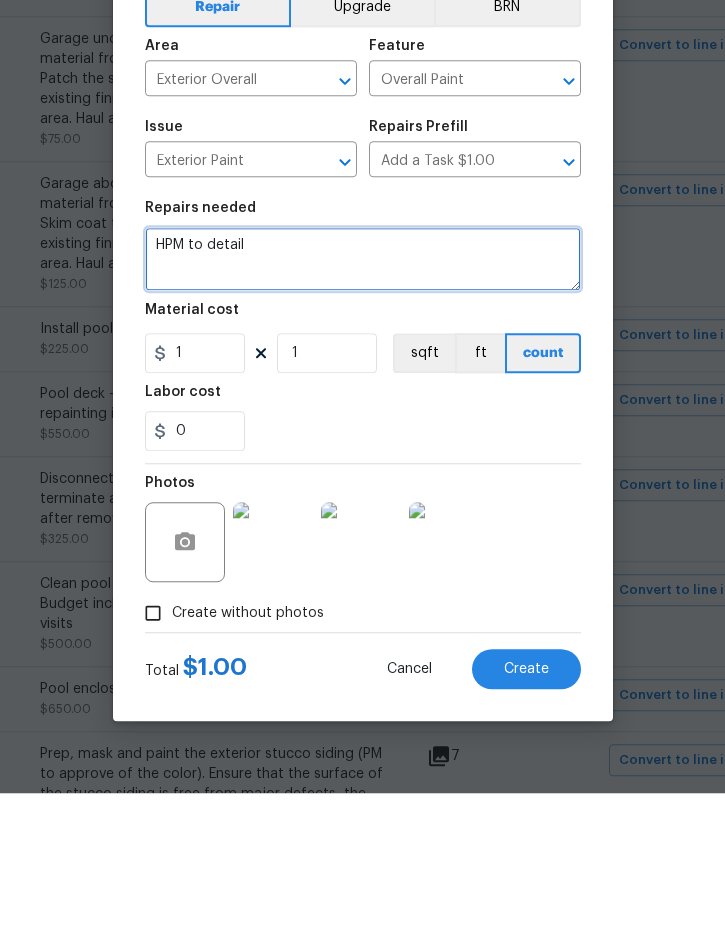 paste on "Pool deck - repair all imperfections on slab prior to repainting it corner to corner." 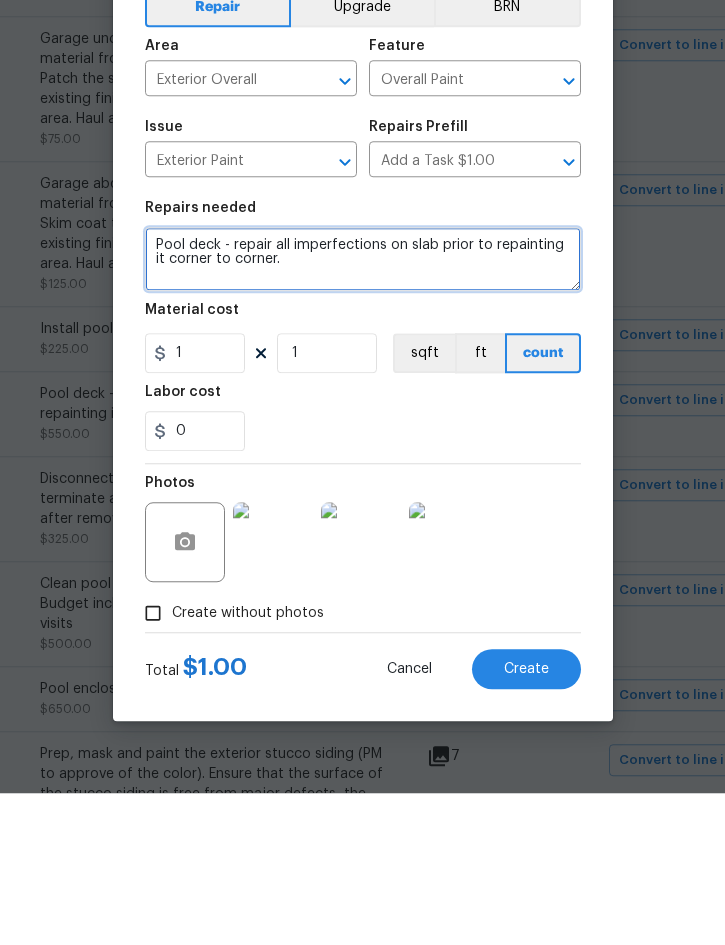 type on "Pool deck - repair all imperfections on slab prior to repainting it corner to corner." 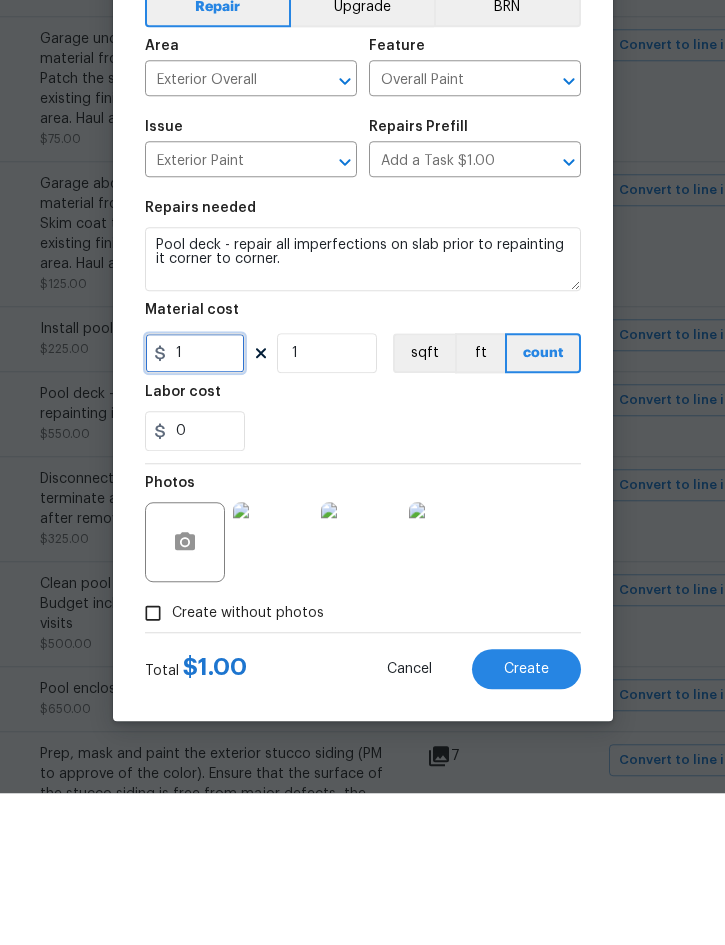 click on "1" at bounding box center (195, 505) 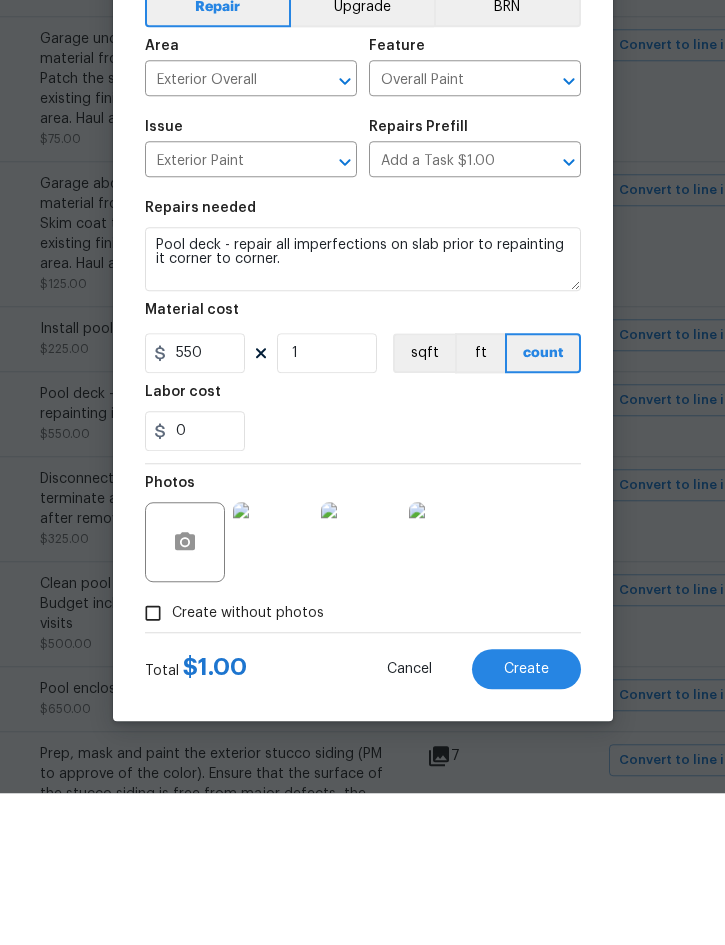 scroll, scrollTop: 56, scrollLeft: 0, axis: vertical 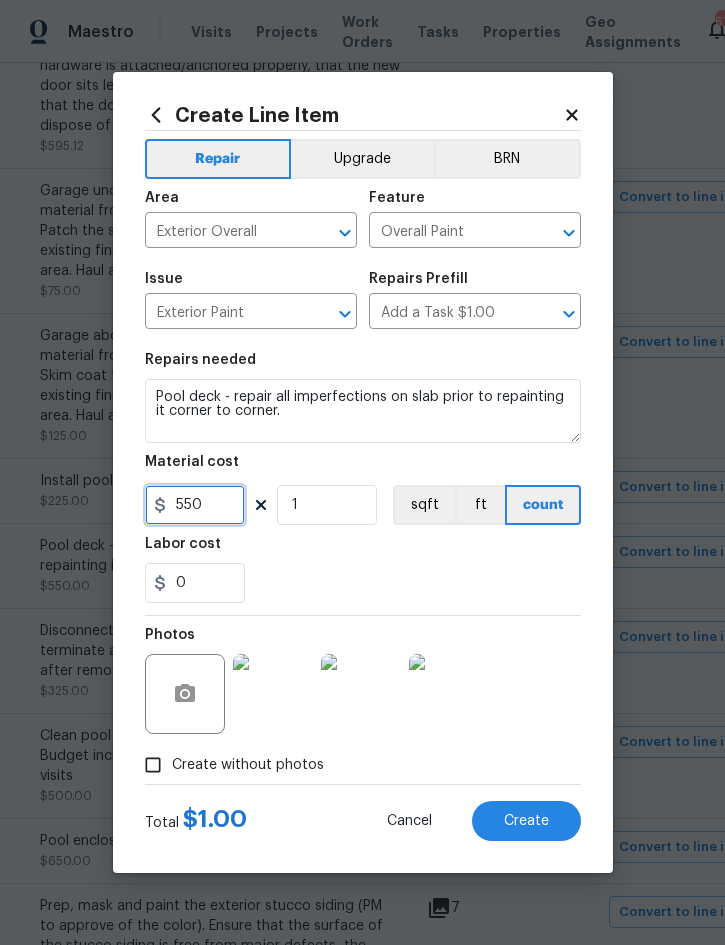 type on "550" 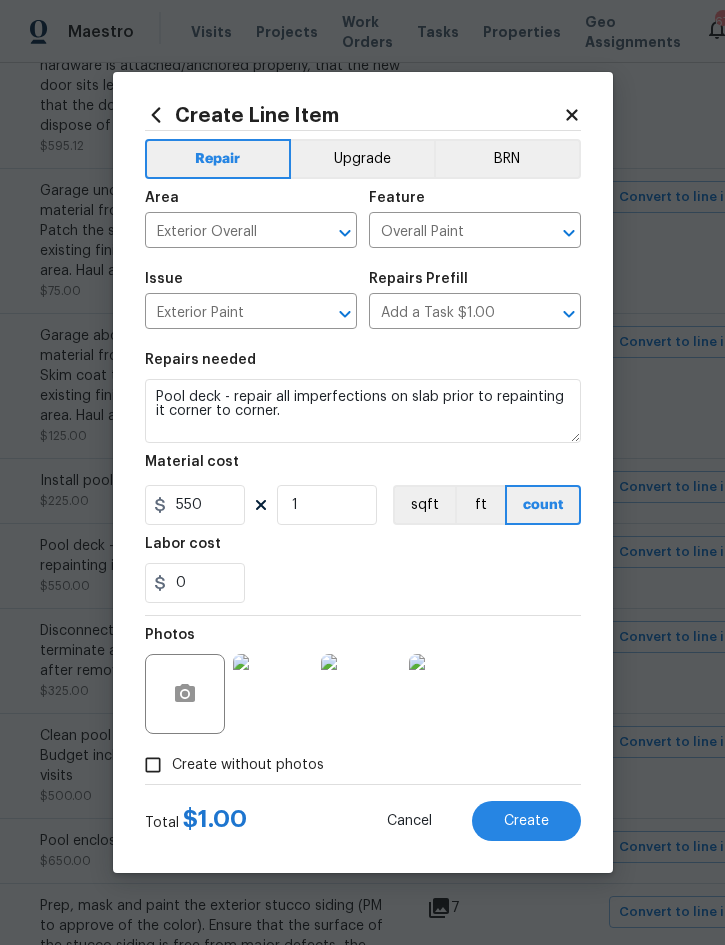 click on "Photos" at bounding box center (363, 681) 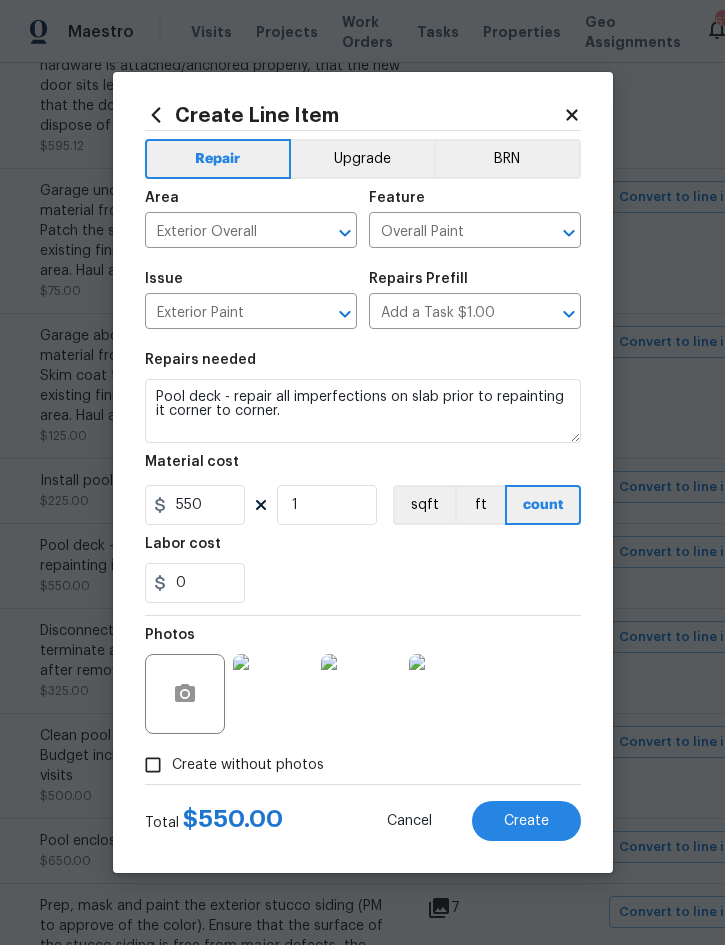 click on "Create" at bounding box center (526, 821) 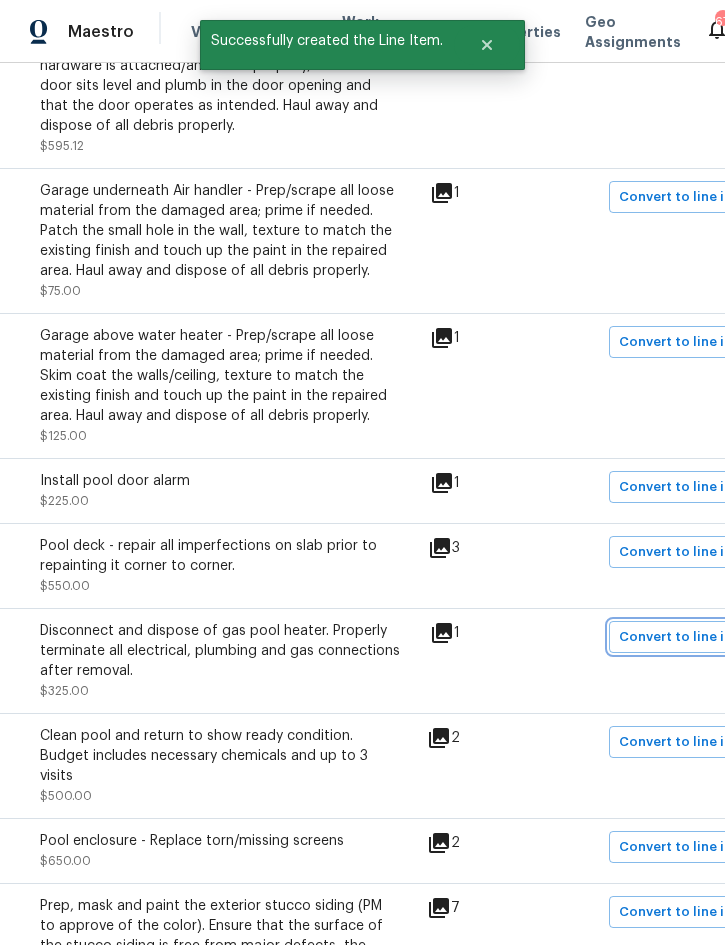 click on "Convert to line item" at bounding box center (684, 637) 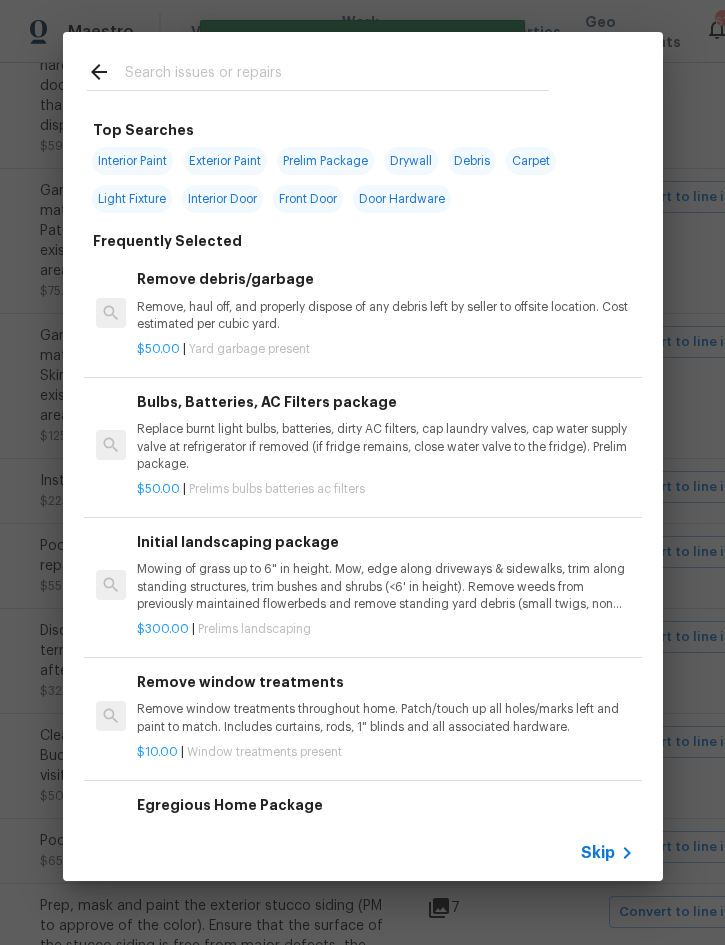 click on "Skip" at bounding box center (598, 853) 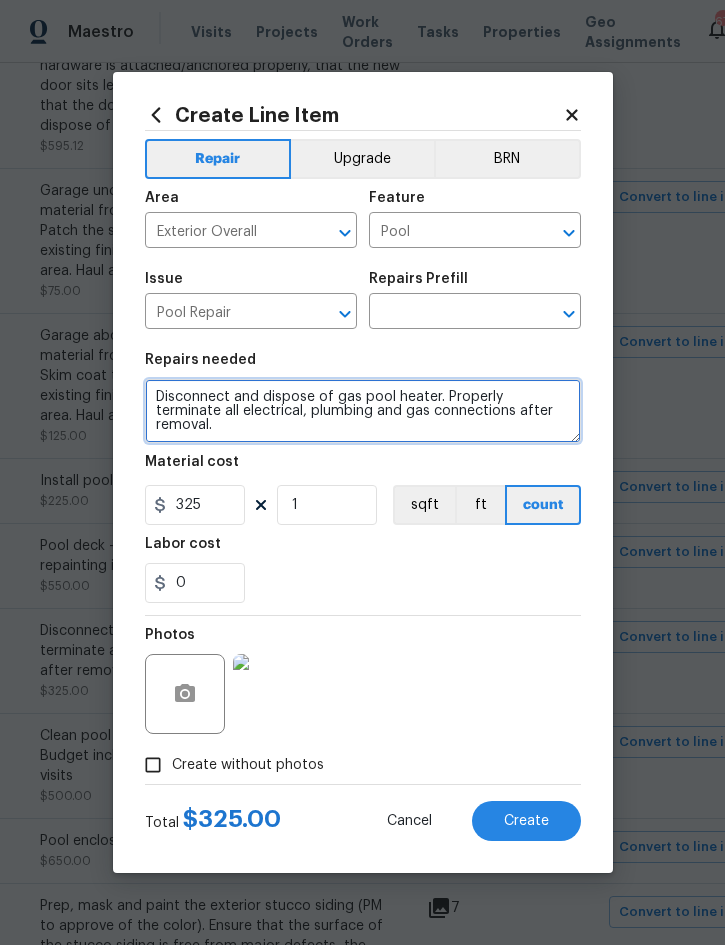 click on "Disconnect and dispose of gas pool heater. Properly terminate all electrical, plumbing and gas connections after removal." at bounding box center [363, 411] 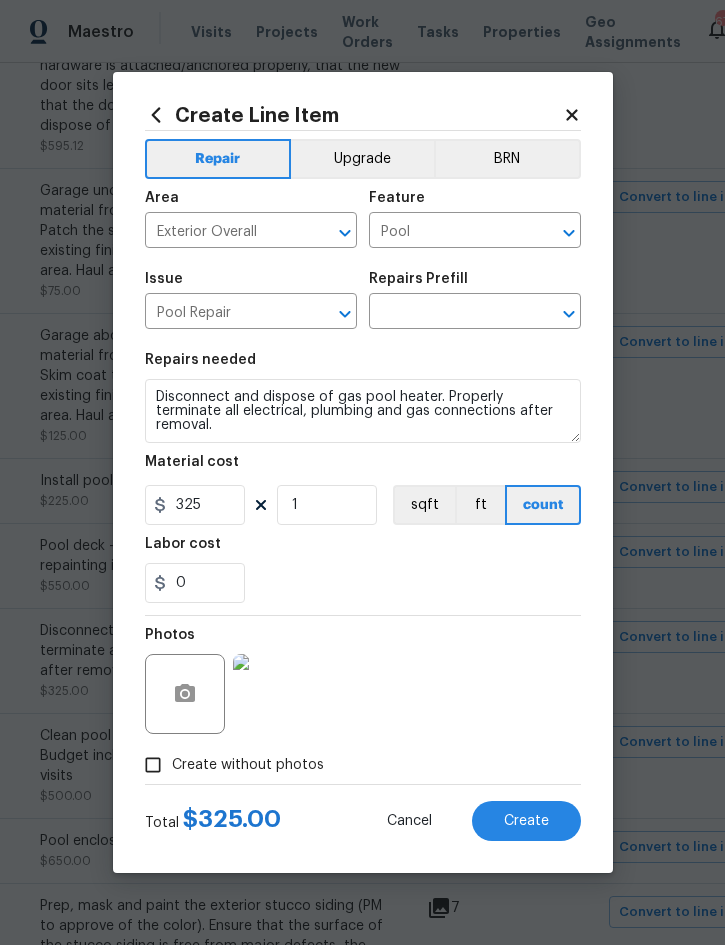 click at bounding box center [447, 313] 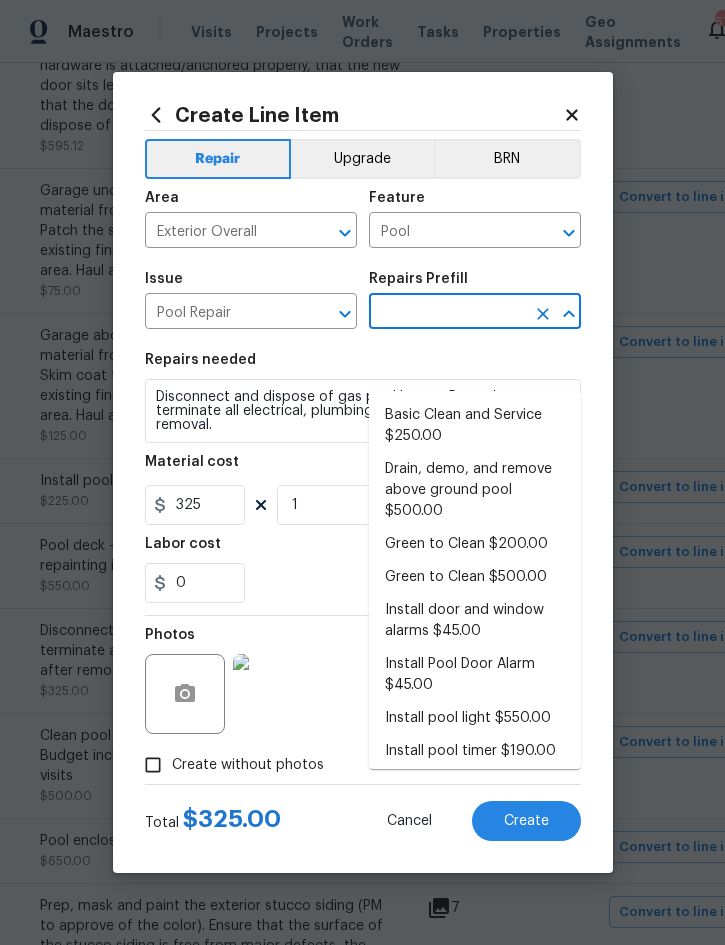 click on "Basic Clean and Service $250.00" at bounding box center (475, 426) 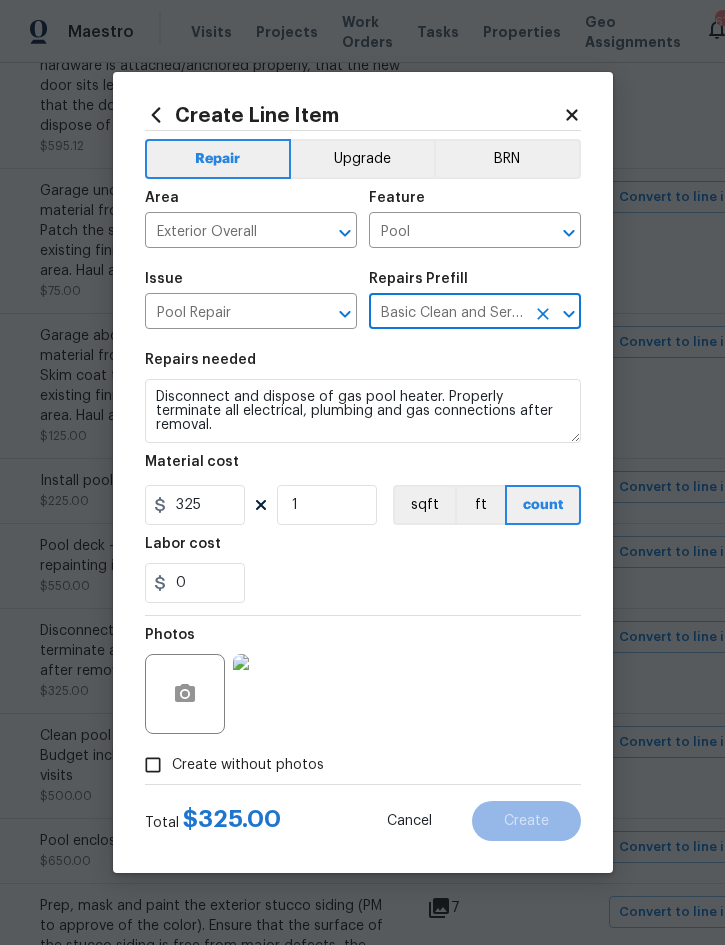 type 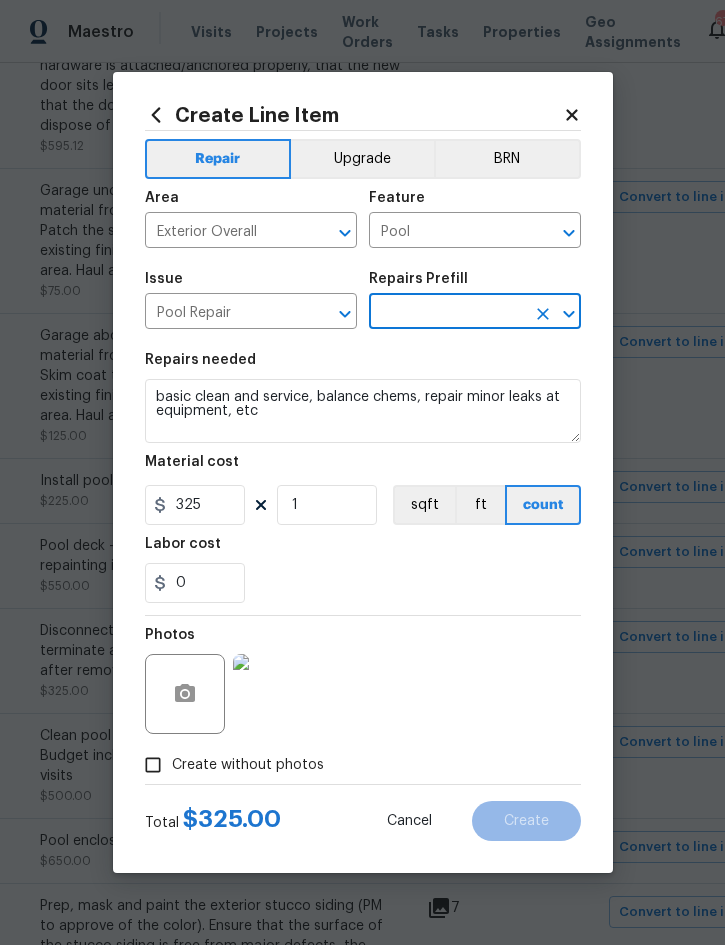 type on "Basic Clean and Service $250.00" 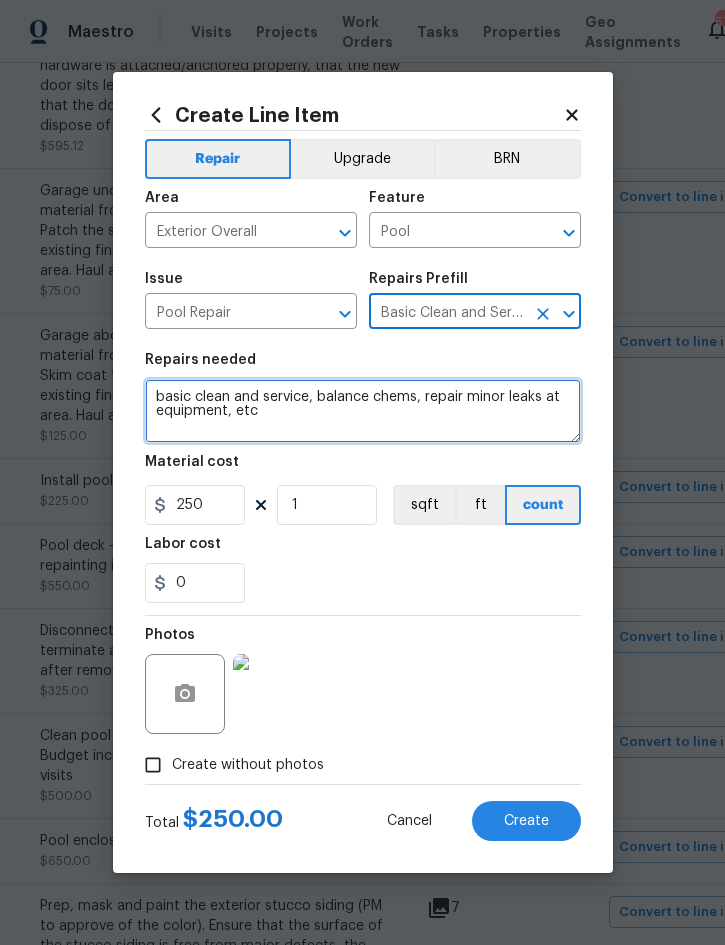 click on "basic clean and service, balance chems, repair minor leaks at equipment, etc" at bounding box center [363, 411] 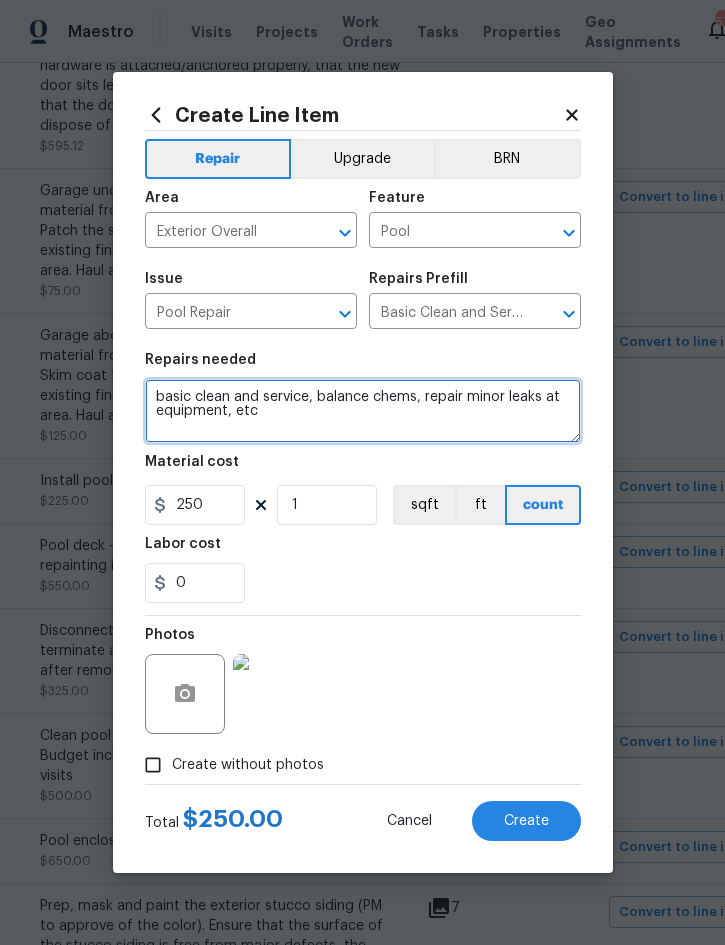 click on "basic clean and service, balance chems, repair minor leaks at equipment, etc" at bounding box center [363, 411] 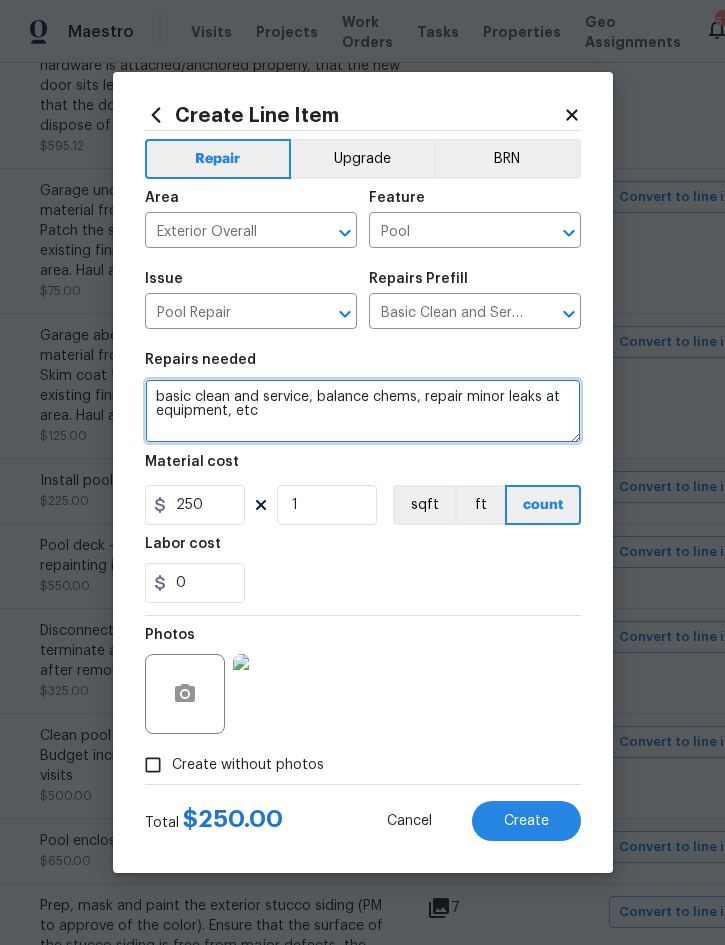 click on "basic clean and service, balance chems, repair minor leaks at equipment, etc" at bounding box center [363, 411] 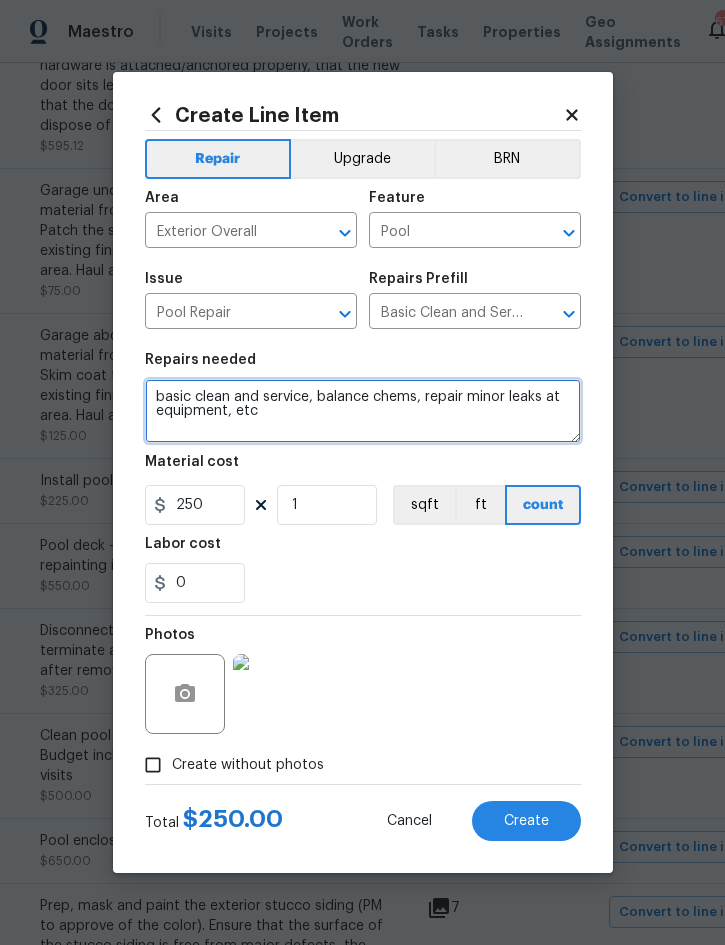 paste on "Disconnect and dispose of gas pool heater. Properly terminate all electrical, plumbing and gas connections after removal." 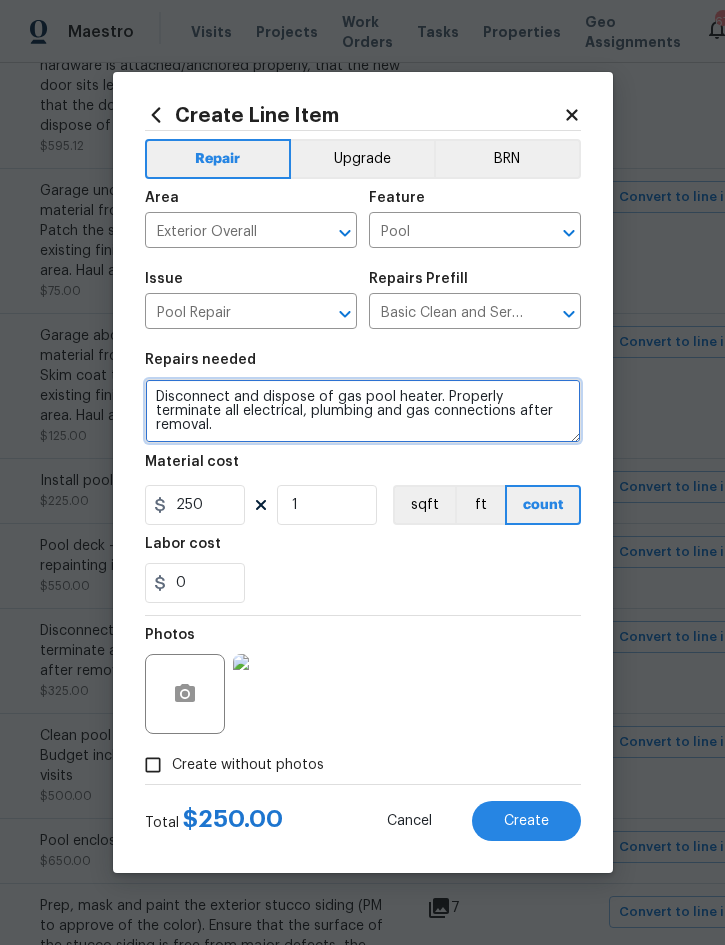 type on "Disconnect and dispose of gas pool heater. Properly terminate all electrical, plumbing and gas connections after removal." 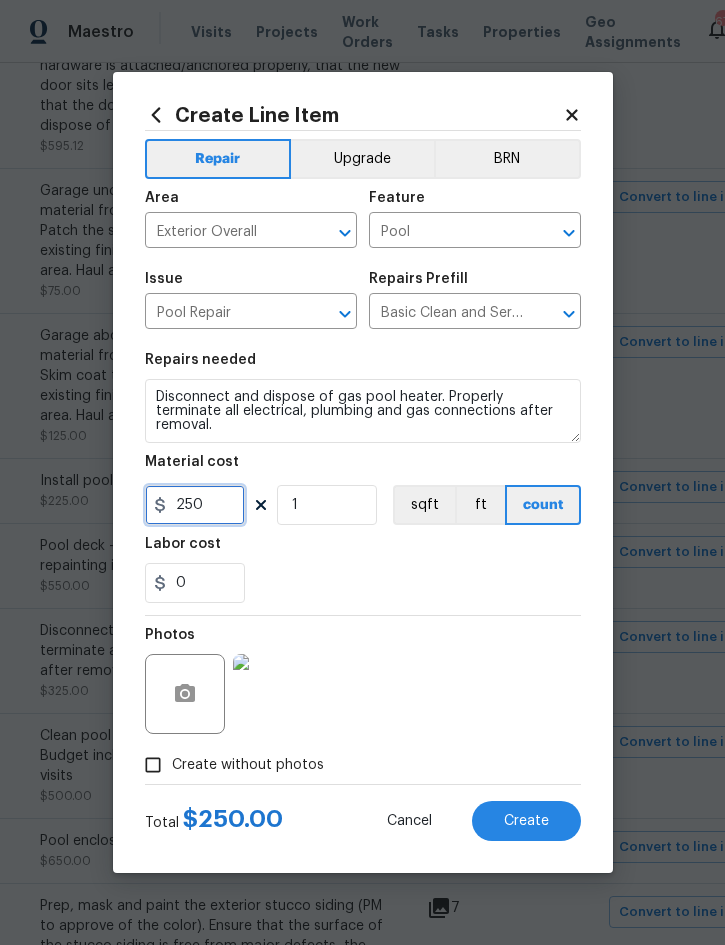 click on "250" at bounding box center [195, 505] 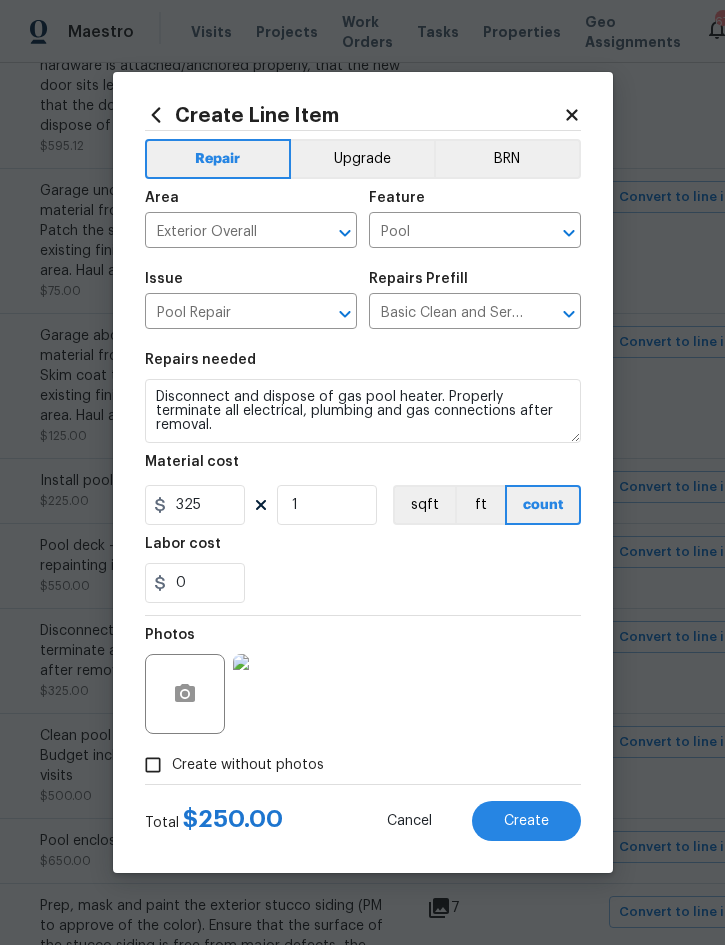 scroll, scrollTop: 55, scrollLeft: 0, axis: vertical 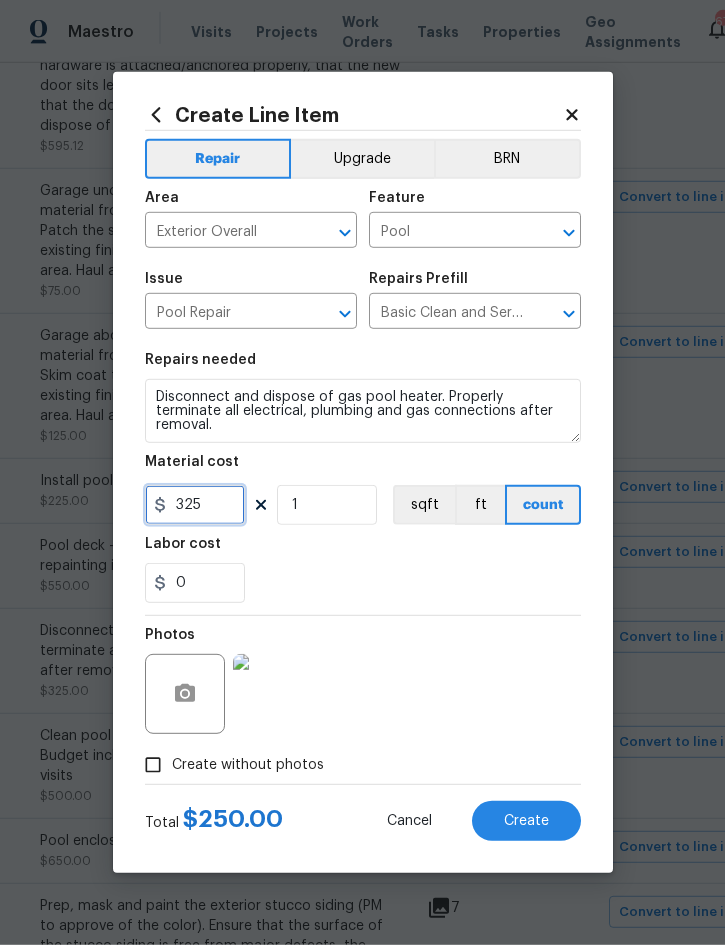 type on "325" 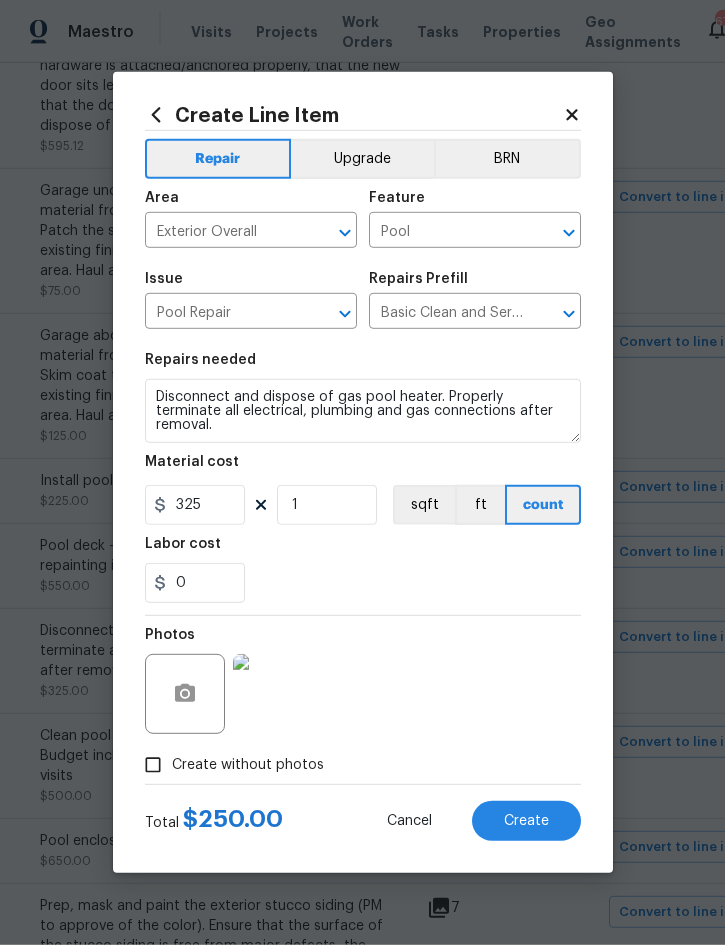 click on "Photos" at bounding box center [363, 681] 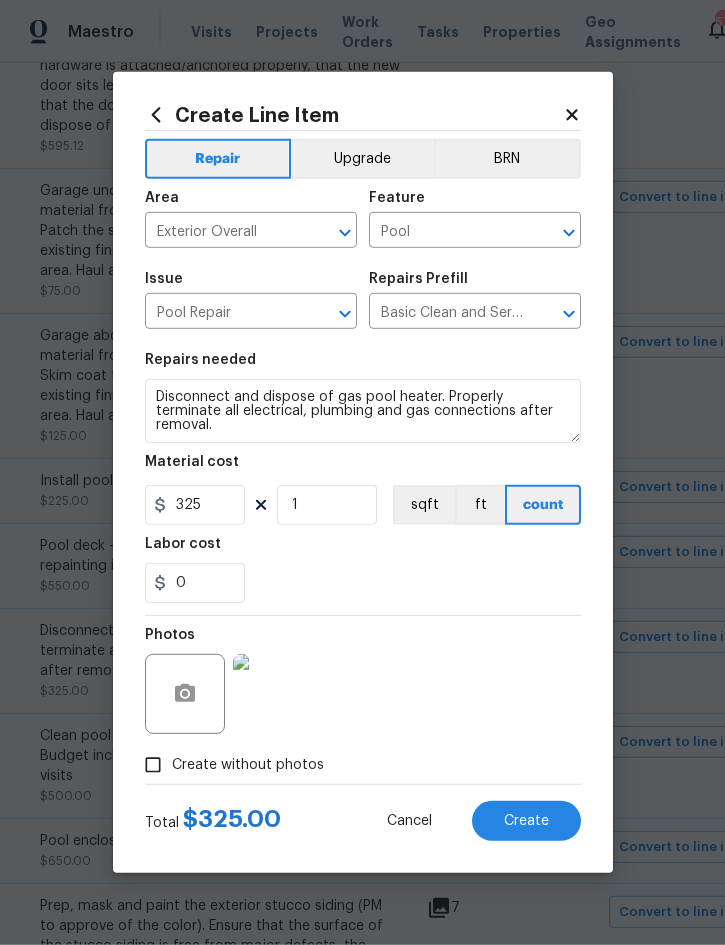 click on "Create" at bounding box center (526, 821) 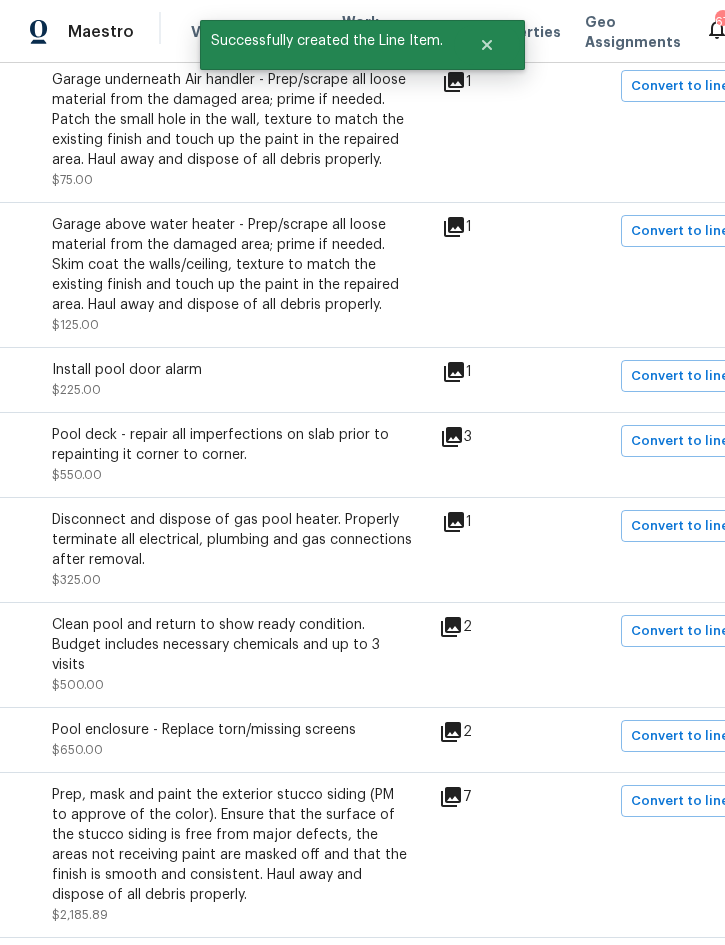 scroll, scrollTop: 1062, scrollLeft: 330, axis: both 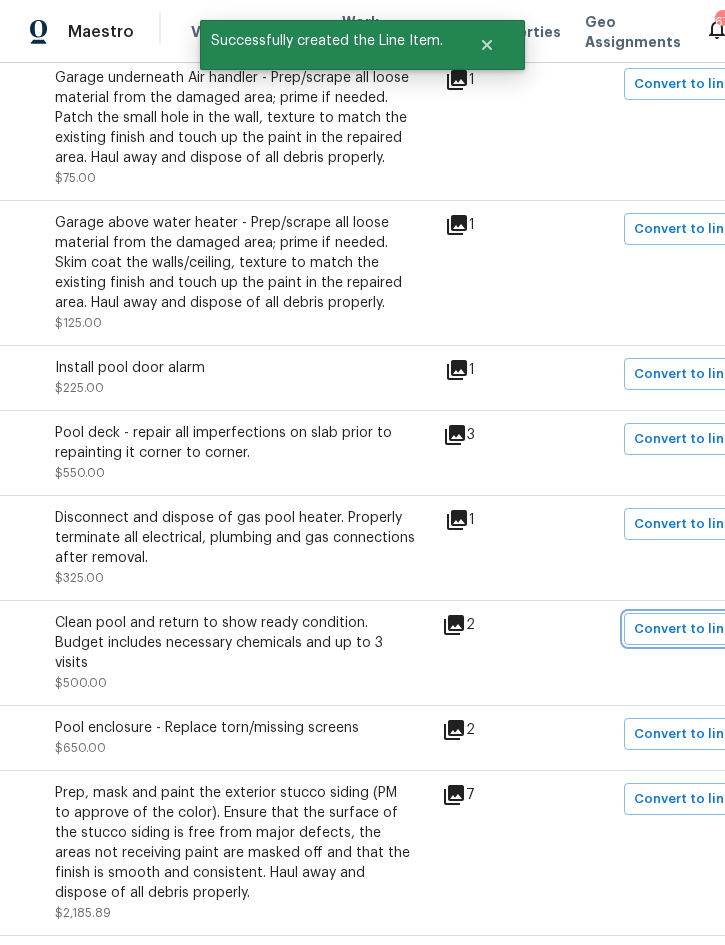 click on "Convert to line item" at bounding box center [699, 629] 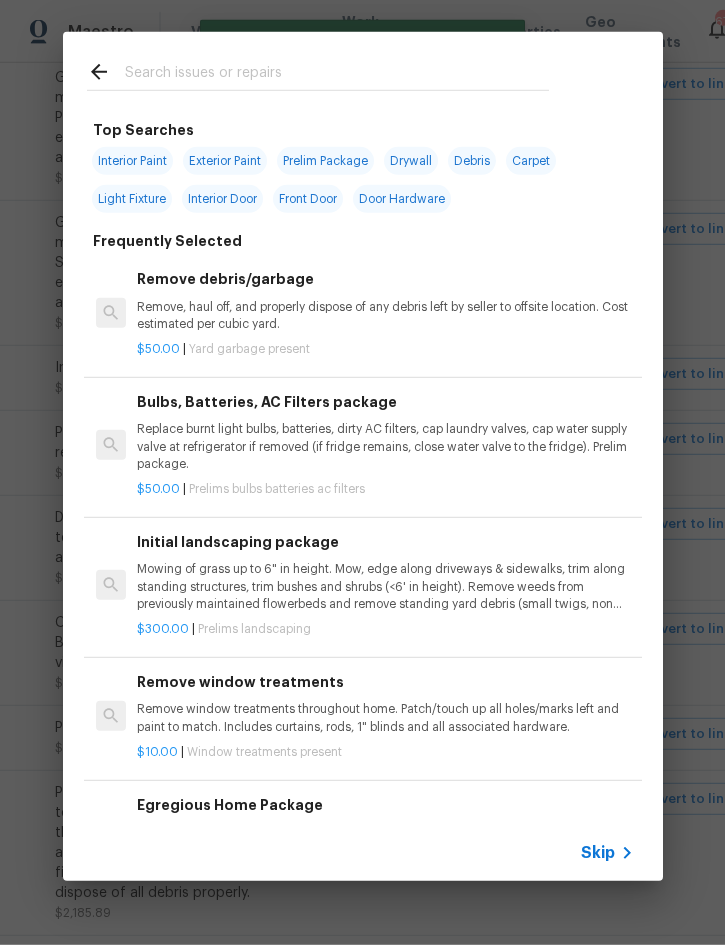 click on "Skip" at bounding box center [598, 853] 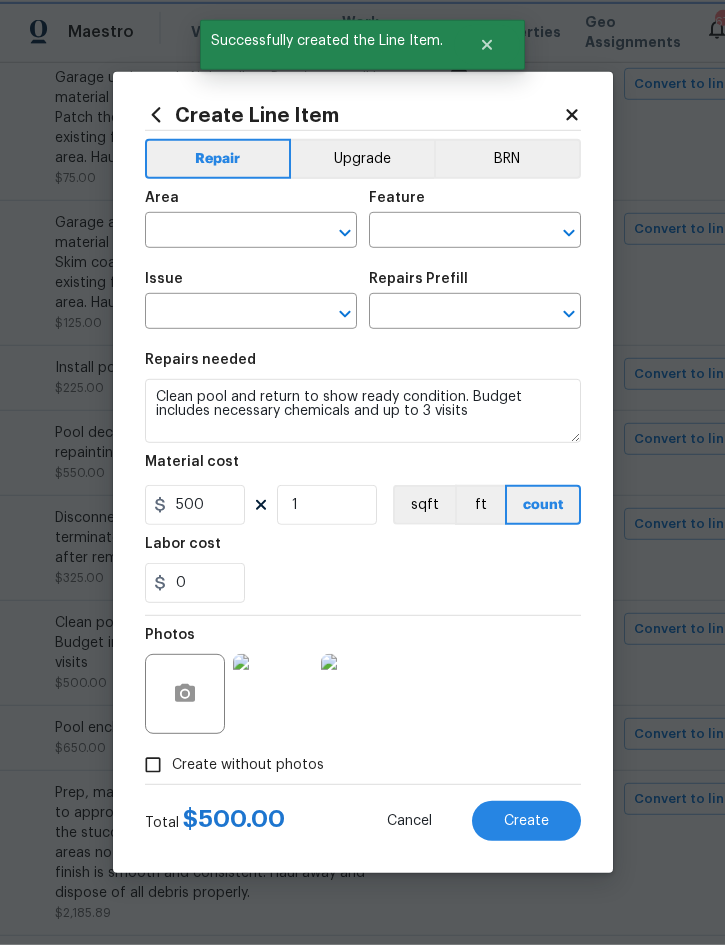 type on "Exterior Overall" 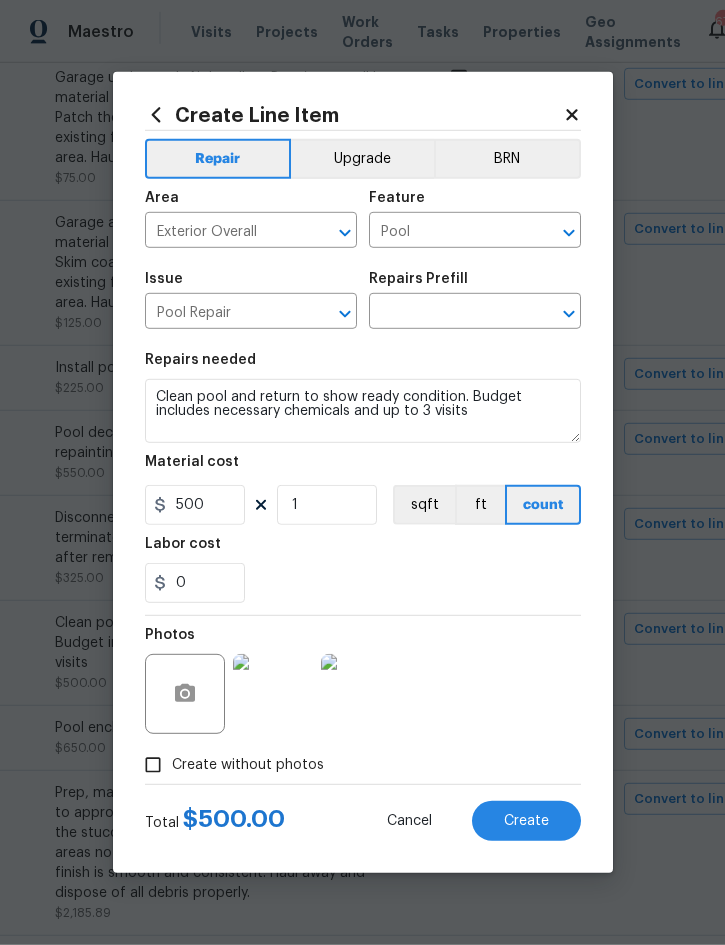 click at bounding box center [447, 313] 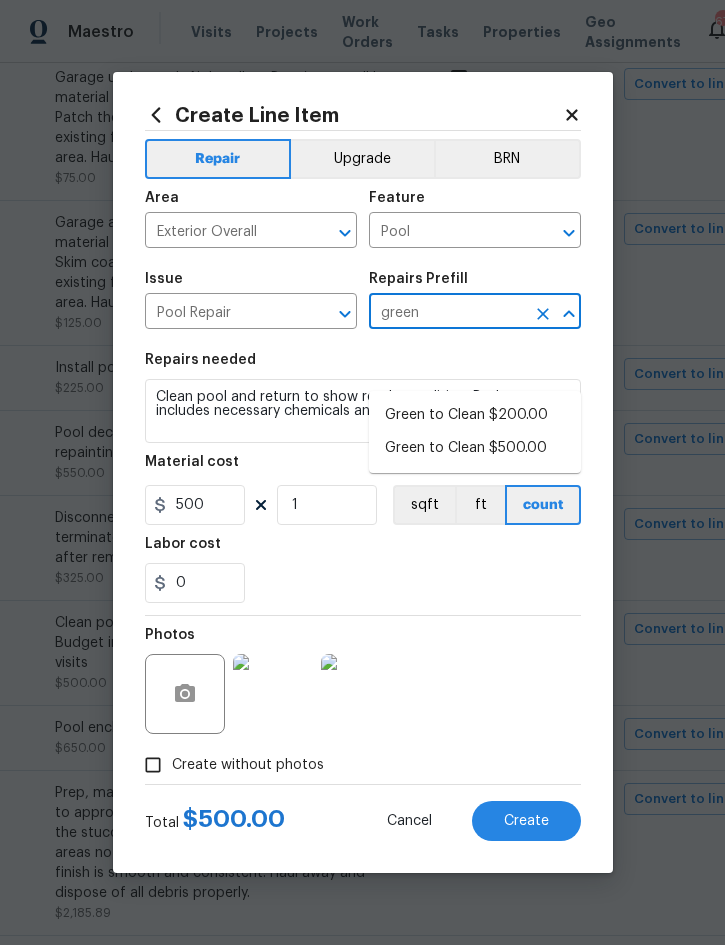 click on "Green to Clean $500.00" at bounding box center [475, 448] 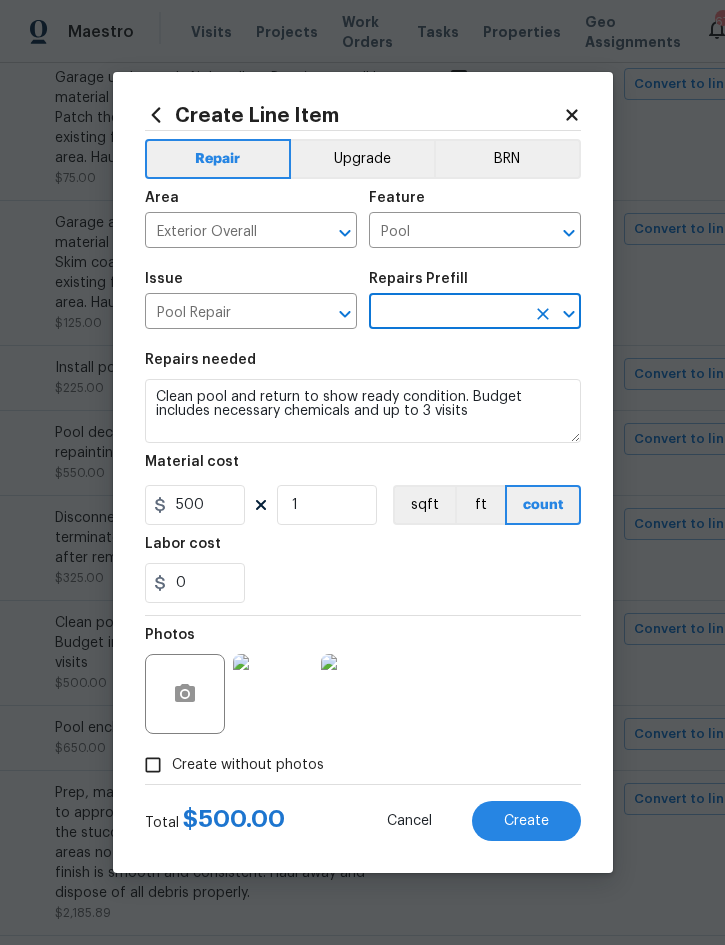type on "Green to Clean $500.00" 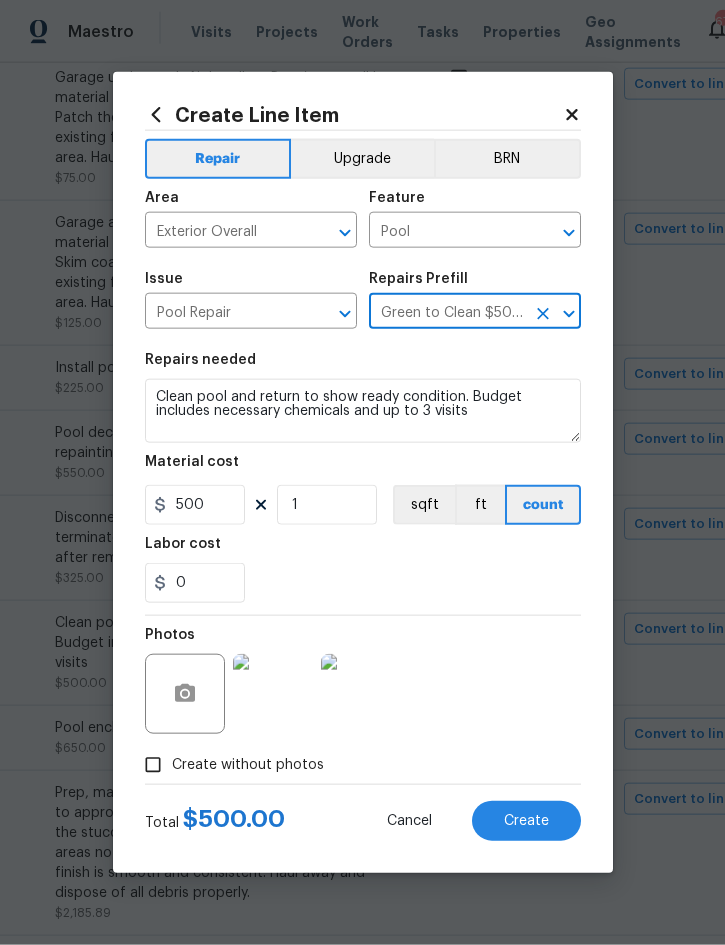 click on "Create" at bounding box center [526, 821] 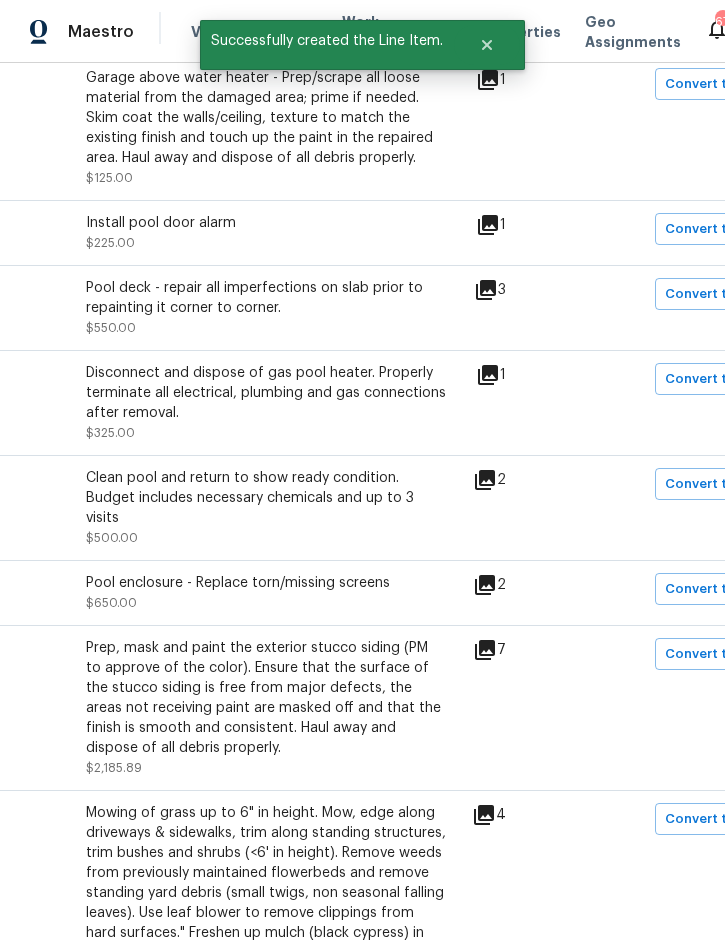 scroll, scrollTop: 1208, scrollLeft: 298, axis: both 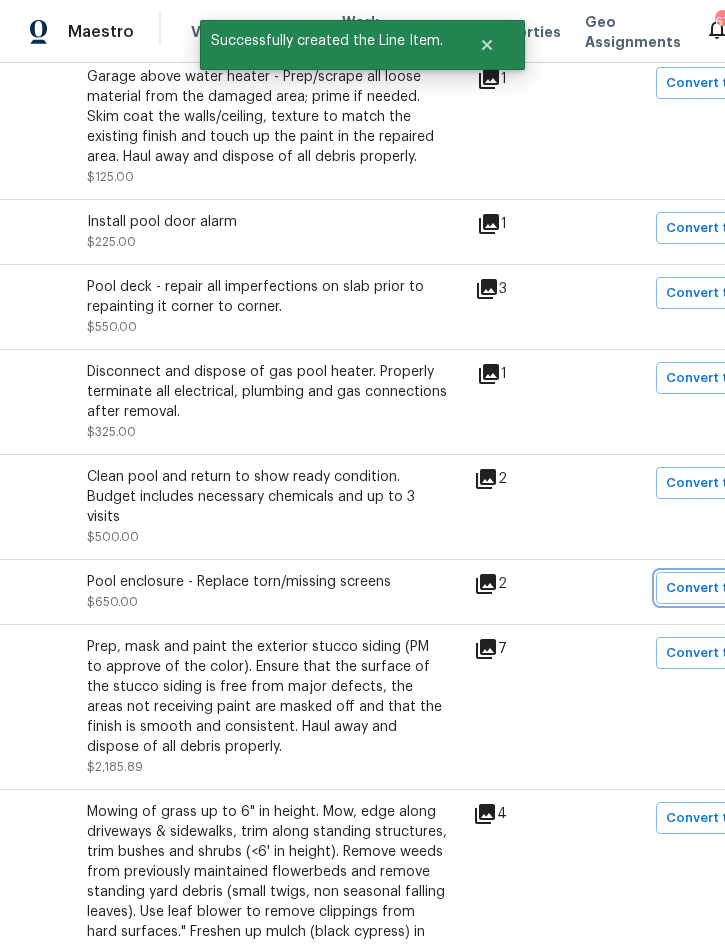 click on "Convert to line item" at bounding box center [731, 588] 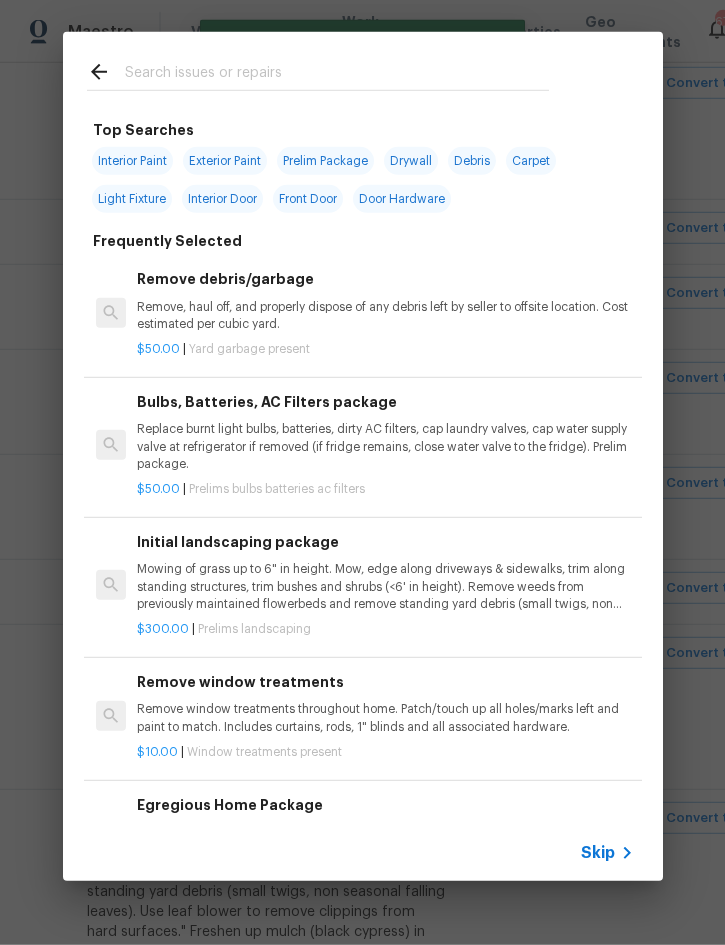 click on "Skip" at bounding box center (598, 853) 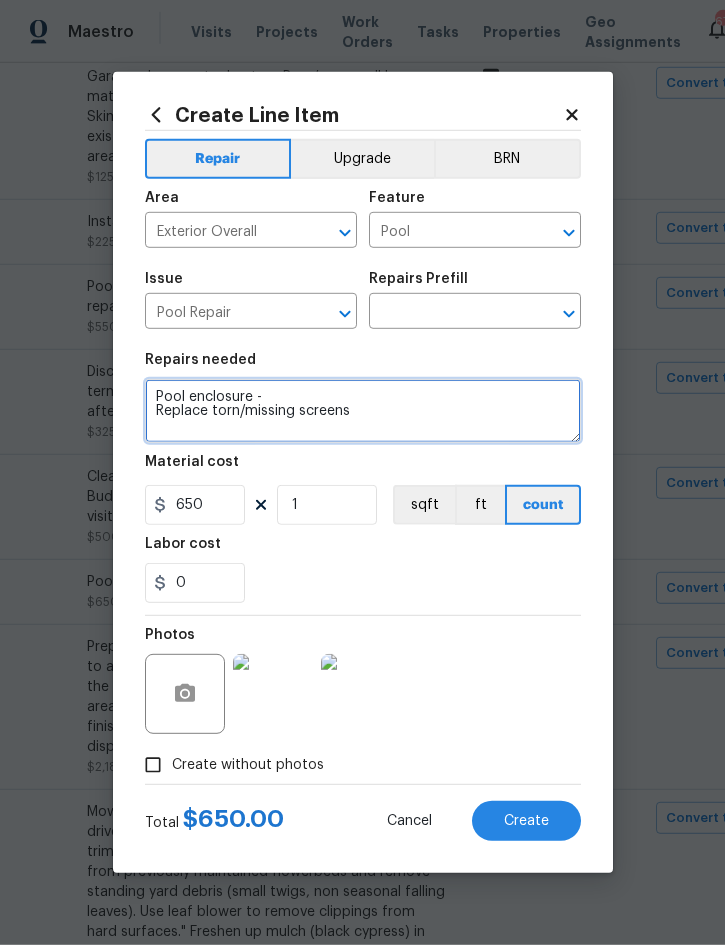 click on "Pool enclosure -
Replace torn/missing screens" at bounding box center (363, 411) 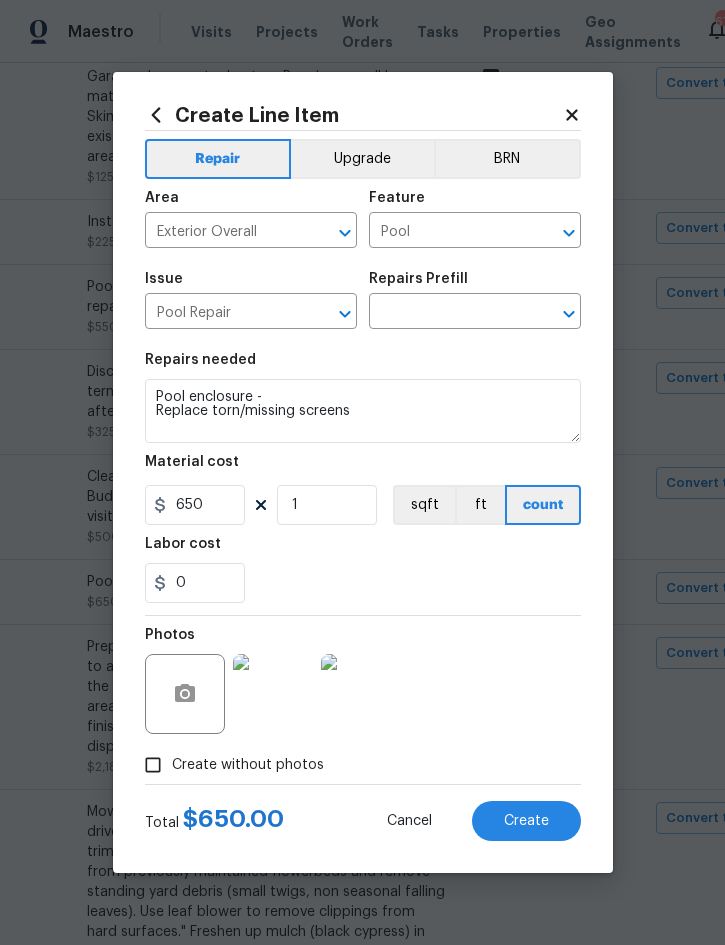 click at bounding box center (447, 313) 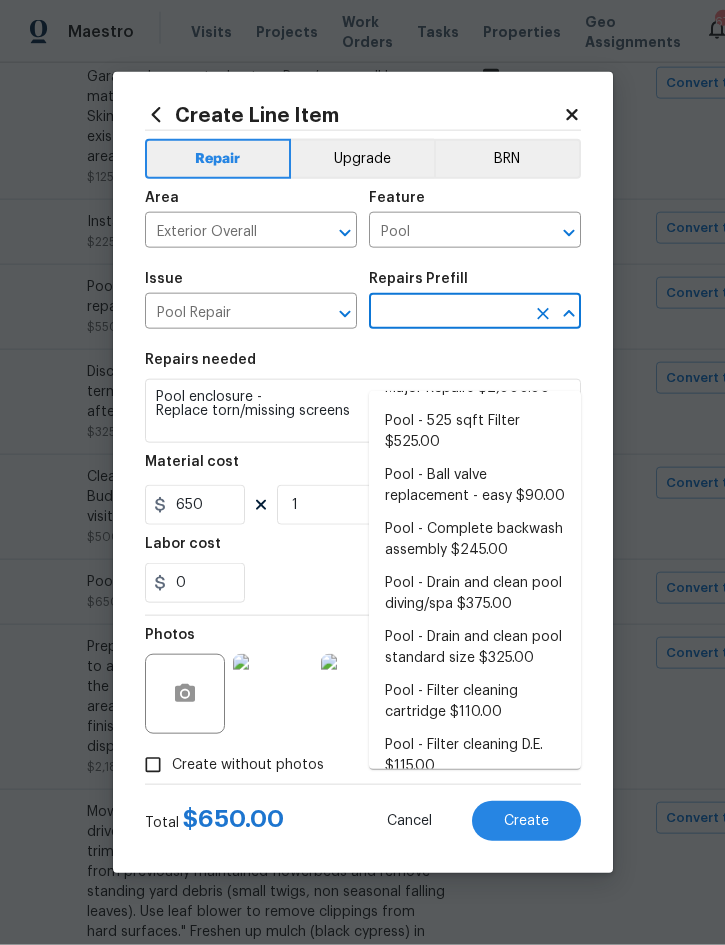 scroll, scrollTop: 451, scrollLeft: 0, axis: vertical 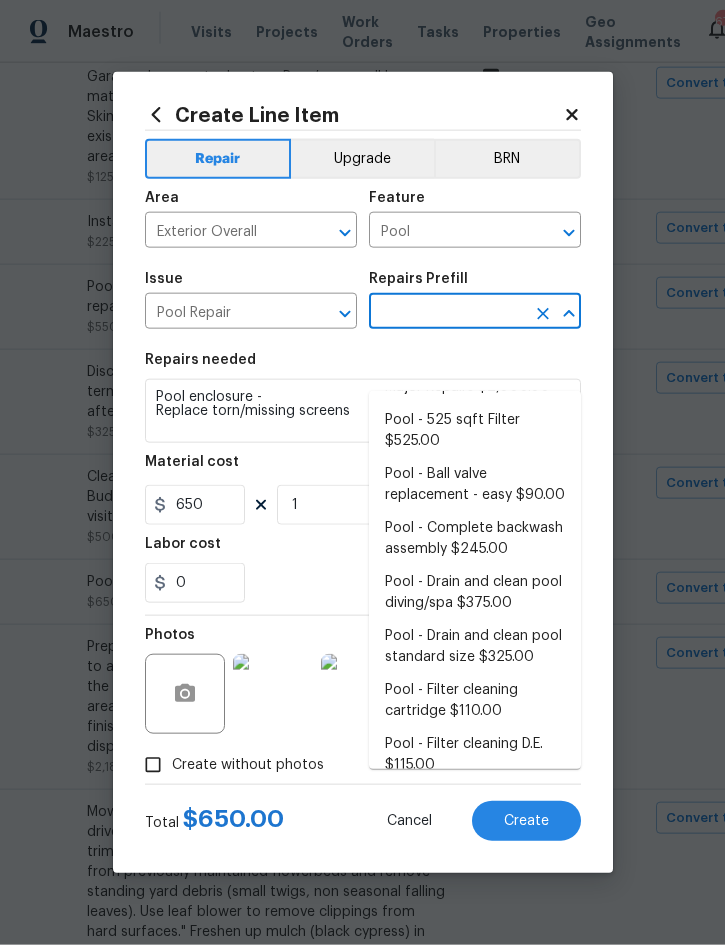 click at bounding box center [447, 313] 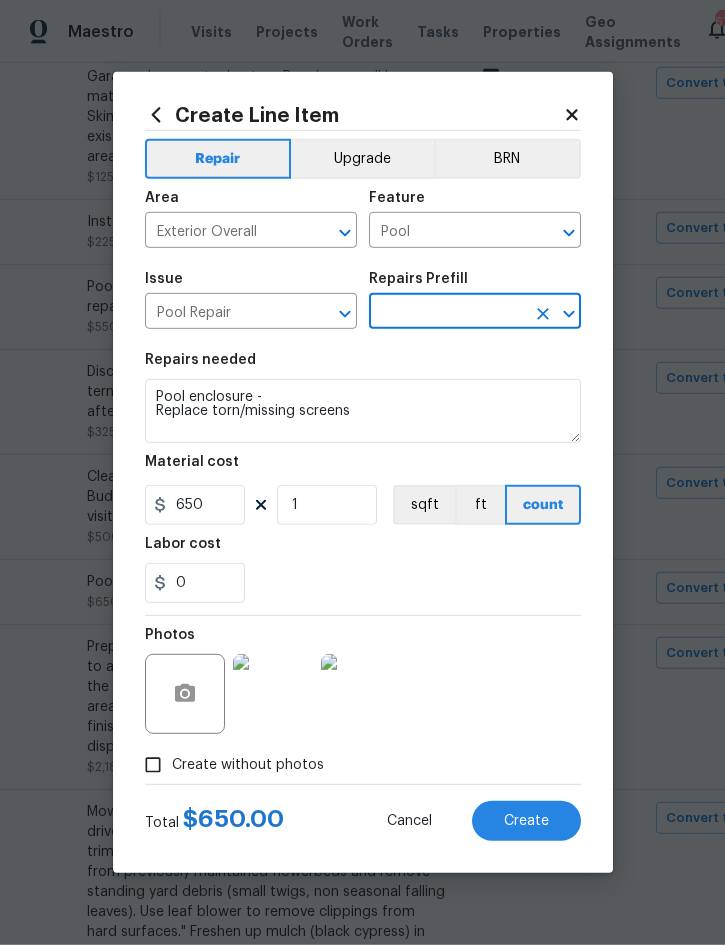 scroll, scrollTop: 55, scrollLeft: 0, axis: vertical 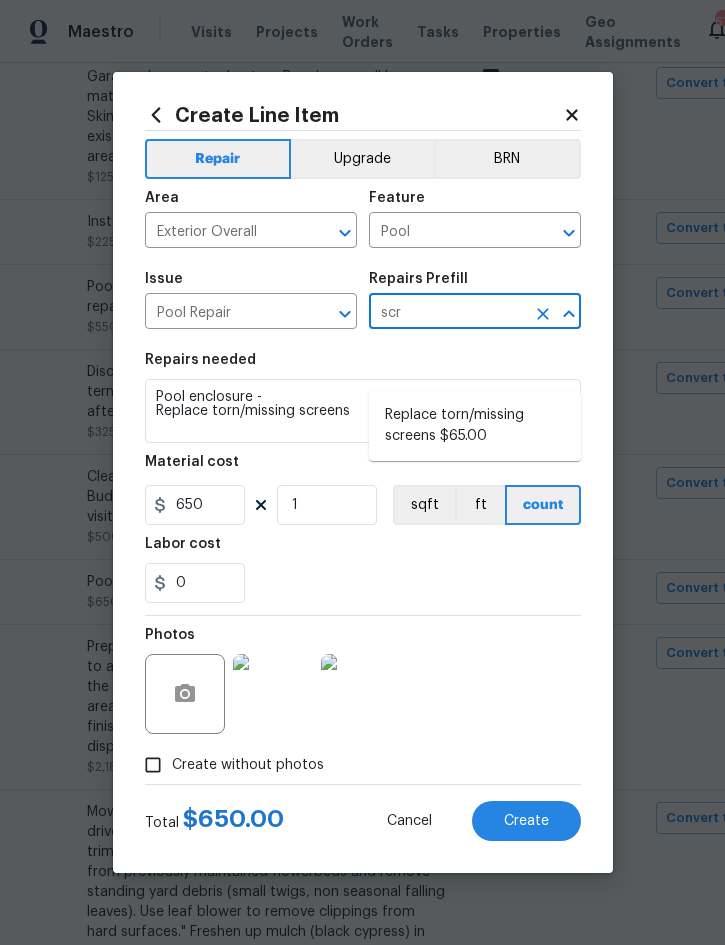 click on "Replace torn/missing screens $65.00" at bounding box center (475, 426) 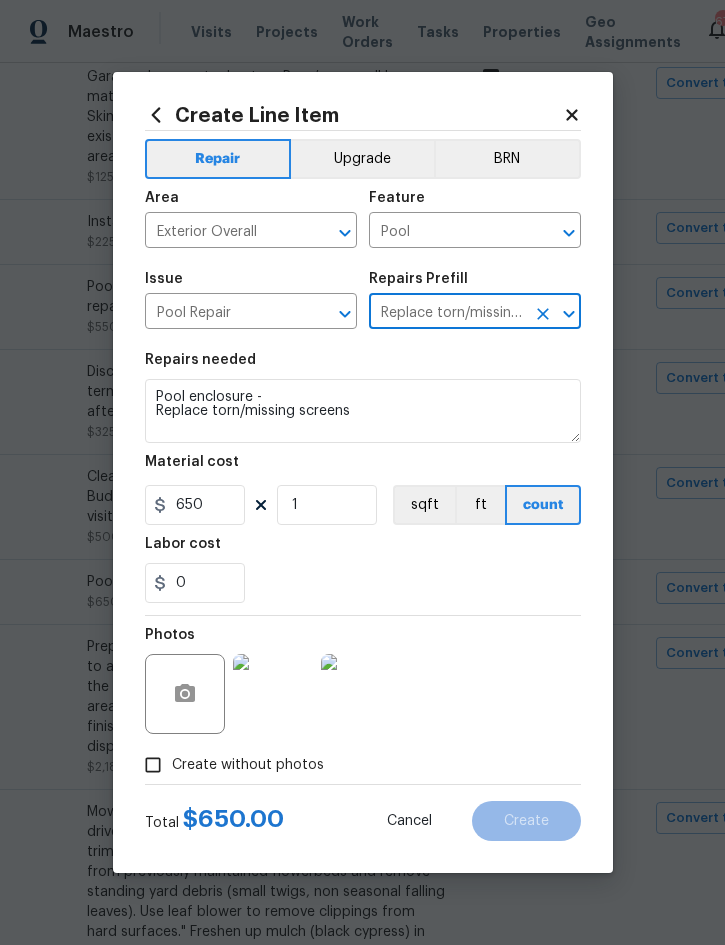 type 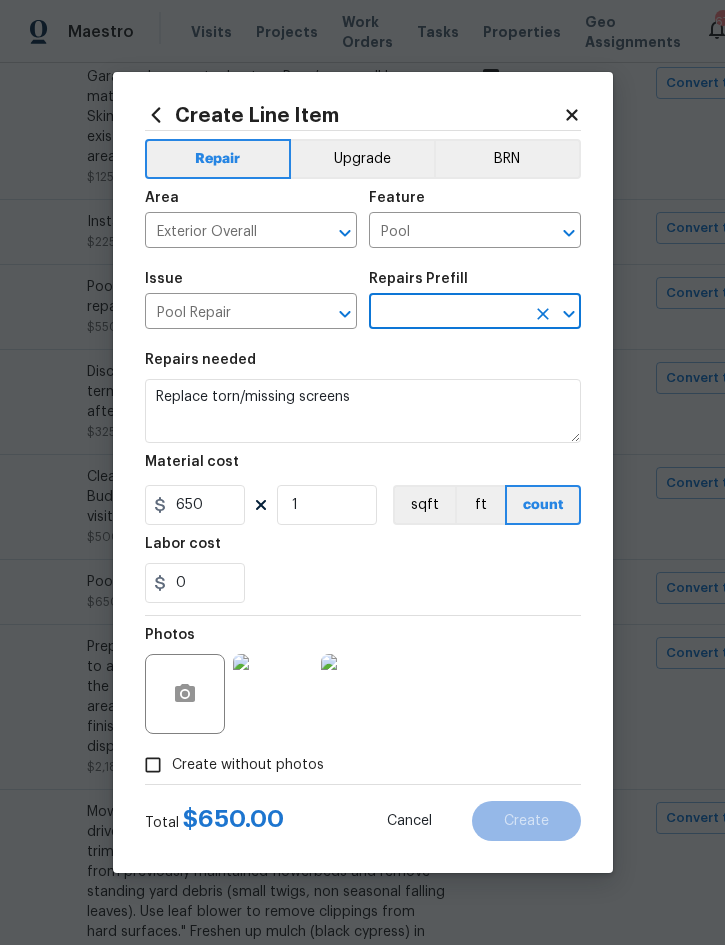 type on "Replace torn/missing screens $65.00" 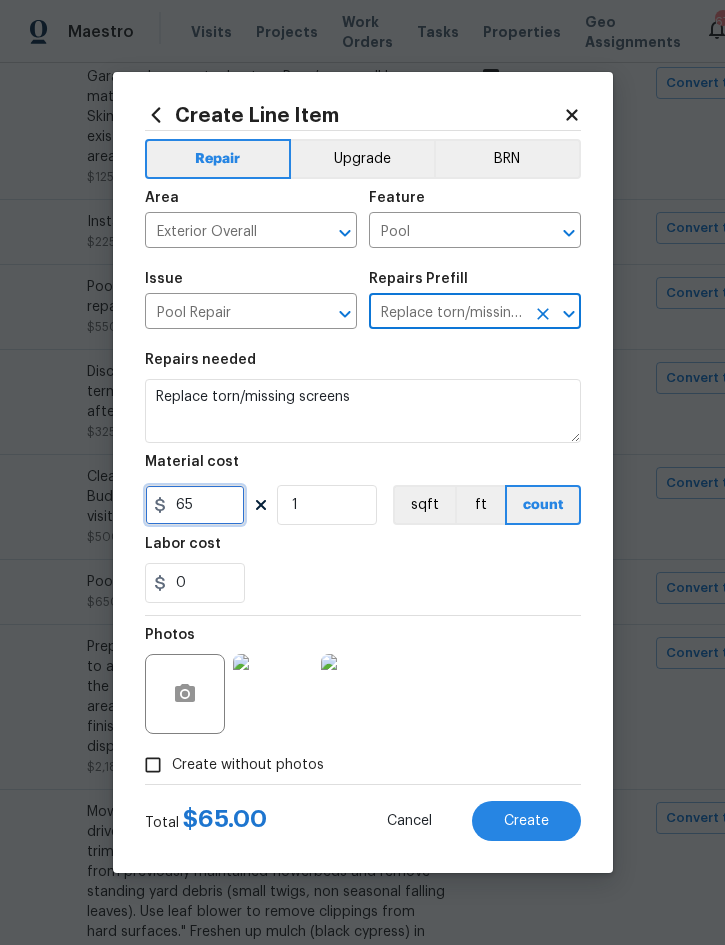 click on "65" at bounding box center [195, 505] 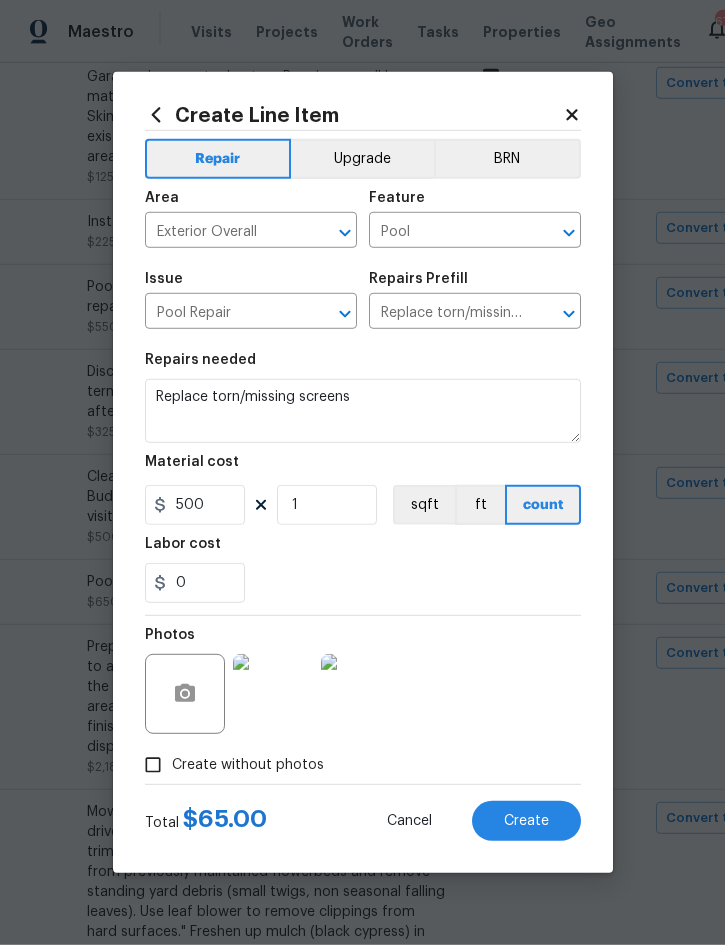 scroll, scrollTop: 55, scrollLeft: 0, axis: vertical 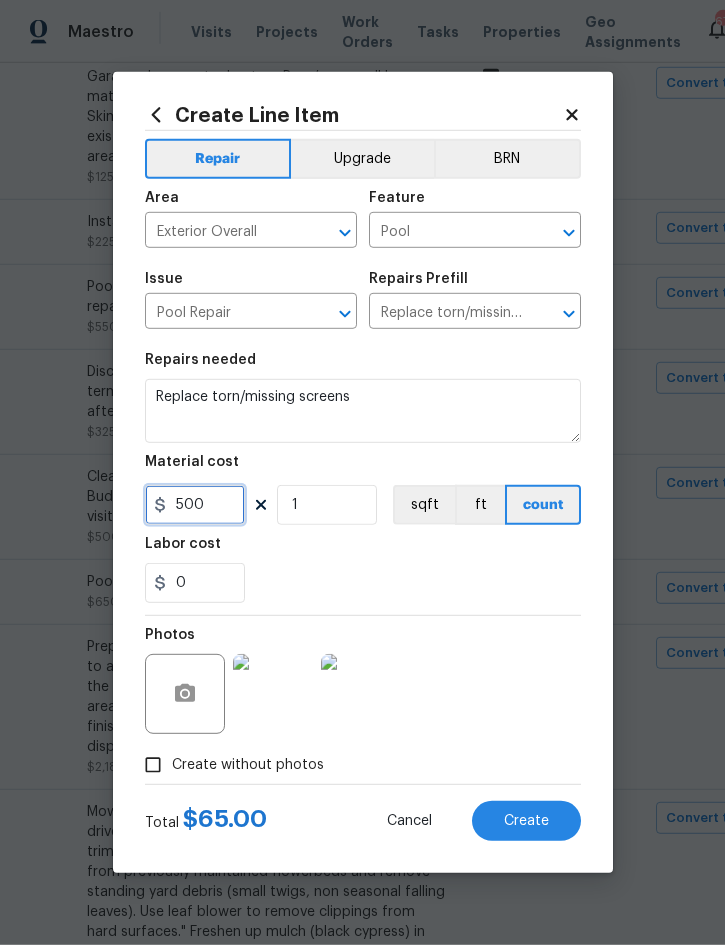 type on "500" 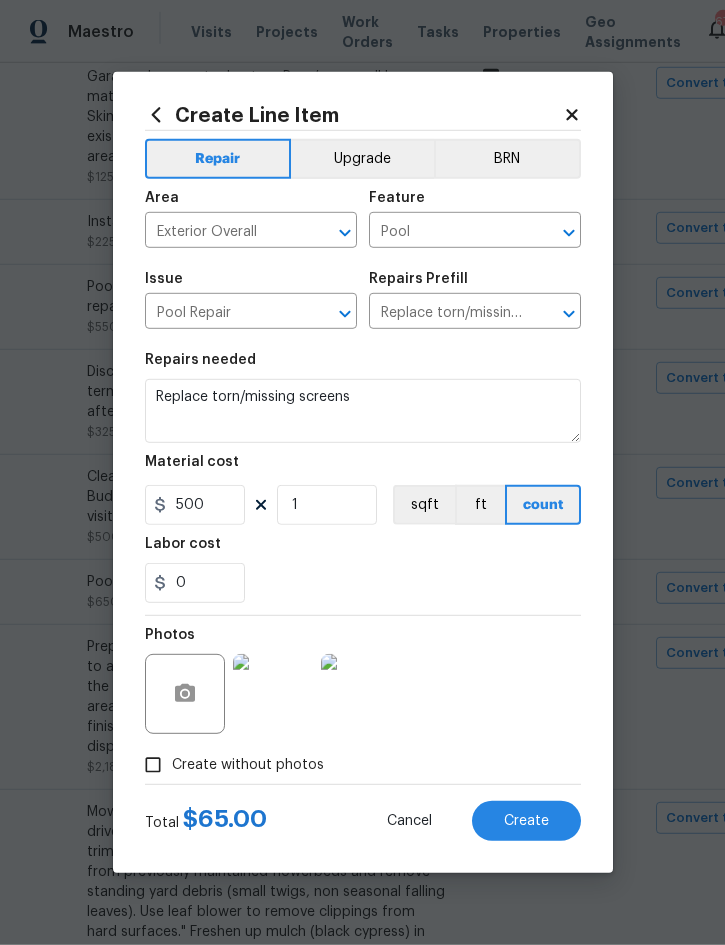 click on "Photos" at bounding box center (363, 681) 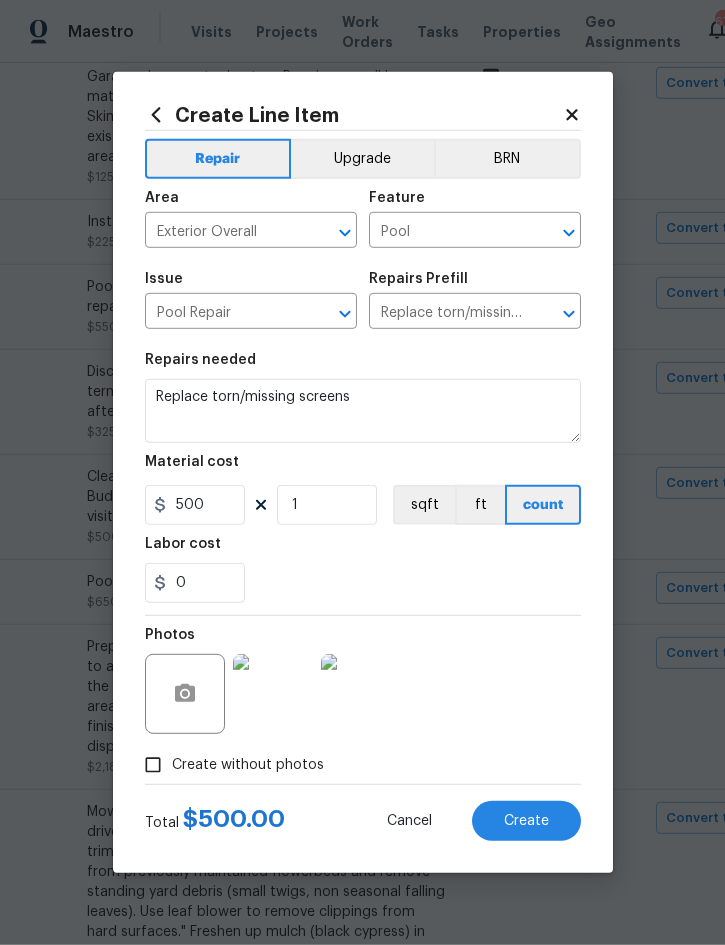 click on "Create" at bounding box center [526, 821] 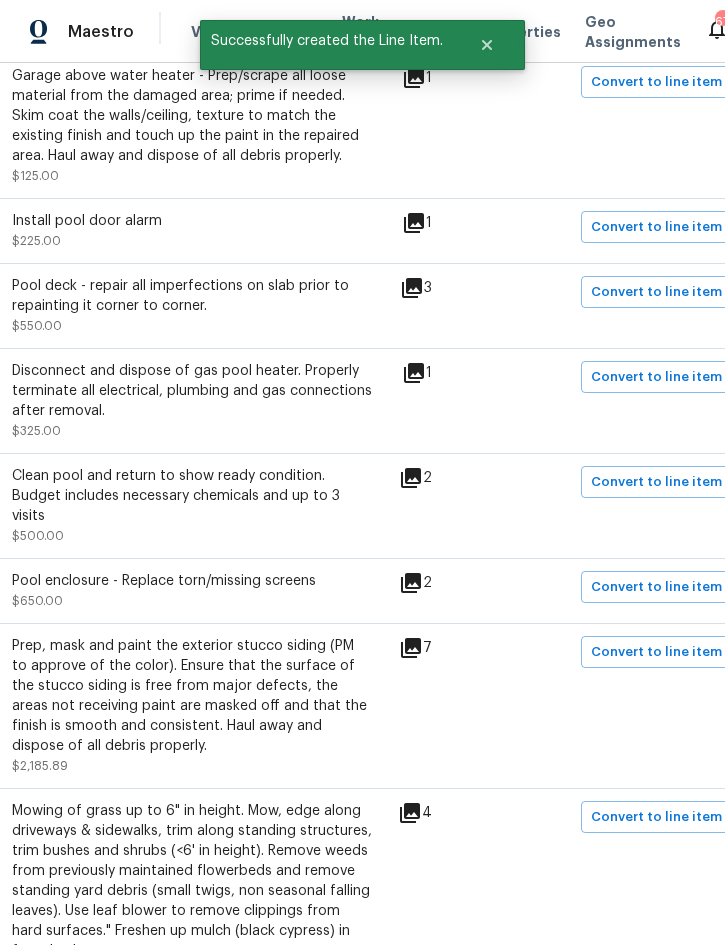 scroll, scrollTop: 1211, scrollLeft: 373, axis: both 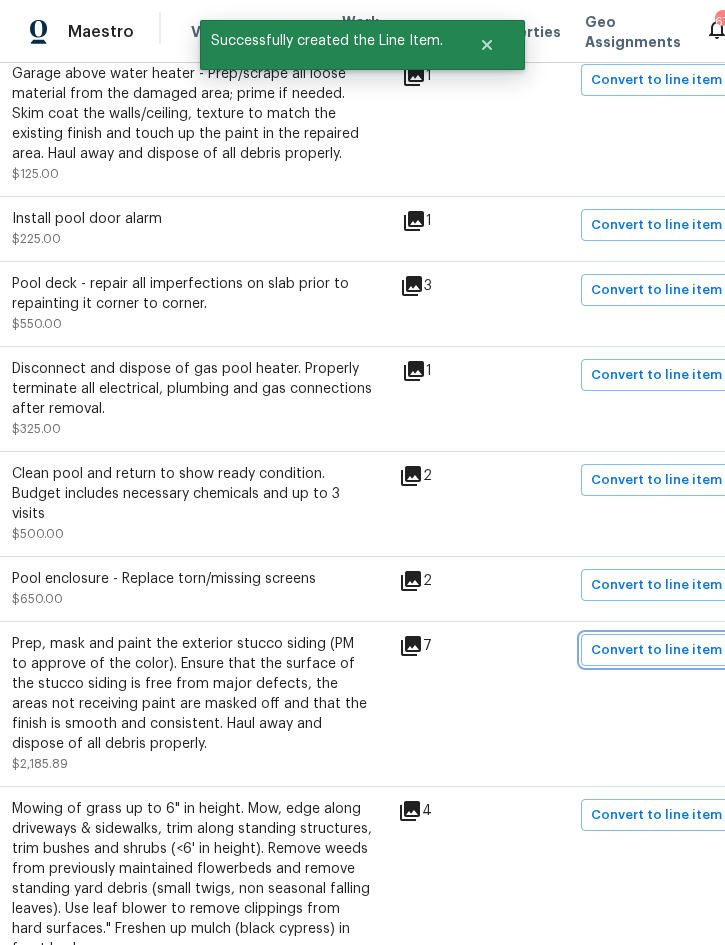 click on "Convert to line item" at bounding box center (656, 650) 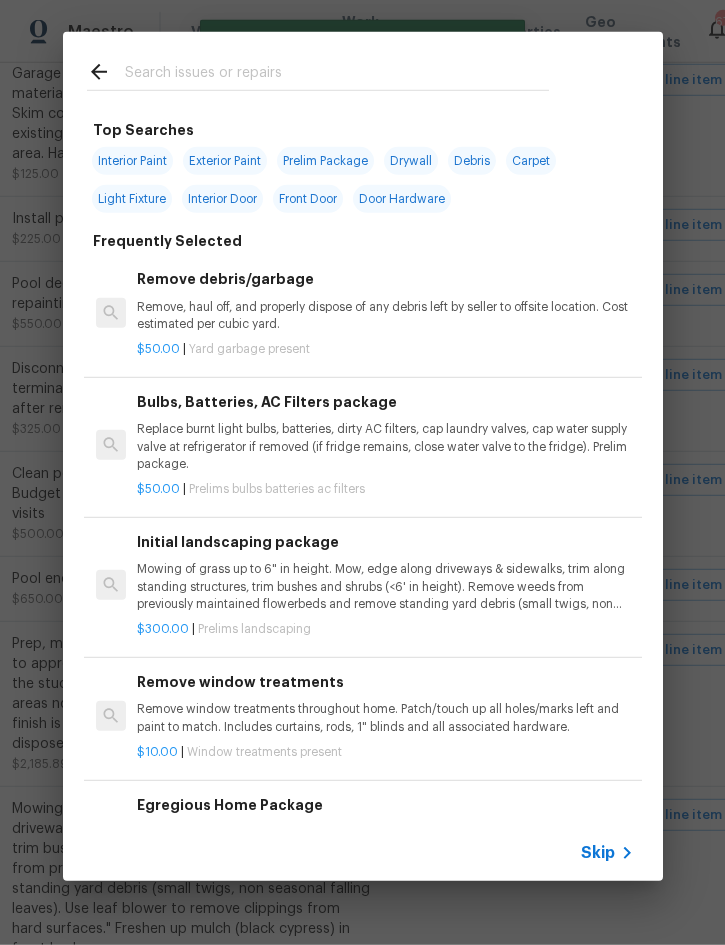 click on "Skip" at bounding box center (598, 853) 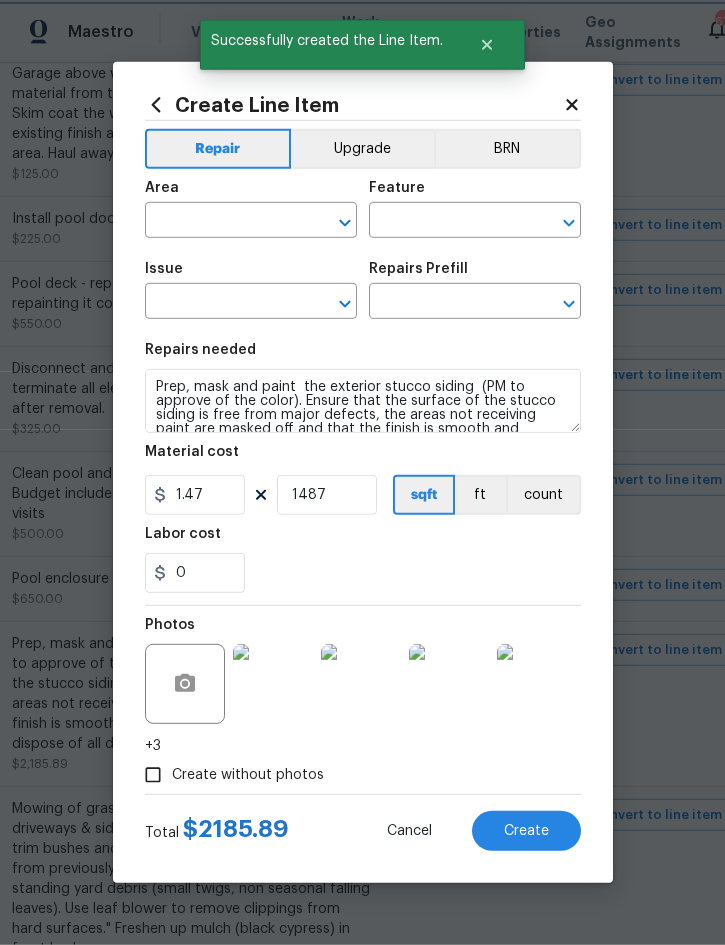 type on "Exterior Overall" 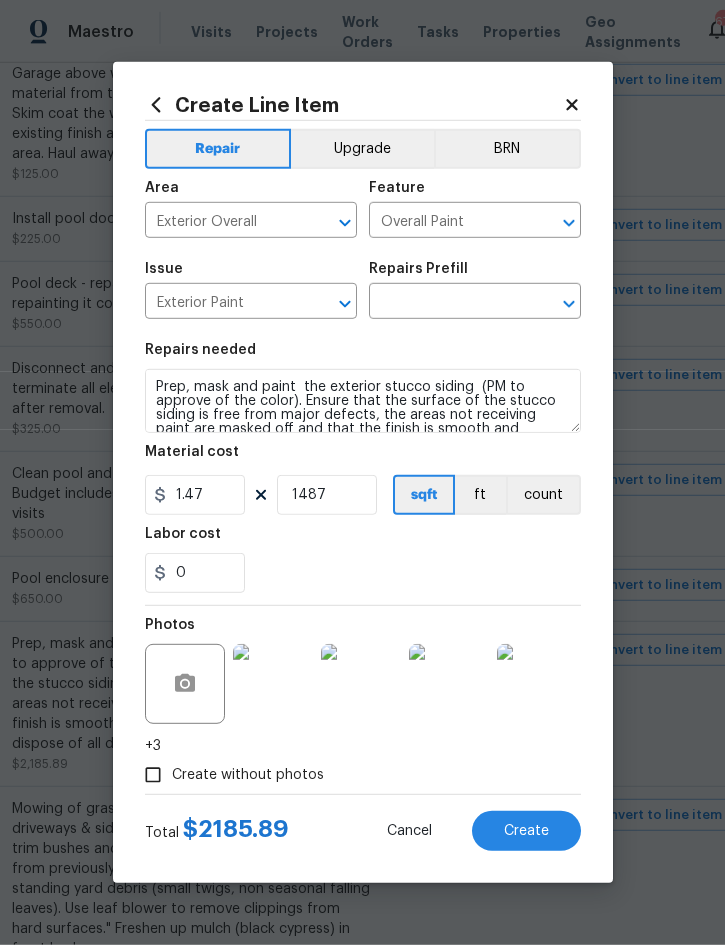 click at bounding box center (447, 303) 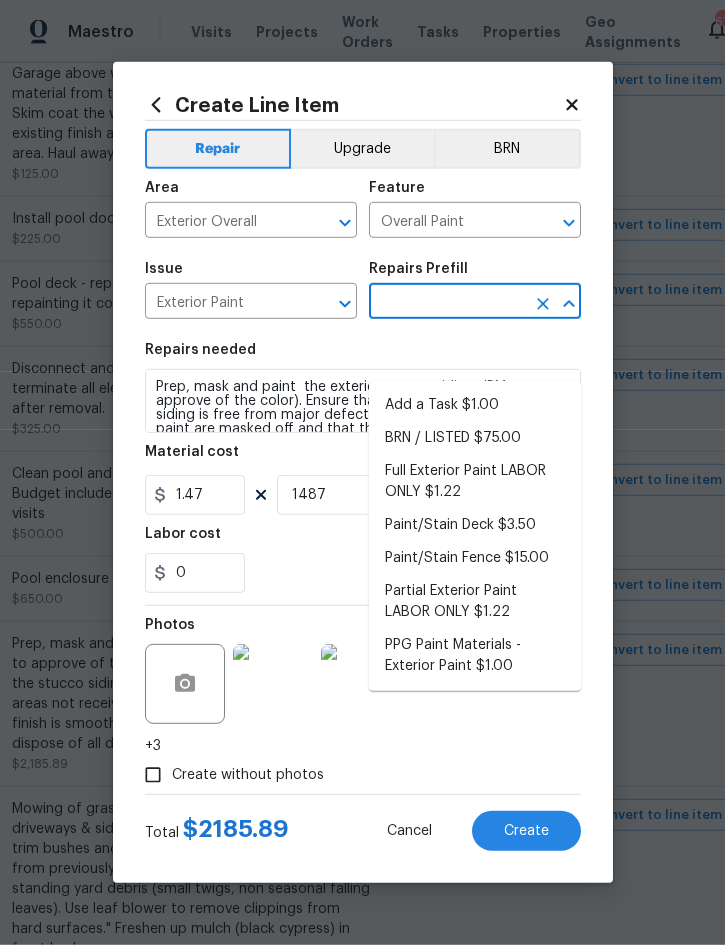 scroll, scrollTop: 55, scrollLeft: 0, axis: vertical 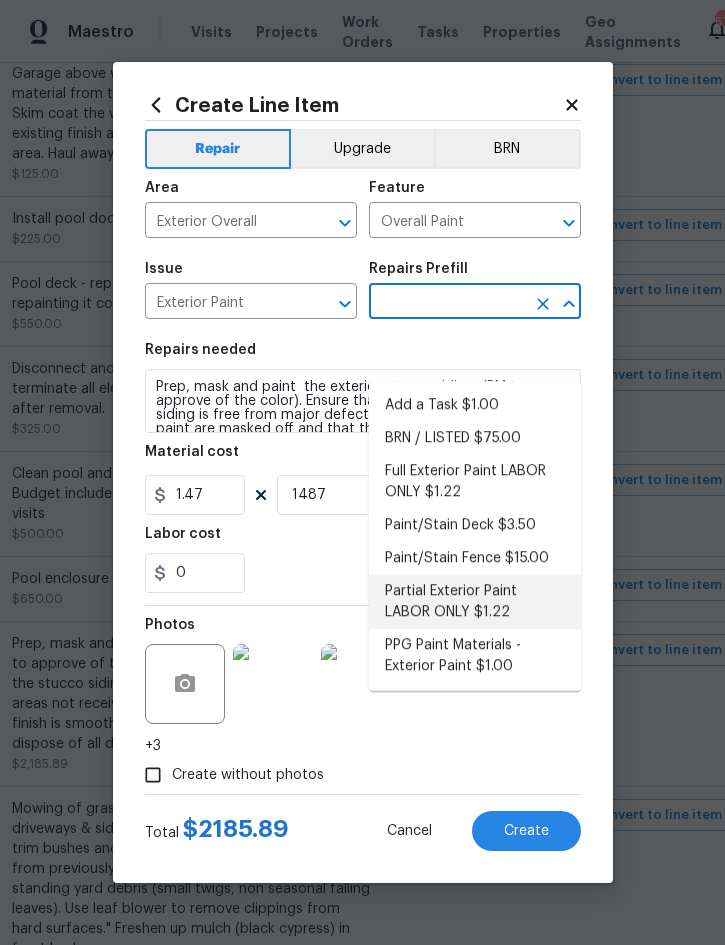 click on "Partial Exterior Paint LABOR ONLY $1.22" at bounding box center [475, 602] 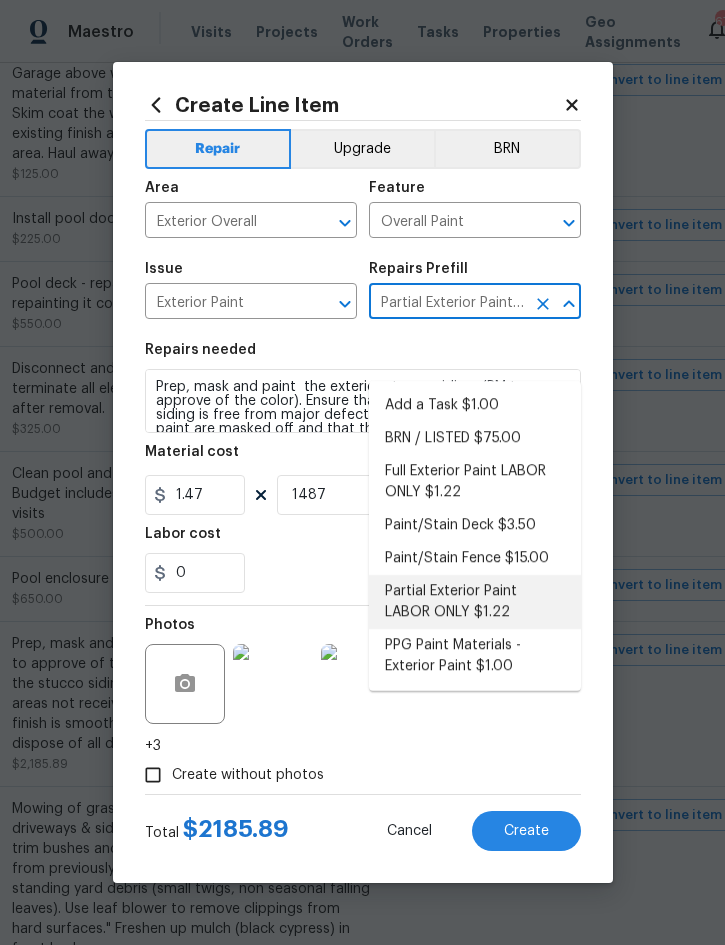type 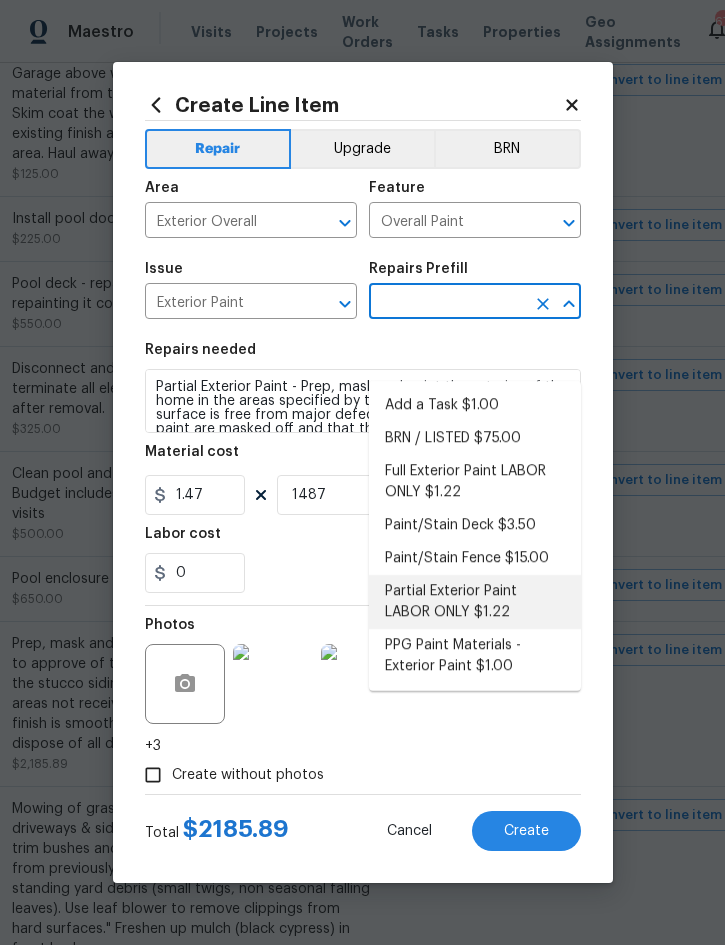 type on "Partial Exterior Paint LABOR ONLY $1.22" 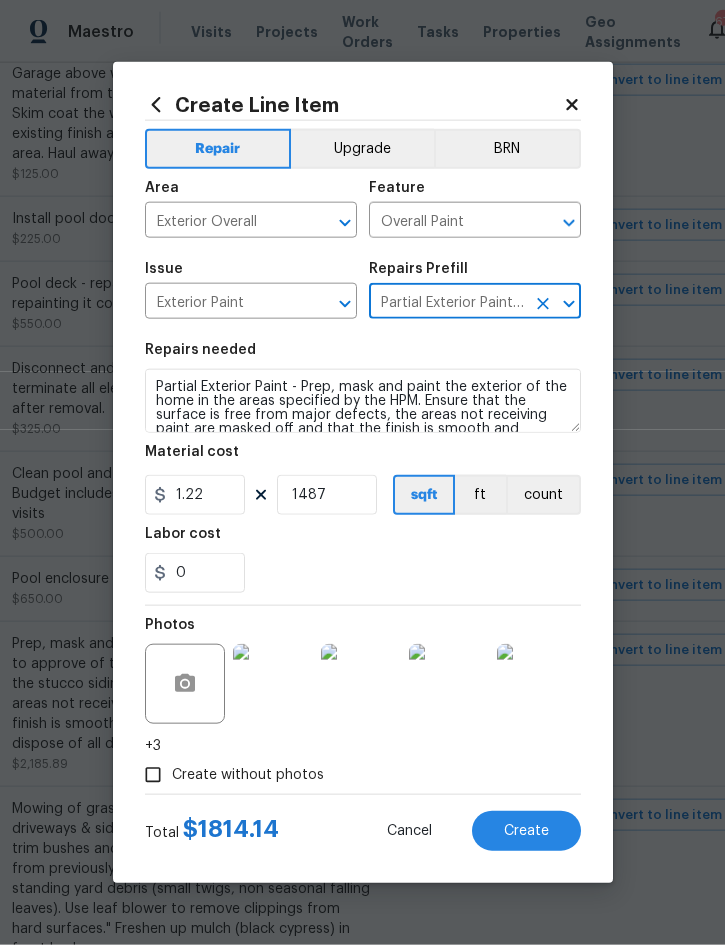 click on "Partial Exterior Paint LABOR ONLY $1.22" at bounding box center [447, 303] 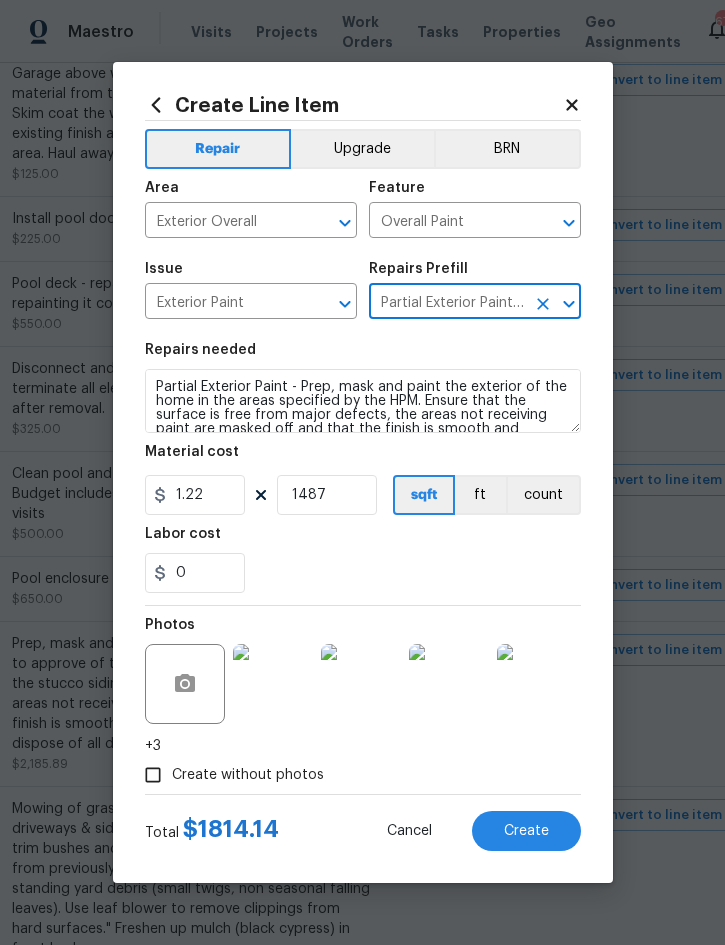 click 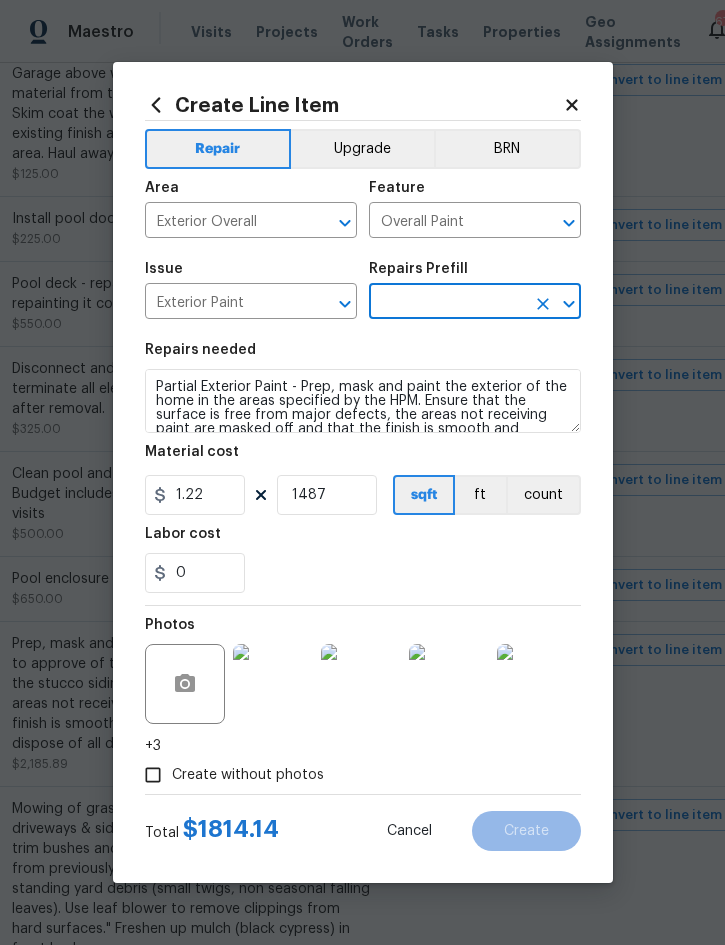 click 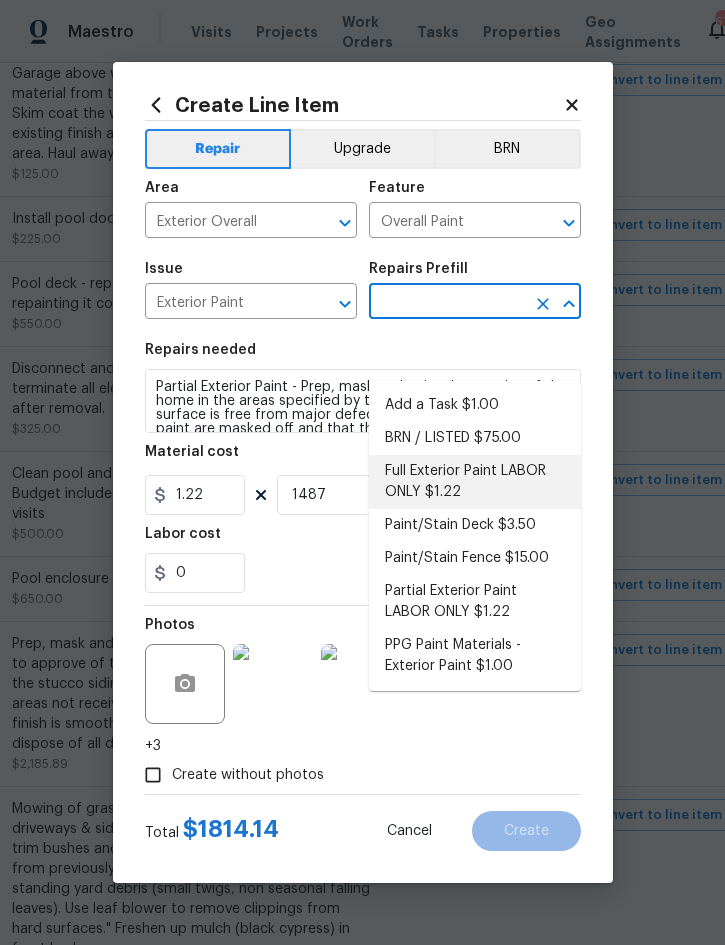 click on "Full Exterior Paint LABOR ONLY $1.22" at bounding box center (475, 482) 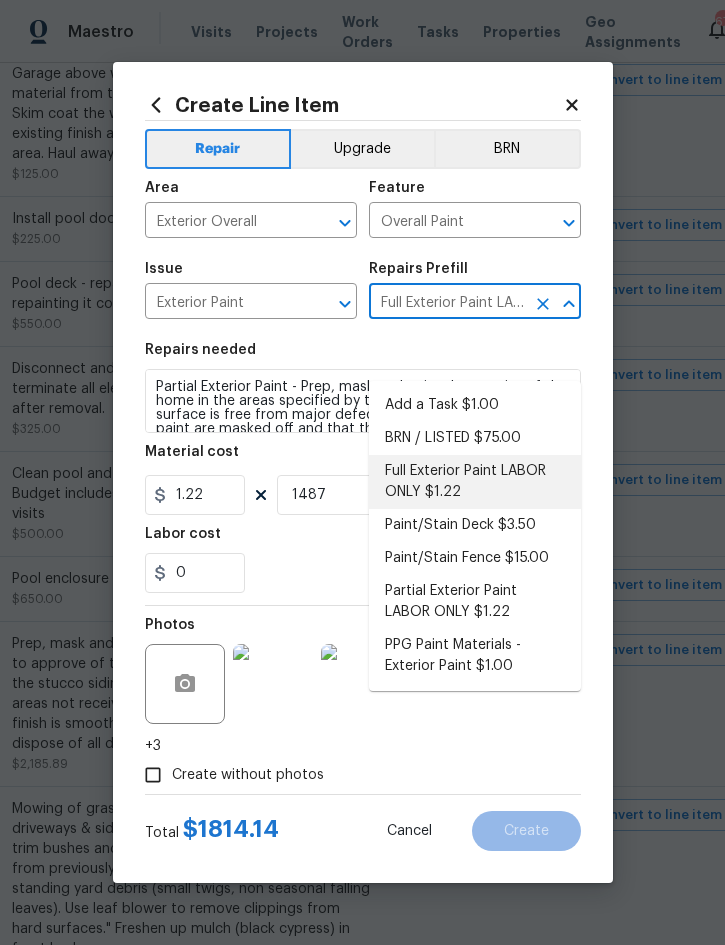 type 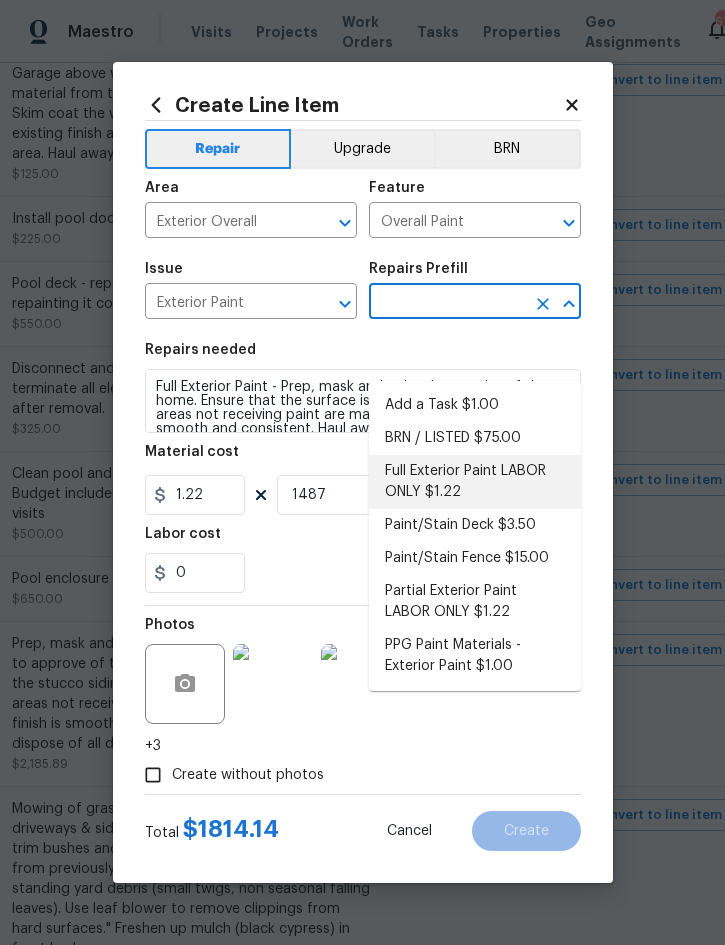 type on "Full Exterior Paint LABOR ONLY $1.22" 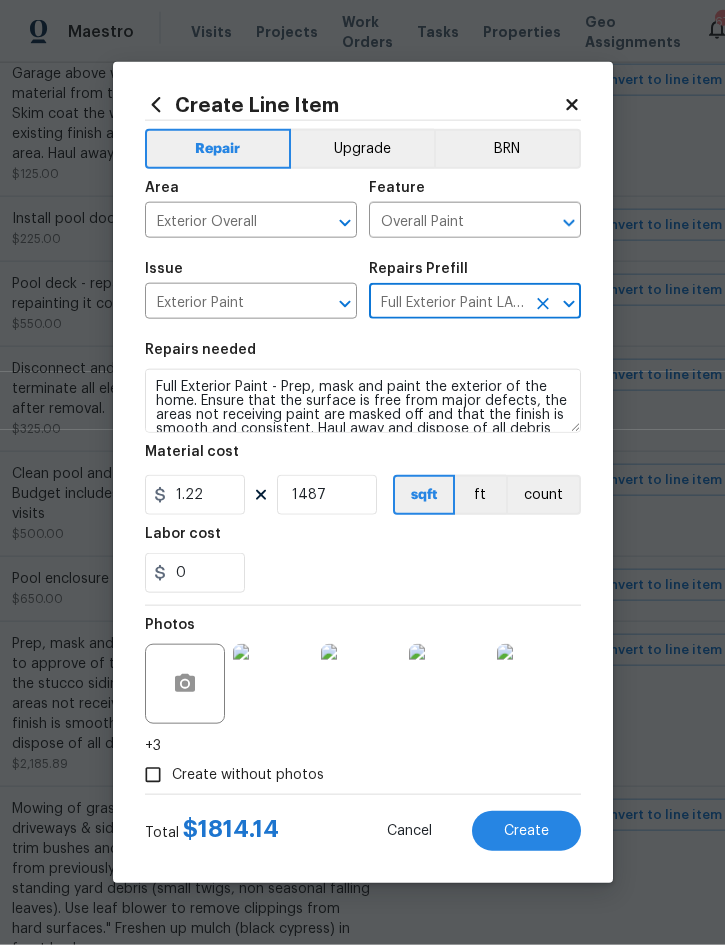 click on "Create" at bounding box center [526, 831] 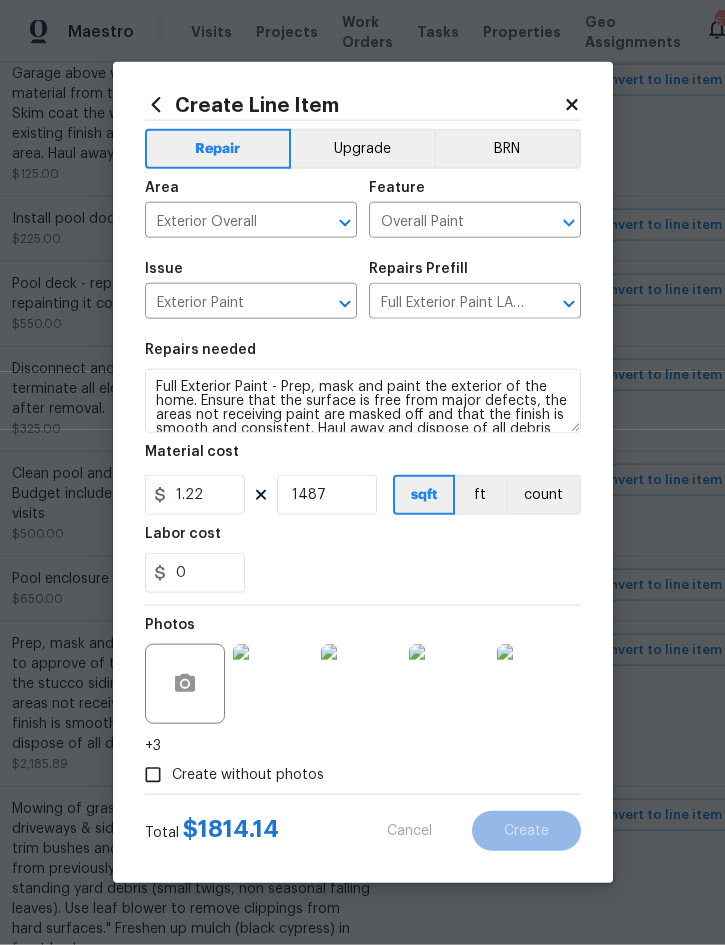 scroll, scrollTop: 55, scrollLeft: 0, axis: vertical 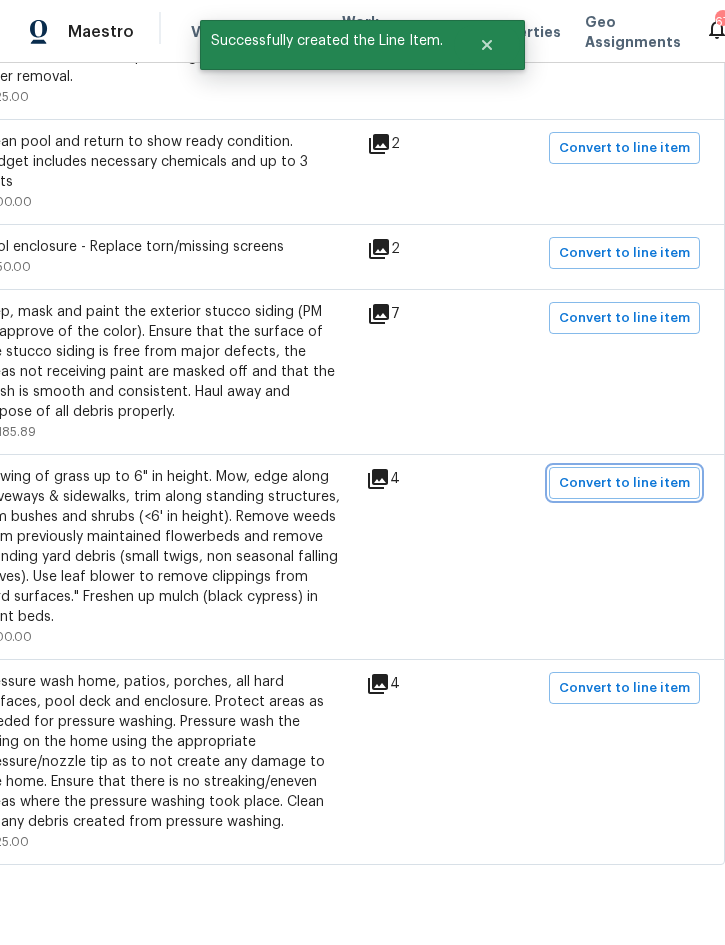 click on "Convert to line item" at bounding box center (624, 483) 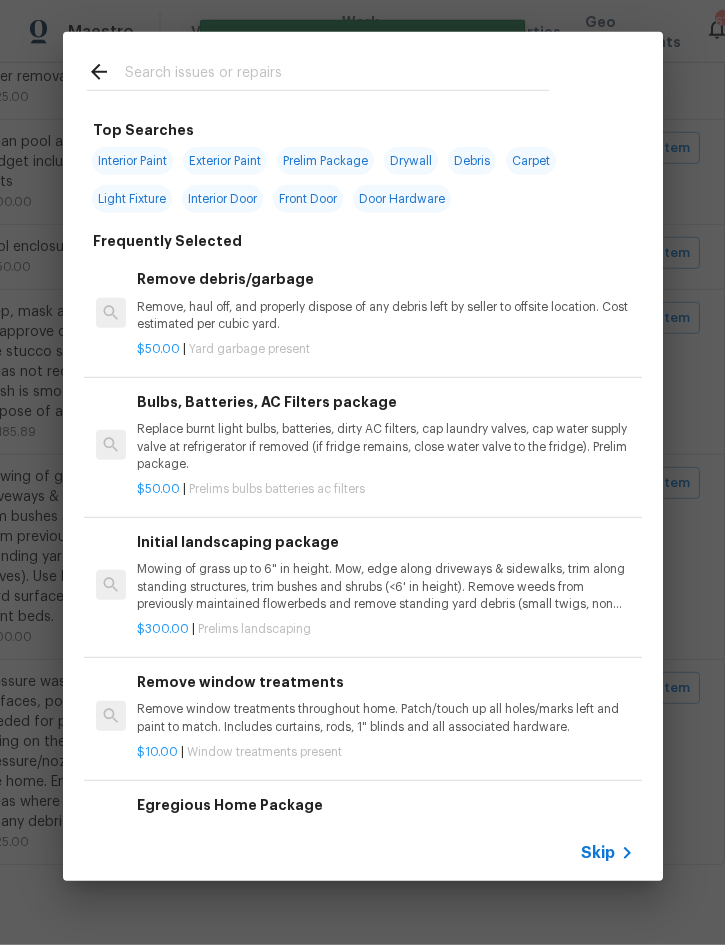 click 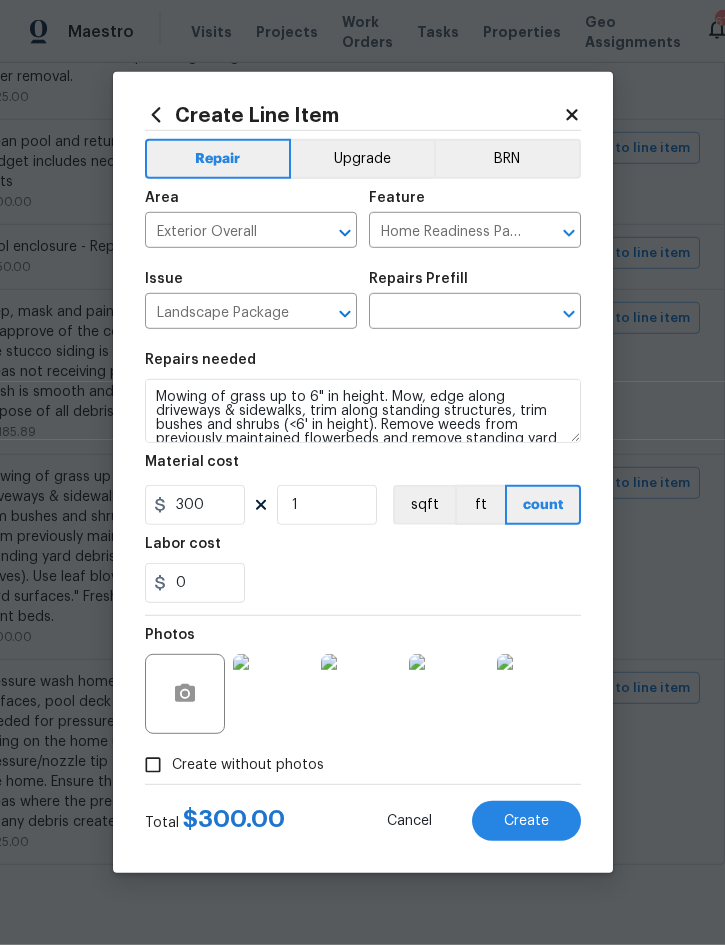click at bounding box center (447, 313) 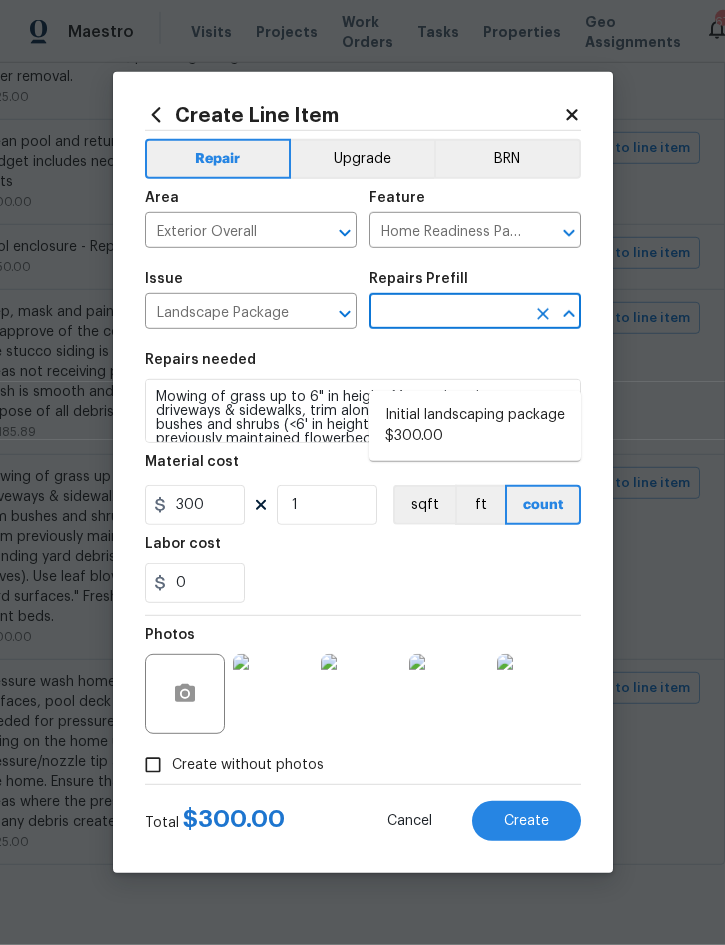 scroll, scrollTop: 55, scrollLeft: 0, axis: vertical 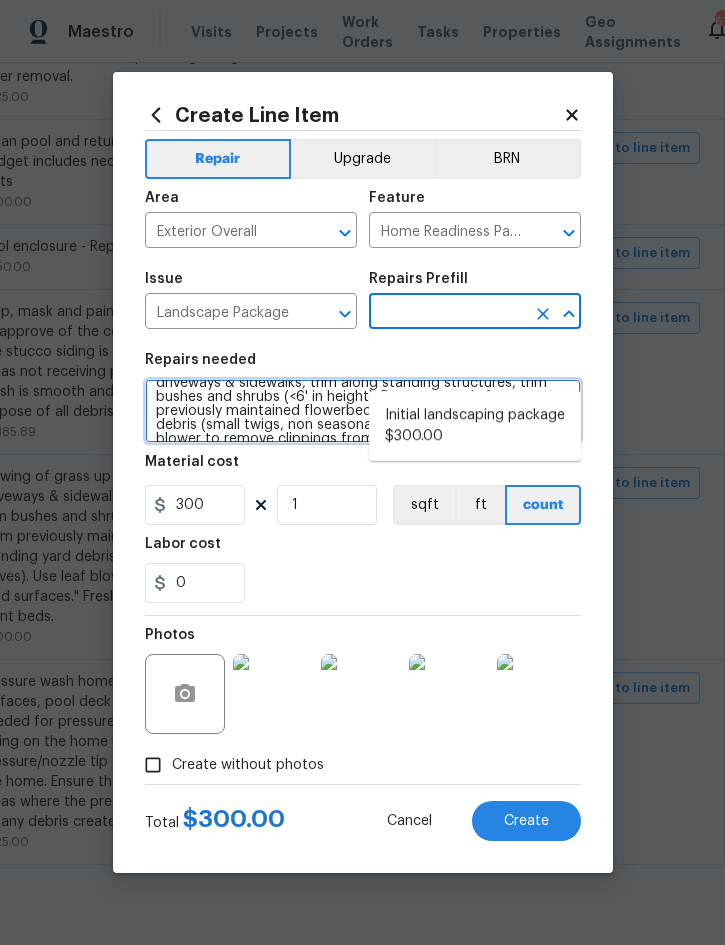 click on "Mowing of grass up to 6" in height. Mow, edge along driveways & sidewalks, trim along standing structures, trim bushes and shrubs (<6' in height). Remove weeds from previously maintained flowerbeds and remove standing yard debris (small twigs, non seasonal falling leaves).  Use leaf blower to remove clippings from hard surfaces."  Freshen up mulch (black cypress) in front beds." at bounding box center [363, 411] 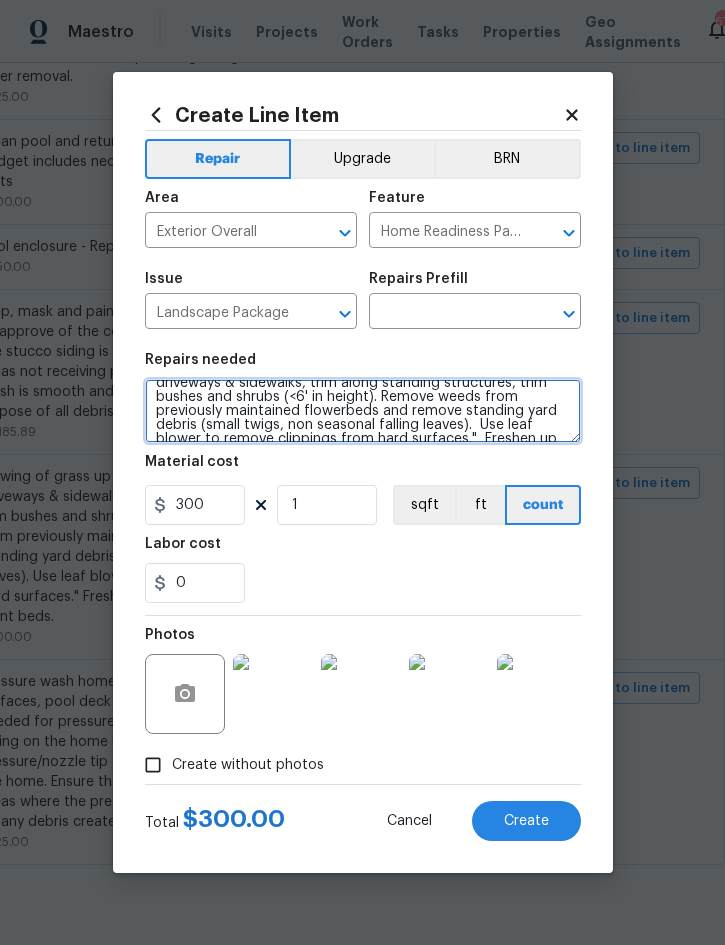 click on "Mowing of grass up to 6" in height. Mow, edge along driveways & sidewalks, trim along standing structures, trim bushes and shrubs (<6' in height). Remove weeds from previously maintained flowerbeds and remove standing yard debris (small twigs, non seasonal falling leaves).  Use leaf blower to remove clippings from hard surfaces."  Freshen up mulch (black cypress) in front beds." at bounding box center [363, 411] 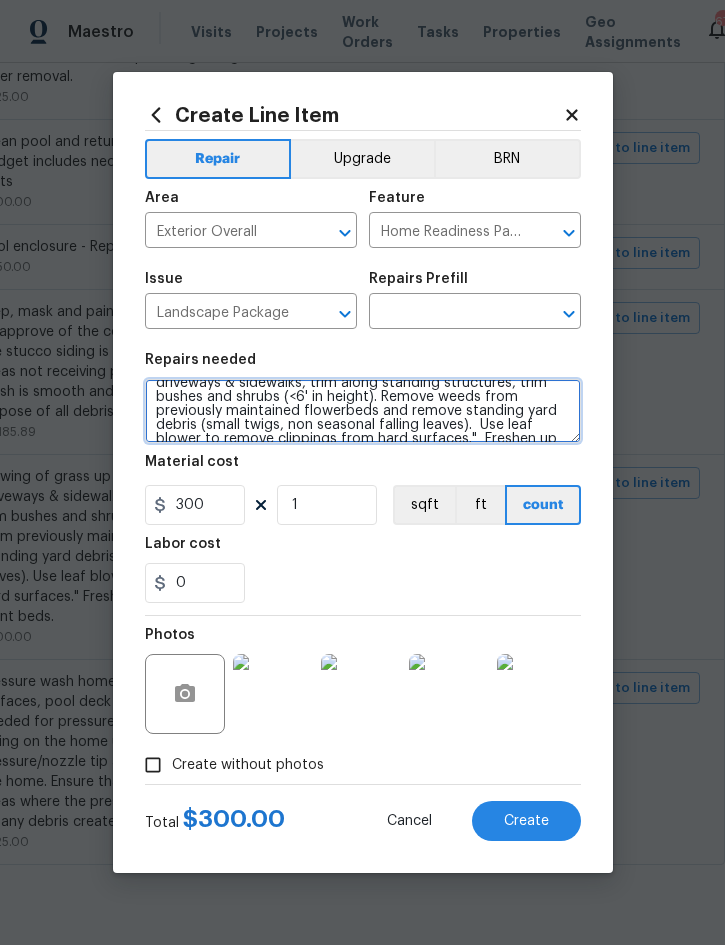 scroll, scrollTop: 70, scrollLeft: 0, axis: vertical 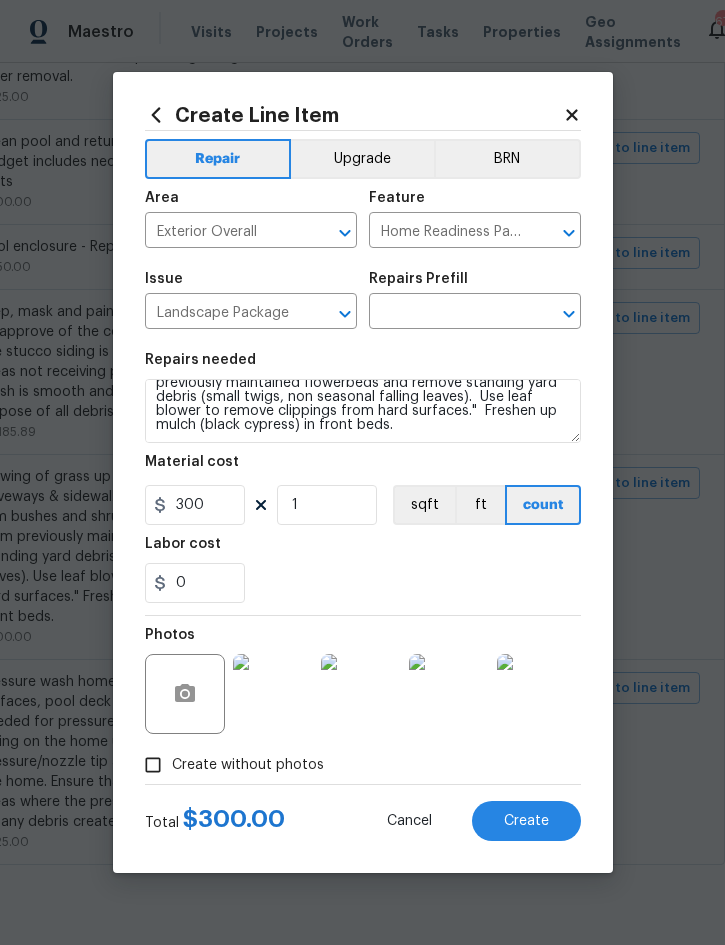 click at bounding box center [447, 313] 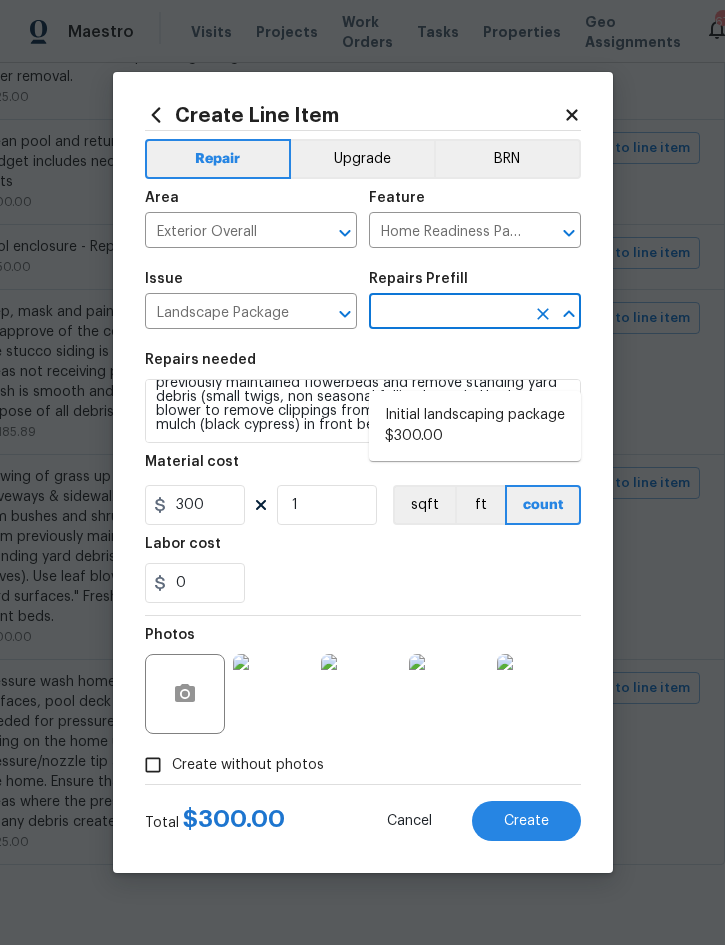 click on "Initial landscaping package $300.00" at bounding box center (475, 426) 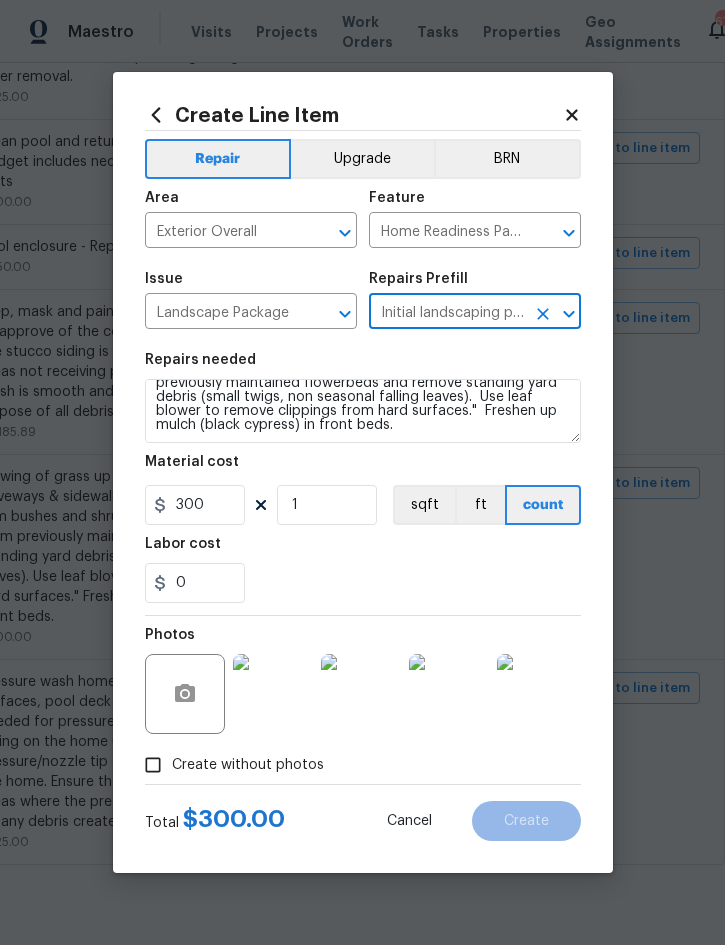type 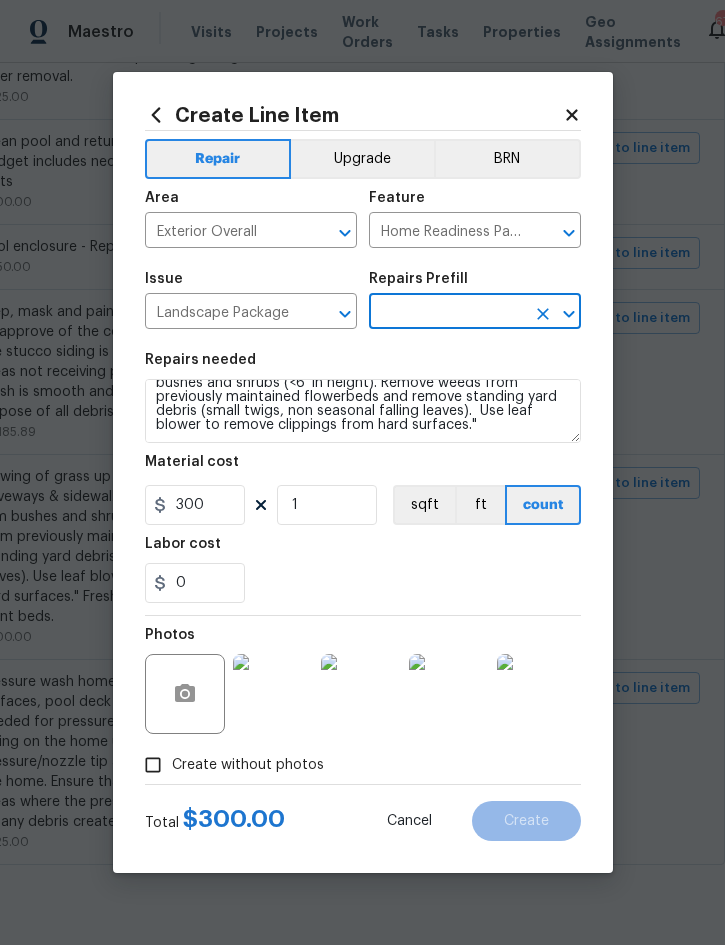 type on "Initial landscaping package $300.00" 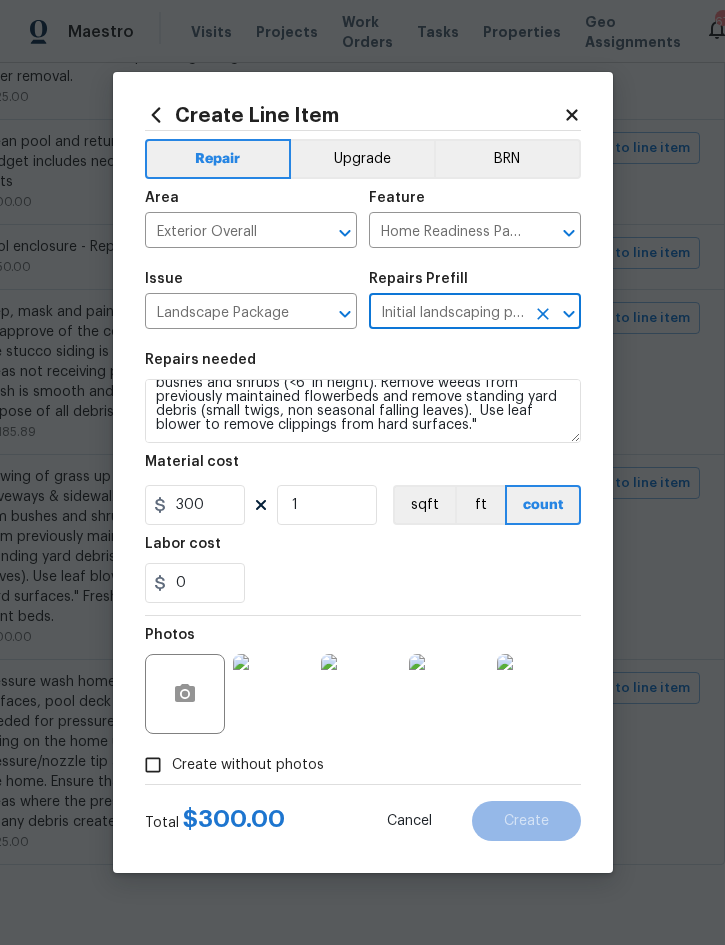 scroll, scrollTop: 42, scrollLeft: 0, axis: vertical 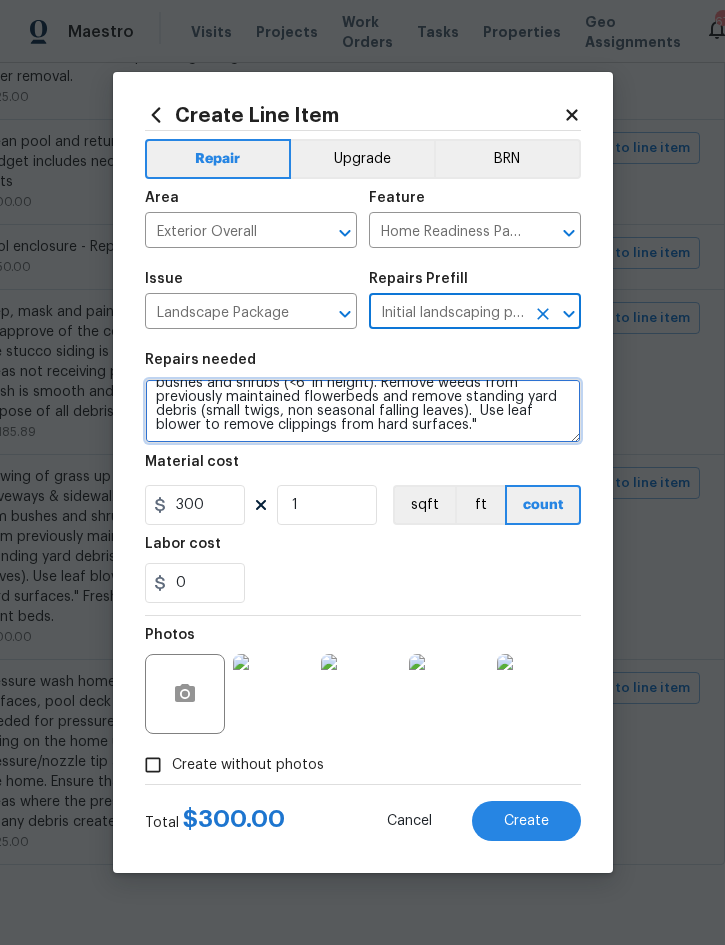 click on "Mowing of grass up to 6" in height. Mow, edge along driveways & sidewalks, trim along standing structures, trim bushes and shrubs (<6' in height). Remove weeds from previously maintained flowerbeds and remove standing yard debris (small twigs, non seasonal falling leaves).  Use leaf blower to remove clippings from hard surfaces."" at bounding box center (363, 411) 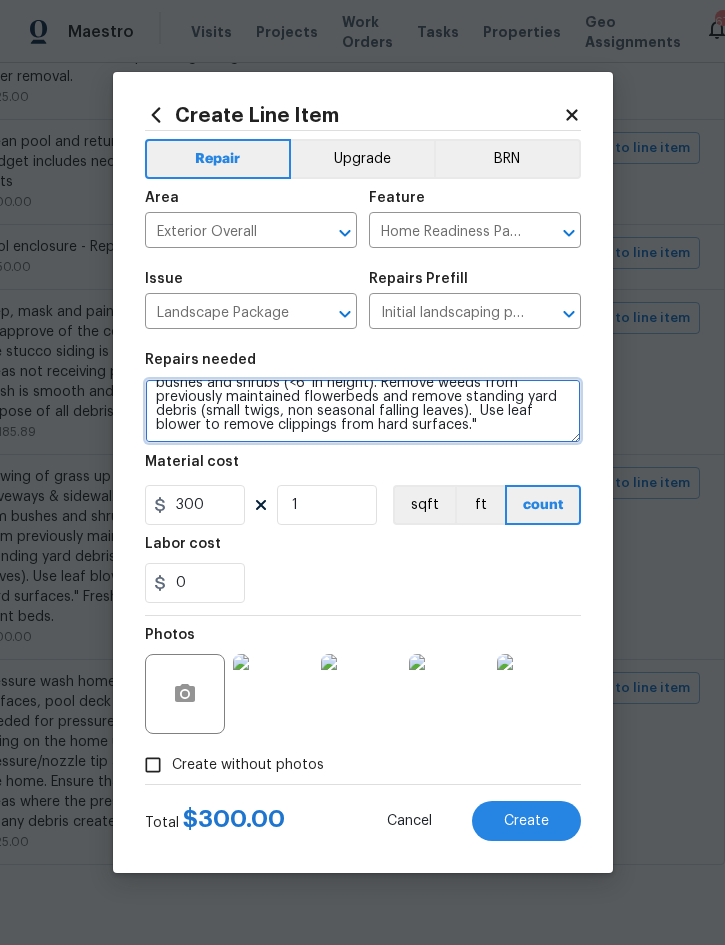click on "Mowing of grass up to 6" in height. Mow, edge along driveways & sidewalks, trim along standing structures, trim bushes and shrubs (<6' in height). Remove weeds from previously maintained flowerbeds and remove standing yard debris (small twigs, non seasonal falling leaves).  Use leaf blower to remove clippings from hard surfaces."" at bounding box center (363, 411) 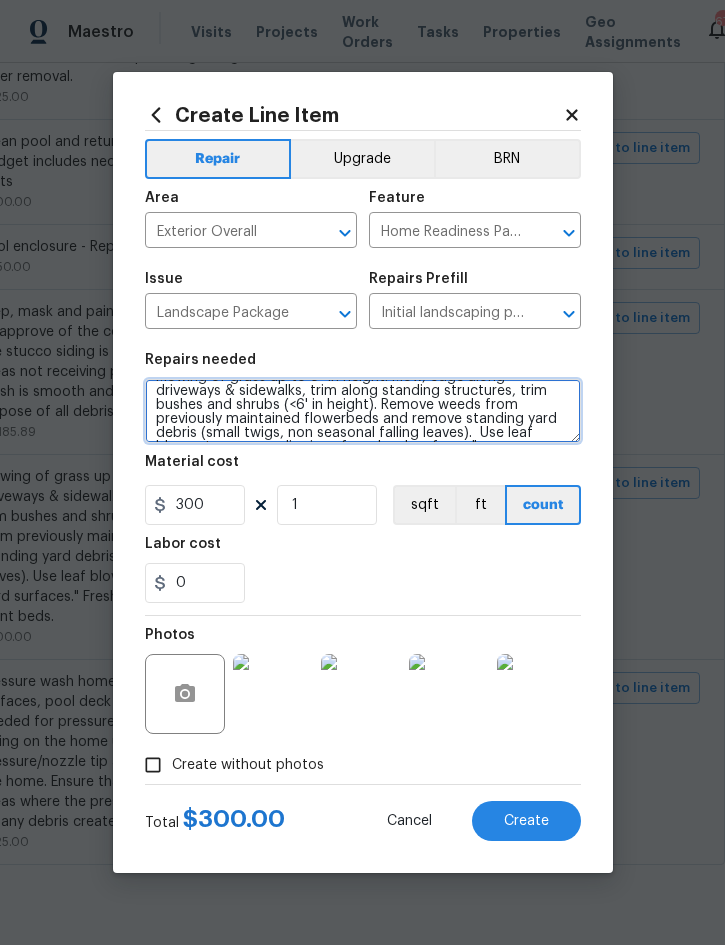 scroll, scrollTop: 0, scrollLeft: 0, axis: both 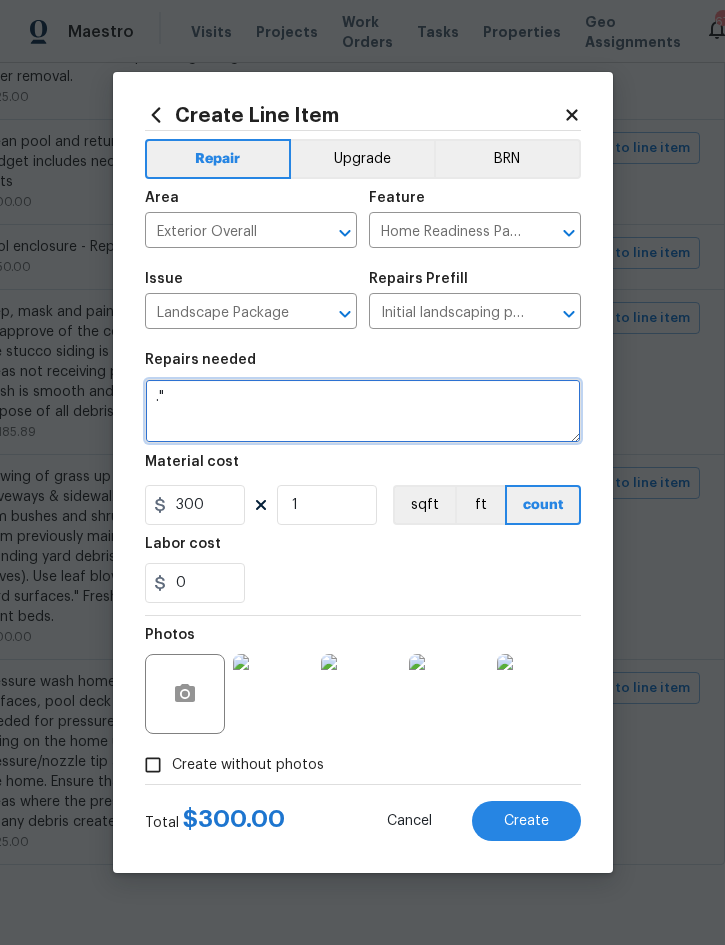 click on "."" at bounding box center (363, 411) 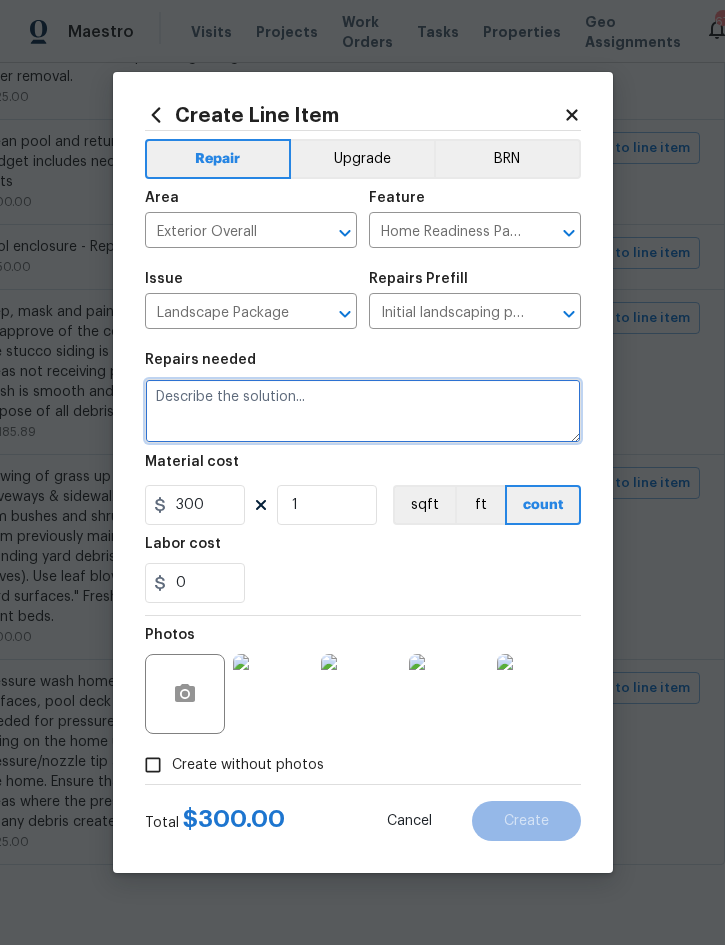 click at bounding box center (363, 411) 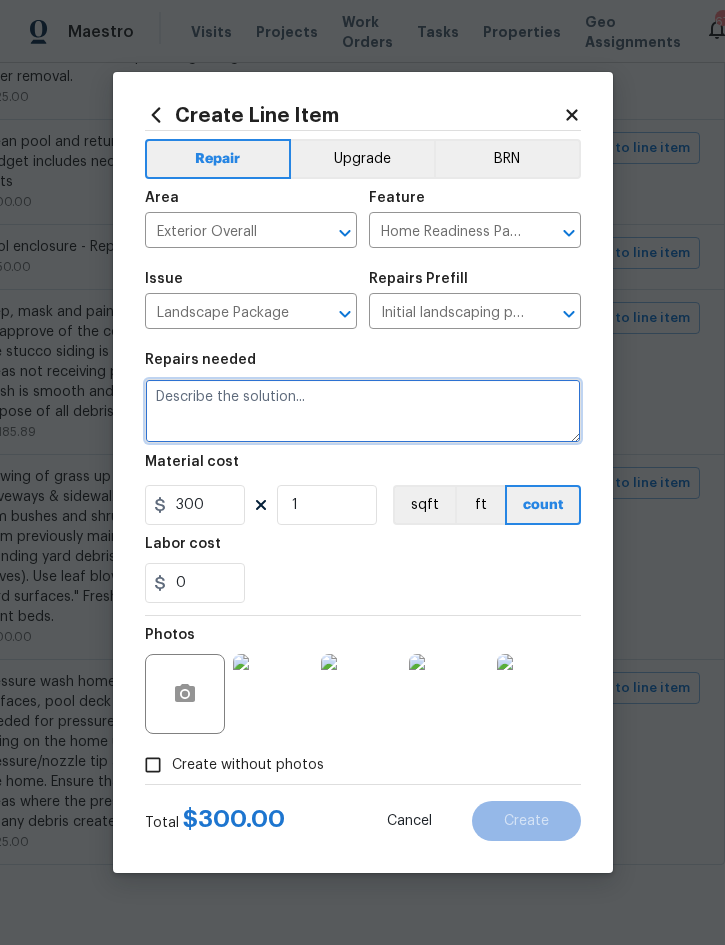 paste on "Mowing of grass up to 6" in height. Mow, edge along driveways & sidewalks, trim along standing structures, trim bushes and shrubs (<6' in height). Remove weeds from previously maintained flowerbeds and remove standing yard debris (small twigs, non seasonal falling leaves).  Use leaf blower to remove clippings from hard surfaces."  Freshen up mulch (black cypress) in front beds." 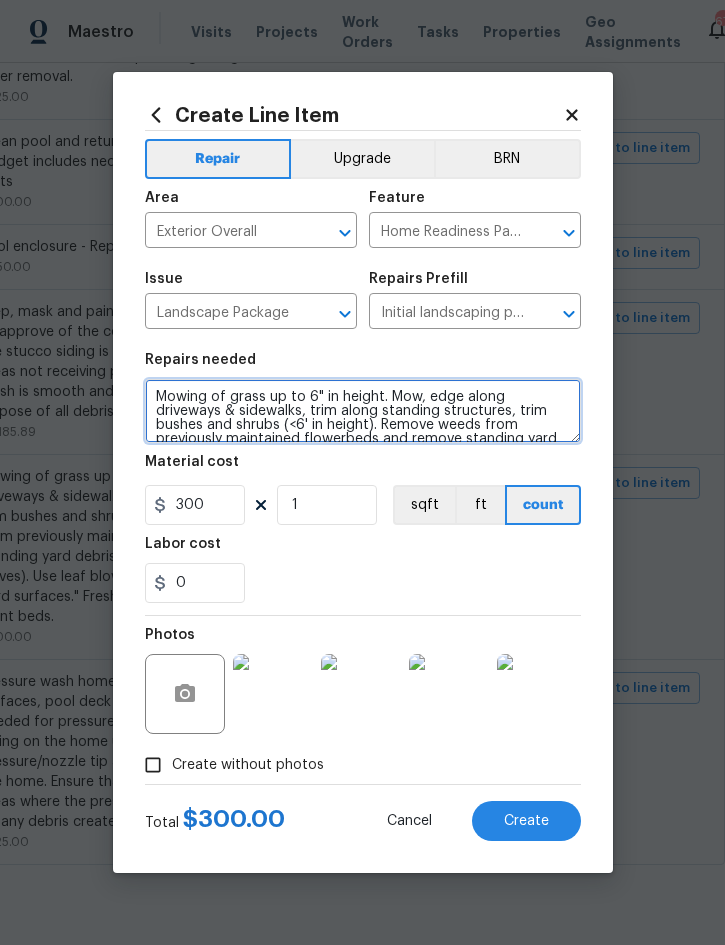 scroll, scrollTop: 56, scrollLeft: 0, axis: vertical 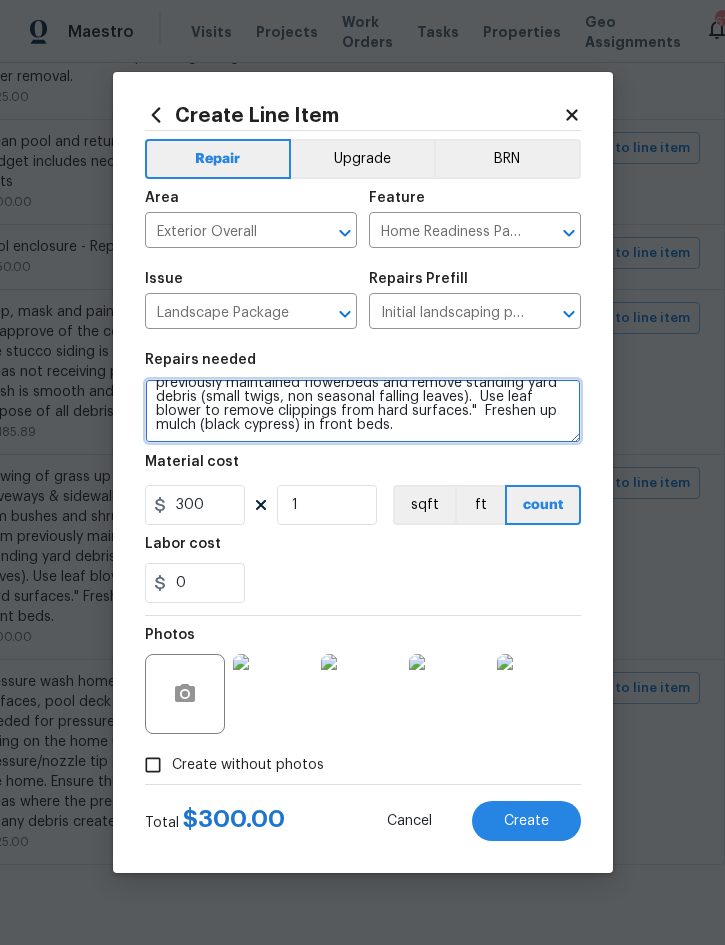 type on "Mowing of grass up to 6" in height. Mow, edge along driveways & sidewalks, trim along standing structures, trim bushes and shrubs (<6' in height). Remove weeds from previously maintained flowerbeds and remove standing yard debris (small twigs, non seasonal falling leaves).  Use leaf blower to remove clippings from hard surfaces."  Freshen up mulch (black cypress) in front beds." 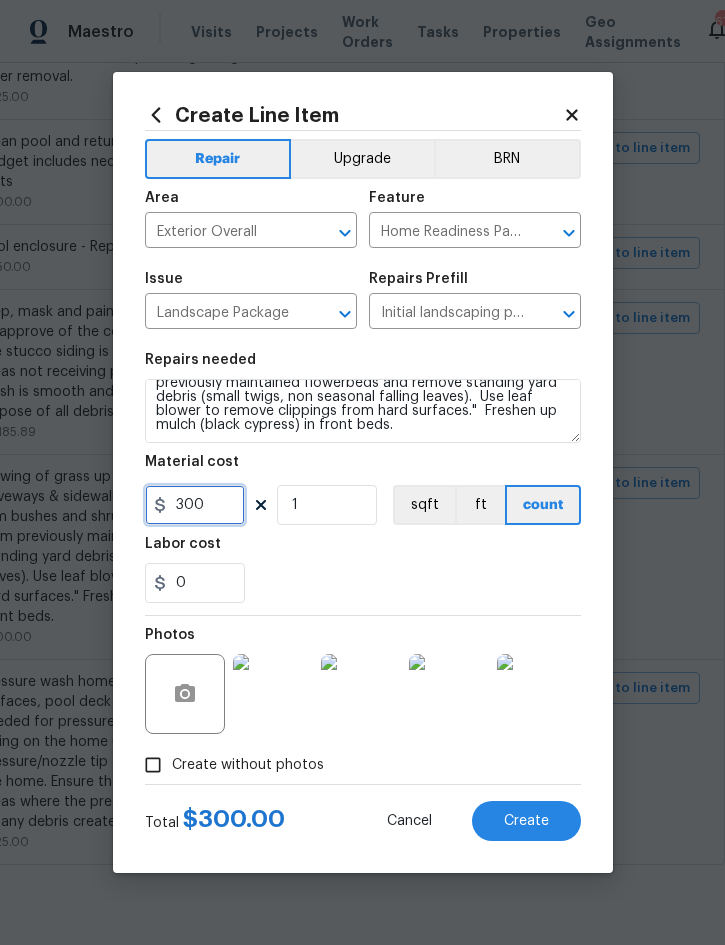 click on "300" at bounding box center (195, 505) 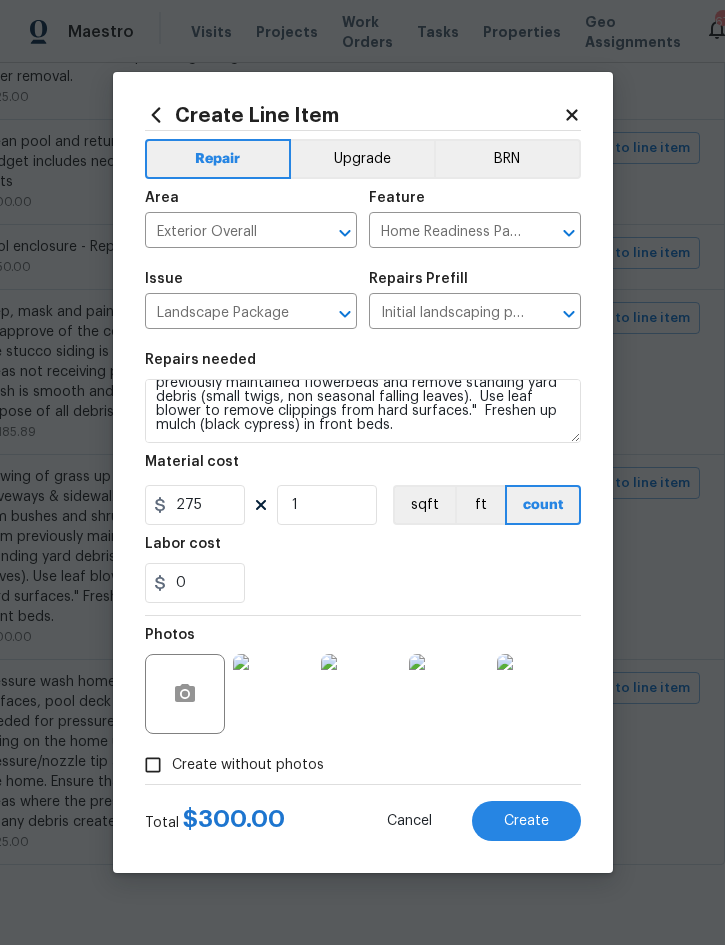 scroll, scrollTop: 55, scrollLeft: 0, axis: vertical 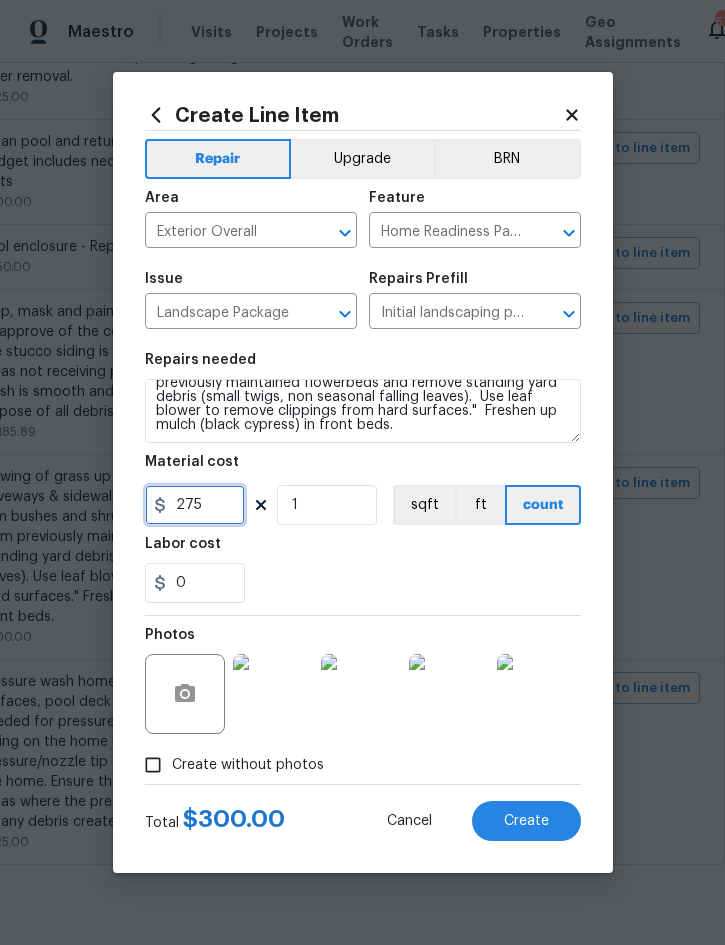 type on "275" 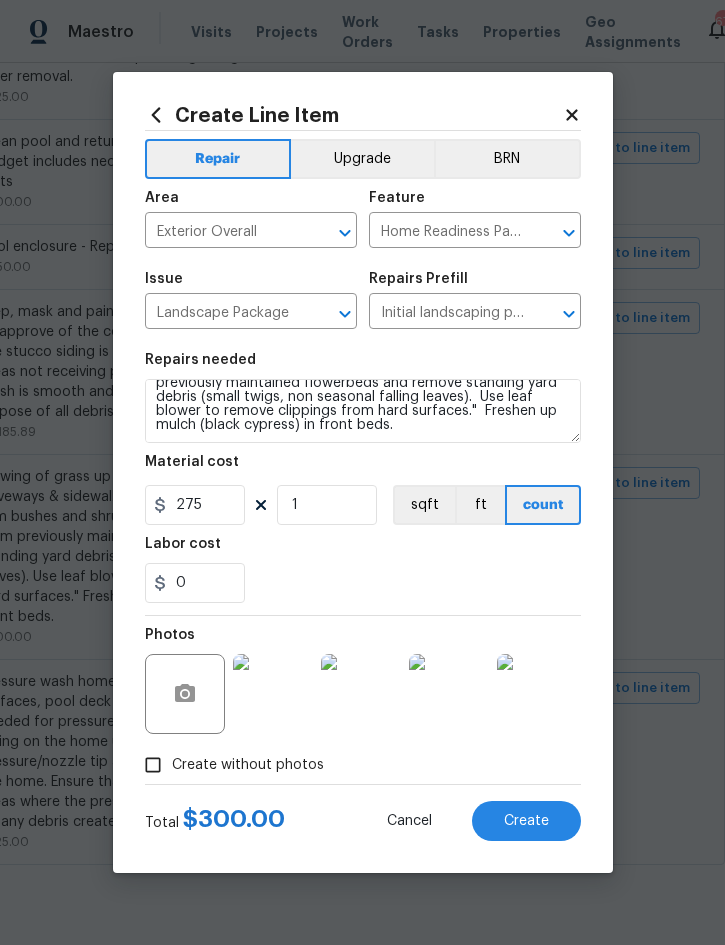 click on "Total   $ 300.00 Cancel Create" at bounding box center [363, 813] 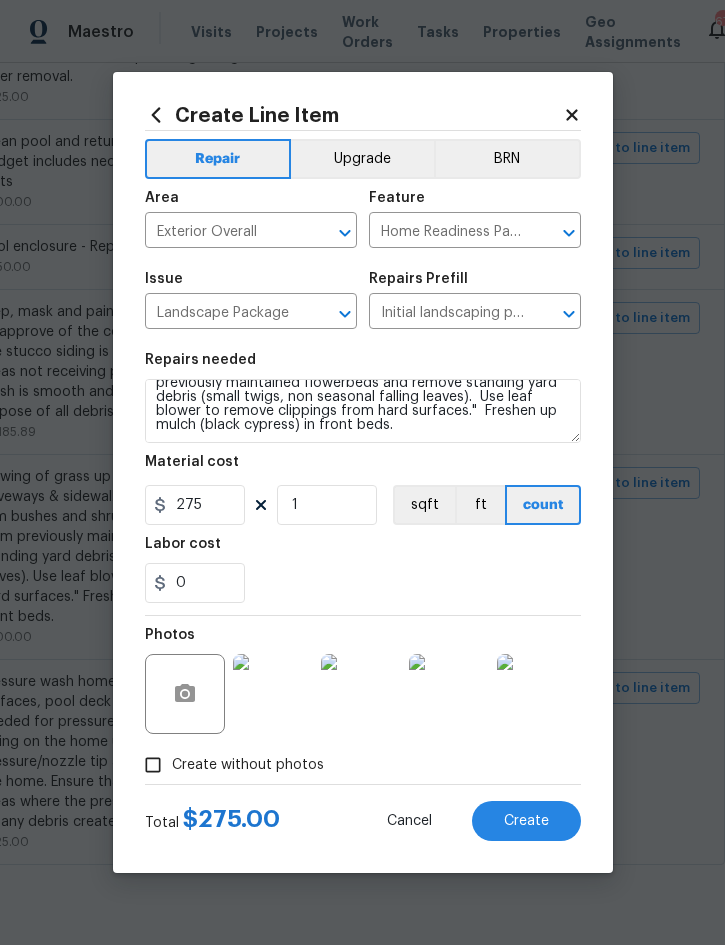 click on "Create" at bounding box center (526, 821) 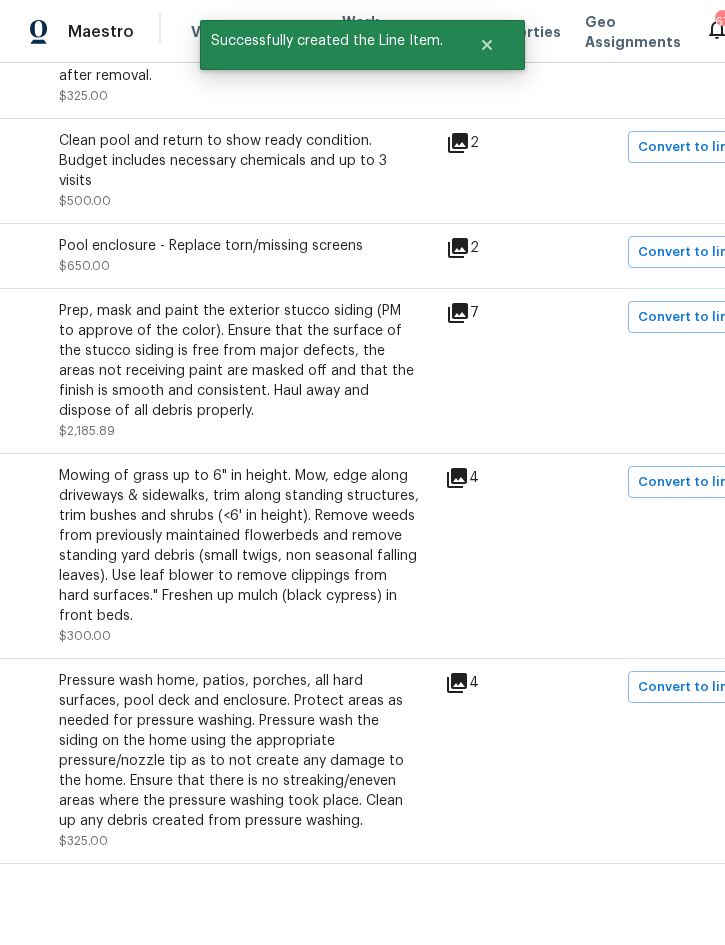 scroll, scrollTop: 1543, scrollLeft: 326, axis: both 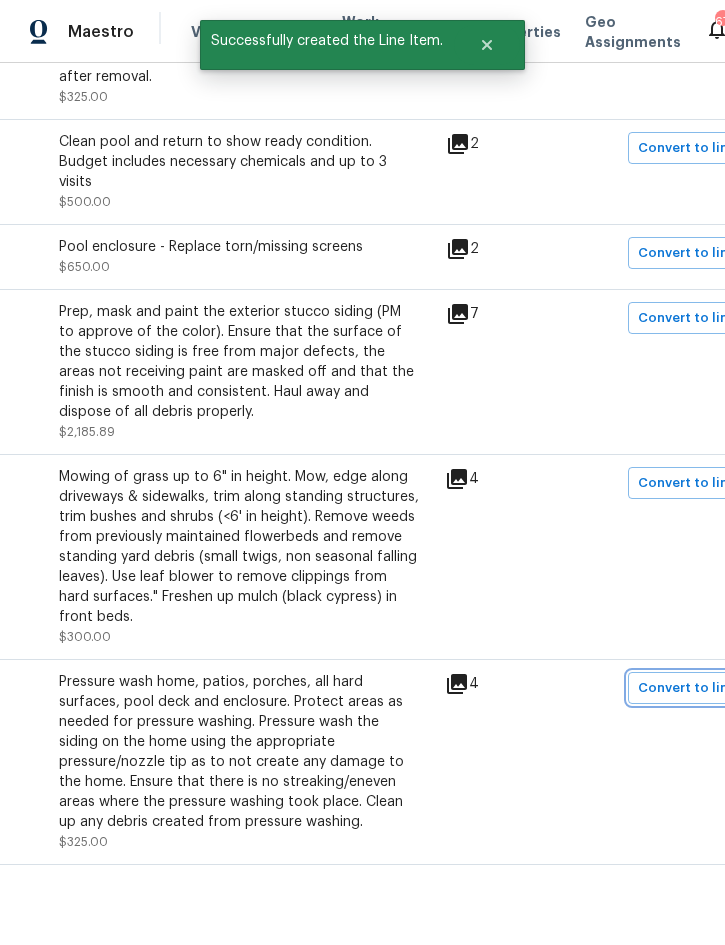 click on "Convert to line item" at bounding box center (703, 688) 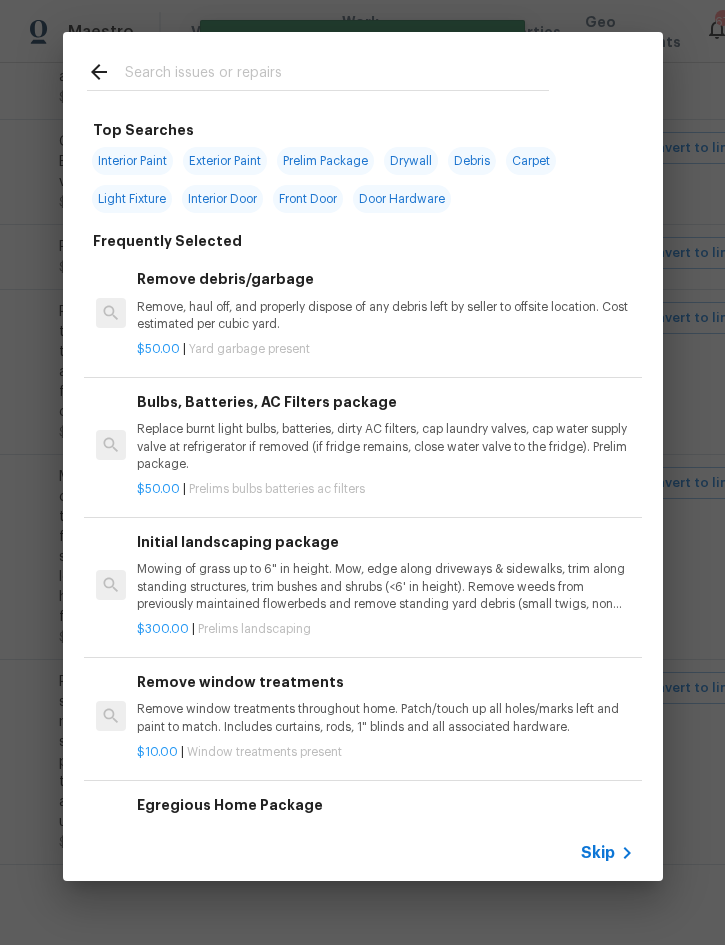 click 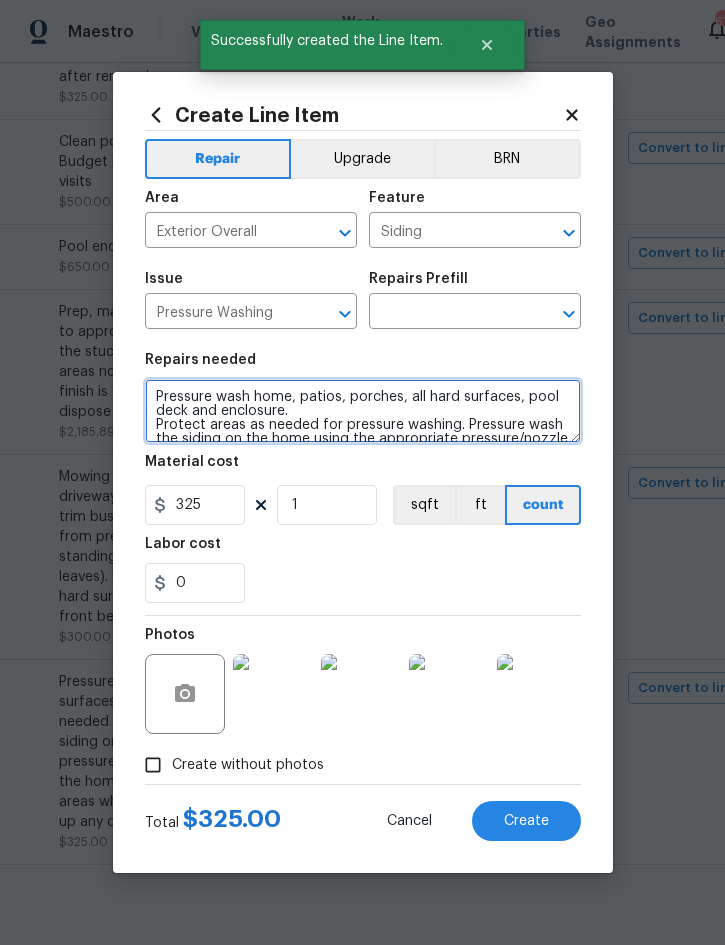 click on "Pressure wash home, patios, porches, all hard surfaces, pool deck and enclosure.
Protect areas as needed for pressure washing. Pressure wash the siding on the home using the appropriate pressure/nozzle tip as to not create any damage to the home. Ensure that there is no streaking/eneven areas where the pressure washing took place. Clean up any debris created from pressure washing." at bounding box center [363, 411] 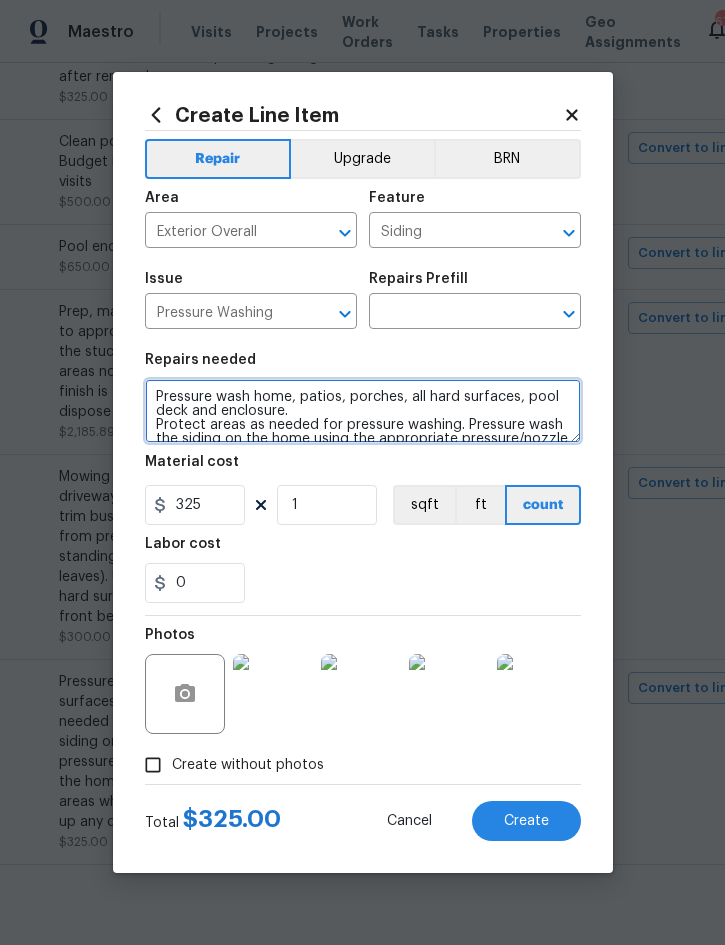 scroll, scrollTop: 55, scrollLeft: 0, axis: vertical 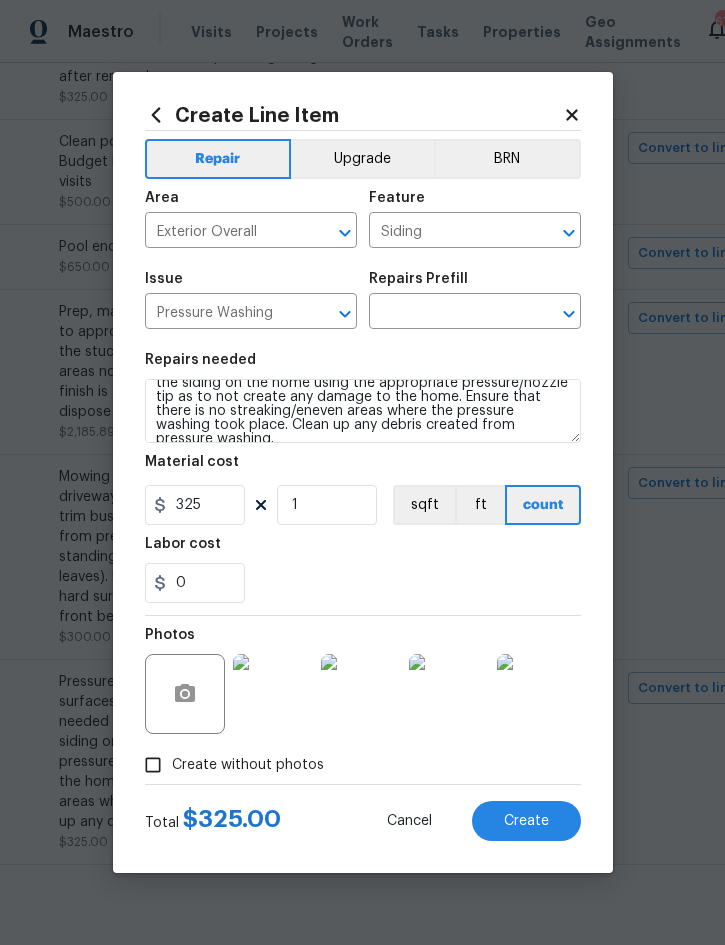 click at bounding box center [447, 313] 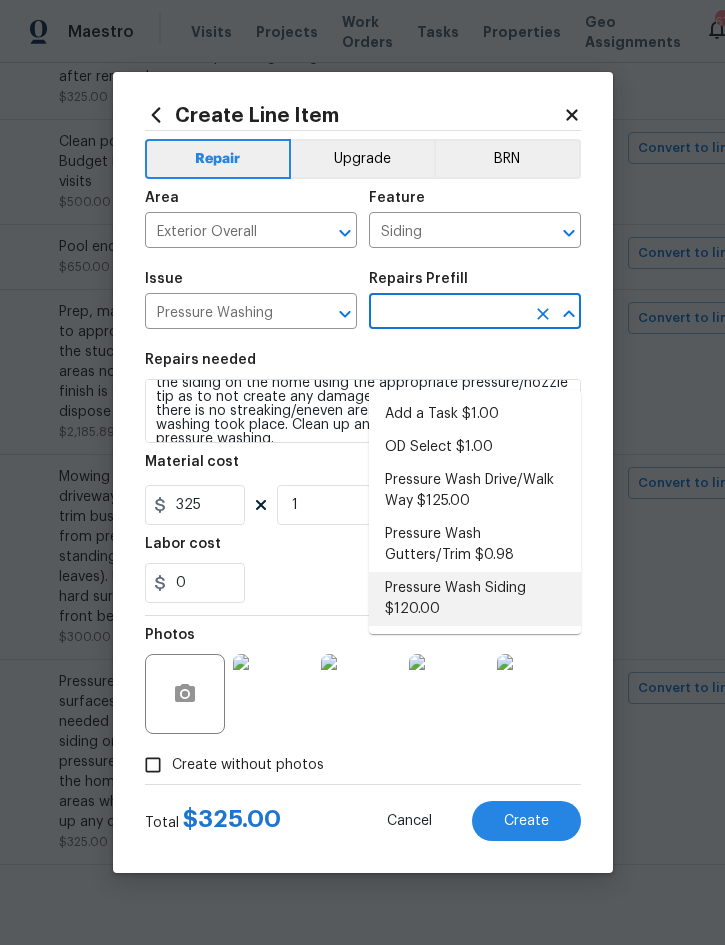 click on "Pressure Wash Siding $120.00" at bounding box center [475, 599] 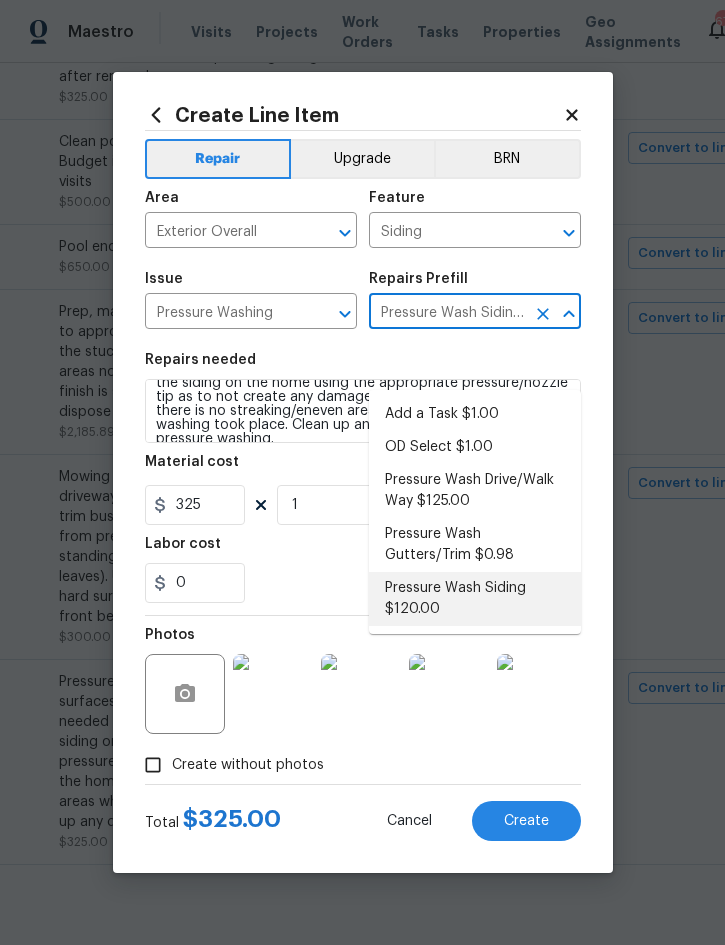 type 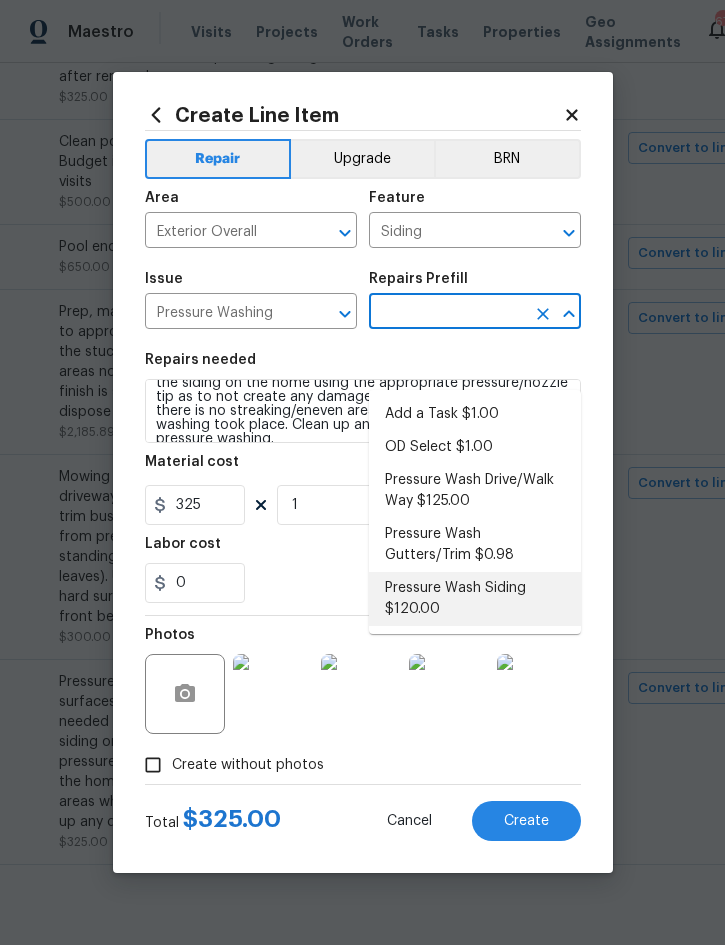 type on "Protect areas as needed for pressure washing. Pressure wash the siding on the home using the appropriate pressure/nozzle tip as to not create any damage to the home. Ensure that there is no streaking/eneven areas where the pressure washing took place. Clean up any debris created from pressure washing." 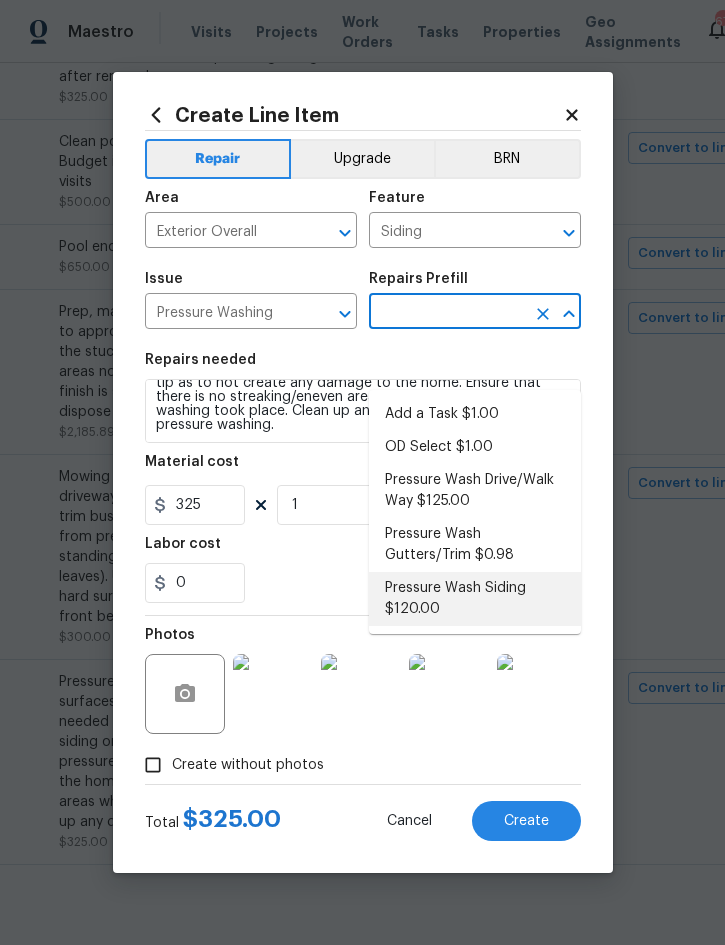 type on "Pressure Wash Siding $120.00" 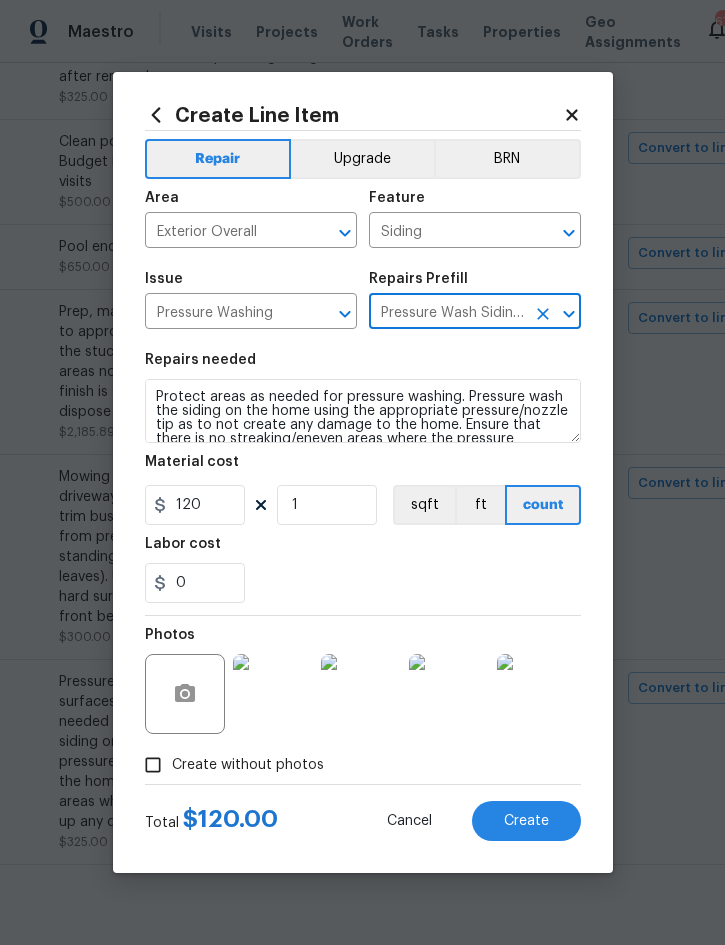 scroll, scrollTop: 0, scrollLeft: 0, axis: both 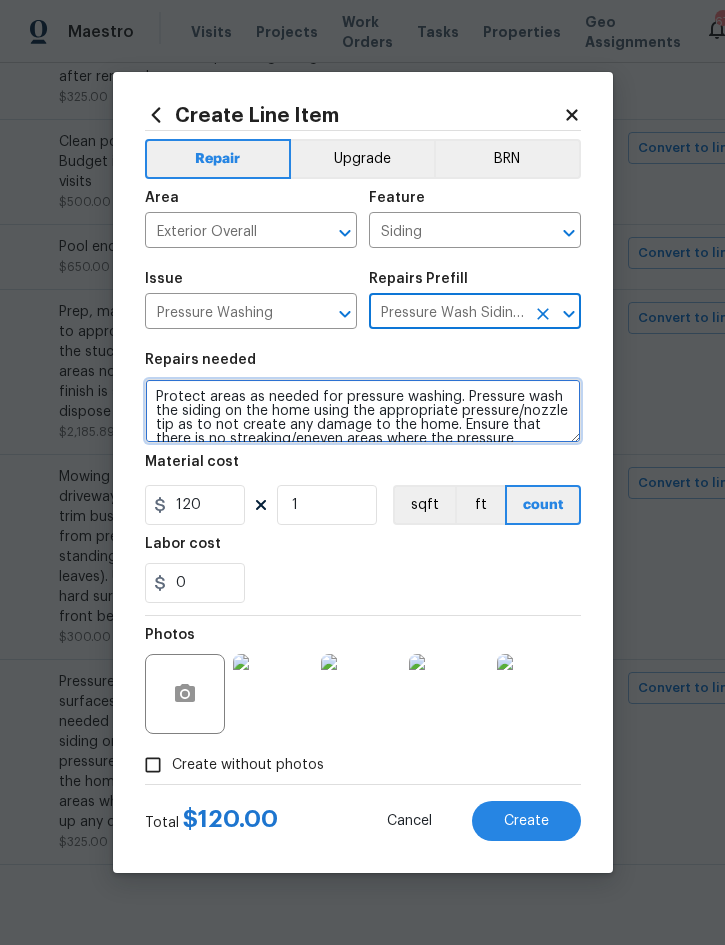 click on "Protect areas as needed for pressure washing. Pressure wash the siding on the home using the appropriate pressure/nozzle tip as to not create any damage to the home. Ensure that there is no streaking/eneven areas where the pressure washing took place. Clean up any debris created from pressure washing." at bounding box center (363, 411) 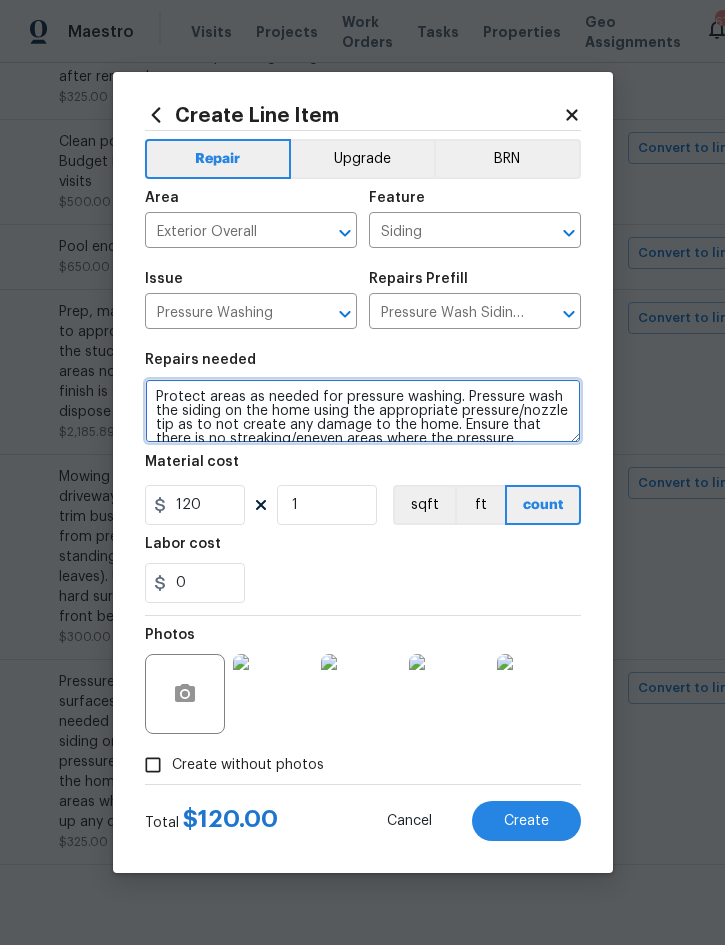 click on "Protect areas as needed for pressure washing. Pressure wash the siding on the home using the appropriate pressure/nozzle tip as to not create any damage to the home. Ensure that there is no streaking/eneven areas where the pressure washing took place. Clean up any debris created from pressure washing." at bounding box center (363, 411) 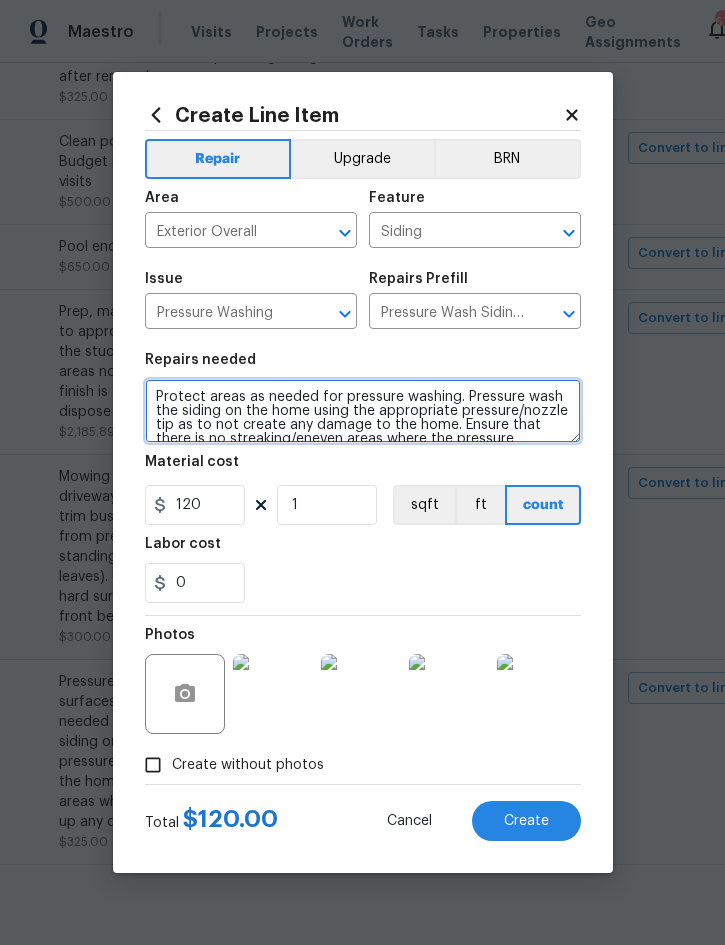 click on "Protect areas as needed for pressure washing. Pressure wash the siding on the home using the appropriate pressure/nozzle tip as to not create any damage to the home. Ensure that there is no streaking/eneven areas where the pressure washing took place. Clean up any debris created from pressure washing." at bounding box center [363, 411] 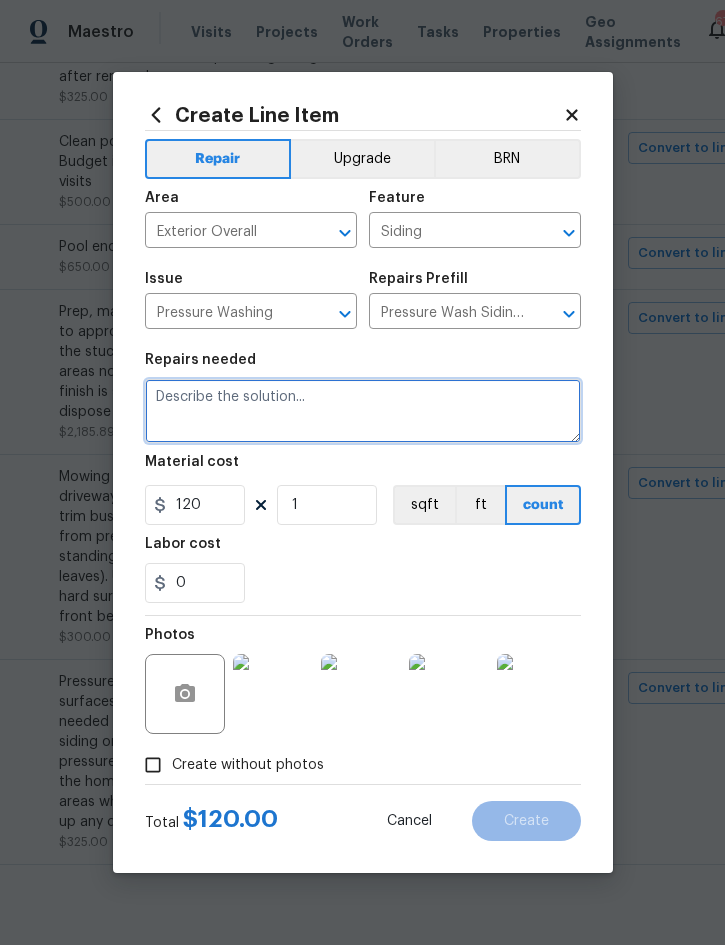 scroll, scrollTop: 0, scrollLeft: 0, axis: both 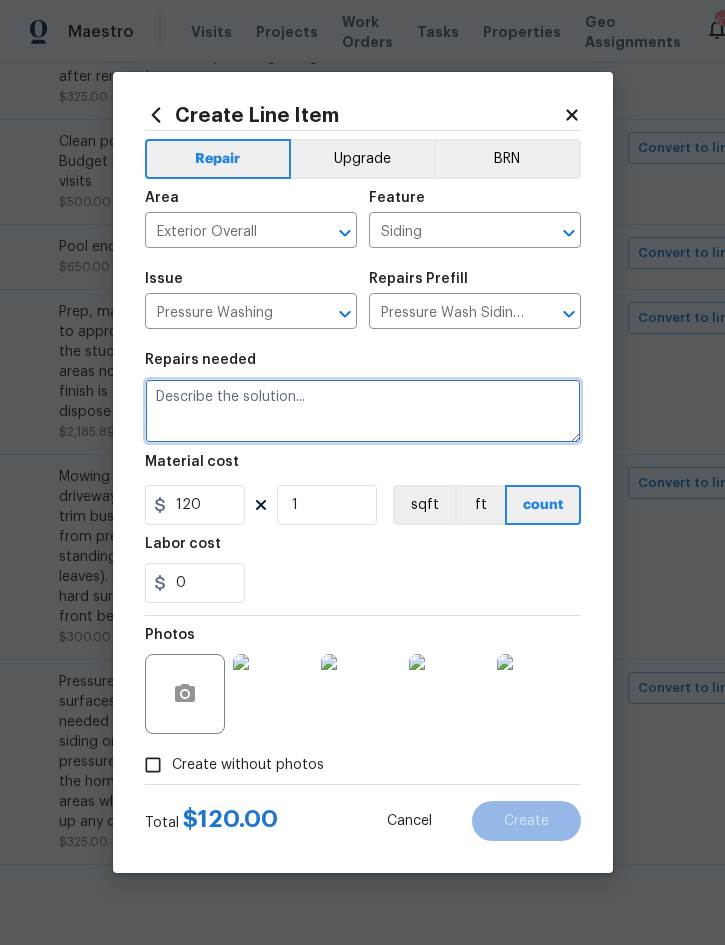 paste on "Pressure wash home, patios, porches, all hard surfaces, pool deck and enclosure.
Protect areas as needed for pressure washing. Pressure wash the siding on the home using the appropriate pressure/nozzle tip as to not create any damage to the home. Ensure that there is no streaking/eneven areas where the pressure washing took place. Clean up any debris created from pressure washing." 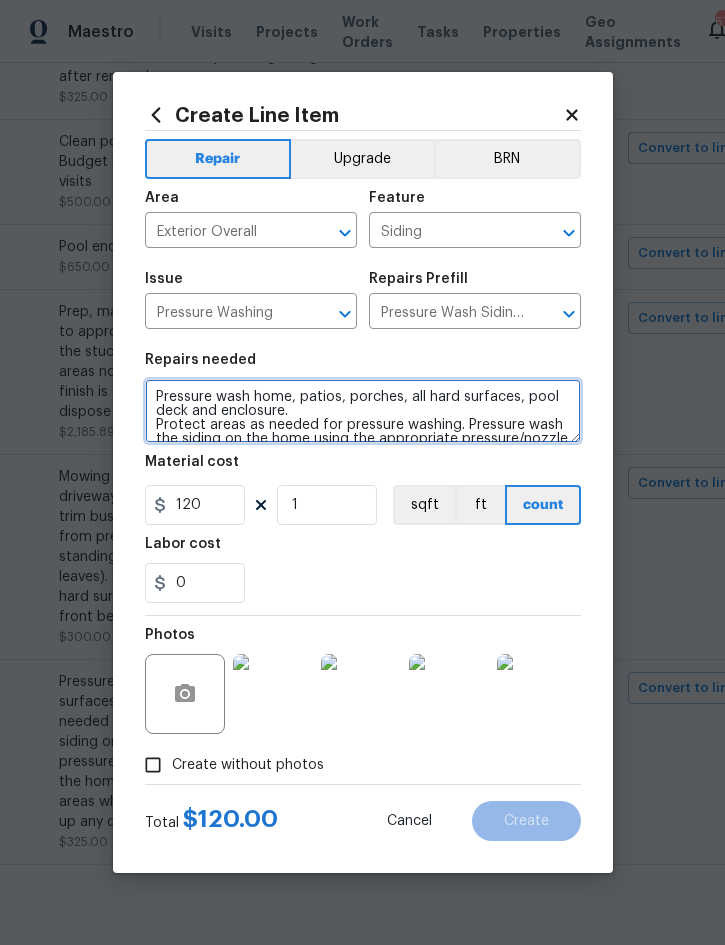 scroll, scrollTop: 56, scrollLeft: 0, axis: vertical 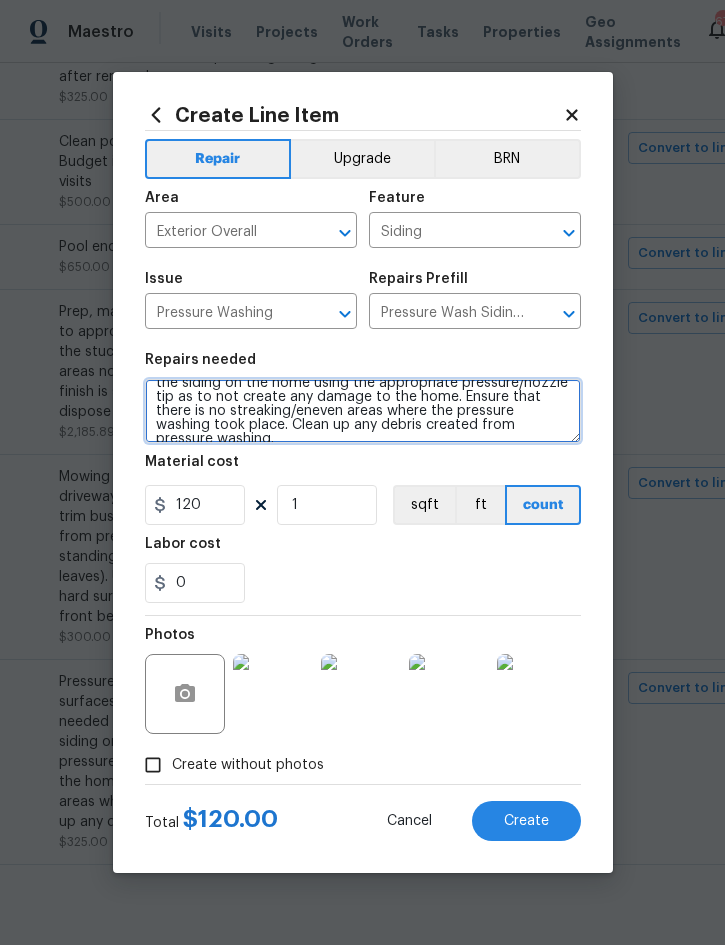 type on "Pressure wash home, patios, porches, all hard surfaces, pool deck and enclosure.
Protect areas as needed for pressure washing. Pressure wash the siding on the home using the appropriate pressure/nozzle tip as to not create any damage to the home. Ensure that there is no streaking/eneven areas where the pressure washing took place. Clean up any debris created from pressure washing." 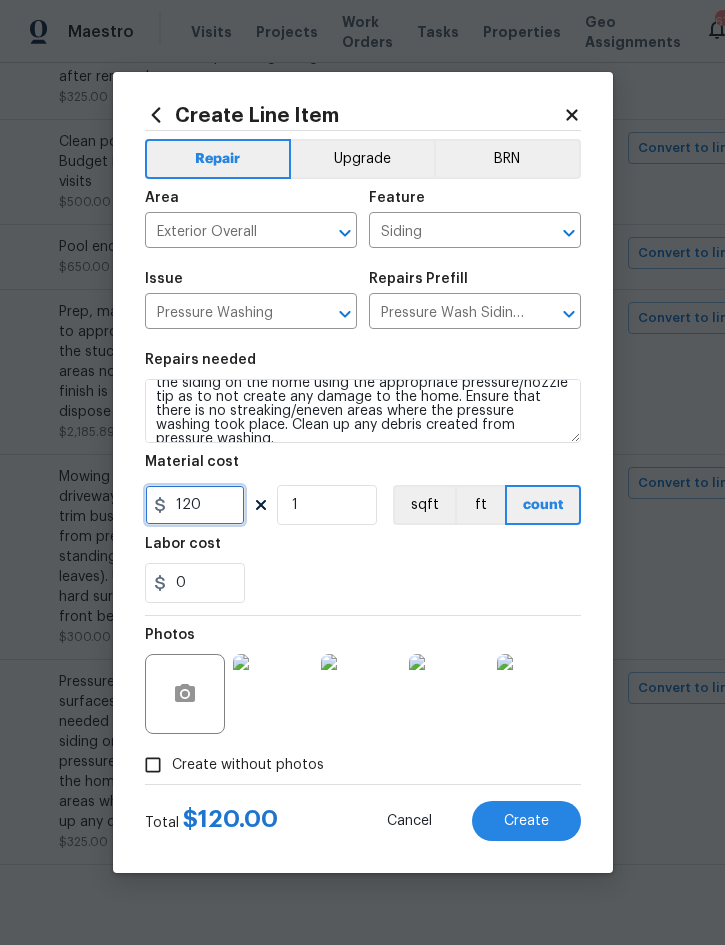 click on "120" at bounding box center [195, 505] 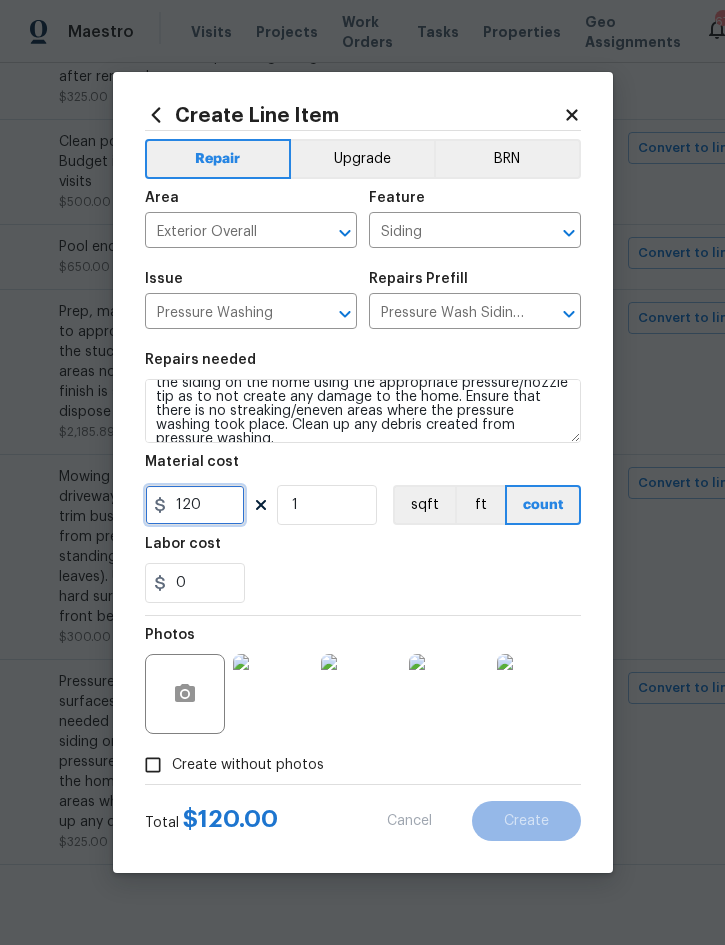type on "12" 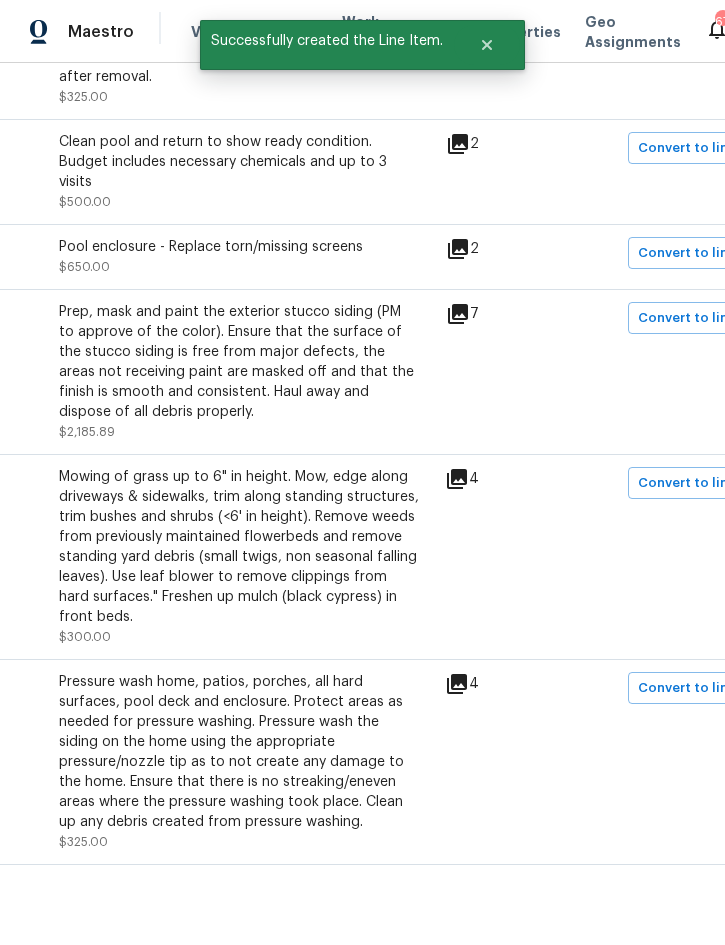 scroll, scrollTop: 55, scrollLeft: 0, axis: vertical 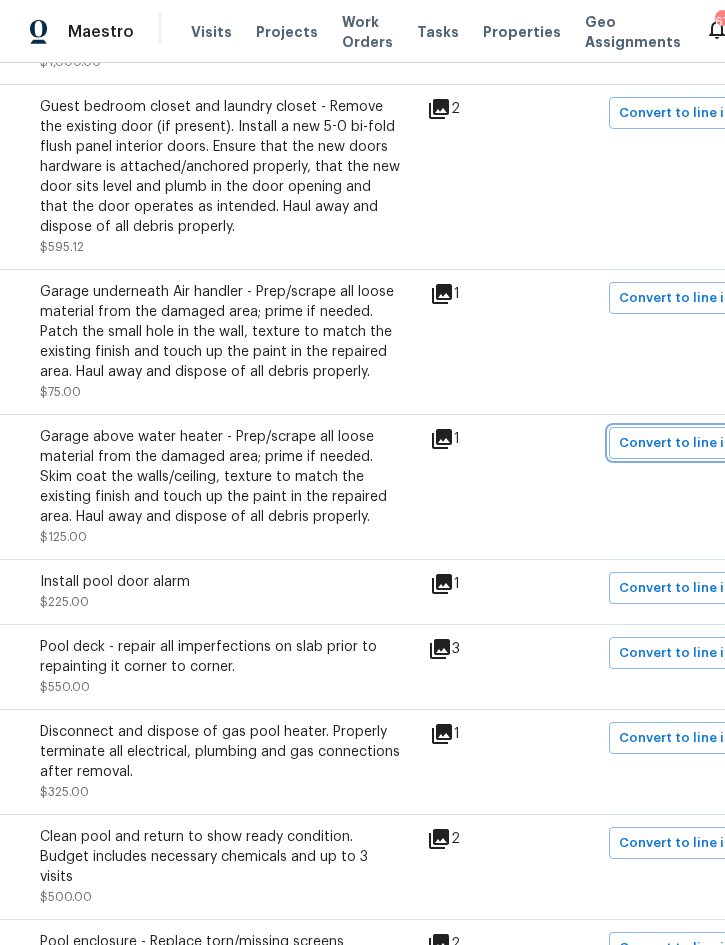 click on "Convert to line item" at bounding box center (684, 443) 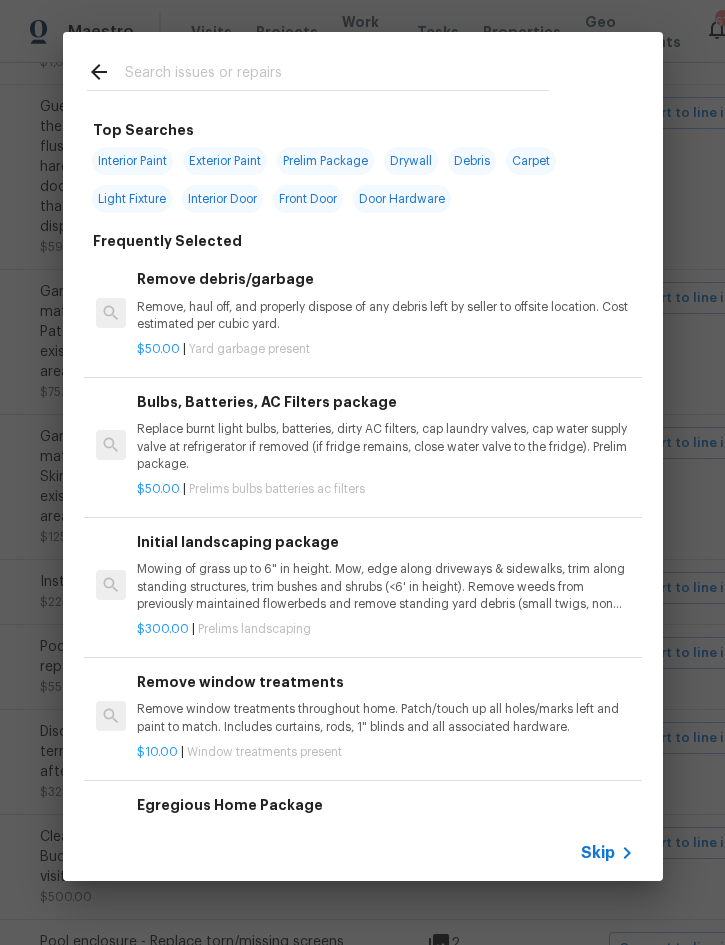 click on "Skip" at bounding box center (598, 853) 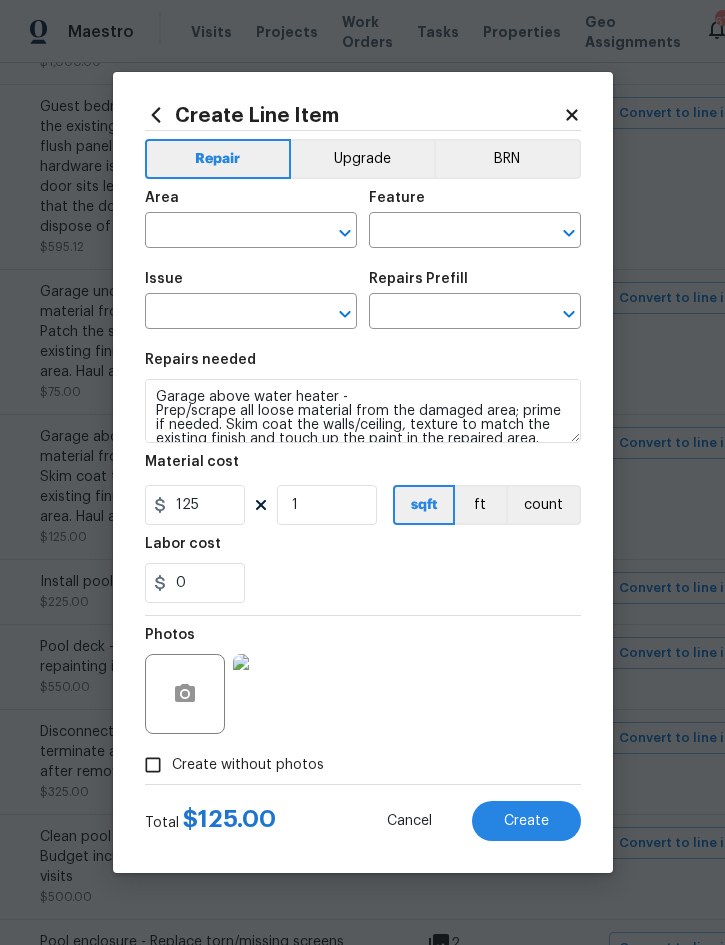 type on "Interior Overall" 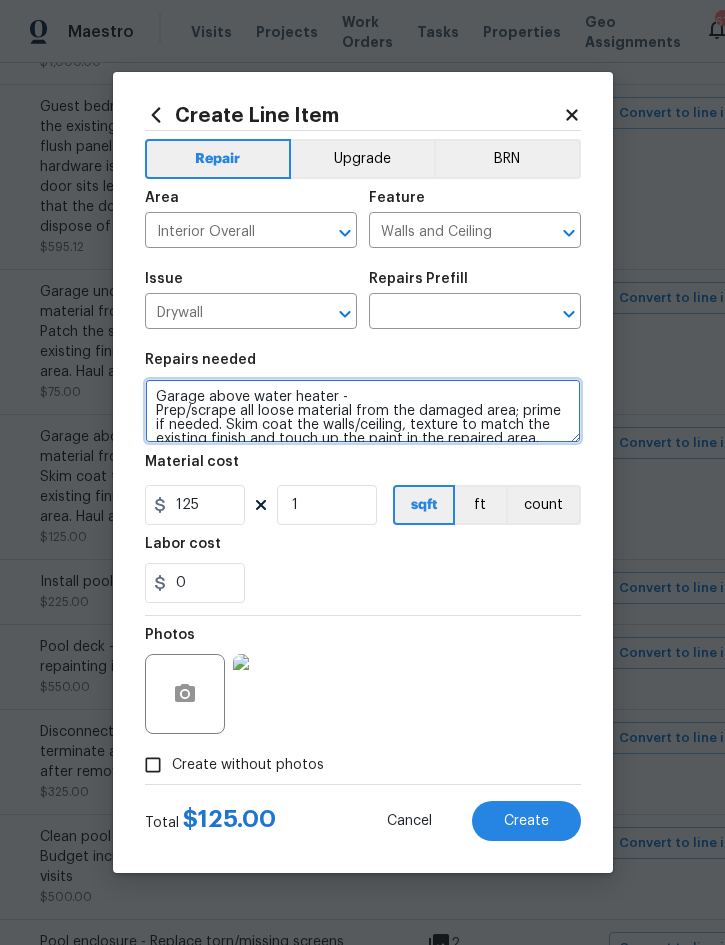 click on "Garage above water heater -
Prep/scrape all loose material from the damaged area; prime if needed. Skim coat the walls/ceiling, texture to match the existing finish and touch up the paint in the repaired area. Haul away and dispose of all debris properly." at bounding box center [363, 411] 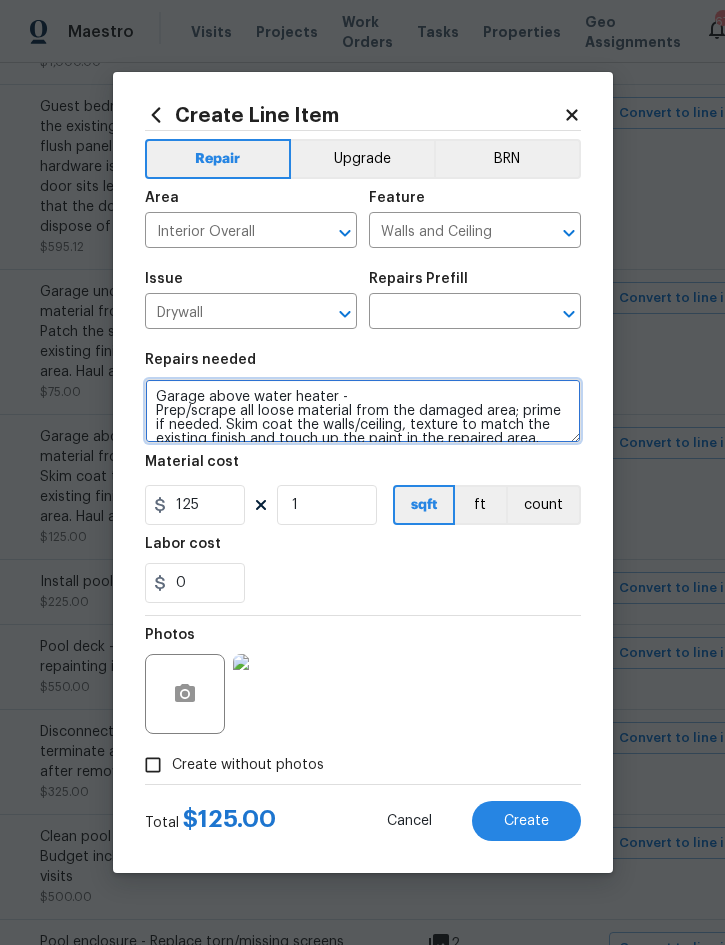 scroll, scrollTop: 0, scrollLeft: 0, axis: both 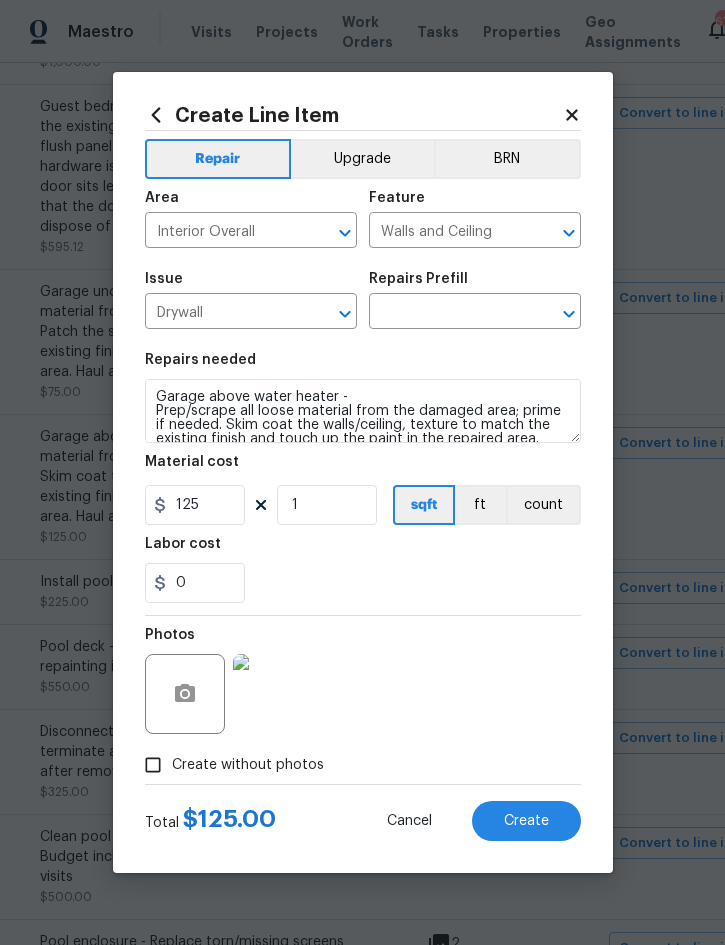 click at bounding box center [447, 313] 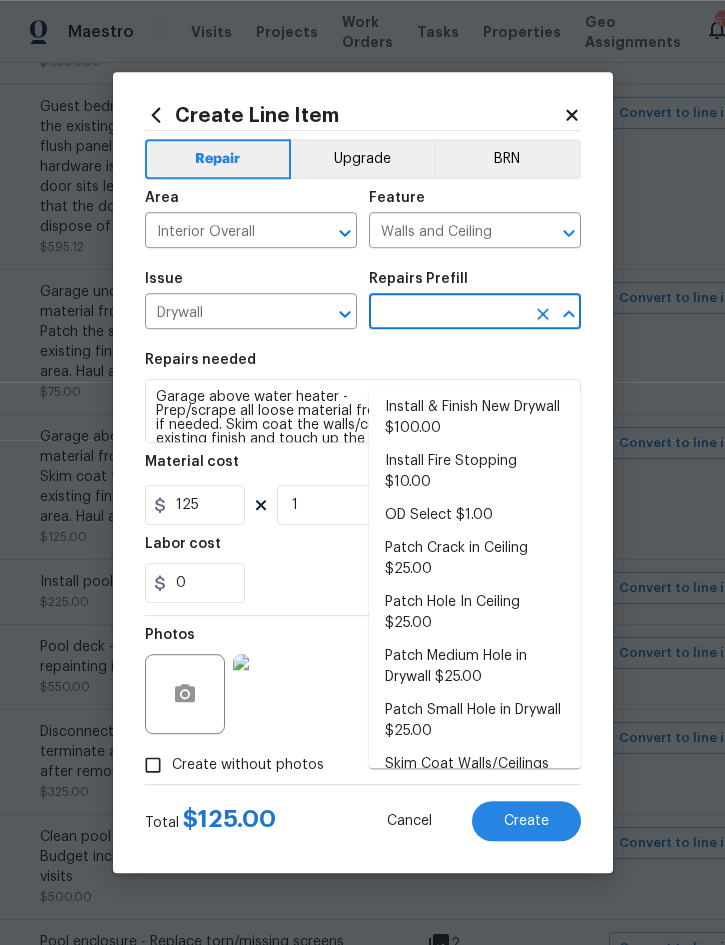 scroll, scrollTop: 39, scrollLeft: 0, axis: vertical 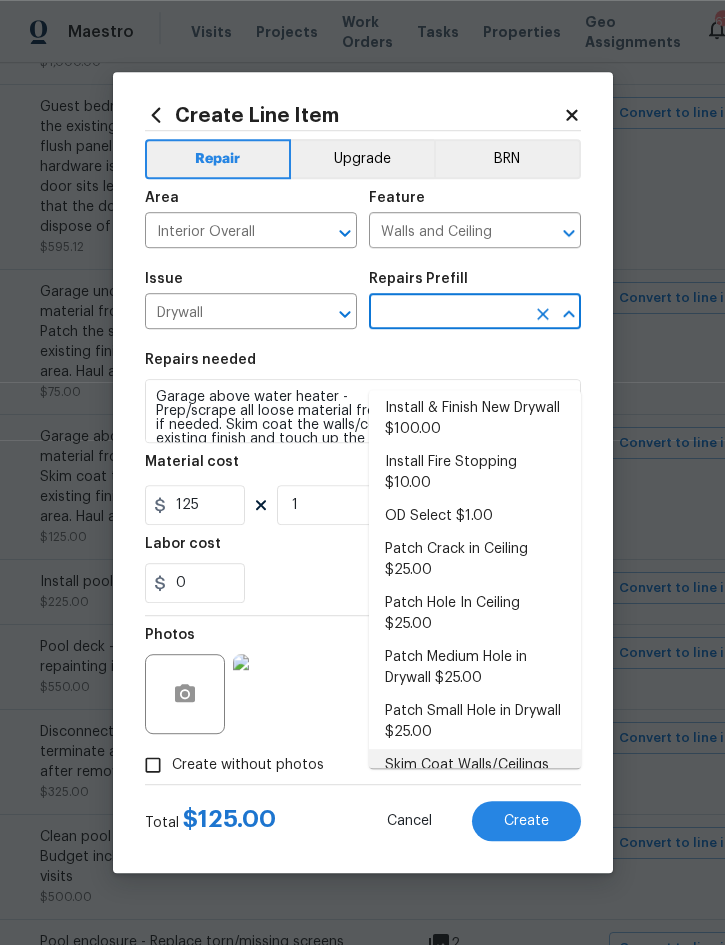 click on "Skim Coat Walls/Ceilings $1.00" at bounding box center (475, 776) 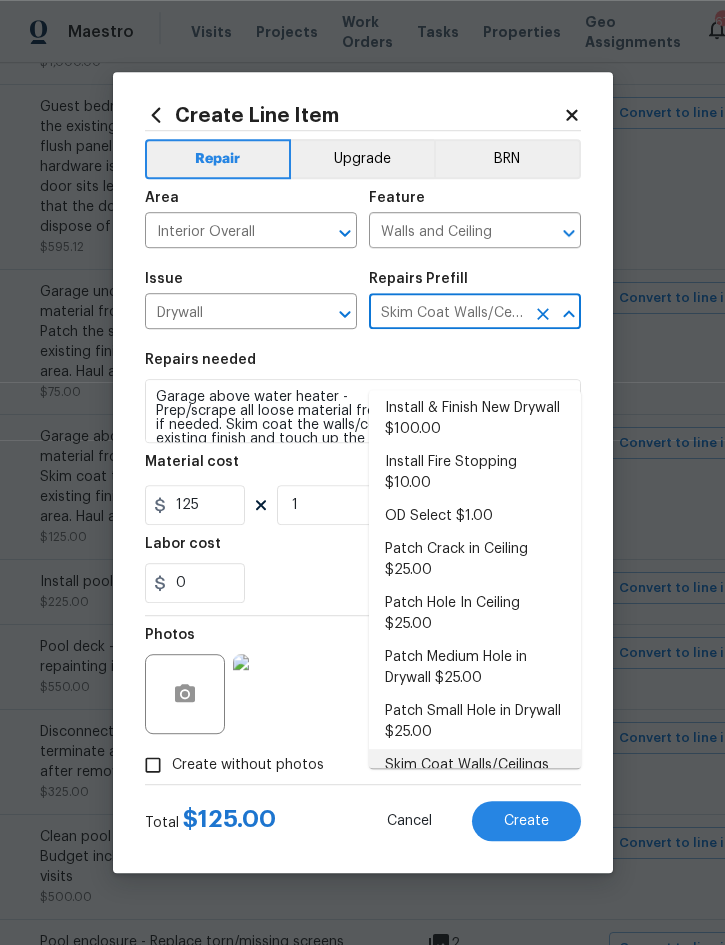 type 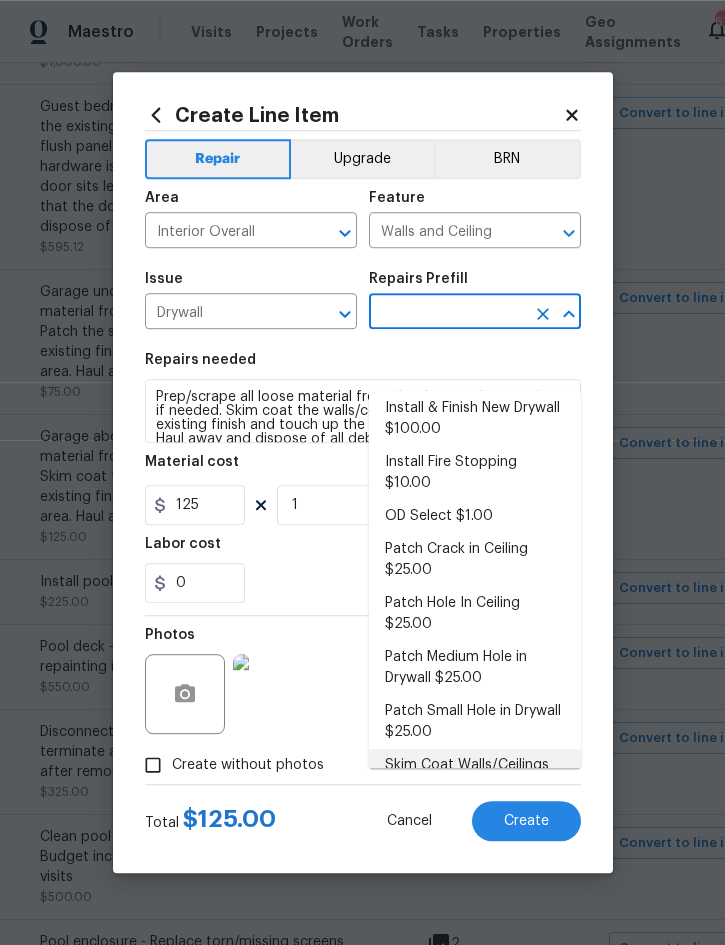 type on "Skim Coat Walls/Ceilings $1.00" 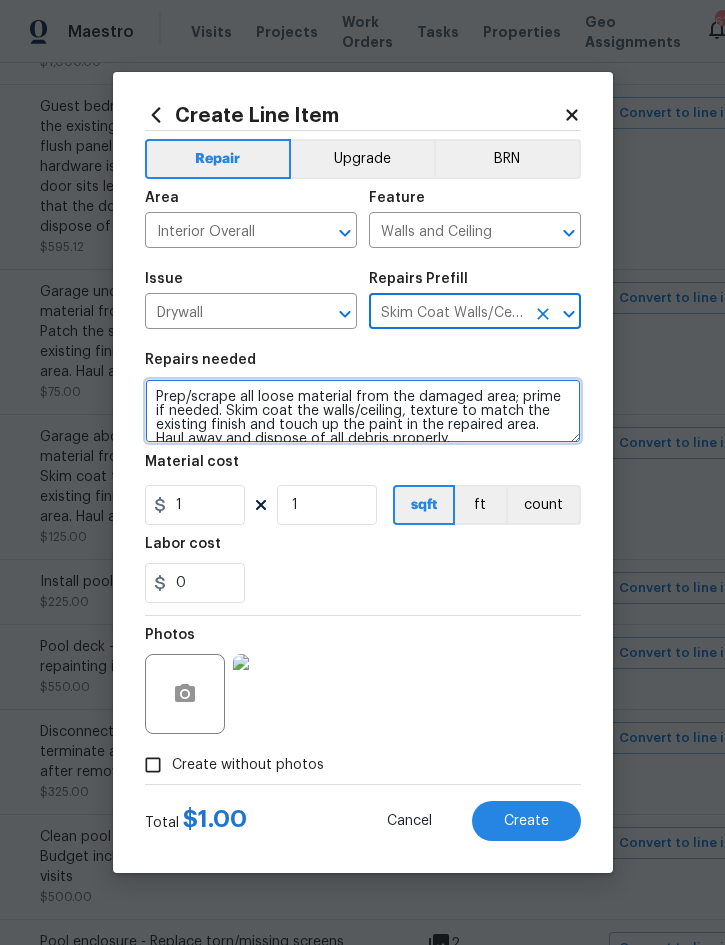 click on "Prep/scrape all loose material from the damaged area; prime if needed. Skim coat the walls/ceiling, texture to match the existing finish and touch up the paint in the repaired area. Haul away and dispose of all debris properly." at bounding box center [363, 411] 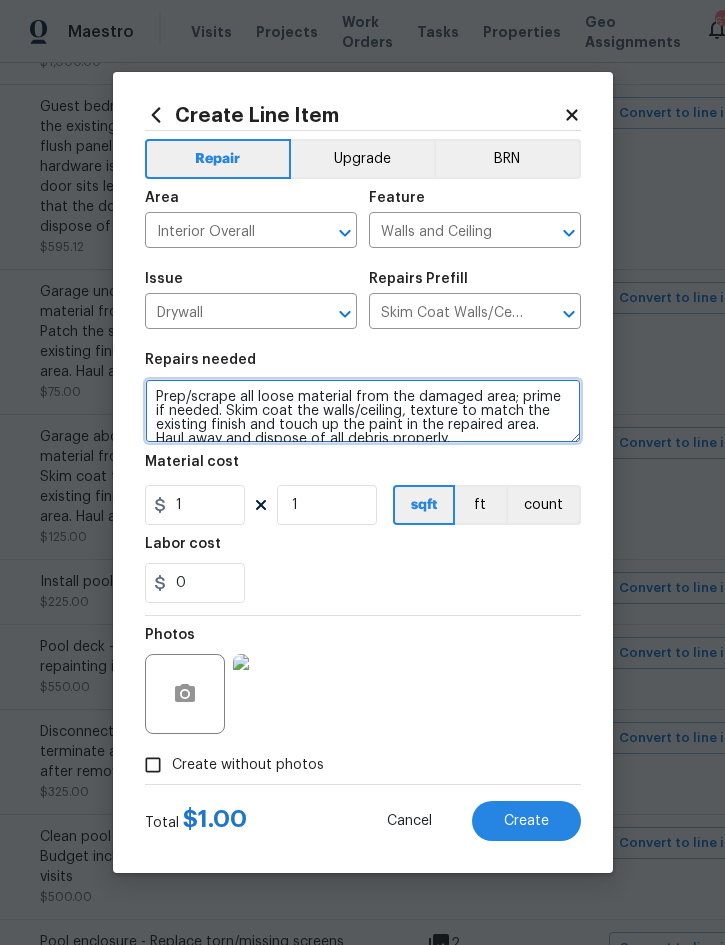 scroll, scrollTop: 55, scrollLeft: 0, axis: vertical 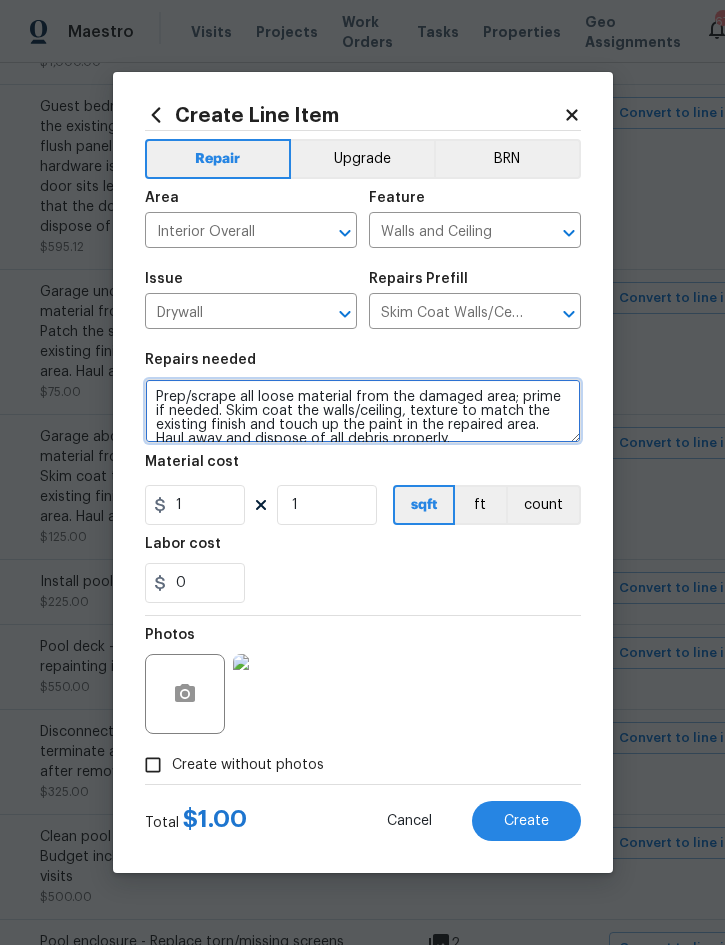 click on "Prep/scrape all loose material from the damaged area; prime if needed. Skim coat the walls/ceiling, texture to match the existing finish and touch up the paint in the repaired area. Haul away and dispose of all debris properly." at bounding box center (363, 411) 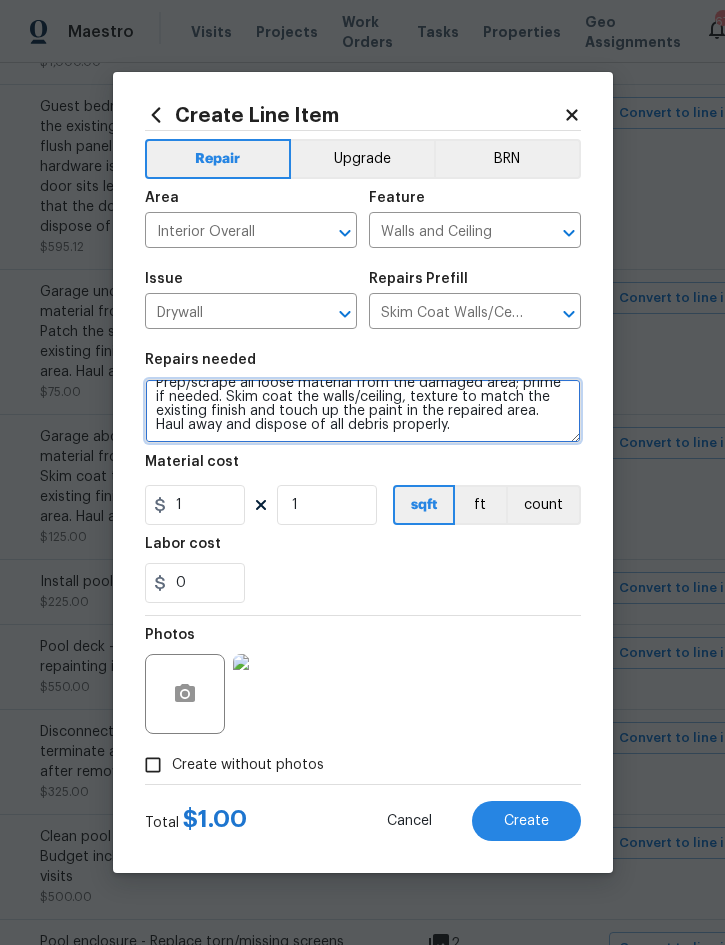 paste on "Garage above water heater -" 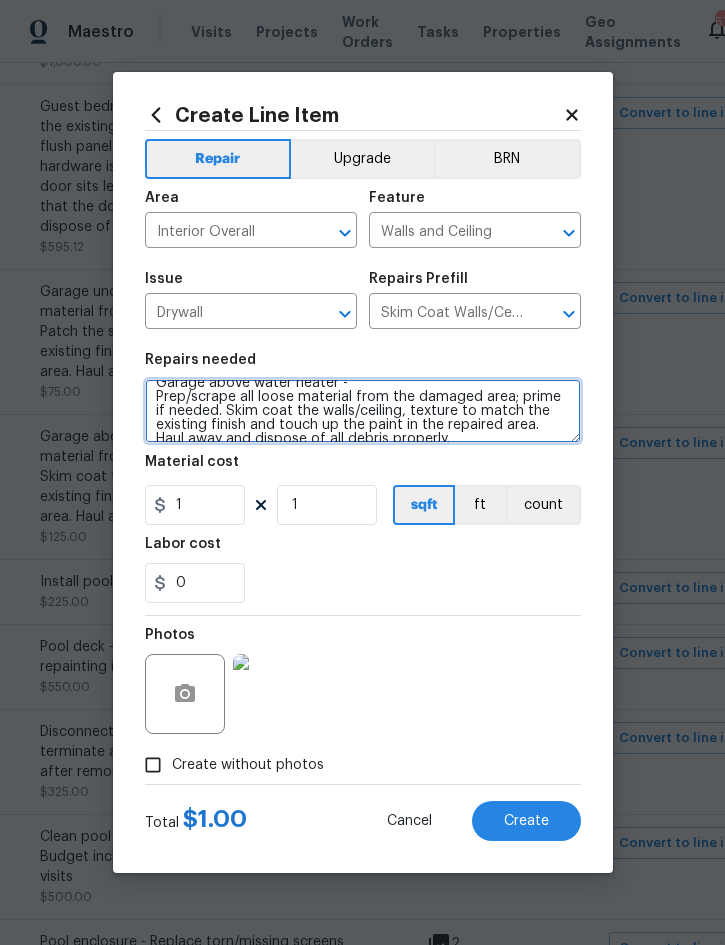 scroll, scrollTop: 28, scrollLeft: 0, axis: vertical 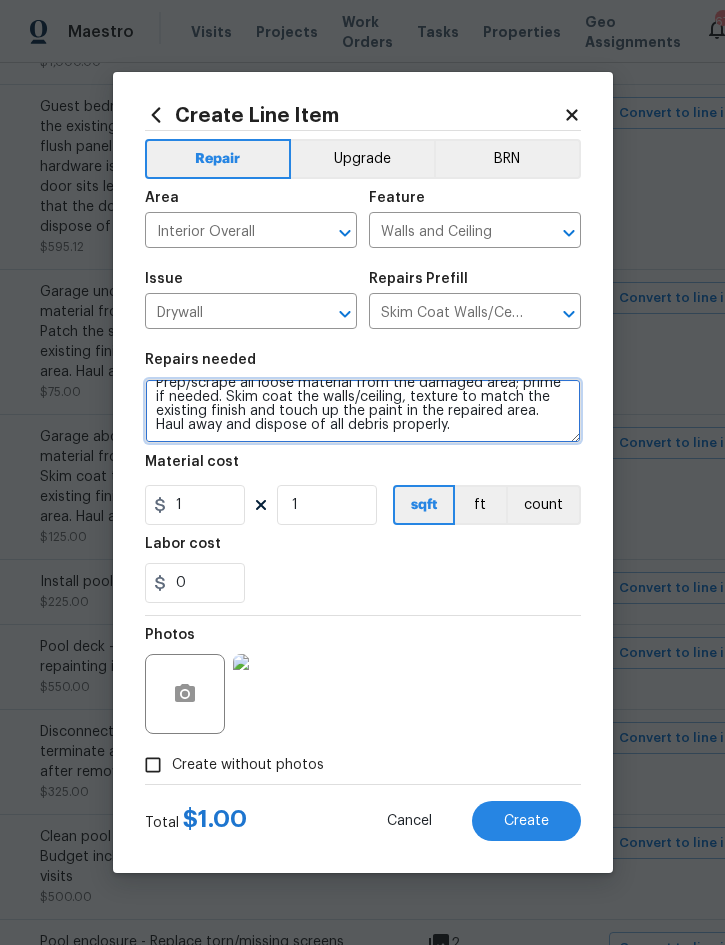 type on "Garage above water heater -
Prep/scrape all loose material from the damaged area; prime if needed. Skim coat the walls/ceiling, texture to match the existing finish and touch up the paint in the repaired area. Haul away and dispose of all debris properly." 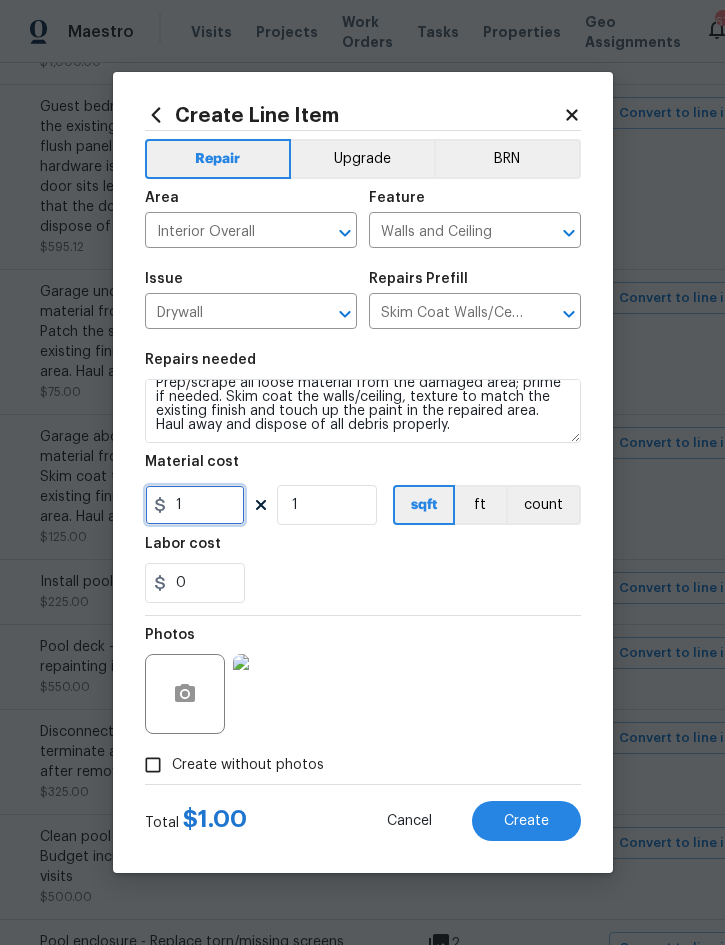 click on "1" at bounding box center [195, 505] 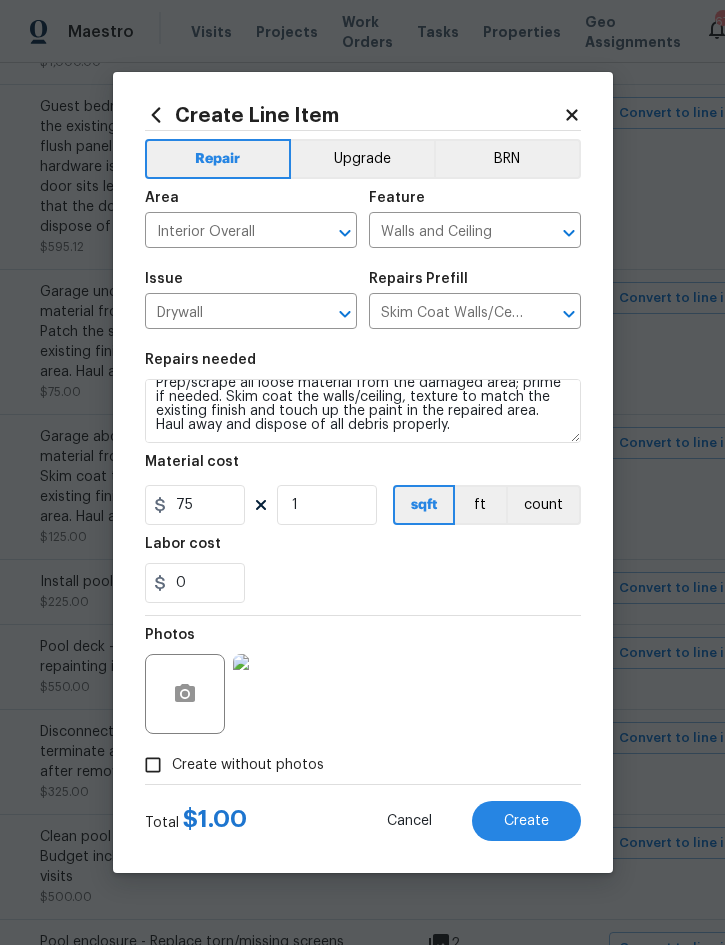 scroll, scrollTop: 55, scrollLeft: 0, axis: vertical 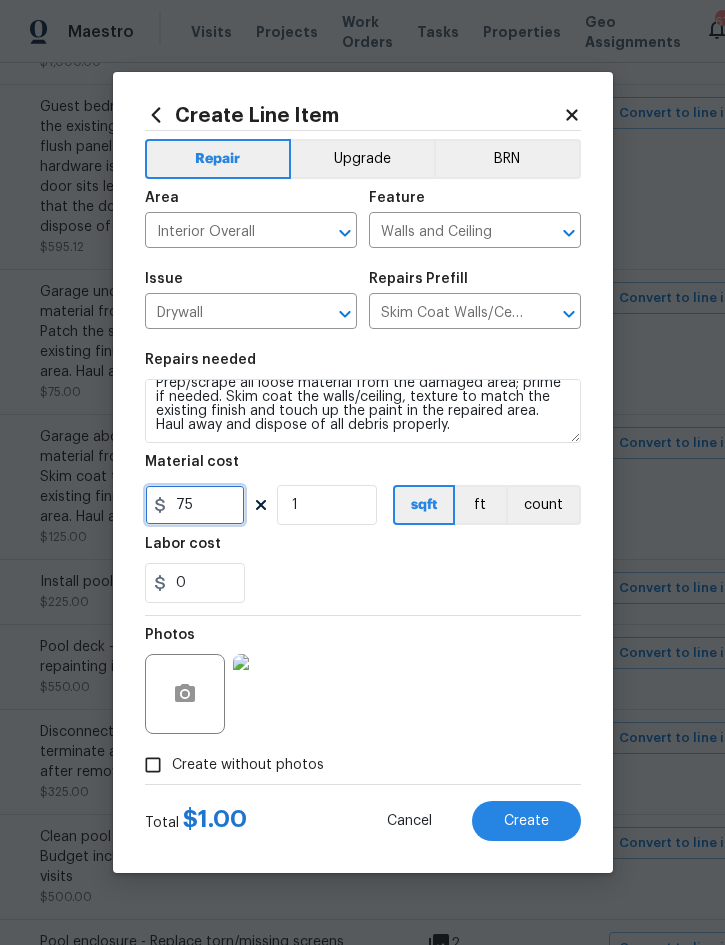 type on "75" 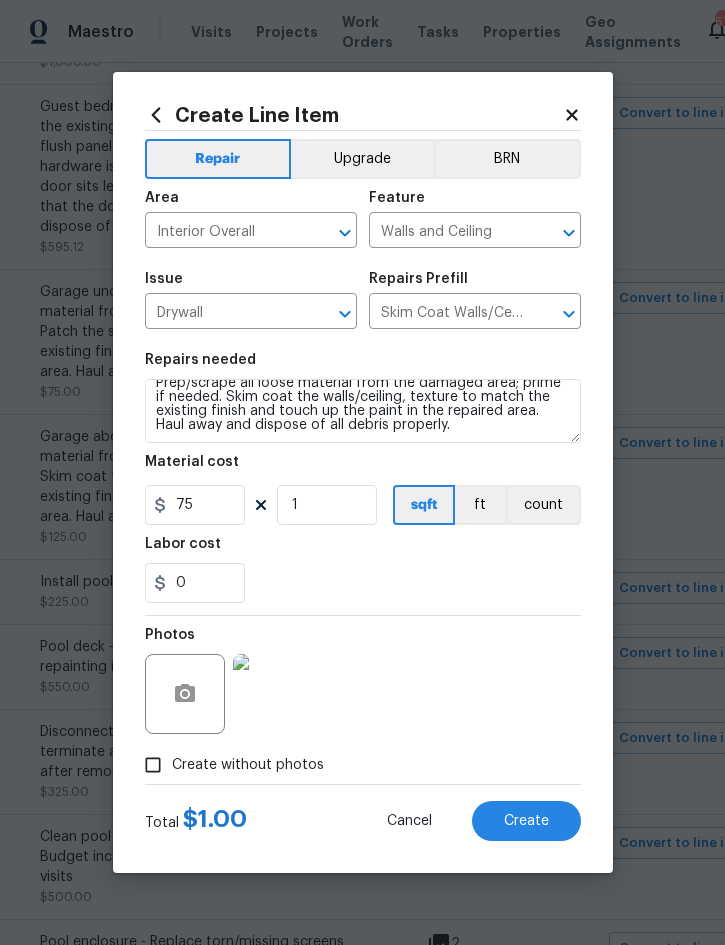click on "Photos" at bounding box center (363, 681) 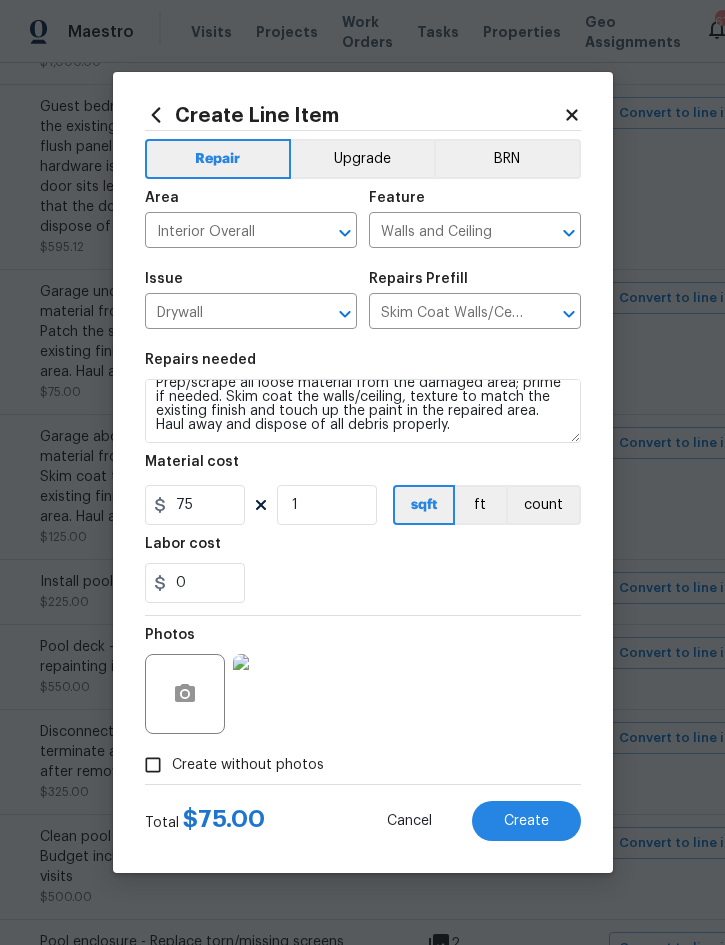 click on "Create" at bounding box center (526, 821) 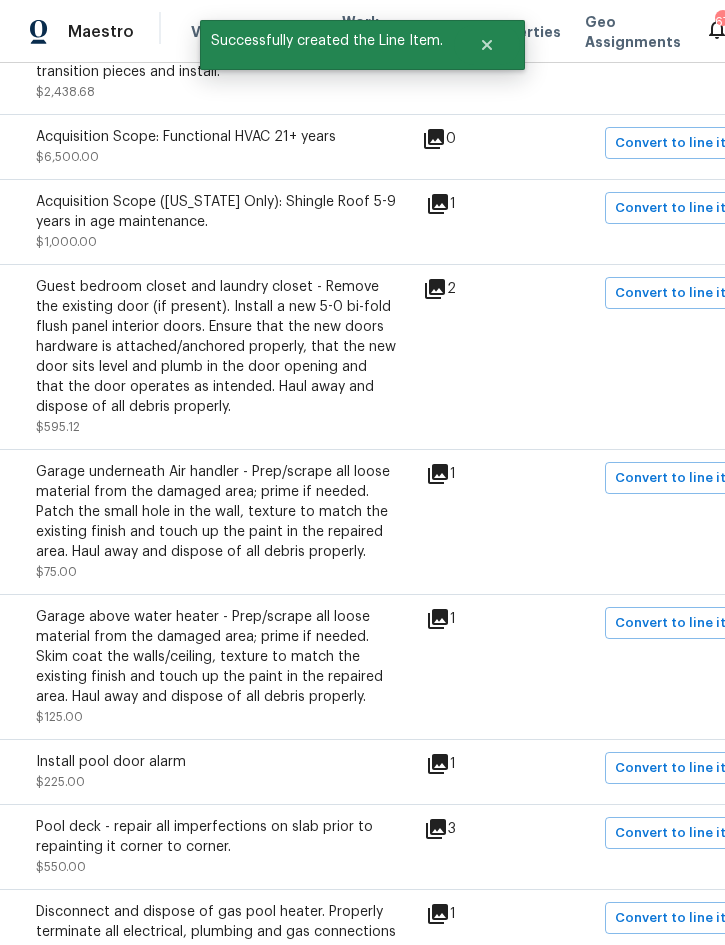 scroll, scrollTop: 669, scrollLeft: 349, axis: both 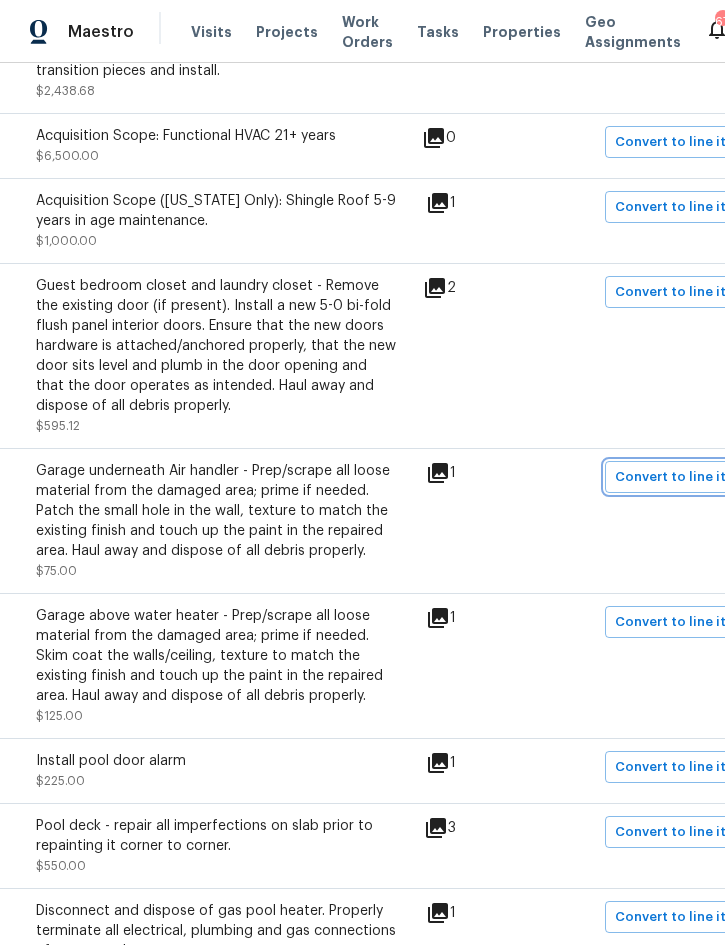 click on "Convert to line item" at bounding box center (680, 477) 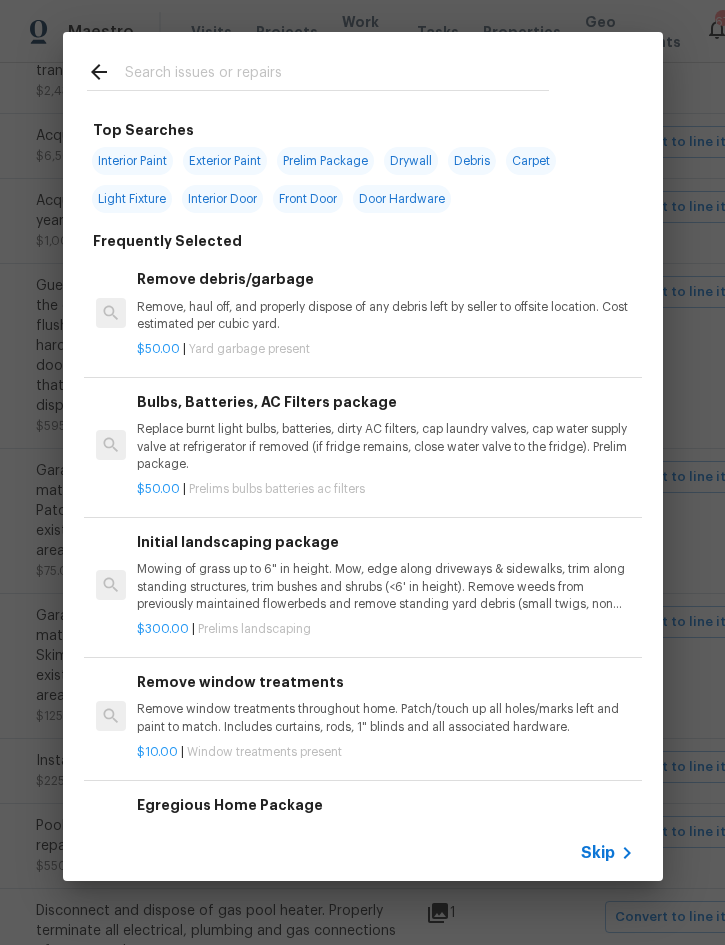 click on "Skip" at bounding box center [598, 853] 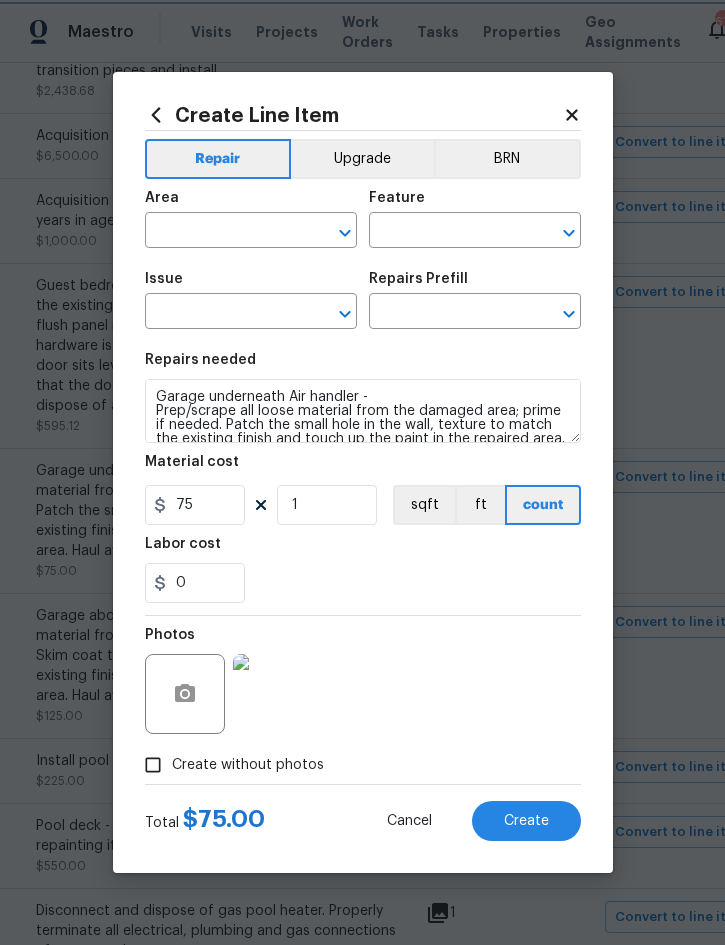type on "Interior Overall" 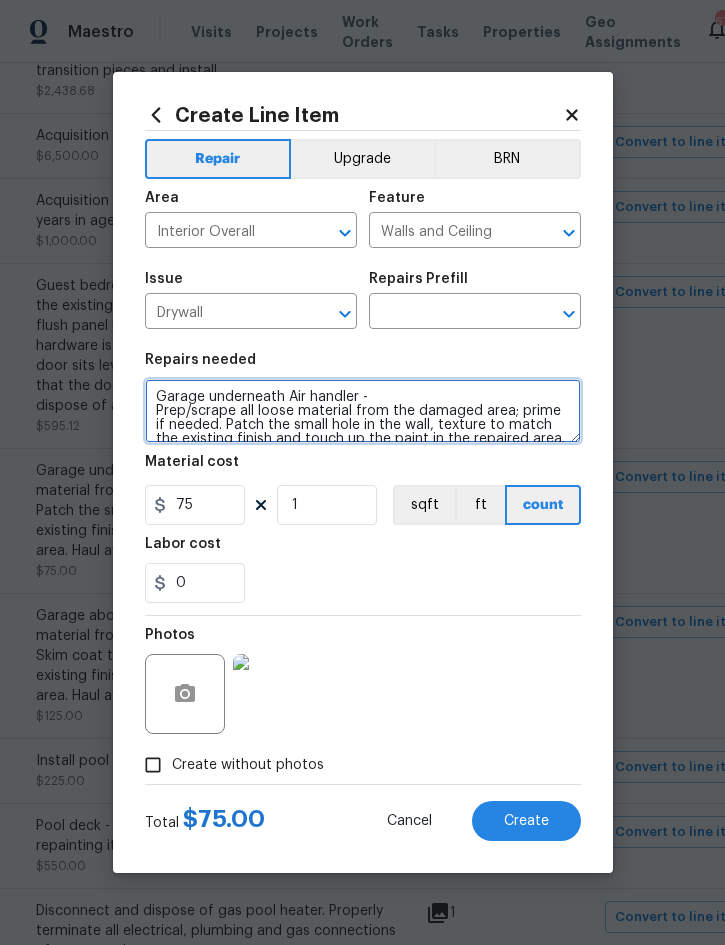 click on "Garage underneath Air handler -
Prep/scrape all loose material from the damaged area; prime if needed. Patch the small hole in the wall, texture to match the existing finish and touch up the paint in the repaired area. Haul away and dispose of all debris properly." at bounding box center [363, 411] 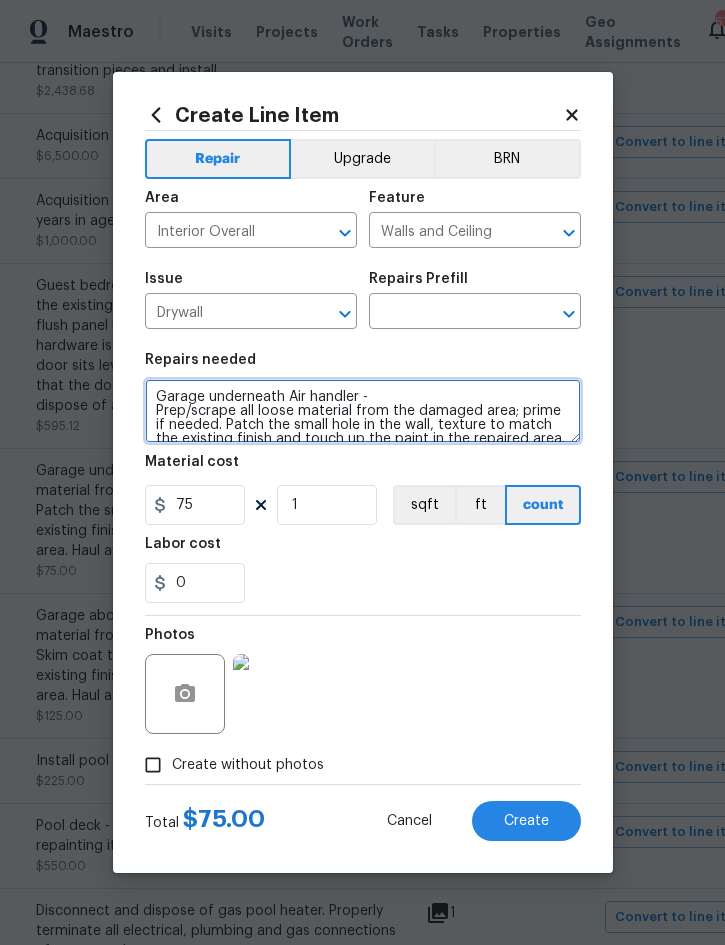 scroll, scrollTop: 28, scrollLeft: 0, axis: vertical 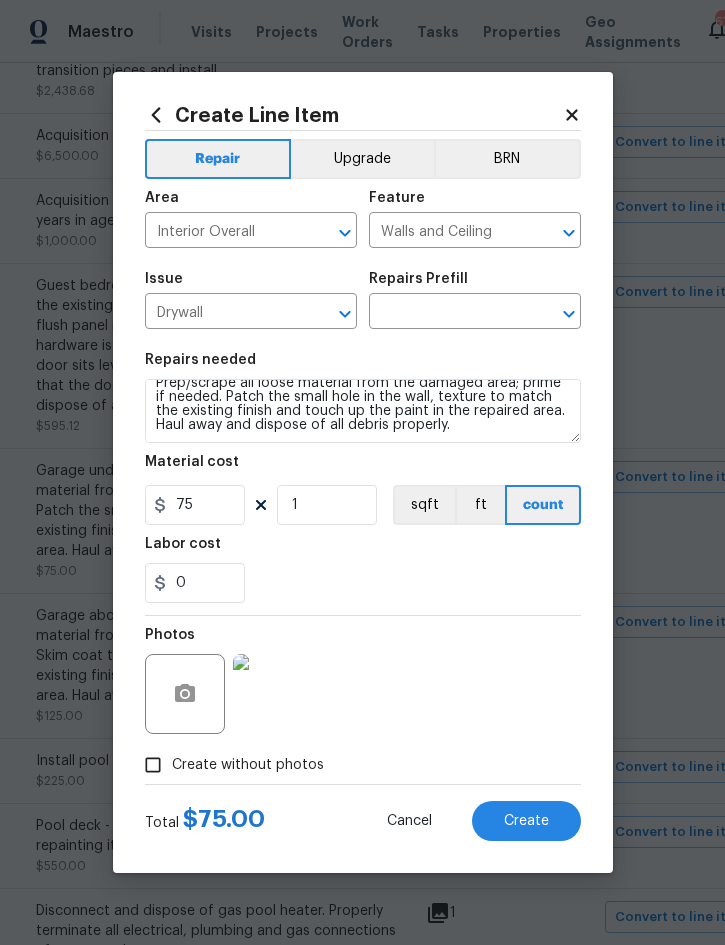 click at bounding box center (447, 313) 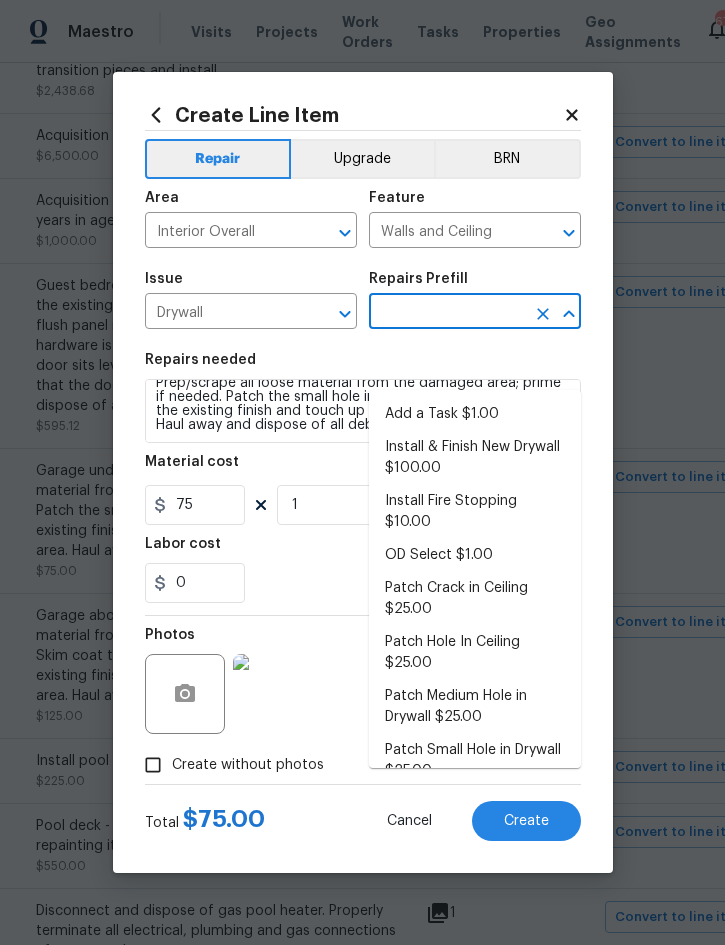 click on "Install & Finish New Drywall $100.00" at bounding box center (475, 458) 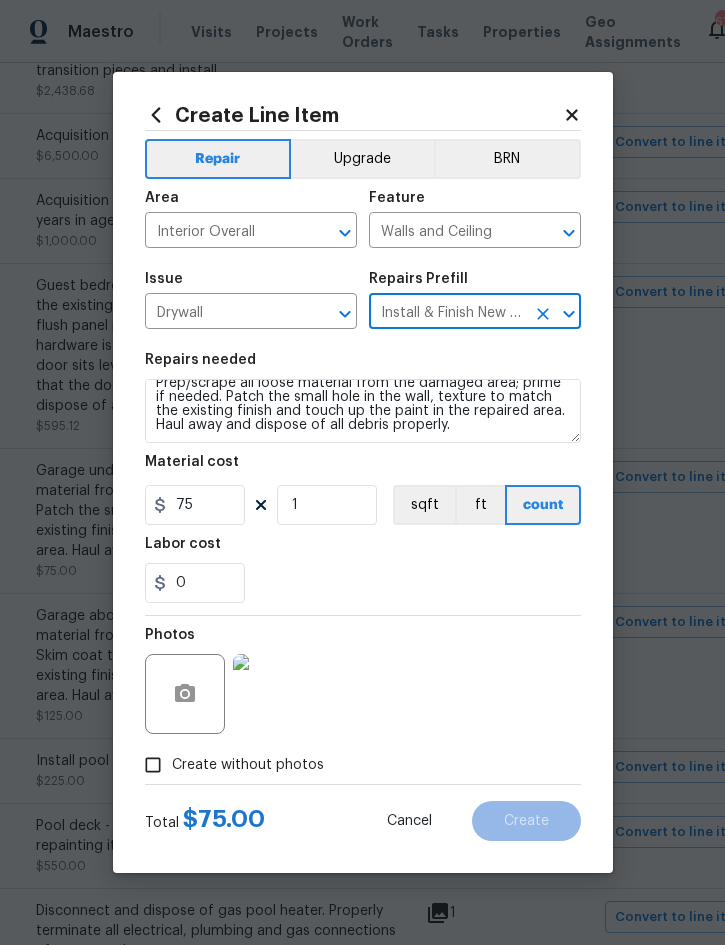 type on "Install & Finish New Drywall $100.00" 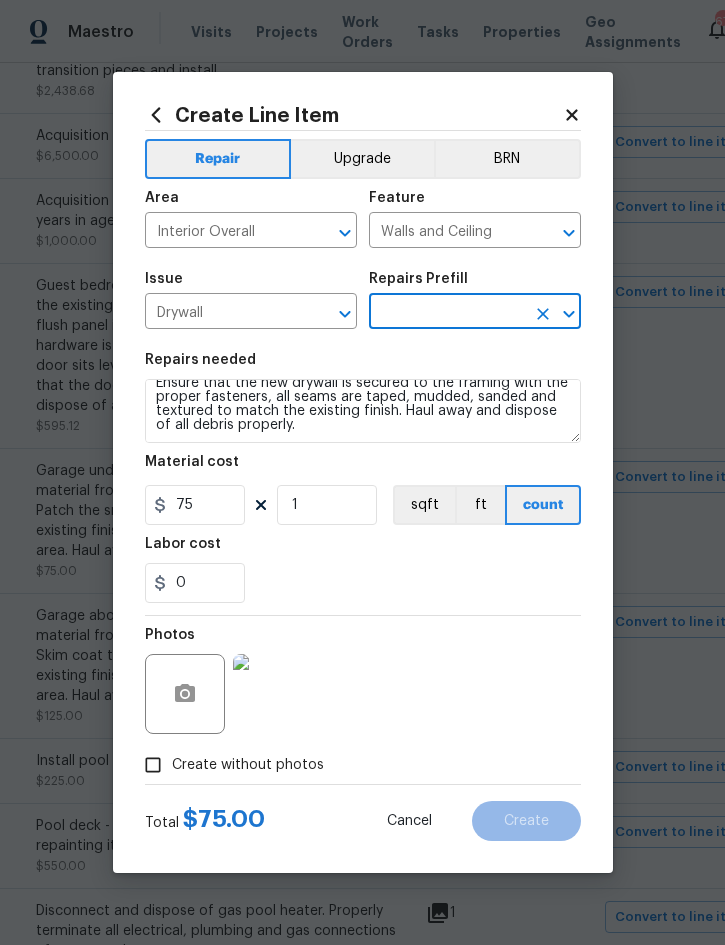 type on "Install & Finish New Drywall $100.00" 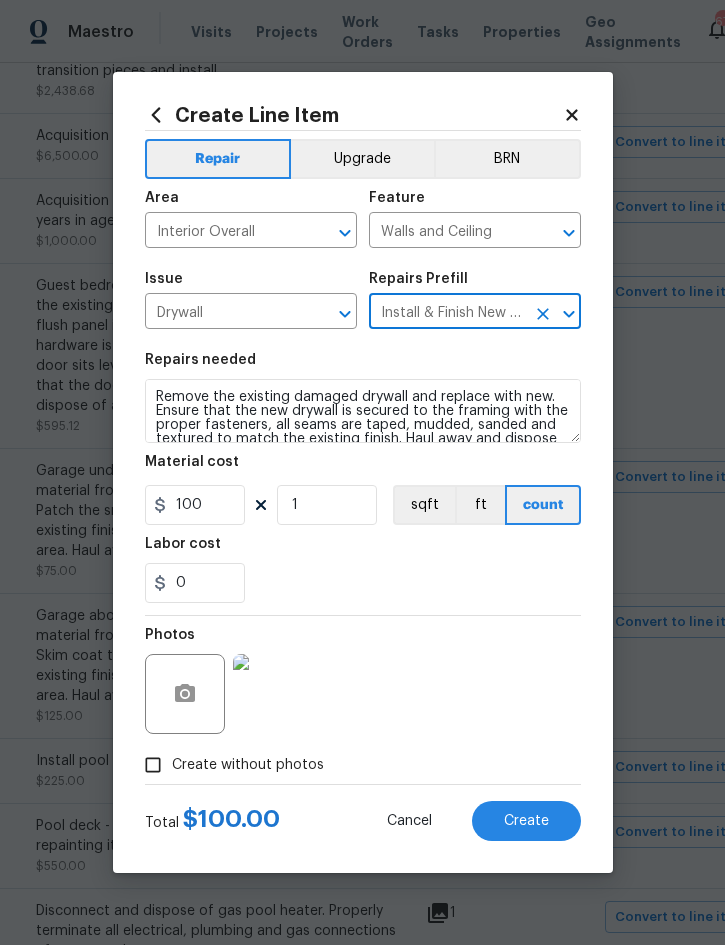 scroll, scrollTop: 0, scrollLeft: 0, axis: both 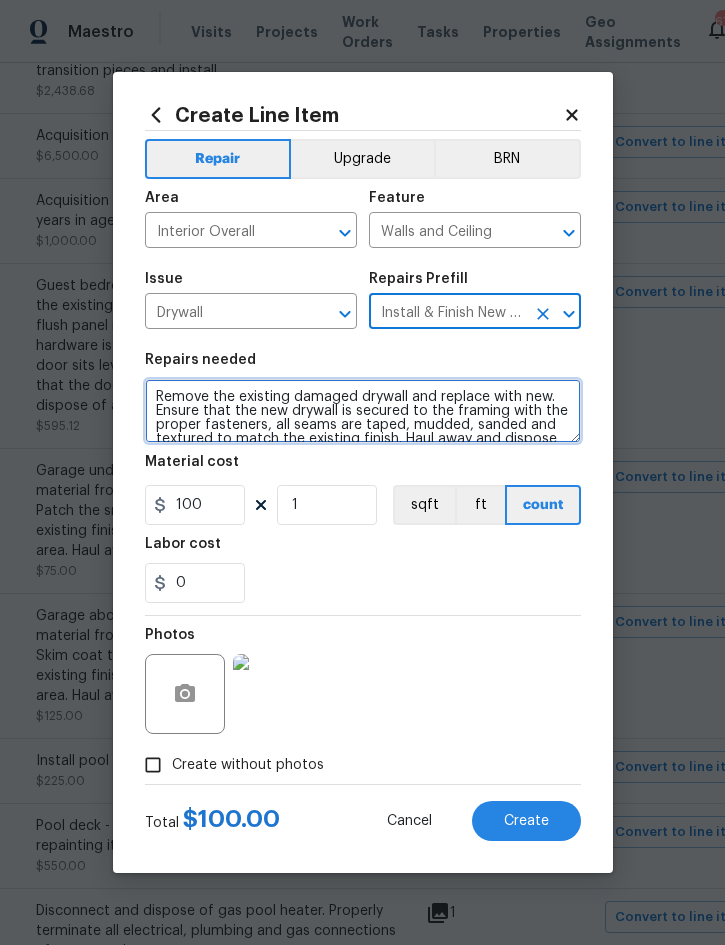 click on "Remove the existing damaged drywall and replace with new. Ensure that the new drywall is secured to the framing with the proper fasteners, all seams are taped, mudded, sanded and textured to match the existing finish. Haul away and dispose of all debris properly." at bounding box center (363, 411) 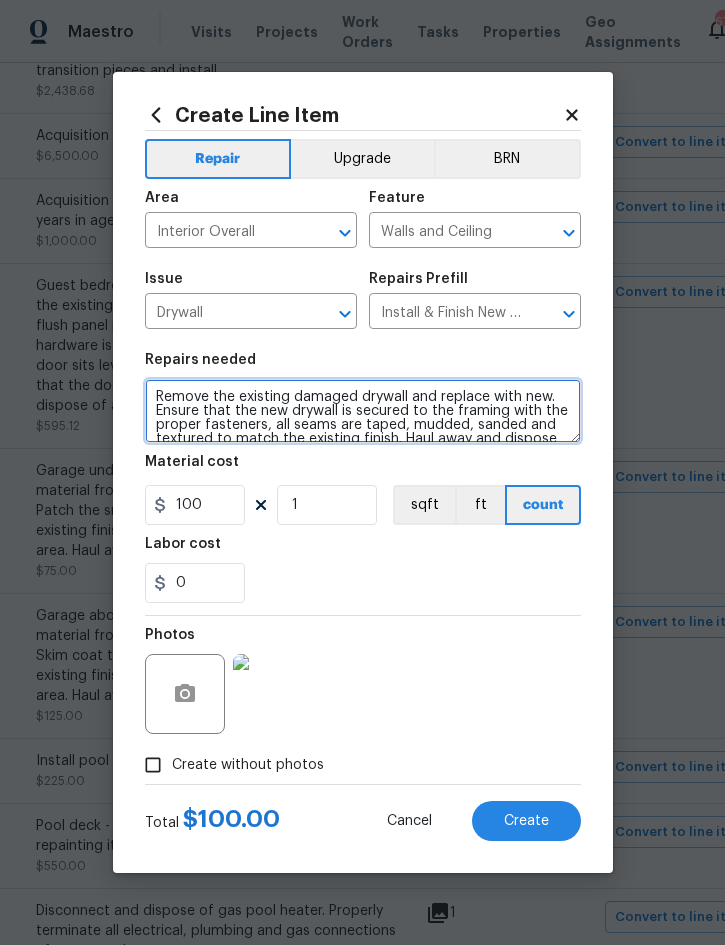 click on "Remove the existing damaged drywall and replace with new. Ensure that the new drywall is secured to the framing with the proper fasteners, all seams are taped, mudded, sanded and textured to match the existing finish. Haul away and dispose of all debris properly." at bounding box center (363, 411) 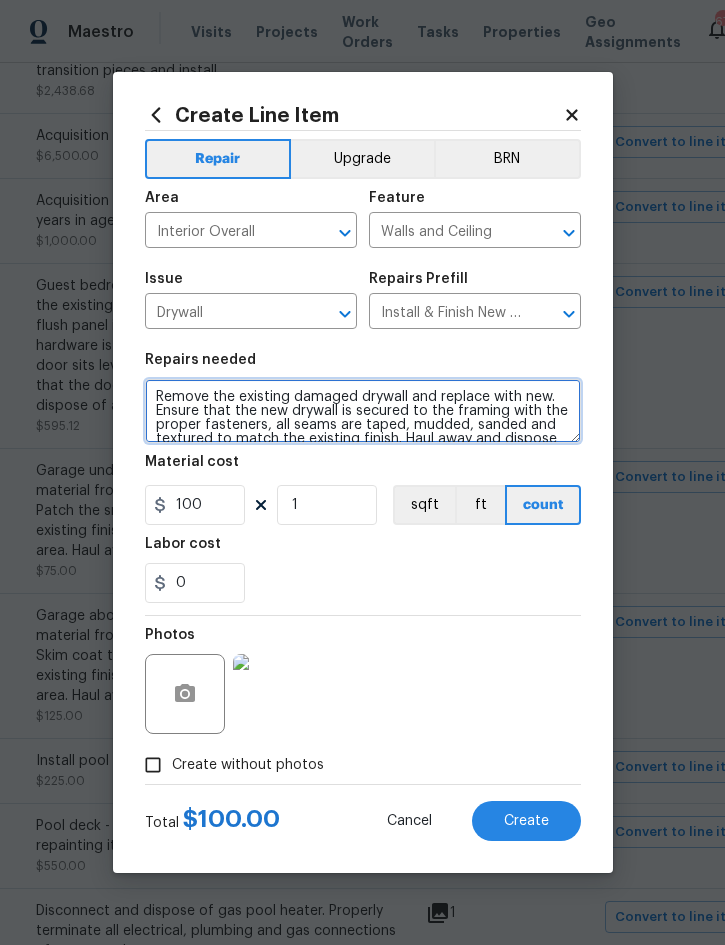 click on "Remove the existing damaged drywall and replace with new. Ensure that the new drywall is secured to the framing with the proper fasteners, all seams are taped, mudded, sanded and textured to match the existing finish. Haul away and dispose of all debris properly." at bounding box center [363, 411] 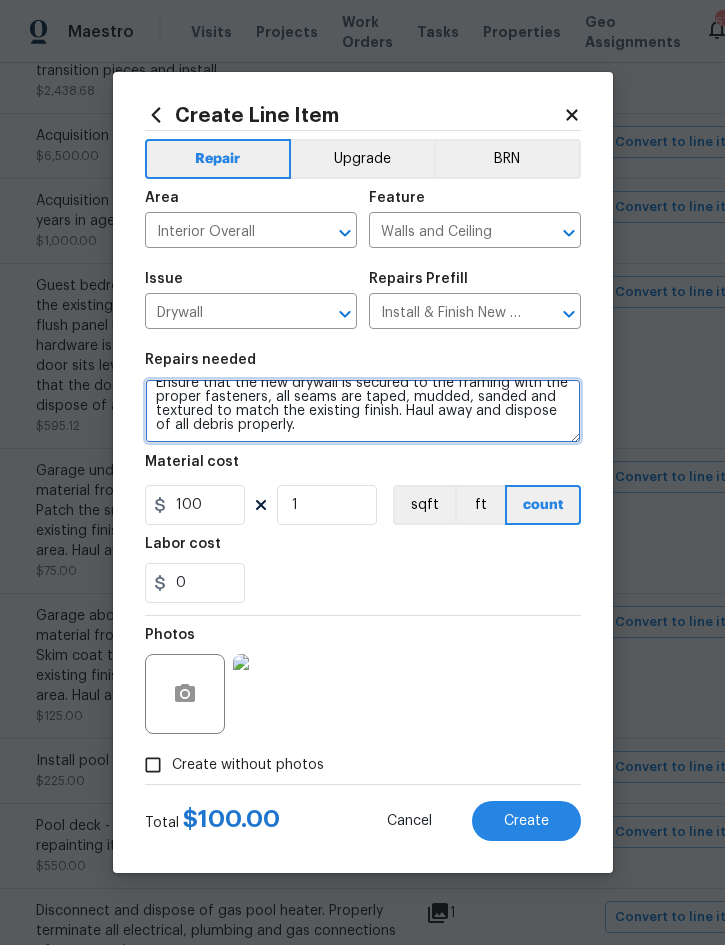 paste on "Garage underneath Air handler -
Prep/scrape all loose material from the damaged area; prime if needed. Patch the small hole in the wall, texture to match the existing finish and touch up the paint in the repaired area" 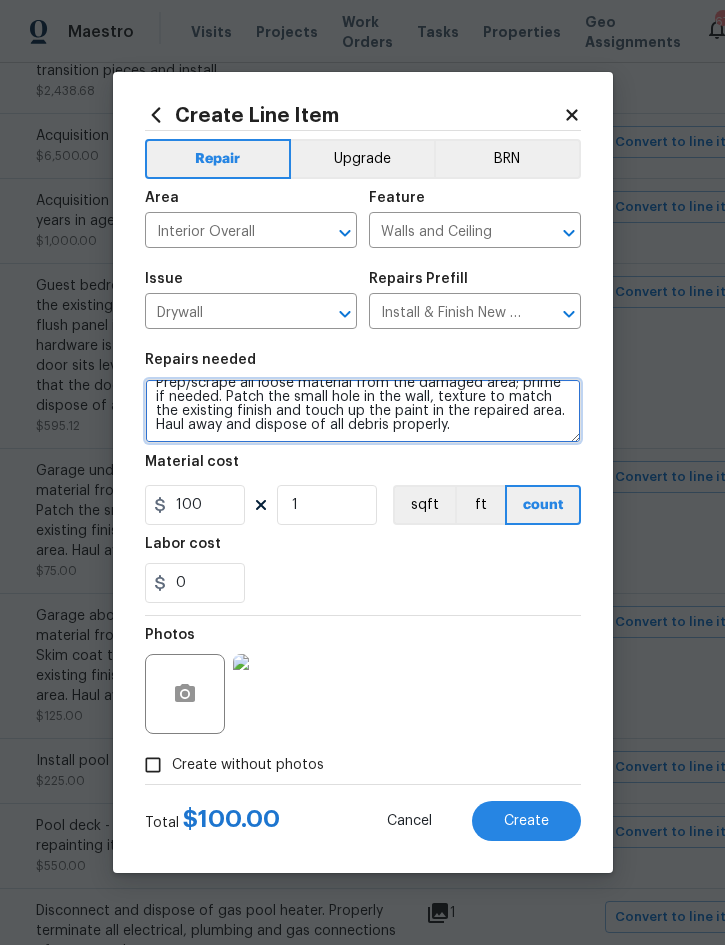 scroll, scrollTop: 28, scrollLeft: 0, axis: vertical 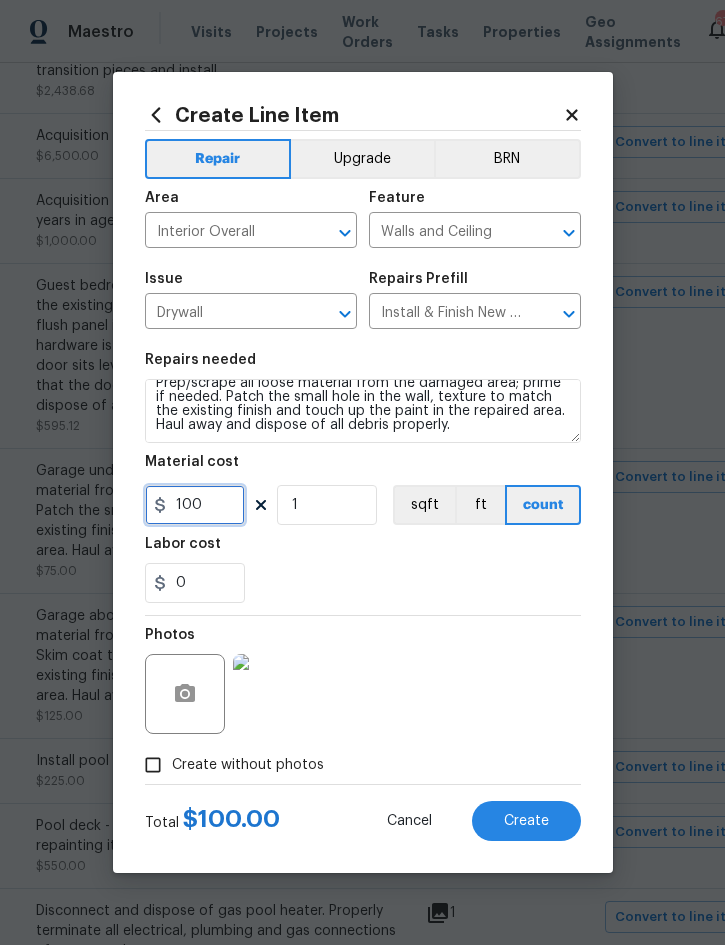 click on "100" at bounding box center [195, 505] 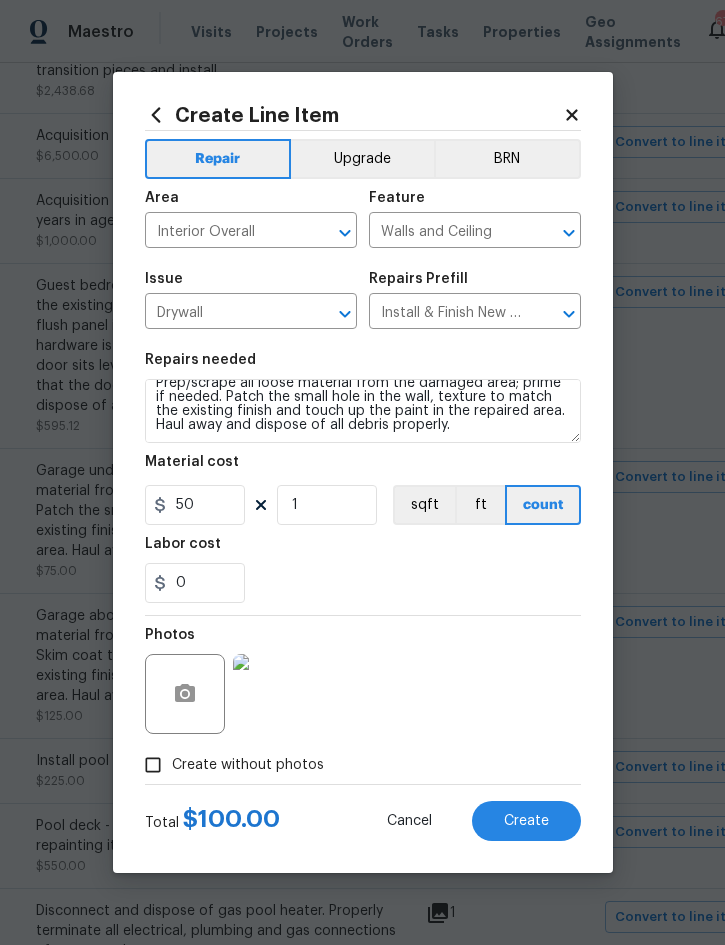 scroll, scrollTop: 55, scrollLeft: 0, axis: vertical 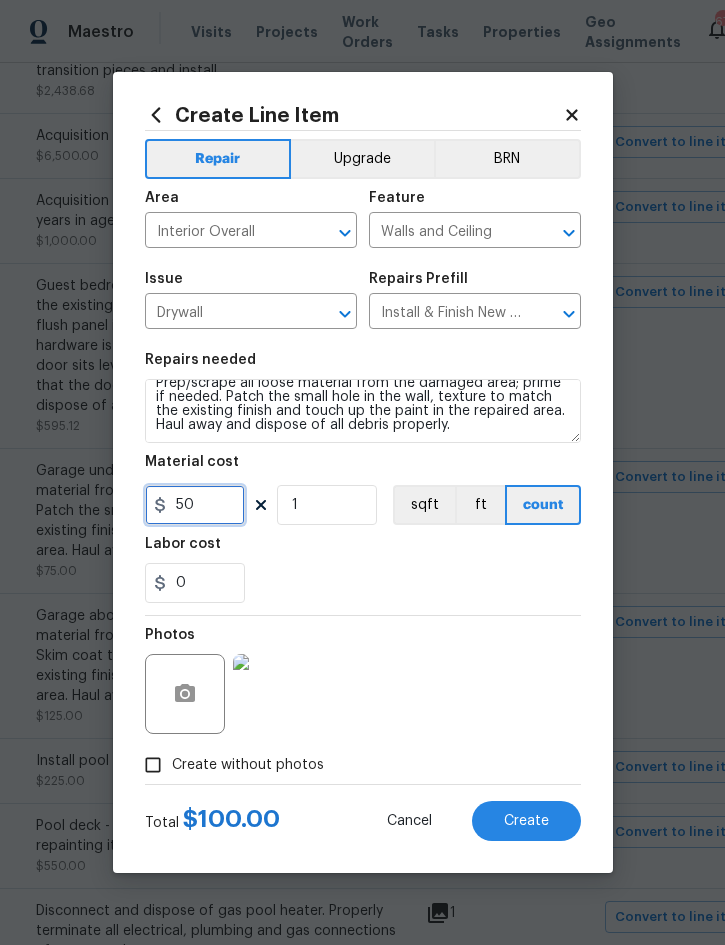 type on "50" 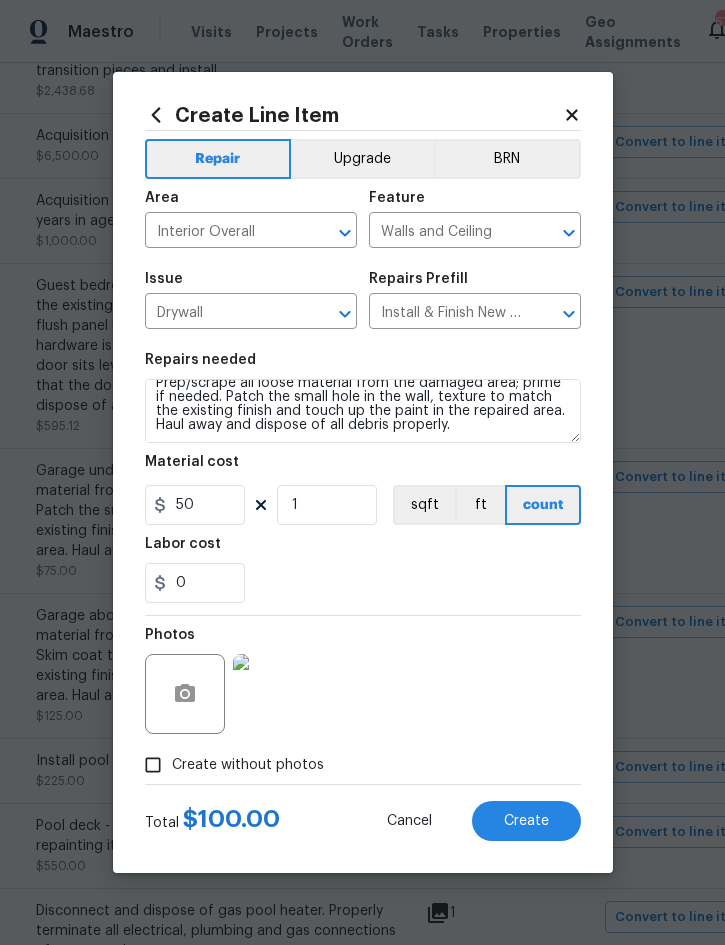 click on "Photos" at bounding box center (363, 681) 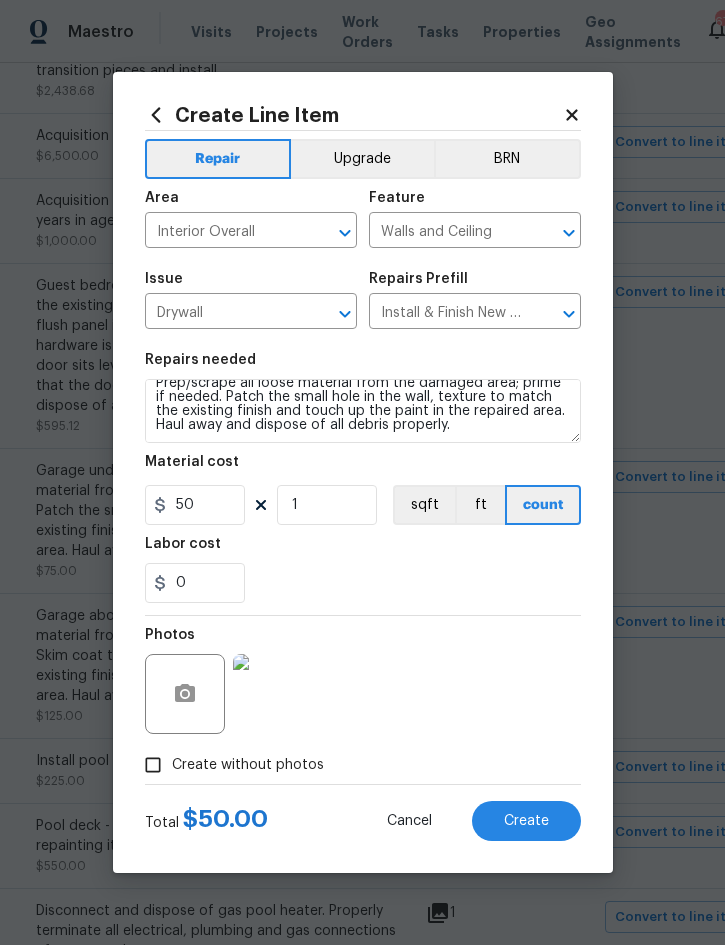 click on "Create" at bounding box center (526, 821) 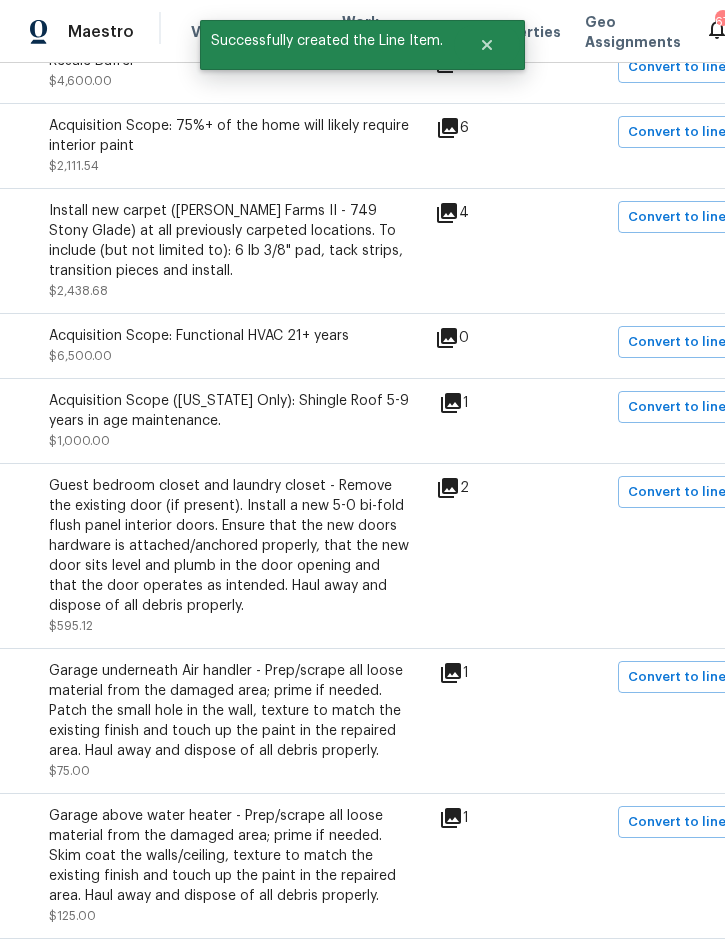 scroll, scrollTop: 469, scrollLeft: 338, axis: both 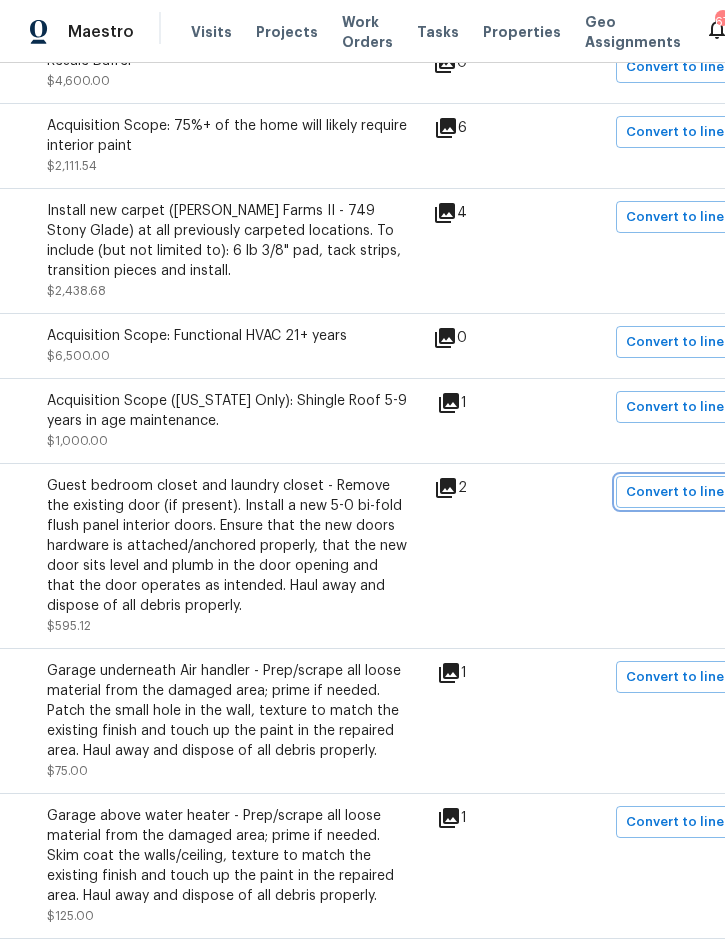 click on "Convert to line item" at bounding box center [691, 492] 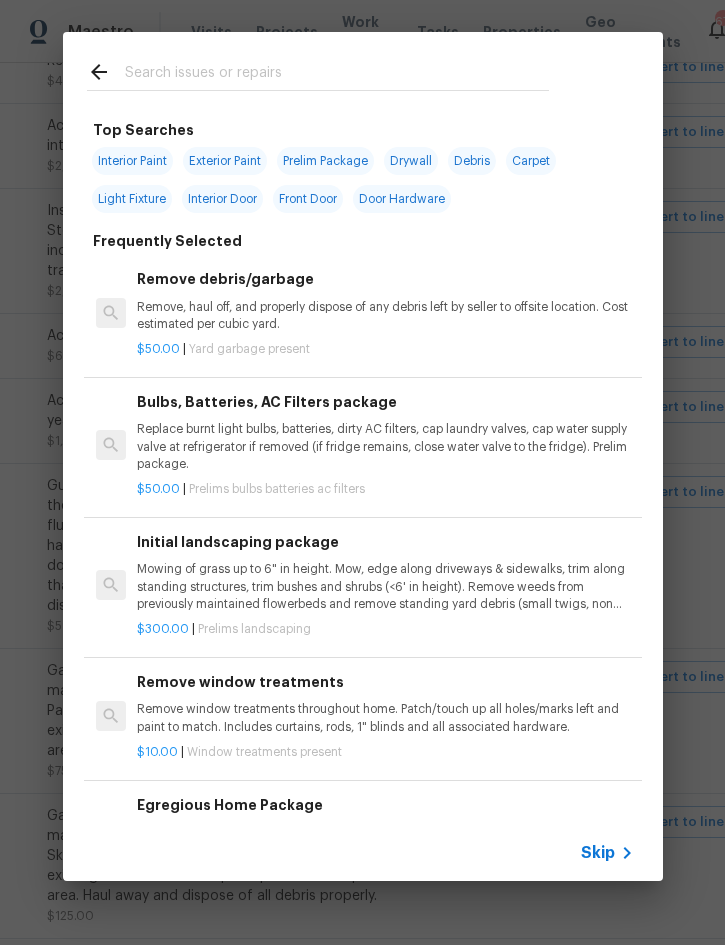 click on "Skip" at bounding box center (598, 853) 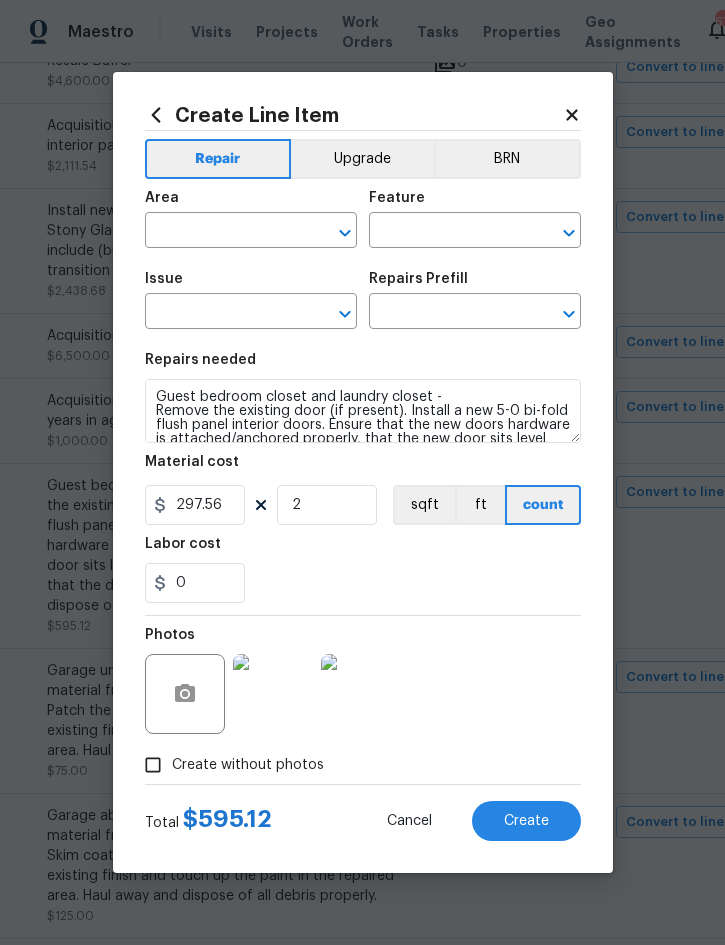type on "Interior Overall" 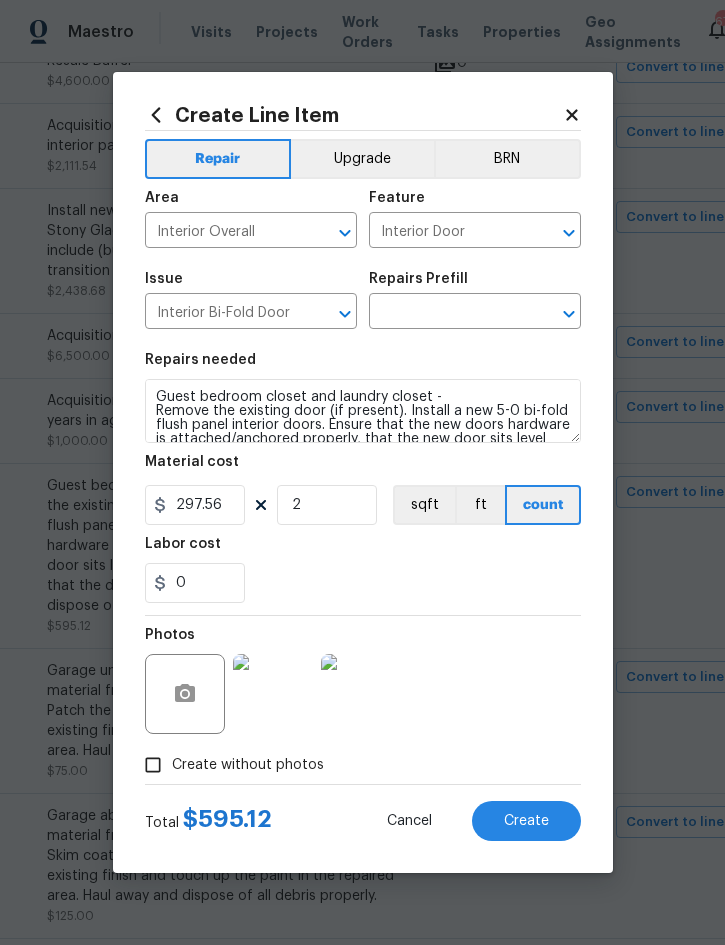 click at bounding box center (447, 313) 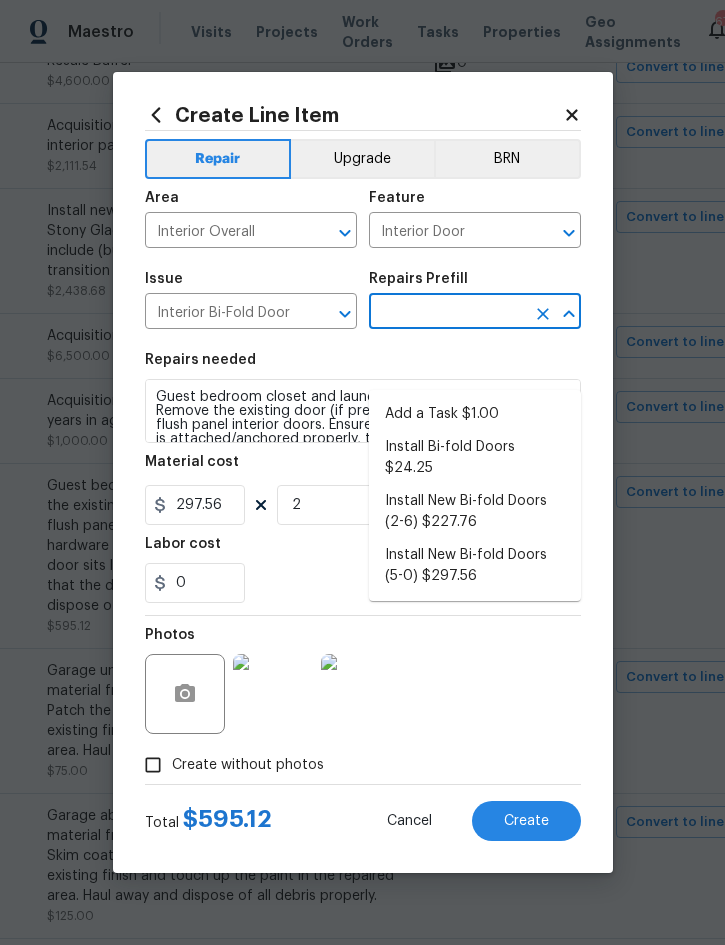 click on "Install New Bi-fold Doors (5-0) $297.56" at bounding box center (475, 566) 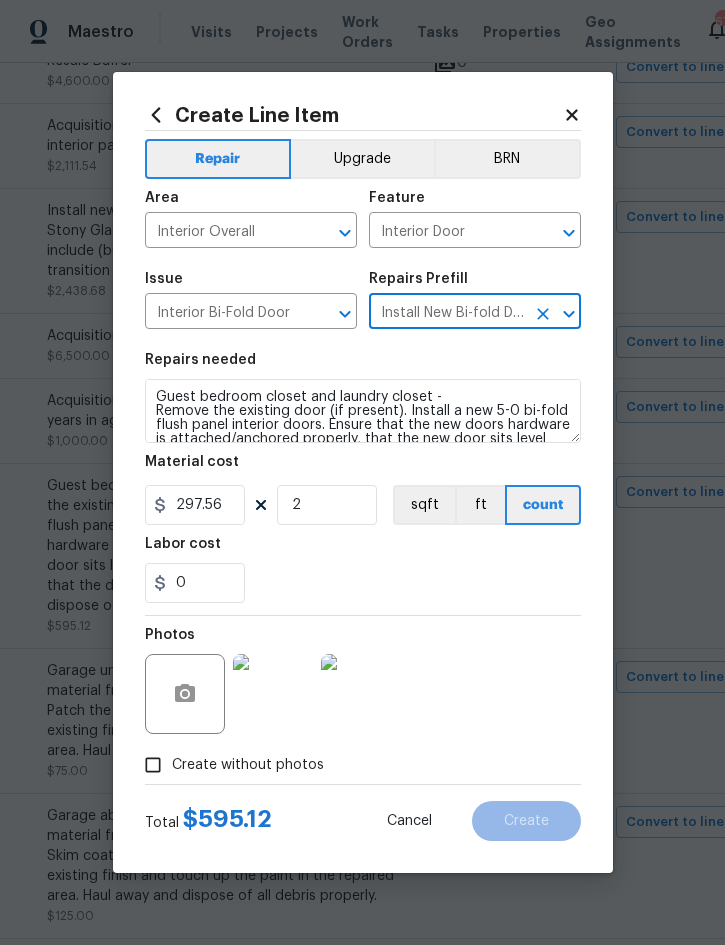 type on "Install New Bi-fold Doors (5-0) $297.56" 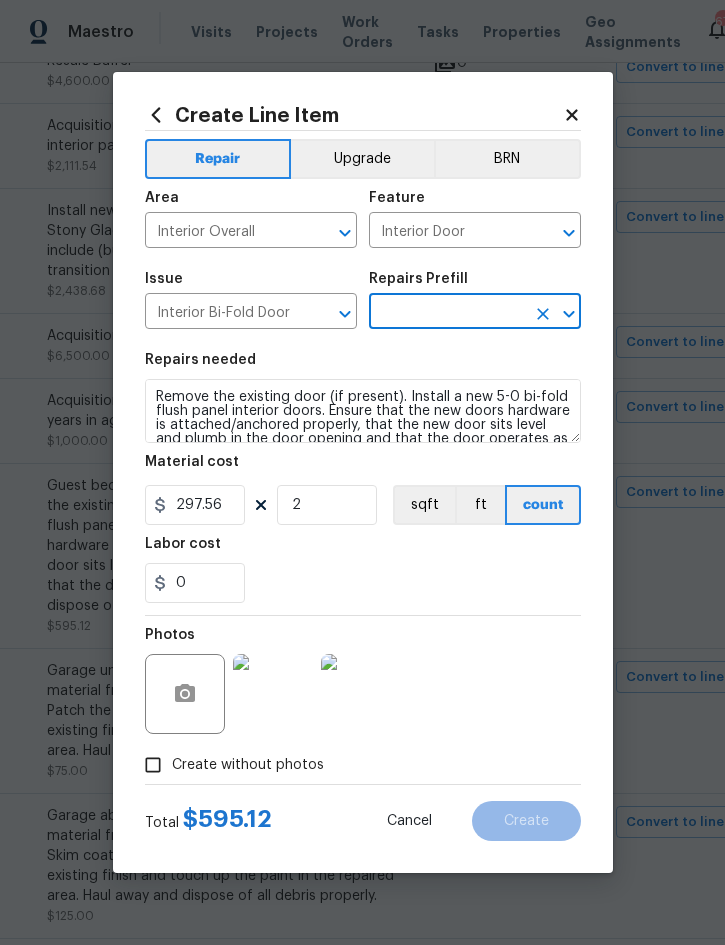 type on "Install New Bi-fold Doors (5-0) $297.56" 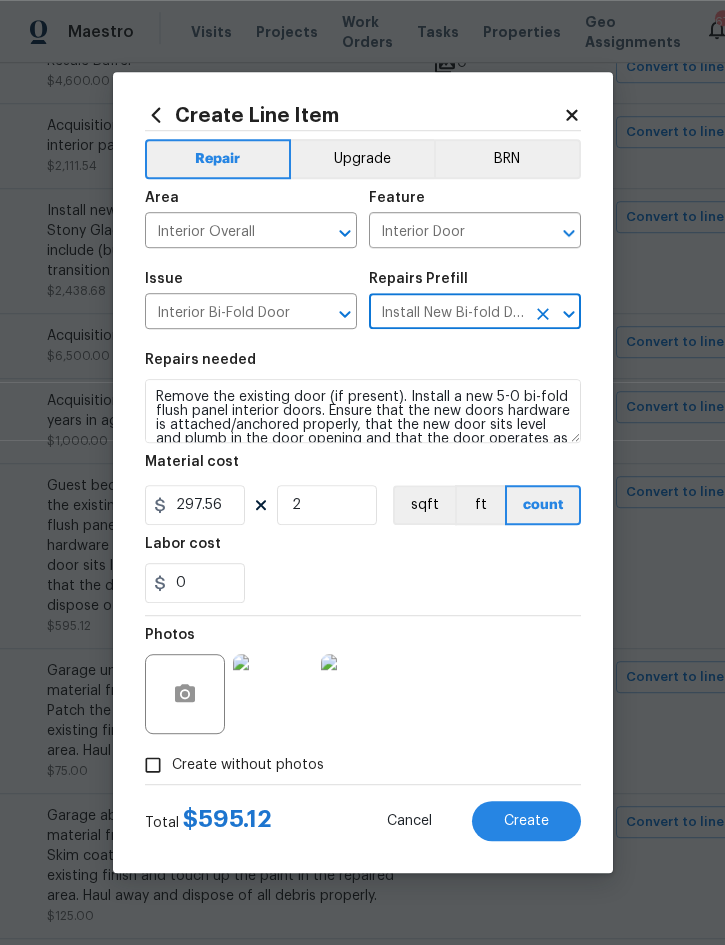 click on "Cancel" at bounding box center (409, 821) 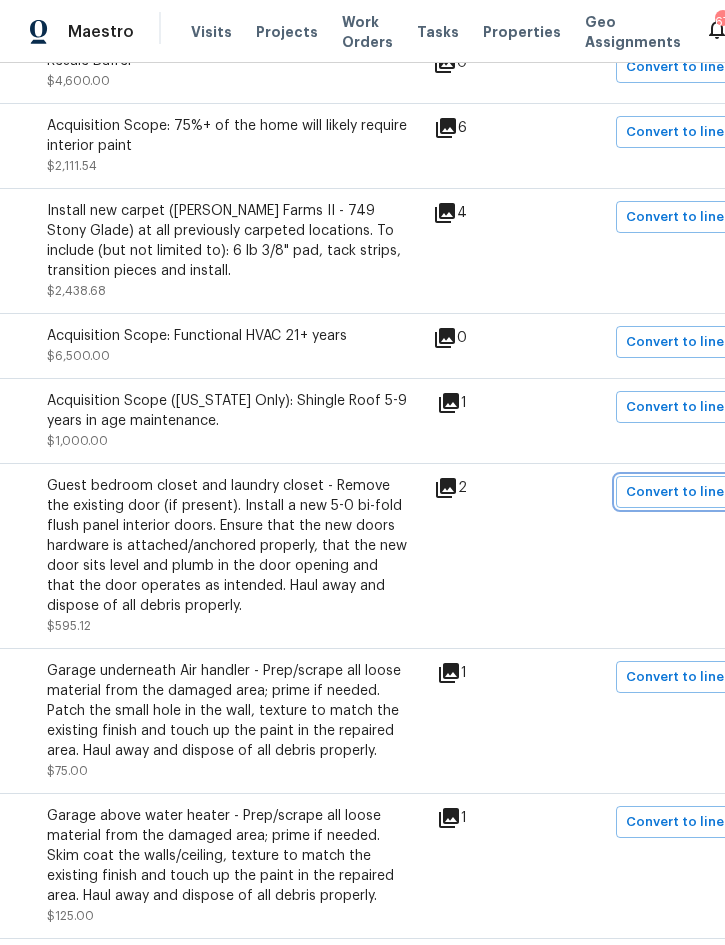 click on "Convert to line item" at bounding box center (691, 492) 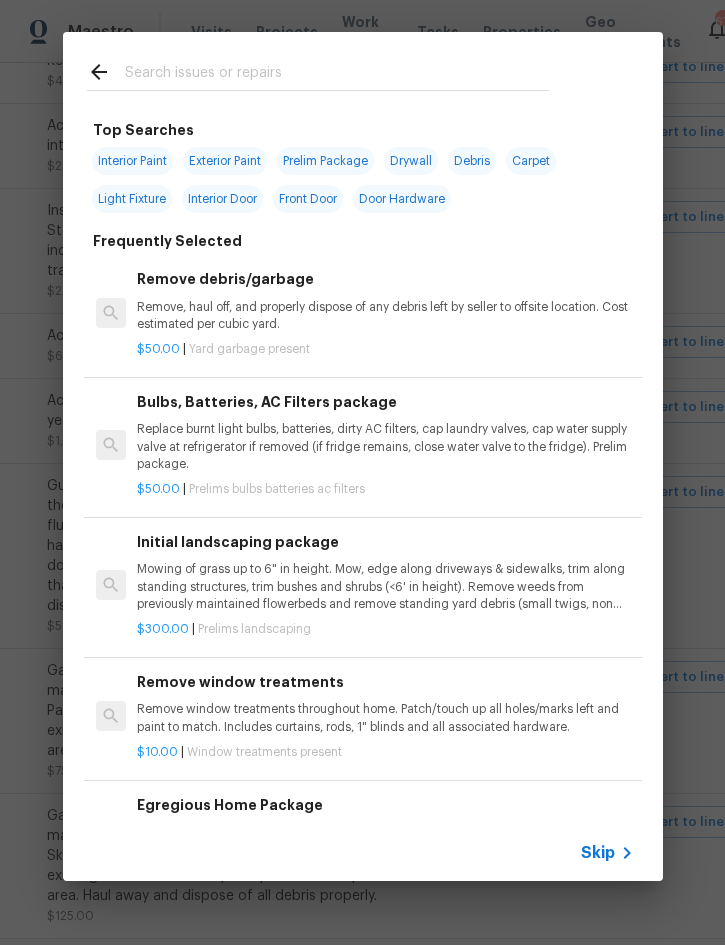 click on "Skip" at bounding box center (598, 853) 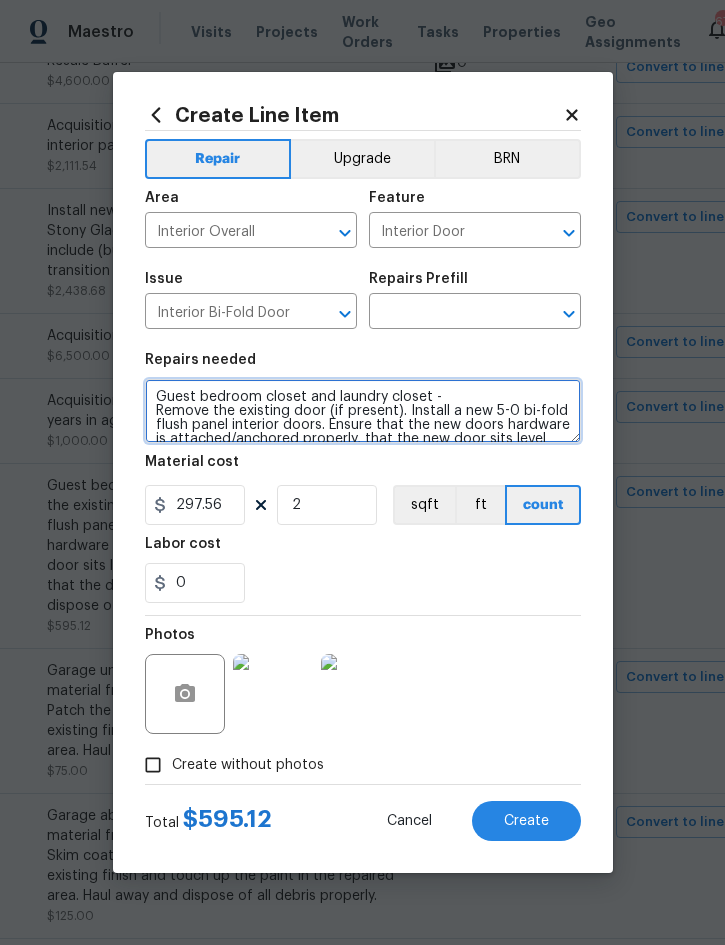 click on "Guest bedroom closet and laundry closet -
Remove the existing door (if present). Install a new 5-0 bi-fold flush panel interior doors. Ensure that the new doors hardware is attached/anchored properly, that the new door sits level and plumb in the door opening and that the door operates as intended. Haul away and dispose of all debris properly." at bounding box center [363, 411] 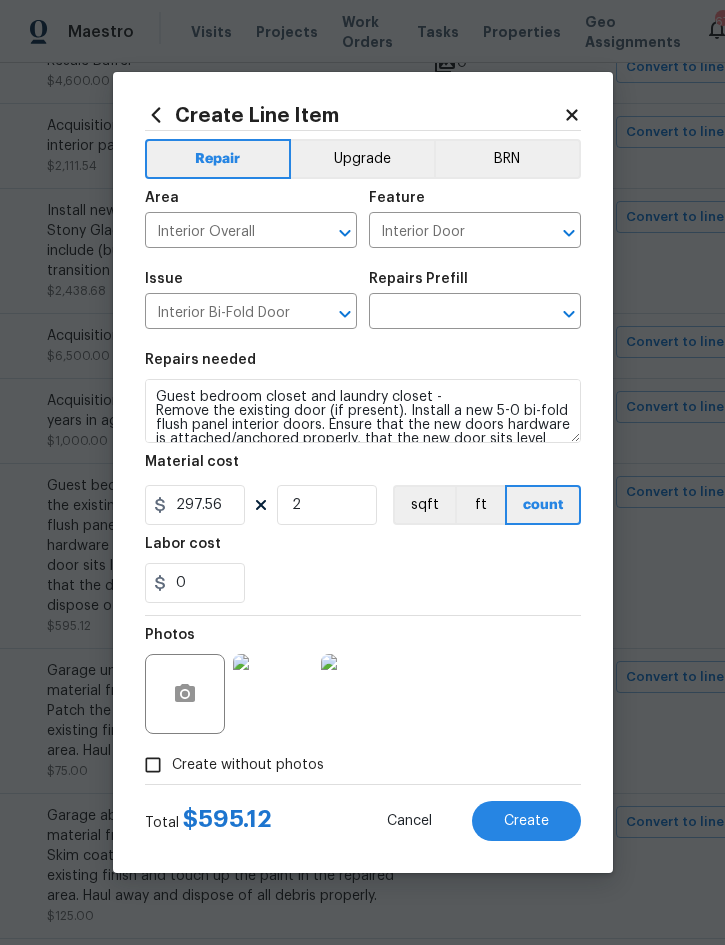 click at bounding box center (447, 313) 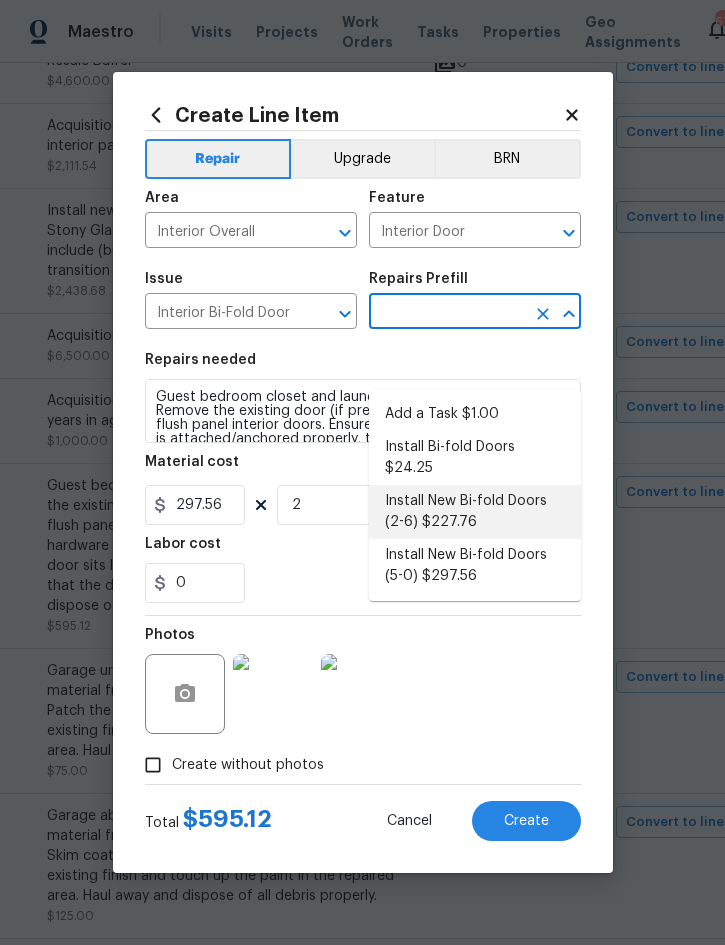 click on "Install New Bi-fold Doors (2-6) $227.76" at bounding box center (475, 512) 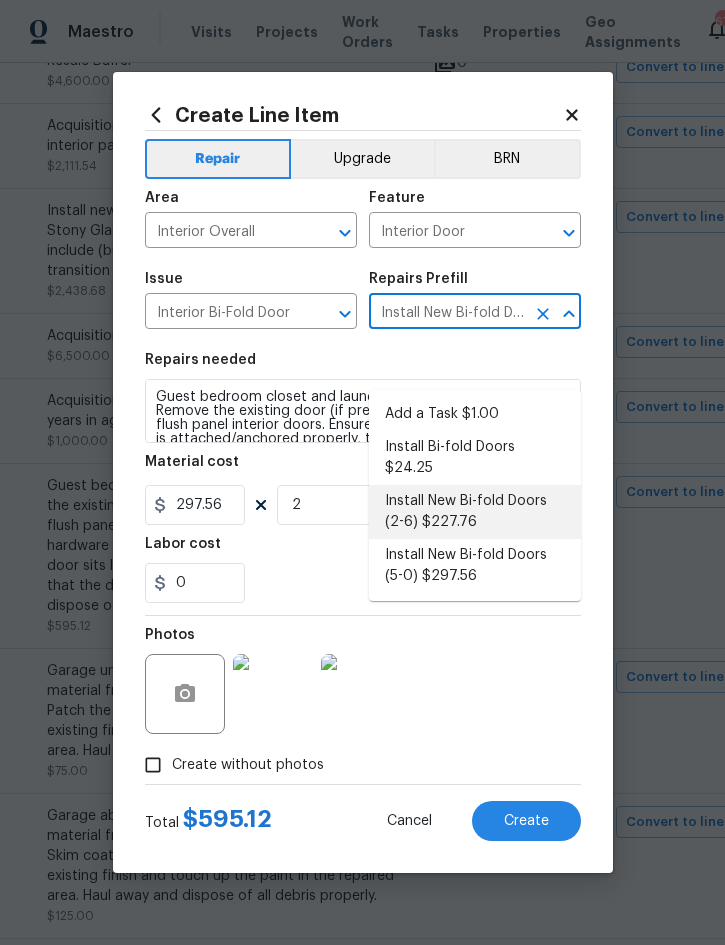 type 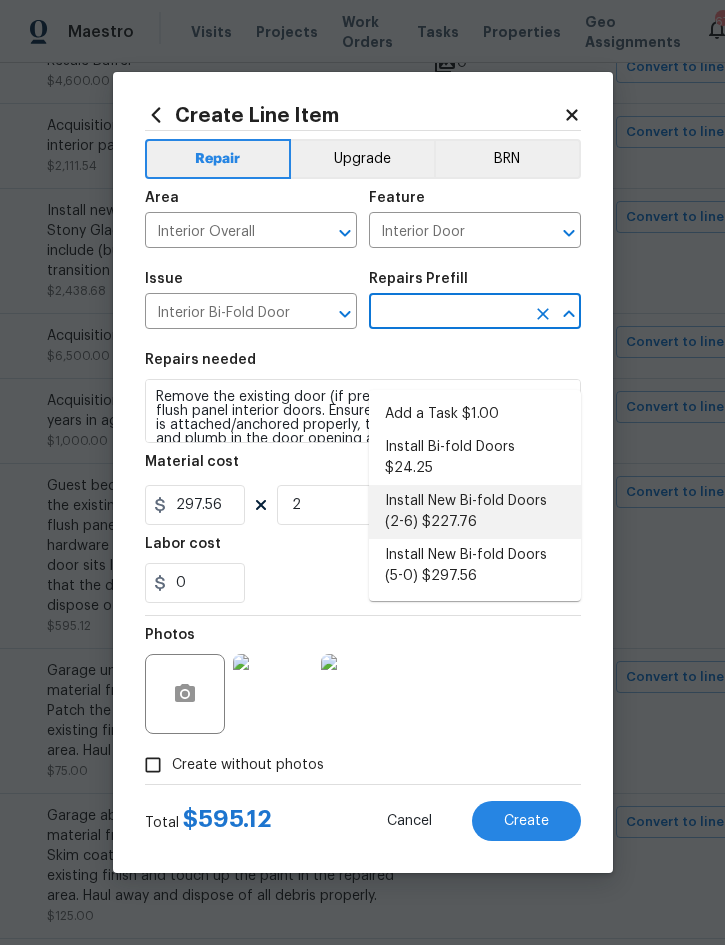 type on "Install New Bi-fold Doors (2-6) $227.76" 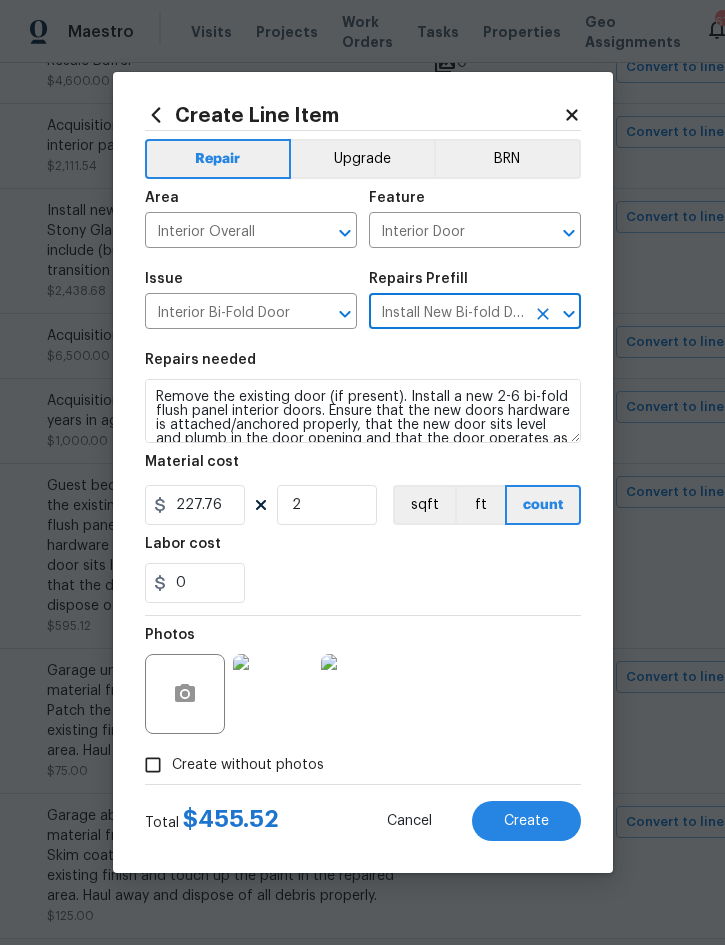 click on "Install New Bi-fold Doors (2-6) $227.76" at bounding box center (447, 313) 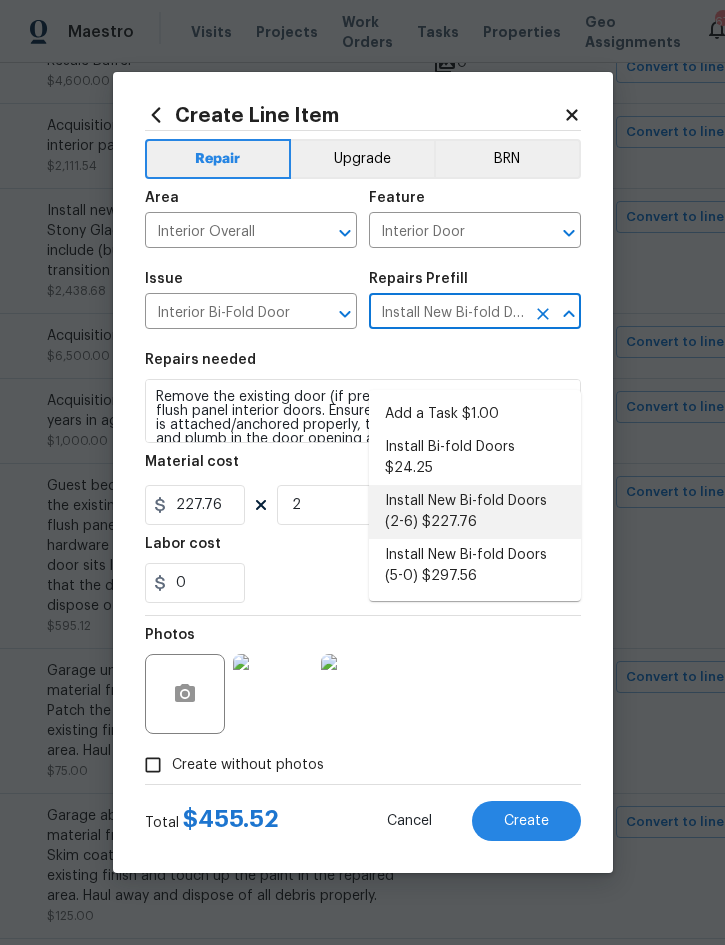 click on "Install New Bi-fold Doors (5-0) $297.56" at bounding box center [475, 566] 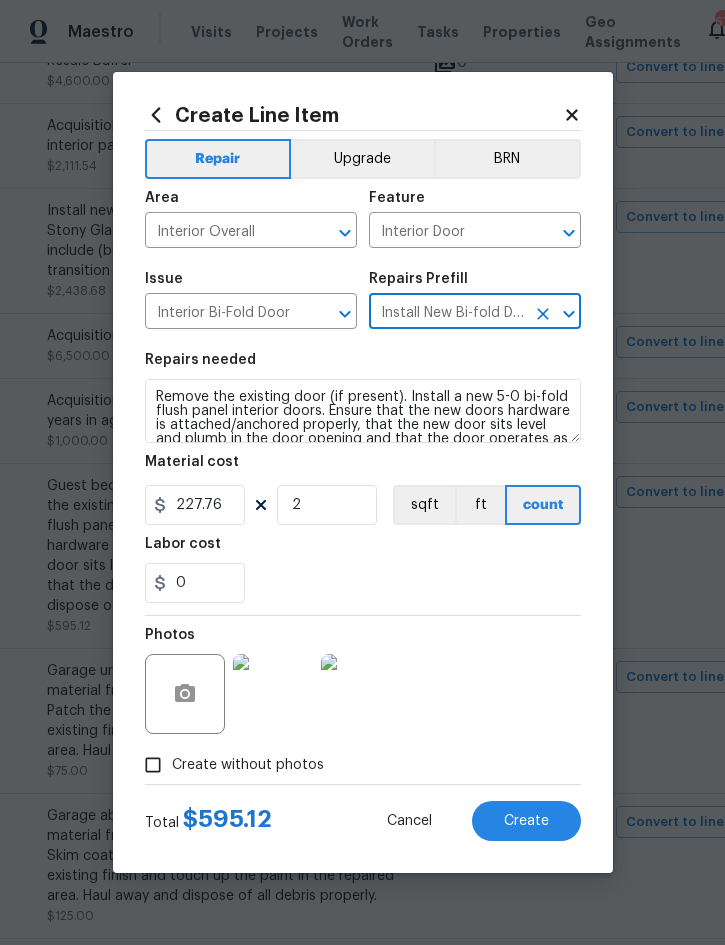 type on "Install New Bi-fold Doors (5-0) $297.56" 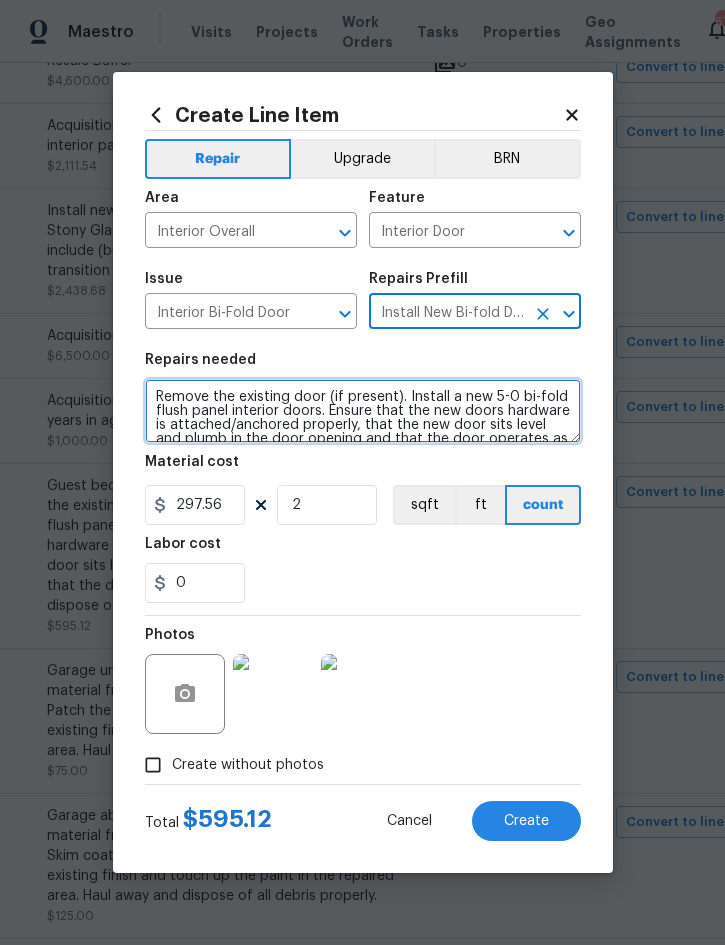 click on "Remove the existing door (if present). Install a new 5-0 bi-fold flush panel interior doors. Ensure that the new doors hardware is attached/anchored properly, that the new door sits level and plumb in the door opening and that the door operates as intended. Haul away and dispose of all debris properly." at bounding box center [363, 411] 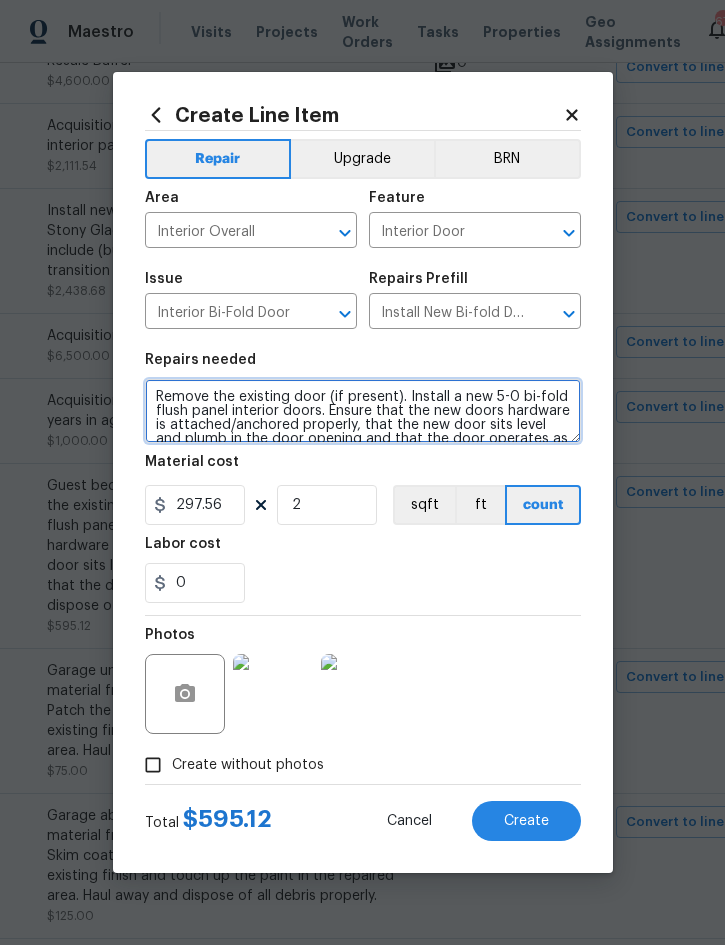 click on "Remove the existing door (if present). Install a new 5-0 bi-fold flush panel interior doors. Ensure that the new doors hardware is attached/anchored properly, that the new door sits level and plumb in the door opening and that the door operates as intended. Haul away and dispose of all debris properly." at bounding box center (363, 411) 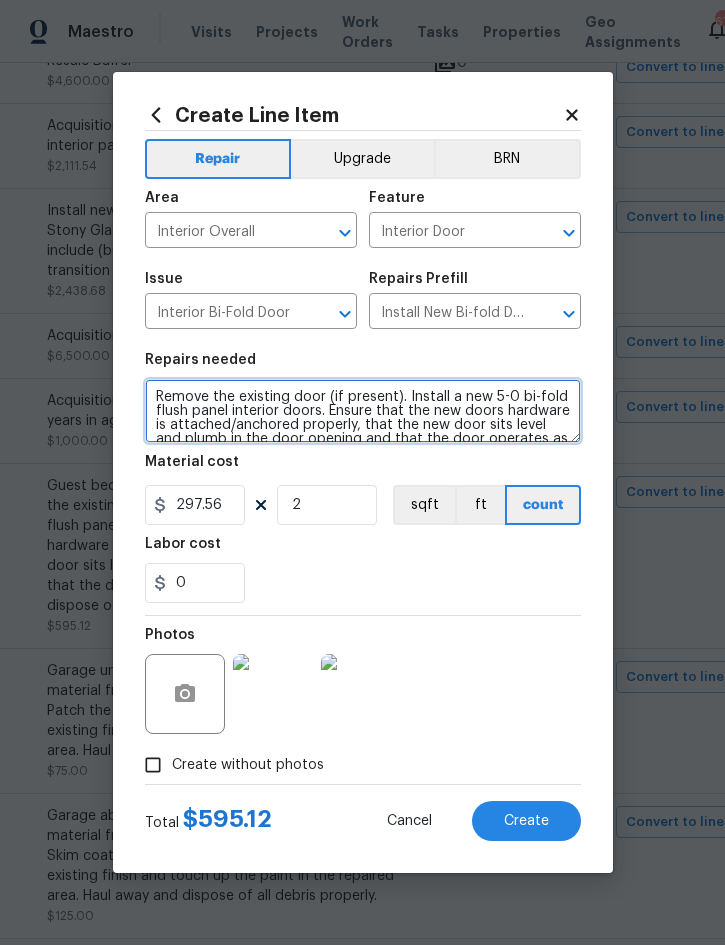 click on "Remove the existing door (if present). Install a new 5-0 bi-fold flush panel interior doors. Ensure that the new doors hardware is attached/anchored properly, that the new door sits level and plumb in the door opening and that the door operates as intended. Haul away and dispose of all debris properly." at bounding box center [363, 411] 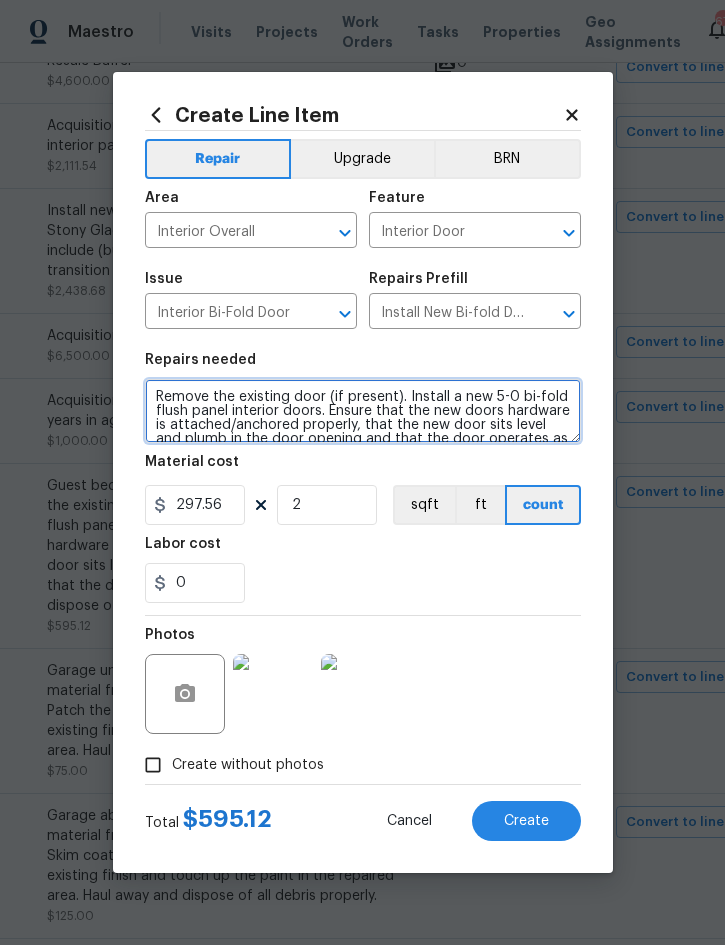 paste on "Guest bedroom closet and laundry closet -" 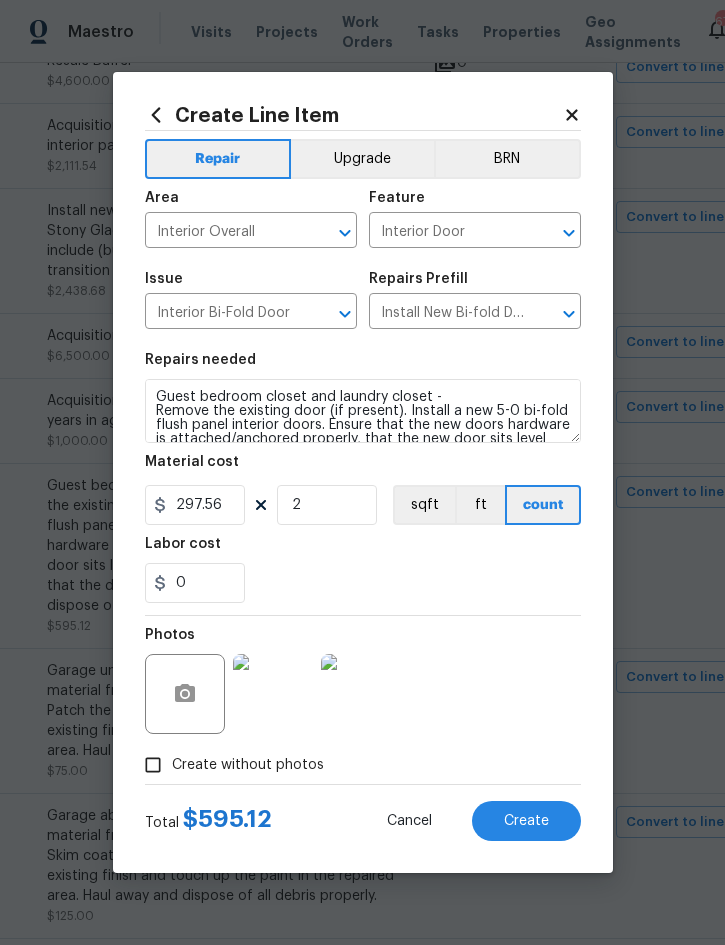 scroll, scrollTop: 55, scrollLeft: 0, axis: vertical 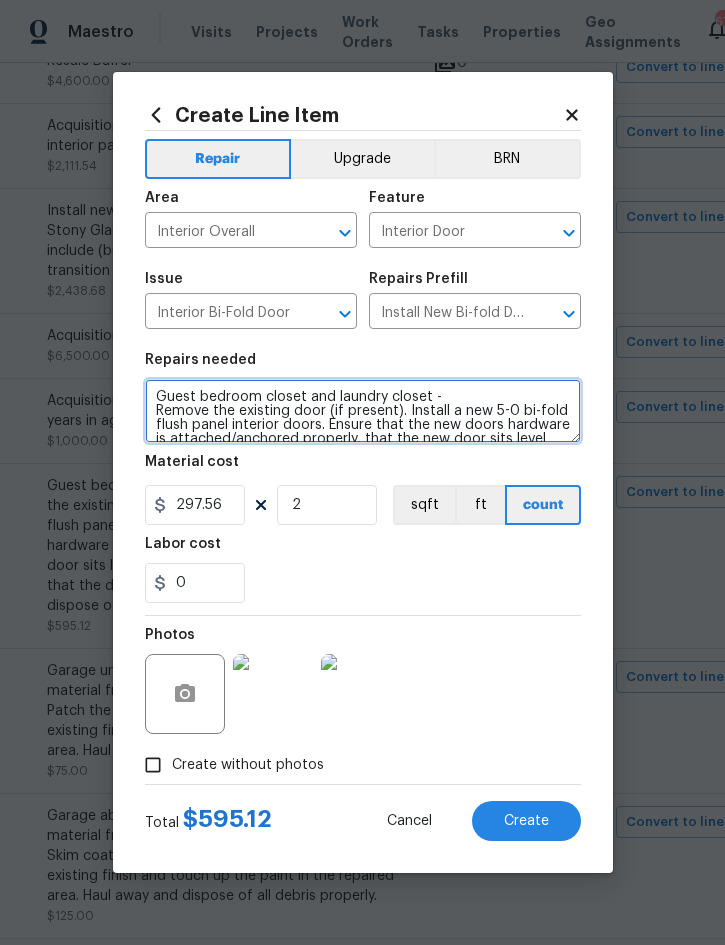 type on "Guest bedroom closet and laundry closet -
Remove the existing door (if present). Install a new 5-0 bi-fold flush panel interior doors. Ensure that the new doors hardware is attached/anchored properly, that the new door sits level and plumb in the door opening and that the door operates as intended. Haul away and dispose of all debris properly." 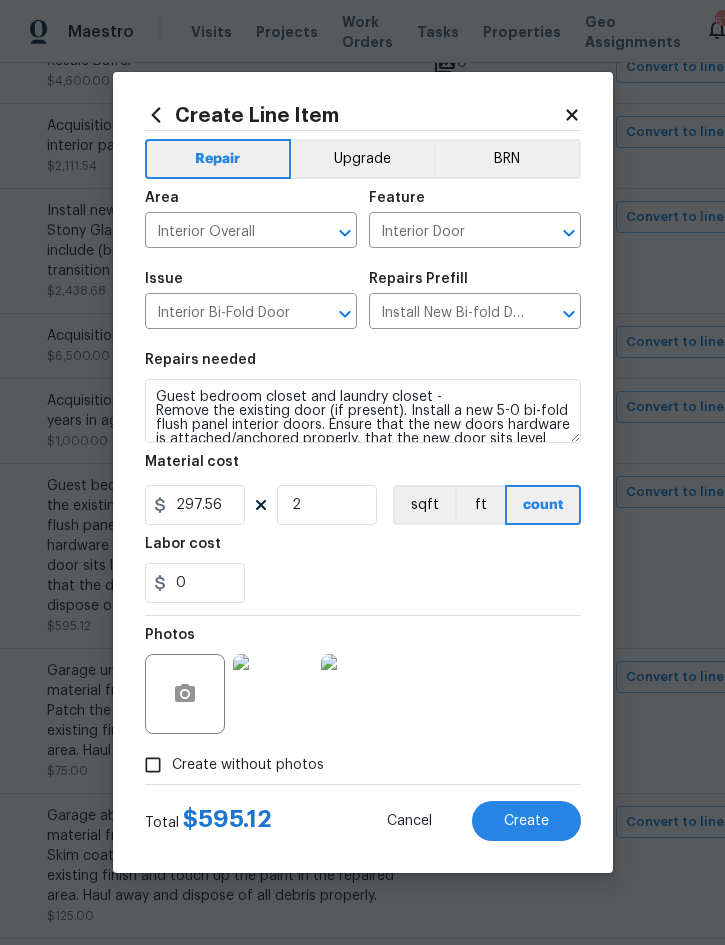 click on "Create" at bounding box center [526, 821] 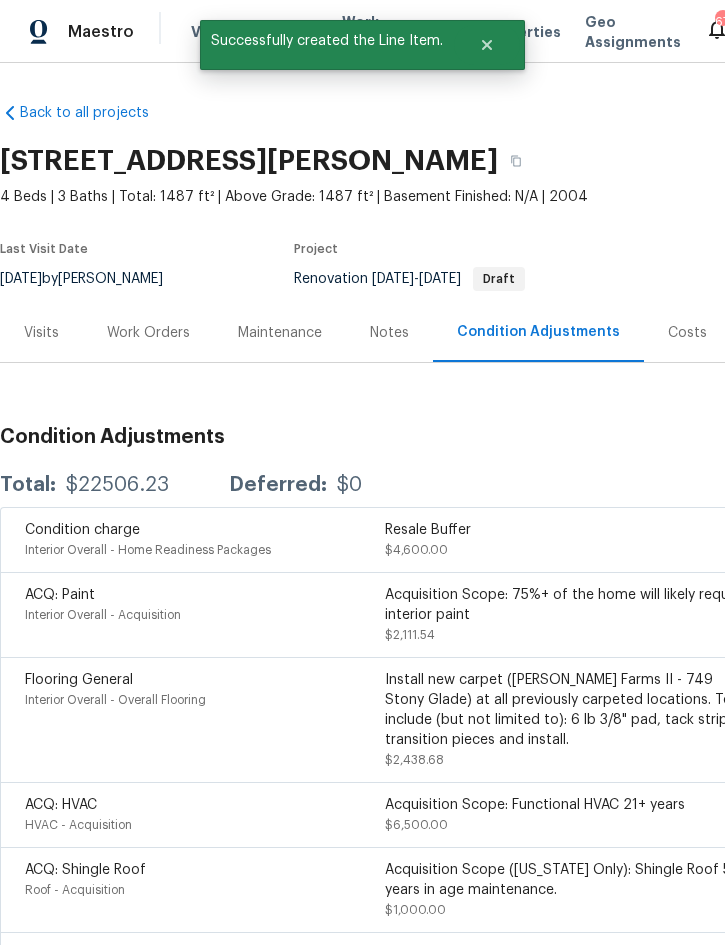 scroll, scrollTop: 0, scrollLeft: 0, axis: both 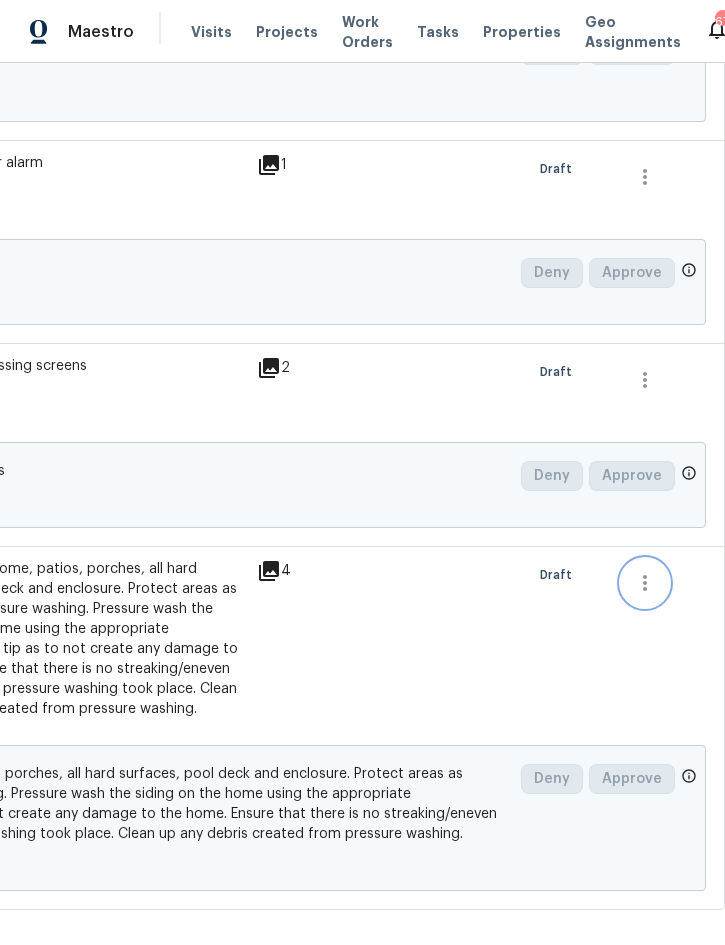 click 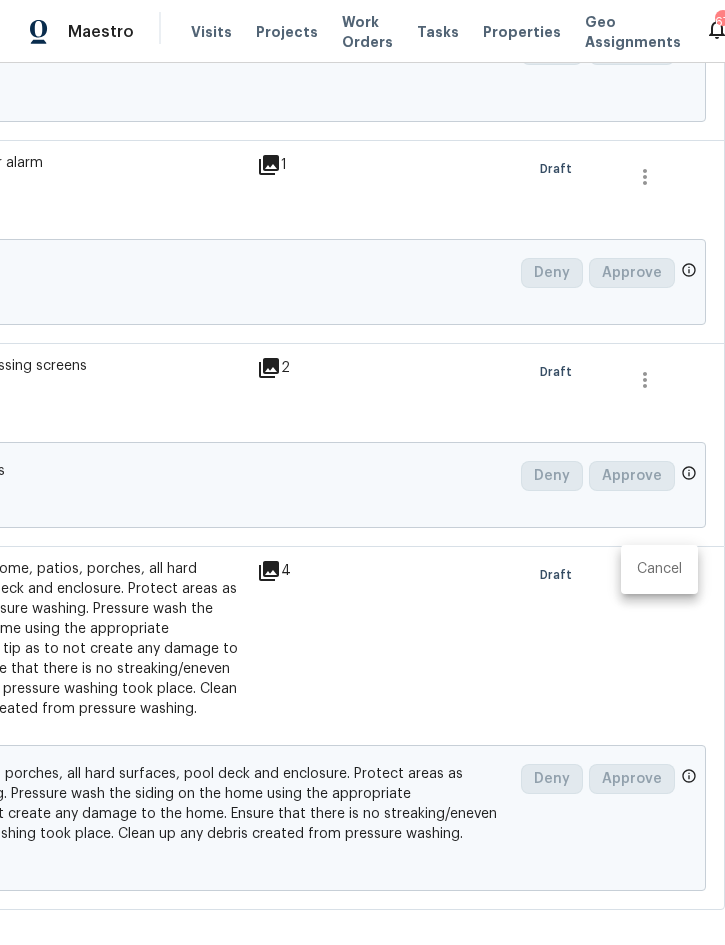 click on "Cancel" at bounding box center [659, 569] 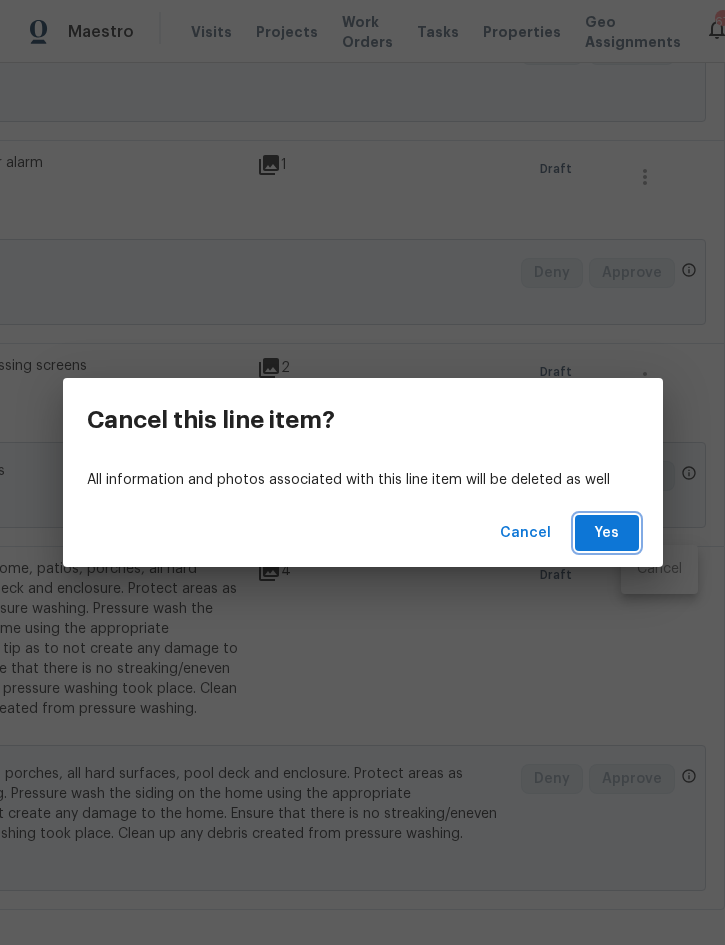 click on "Yes" at bounding box center (607, 533) 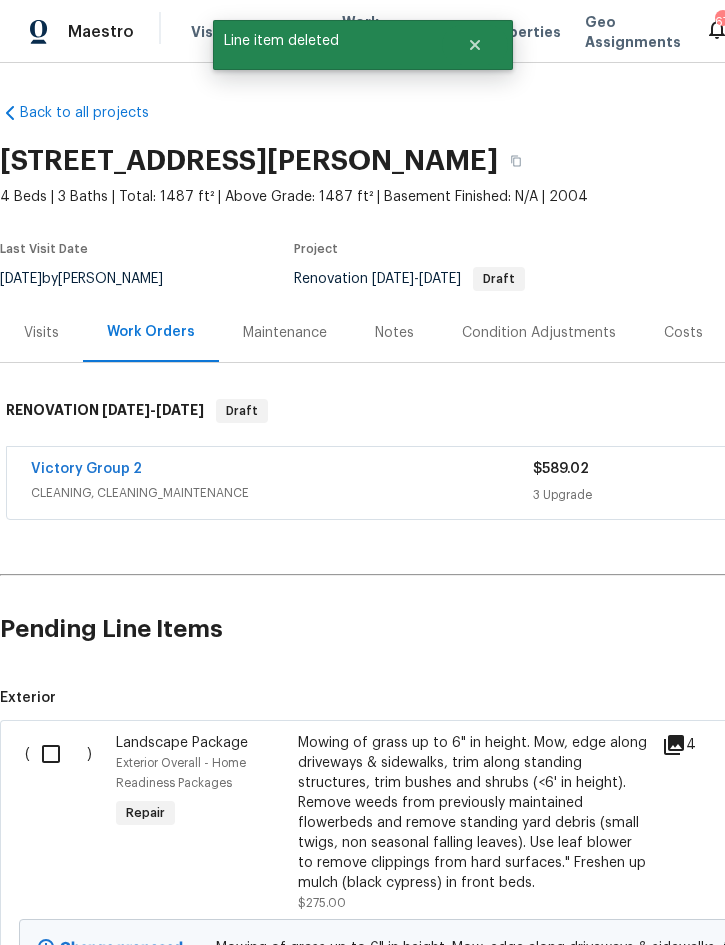 scroll, scrollTop: 0, scrollLeft: 0, axis: both 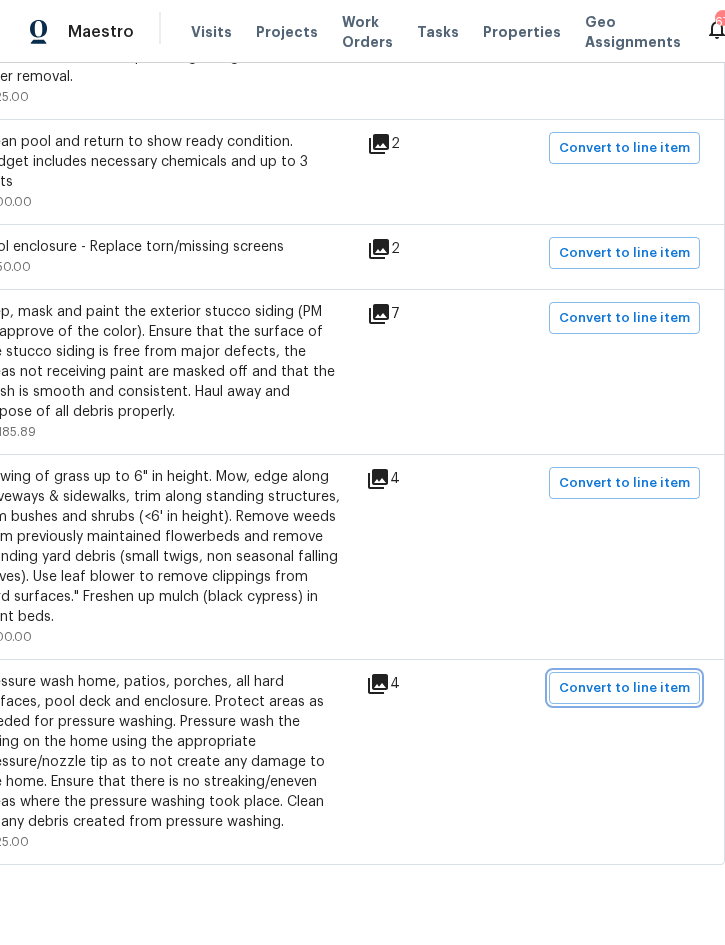 click on "Convert to line item" at bounding box center (624, 688) 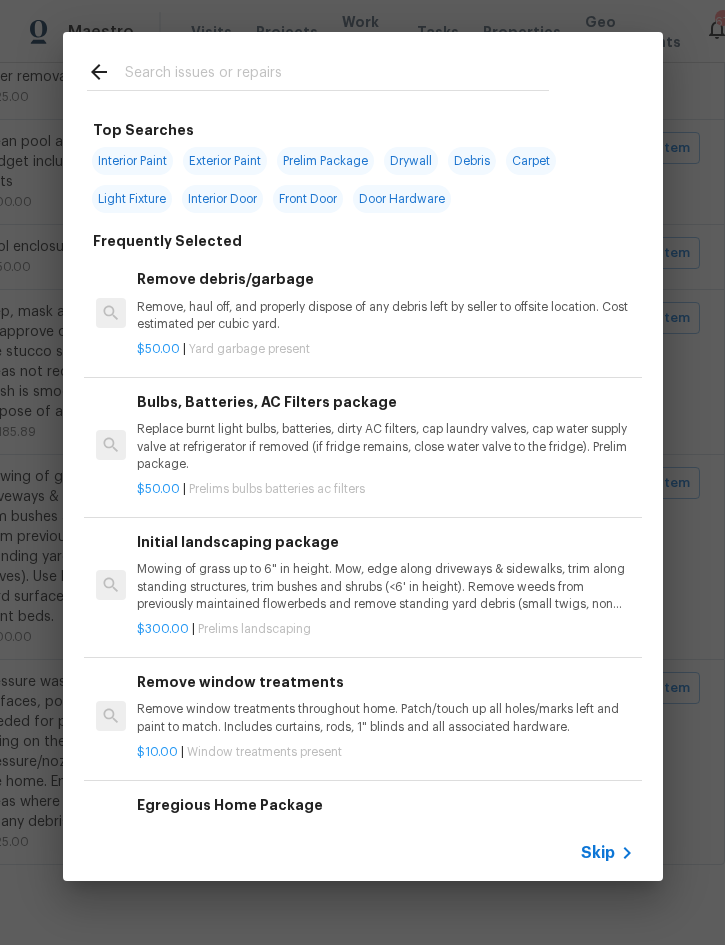 click on "Skip" at bounding box center [598, 853] 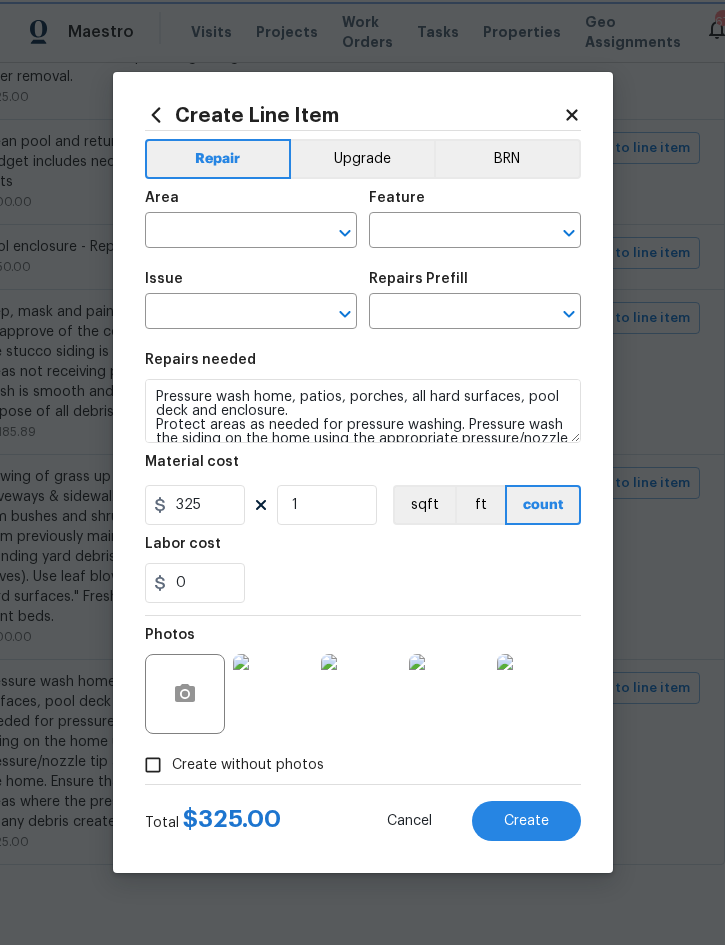 type on "Exterior Overall" 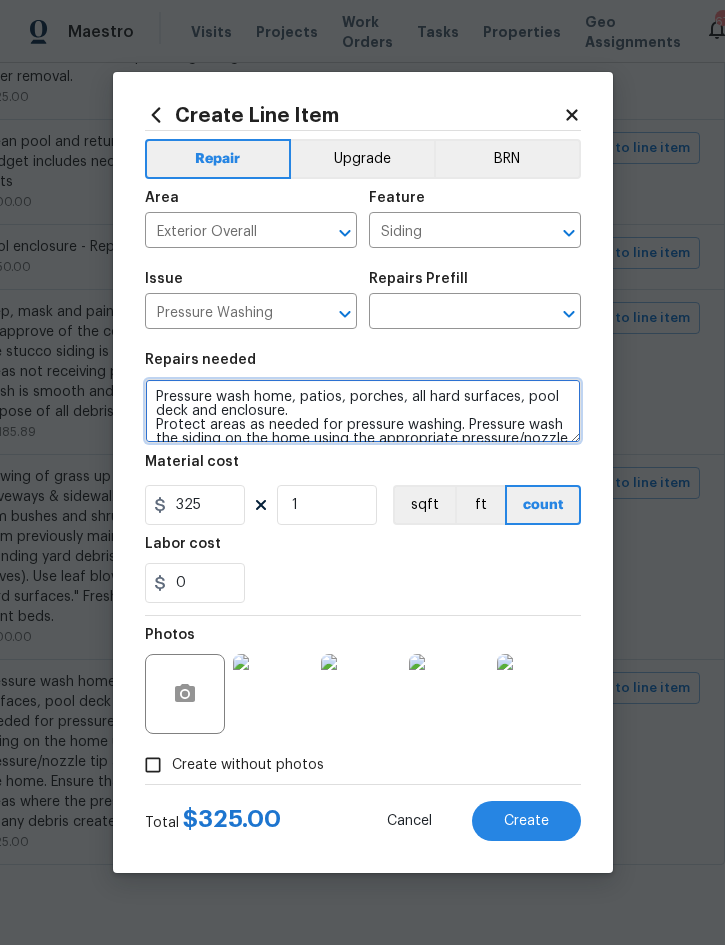 click on "Pressure wash home, patios, porches, all hard surfaces, pool deck and enclosure.
Protect areas as needed for pressure washing. Pressure wash the siding on the home using the appropriate pressure/nozzle tip as to not create any damage to the home. Ensure that there is no streaking/eneven areas where the pressure washing took place. Clean up any debris created from pressure washing." at bounding box center (363, 411) 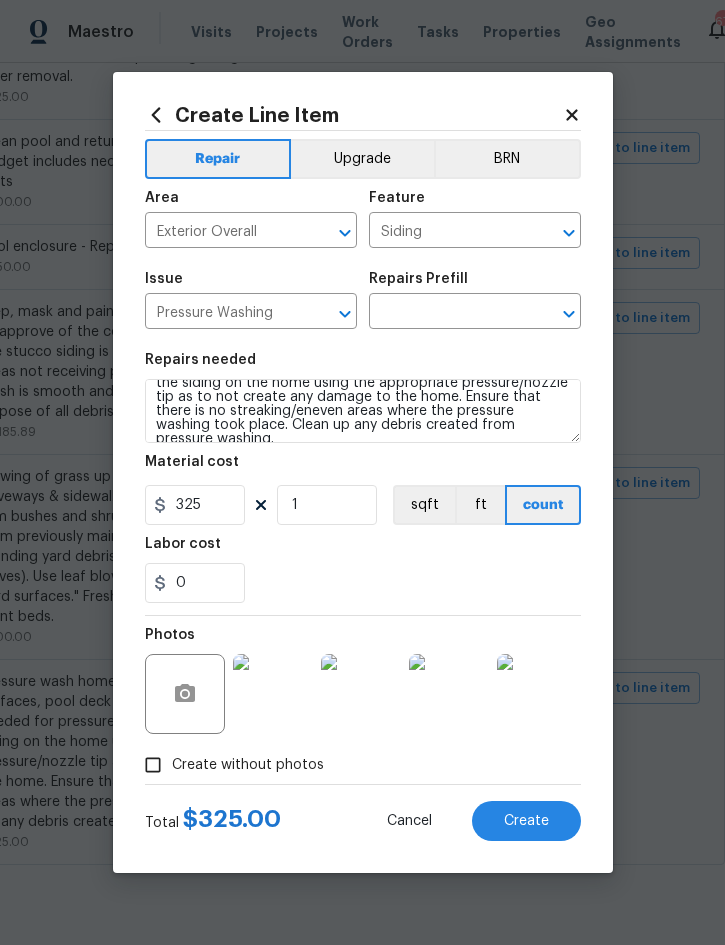 click at bounding box center (447, 313) 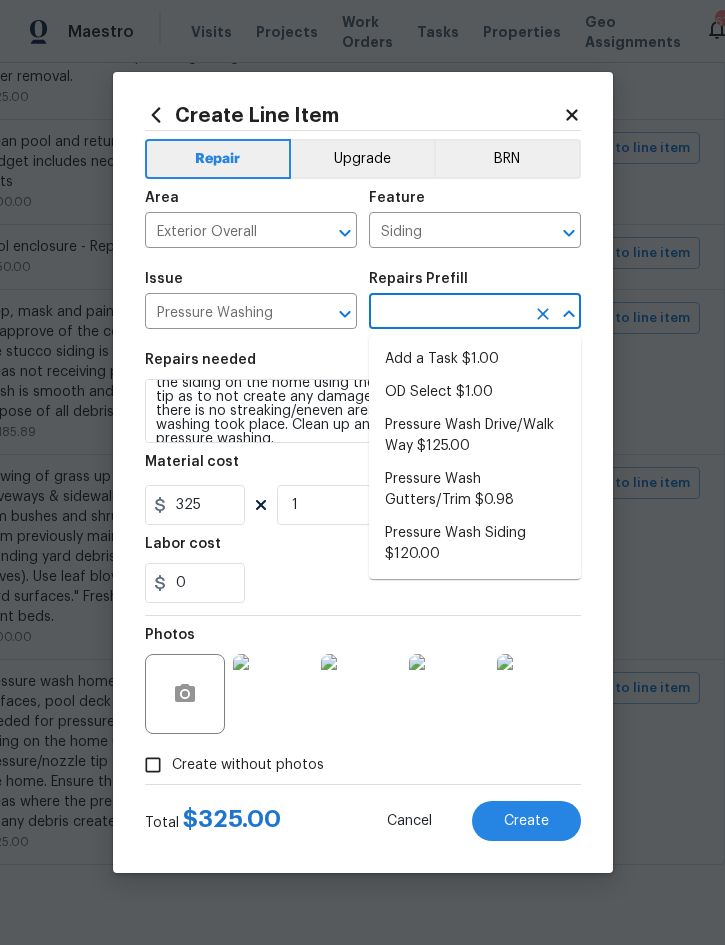 click on "Pressure Wash Siding $120.00" at bounding box center (475, 544) 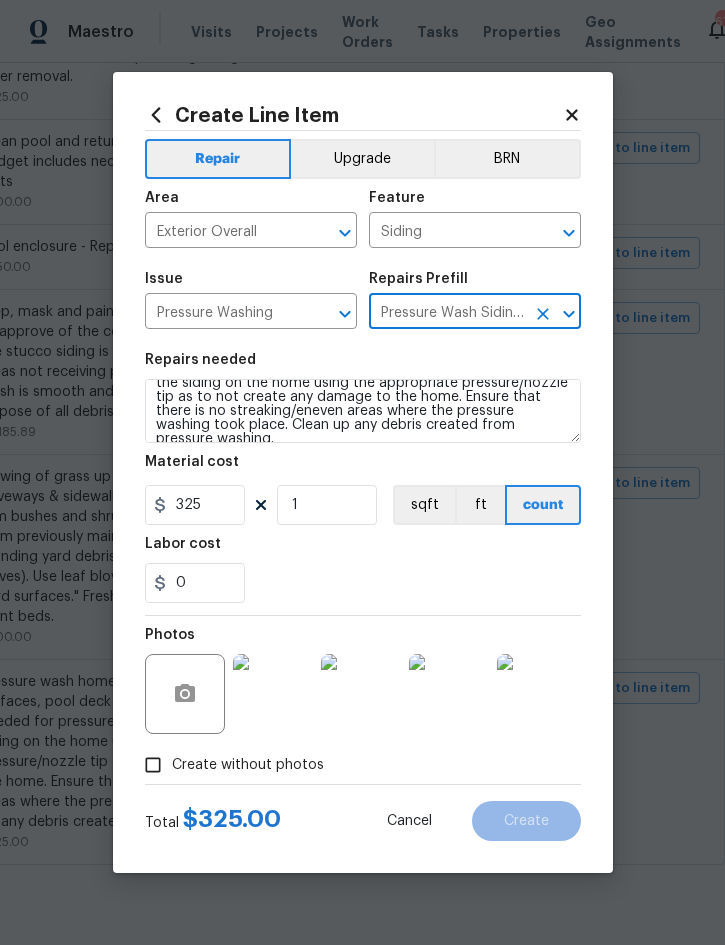 type 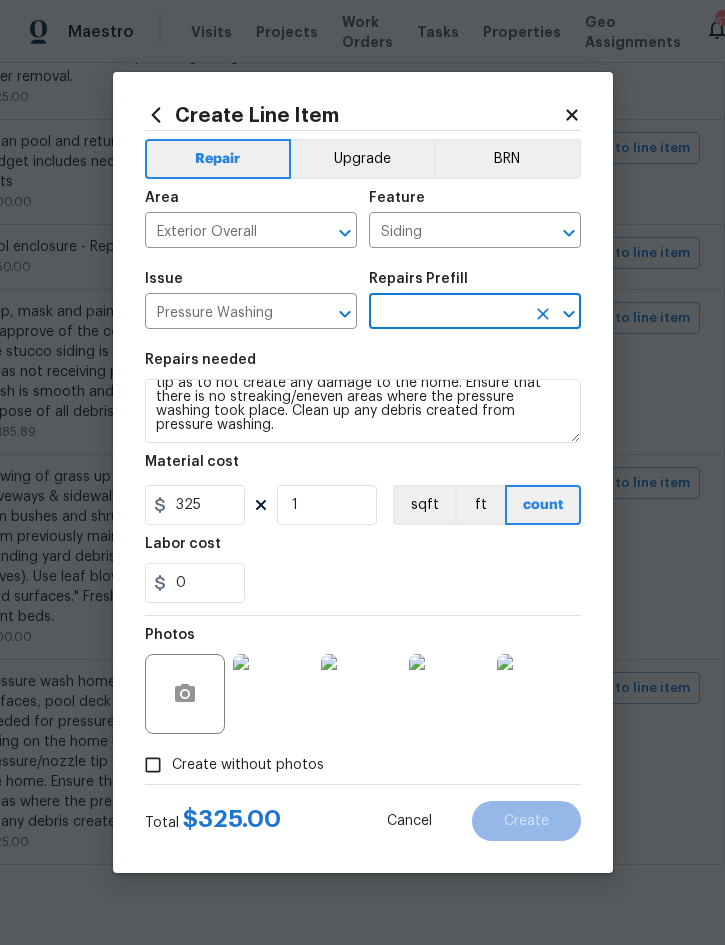 type on "Pressure Wash Siding $120.00" 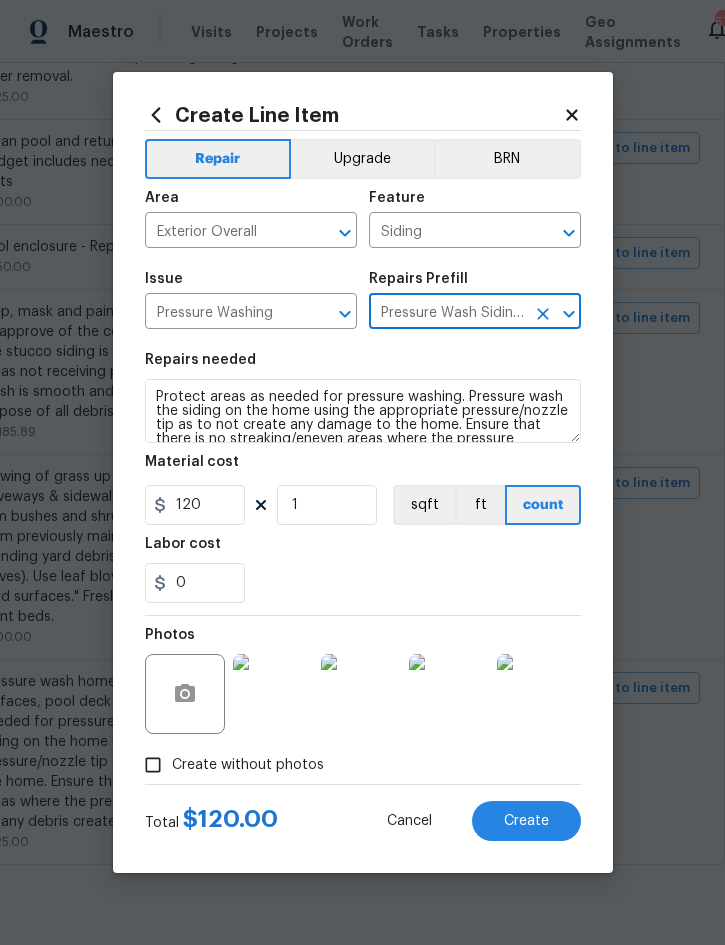 scroll, scrollTop: 0, scrollLeft: 0, axis: both 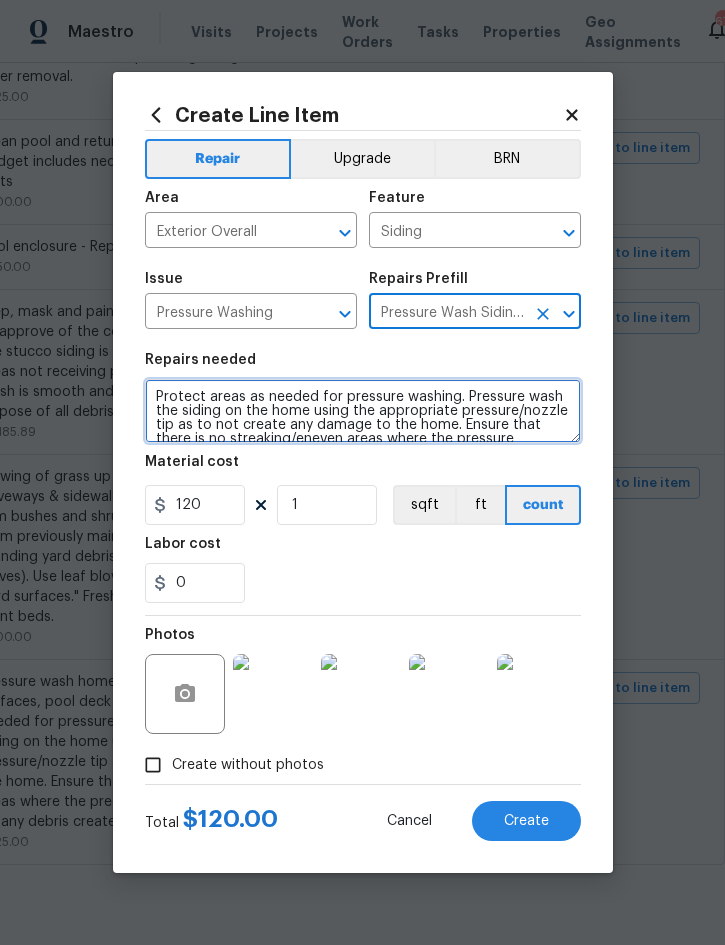 click on "Protect areas as needed for pressure washing. Pressure wash the siding on the home using the appropriate pressure/nozzle tip as to not create any damage to the home. Ensure that there is no streaking/eneven areas where the pressure washing took place. Clean up any debris created from pressure washing." at bounding box center (363, 411) 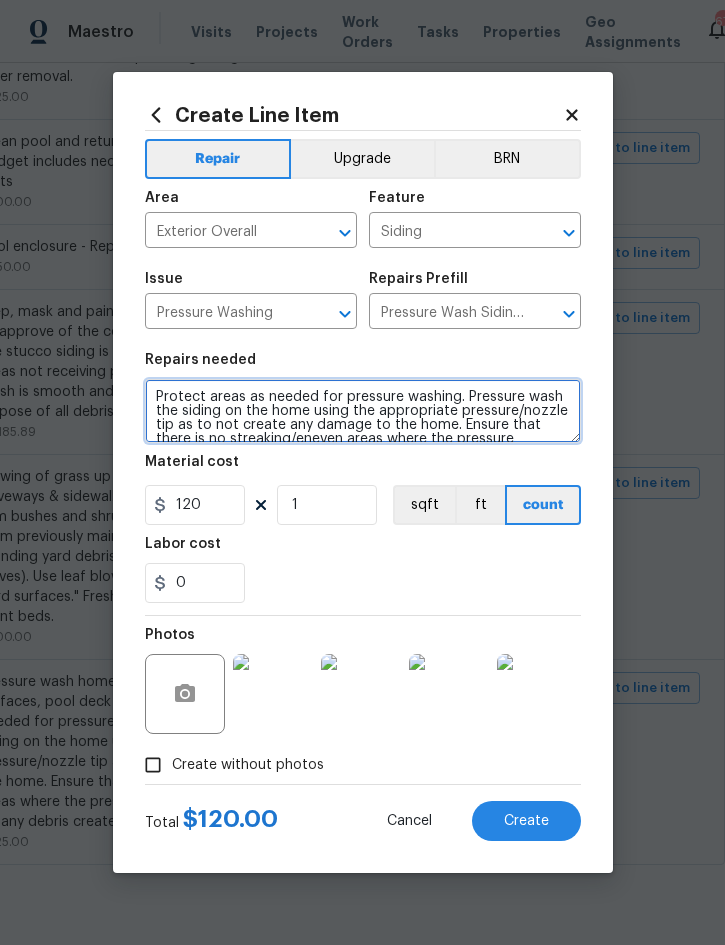 click on "Protect areas as needed for pressure washing. Pressure wash the siding on the home using the appropriate pressure/nozzle tip as to not create any damage to the home. Ensure that there is no streaking/eneven areas where the pressure washing took place. Clean up any debris created from pressure washing." at bounding box center [363, 411] 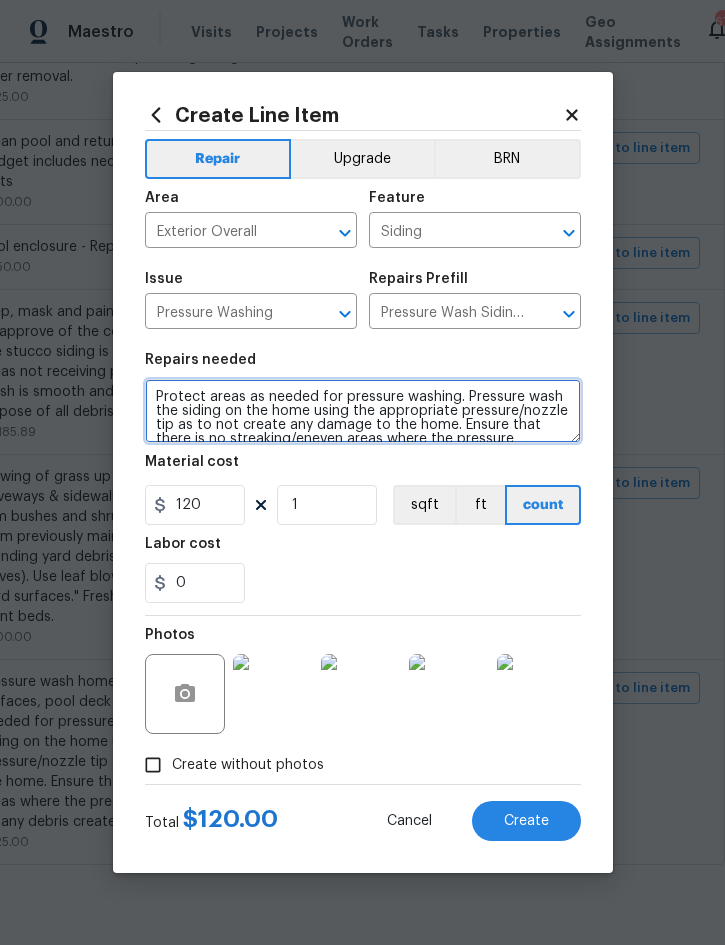 click on "Protect areas as needed for pressure washing. Pressure wash the siding on the home using the appropriate pressure/nozzle tip as to not create any damage to the home. Ensure that there is no streaking/eneven areas where the pressure washing took place. Clean up any debris created from pressure washing." at bounding box center (363, 411) 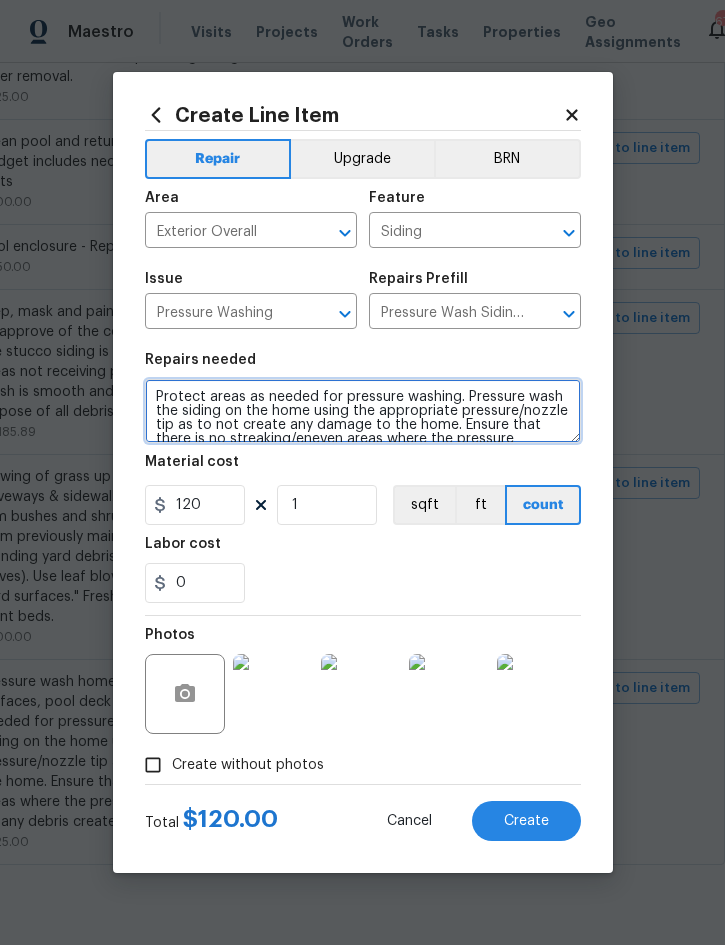 scroll, scrollTop: 28, scrollLeft: 0, axis: vertical 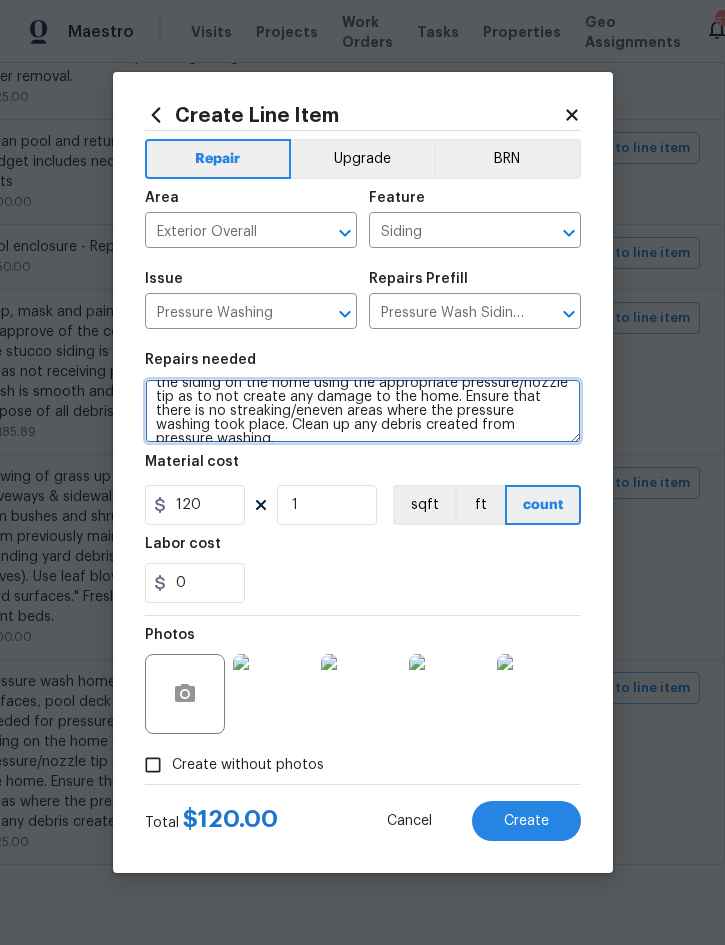 paste on "Pressure wash home, patios, porches, all hard surfaces, pool deck and enclosure." 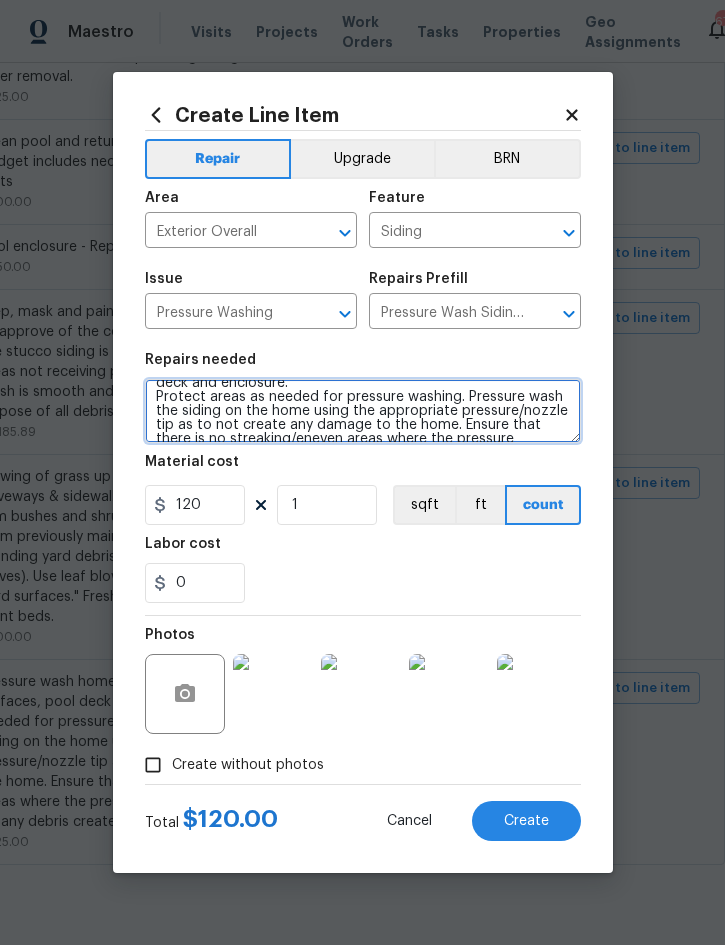scroll, scrollTop: 56, scrollLeft: 0, axis: vertical 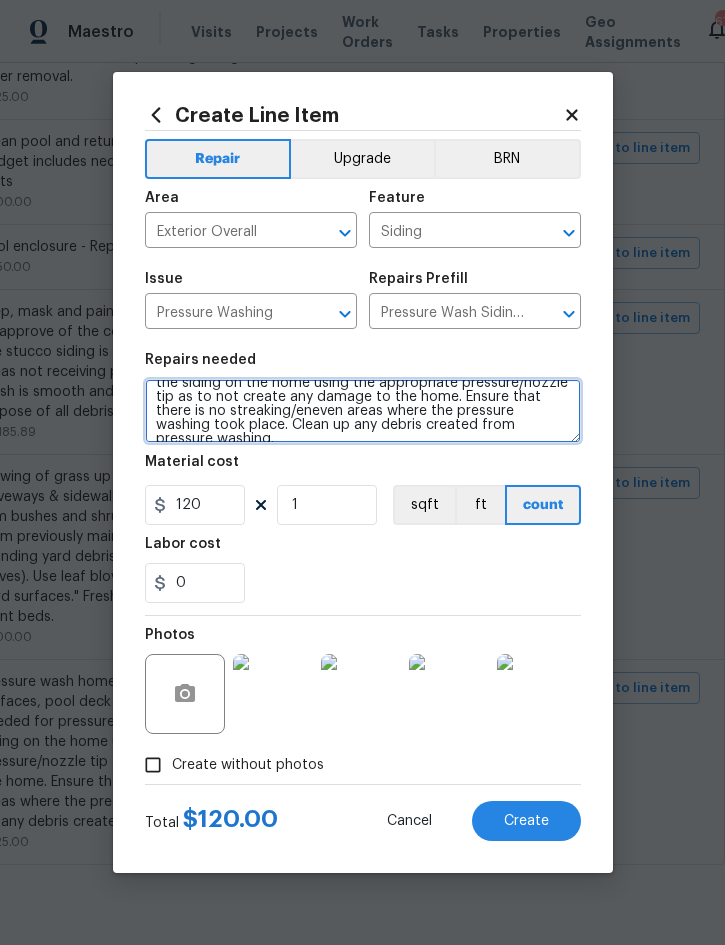 type on "Pressure wash home, patios, porches, all hard surfaces, pool deck and enclosure.
Protect areas as needed for pressure washing. Pressure wash the siding on the home using the appropriate pressure/nozzle tip as to not create any damage to the home. Ensure that there is no streaking/eneven areas where the pressure washing took place. Clean up any debris created from pressure washing." 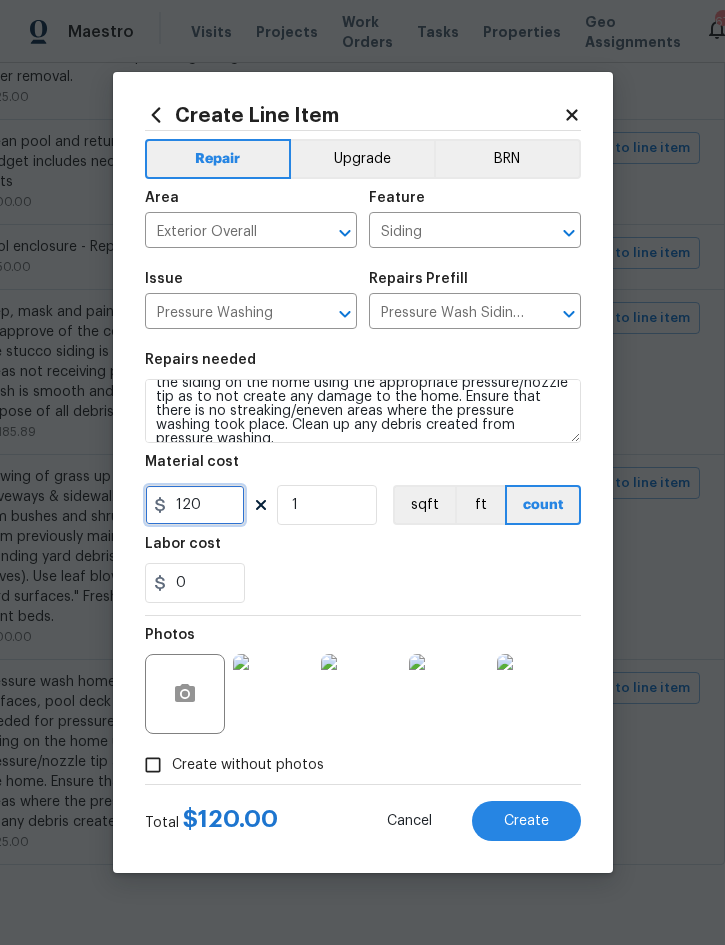 click on "120" at bounding box center (195, 505) 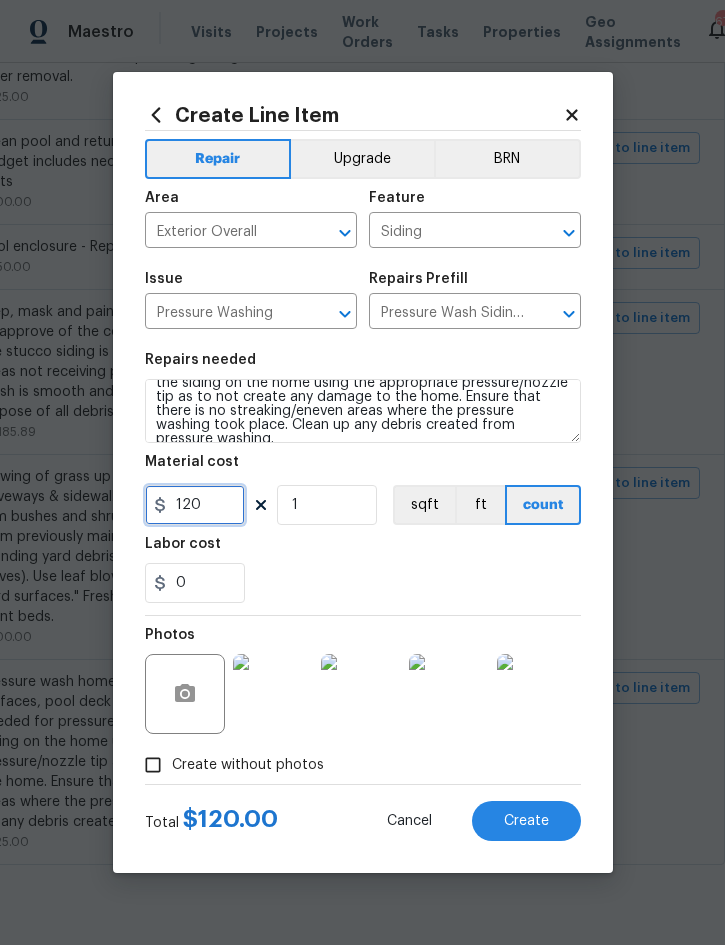click on "120" at bounding box center [195, 505] 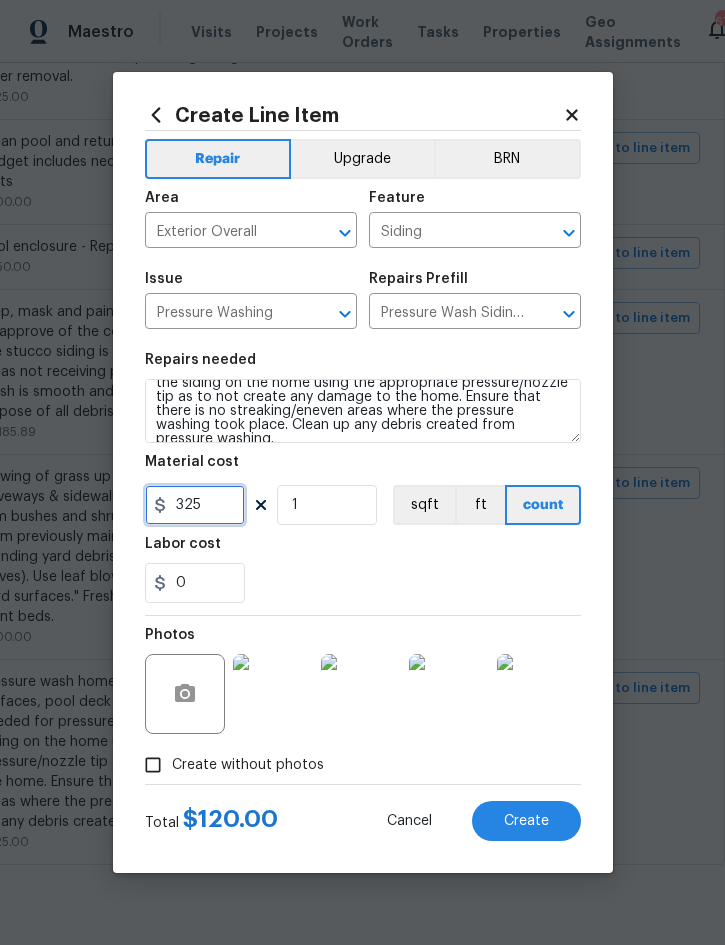 type on "325" 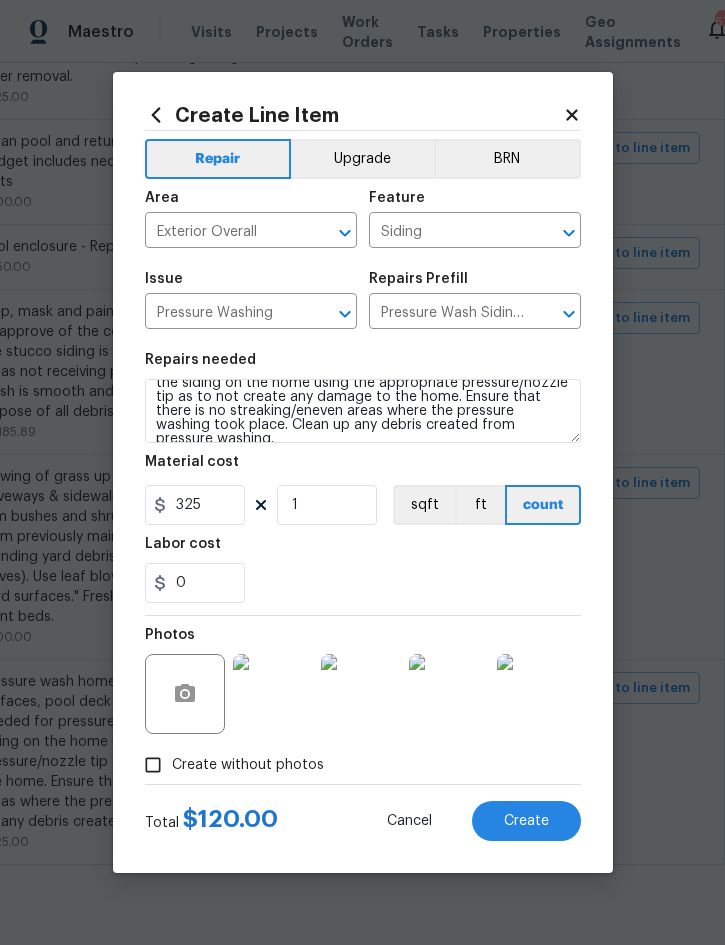 click on "Total   $ 120.00 Cancel Create" at bounding box center [363, 813] 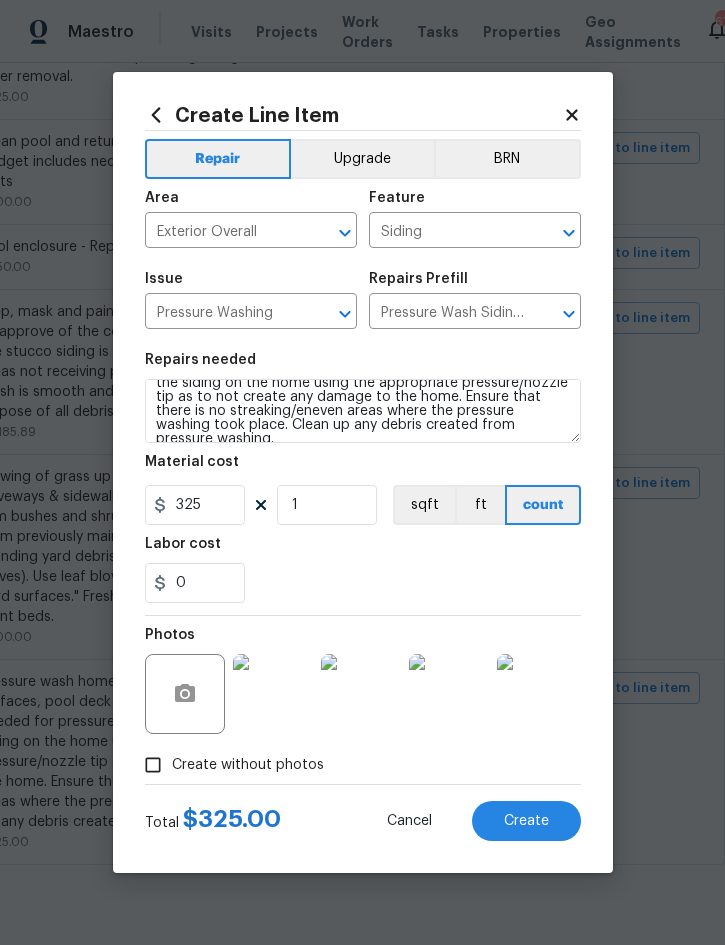 click on "Create" at bounding box center (526, 821) 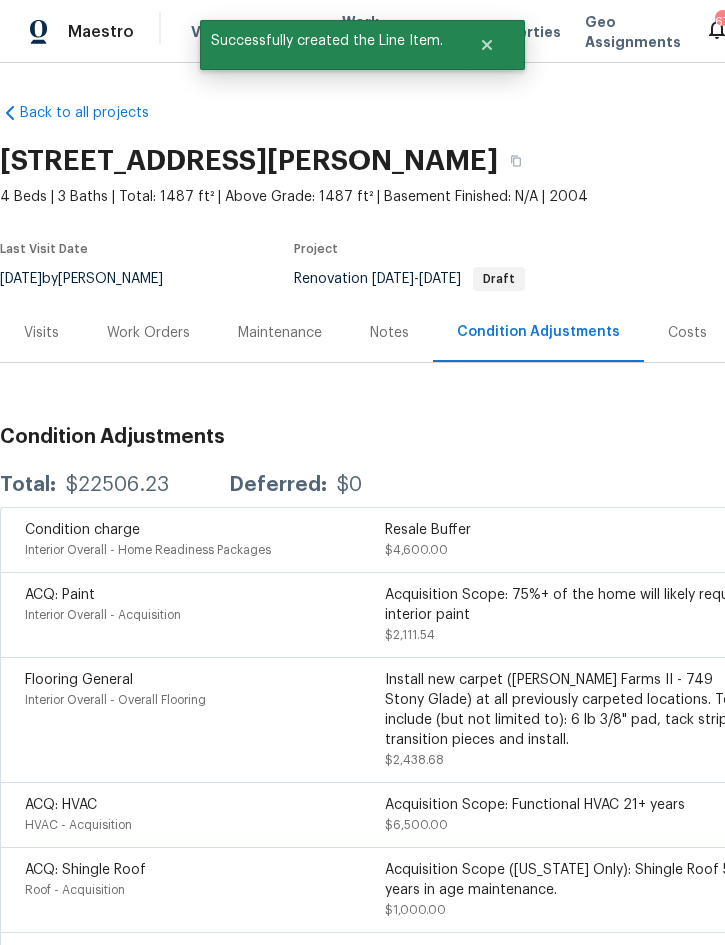scroll, scrollTop: 0, scrollLeft: 0, axis: both 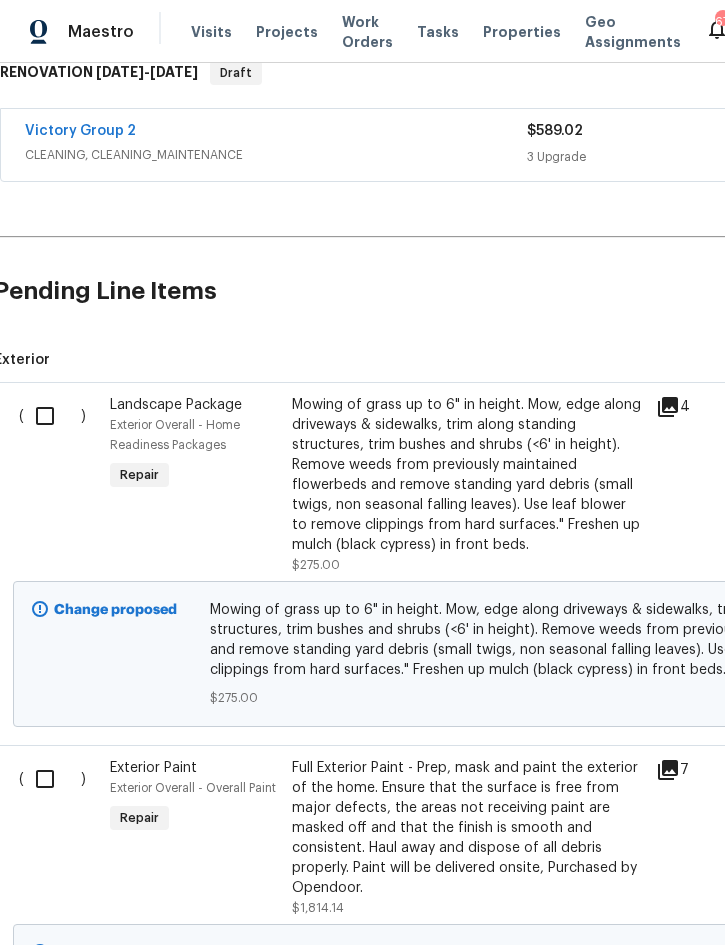 click at bounding box center [52, 416] 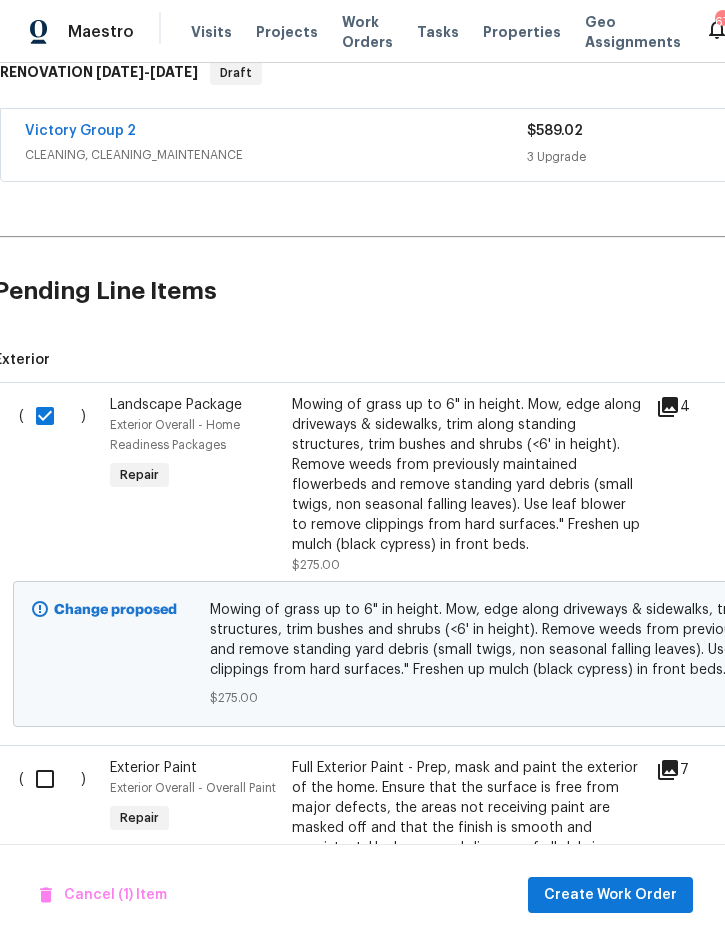 click on "Create Work Order" at bounding box center (610, 895) 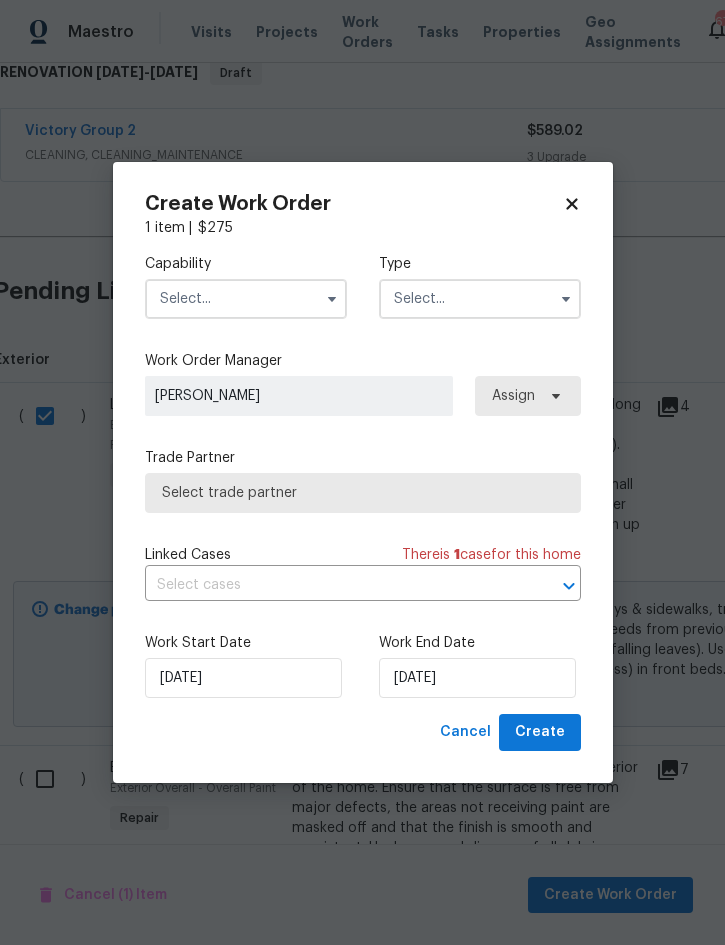 click at bounding box center (246, 299) 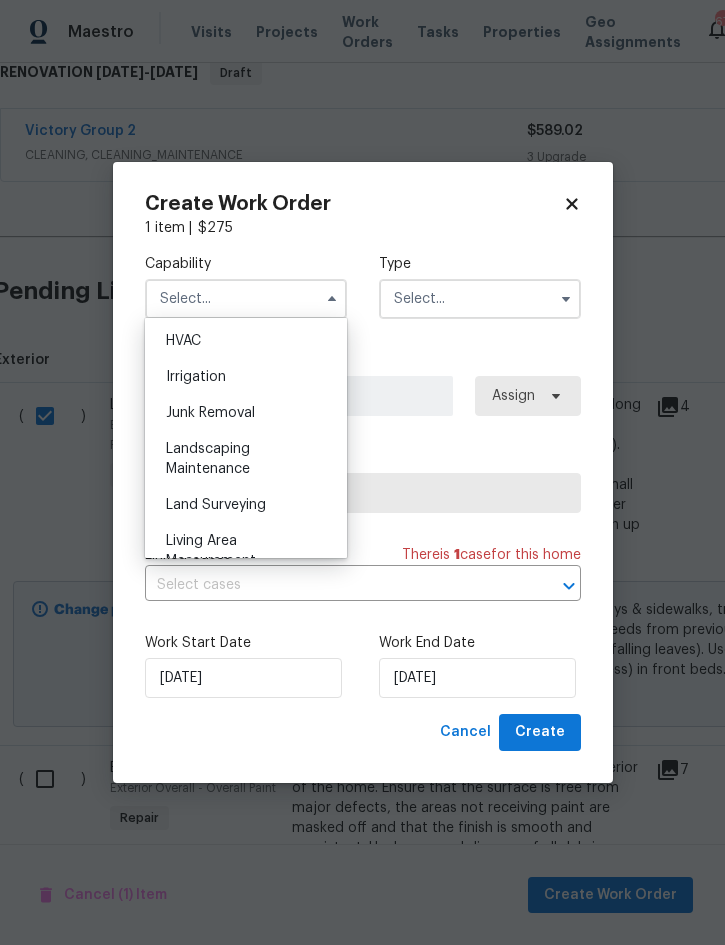 scroll, scrollTop: 1211, scrollLeft: 0, axis: vertical 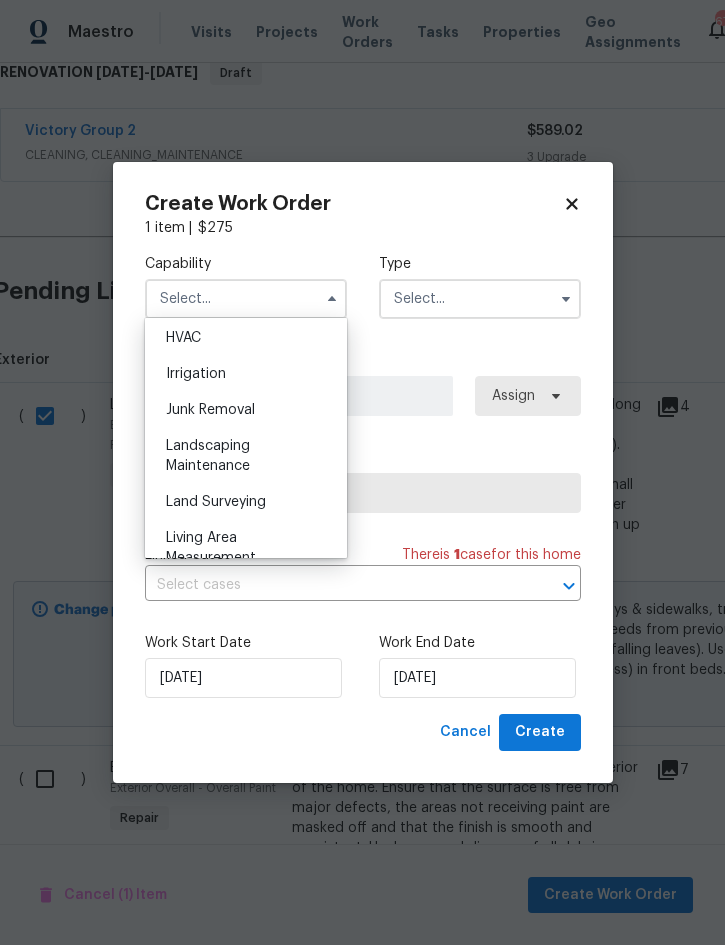 click on "Landscaping Maintenance" at bounding box center (246, 456) 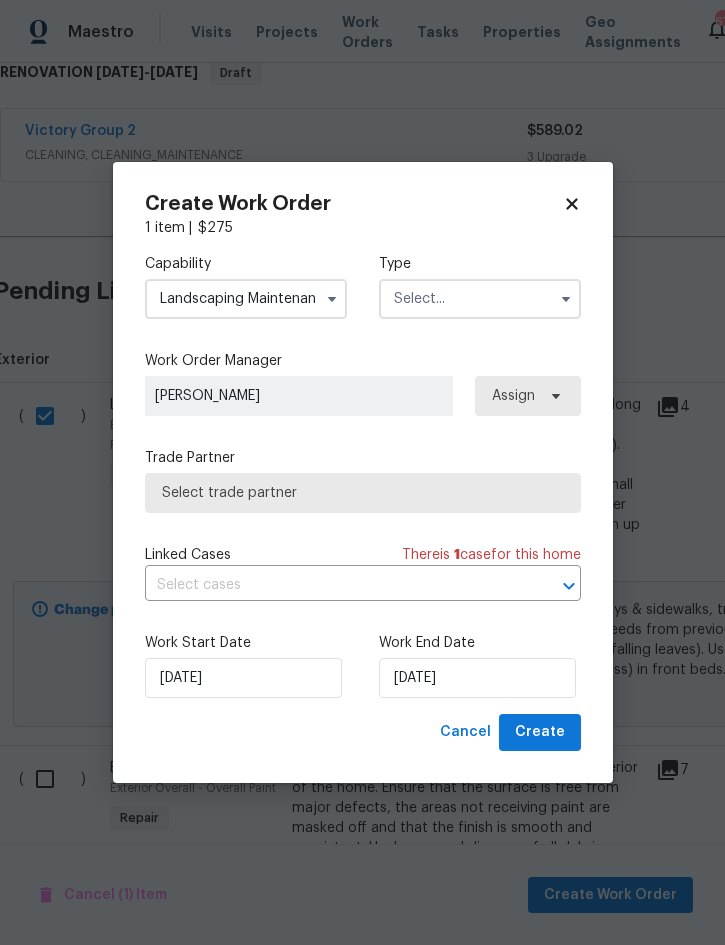 click at bounding box center (480, 299) 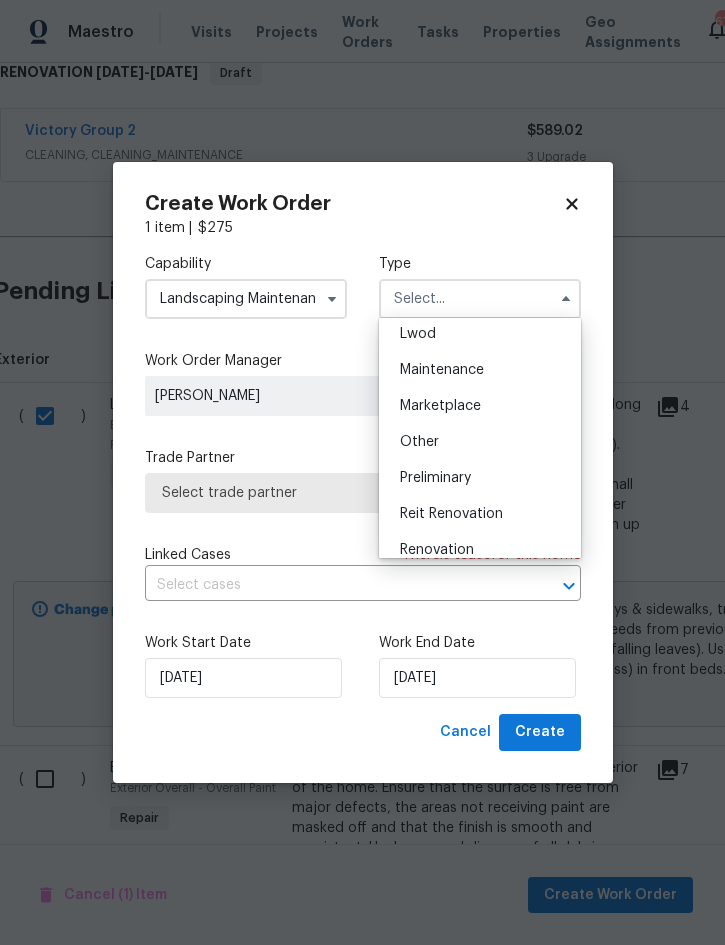scroll, scrollTop: 372, scrollLeft: 0, axis: vertical 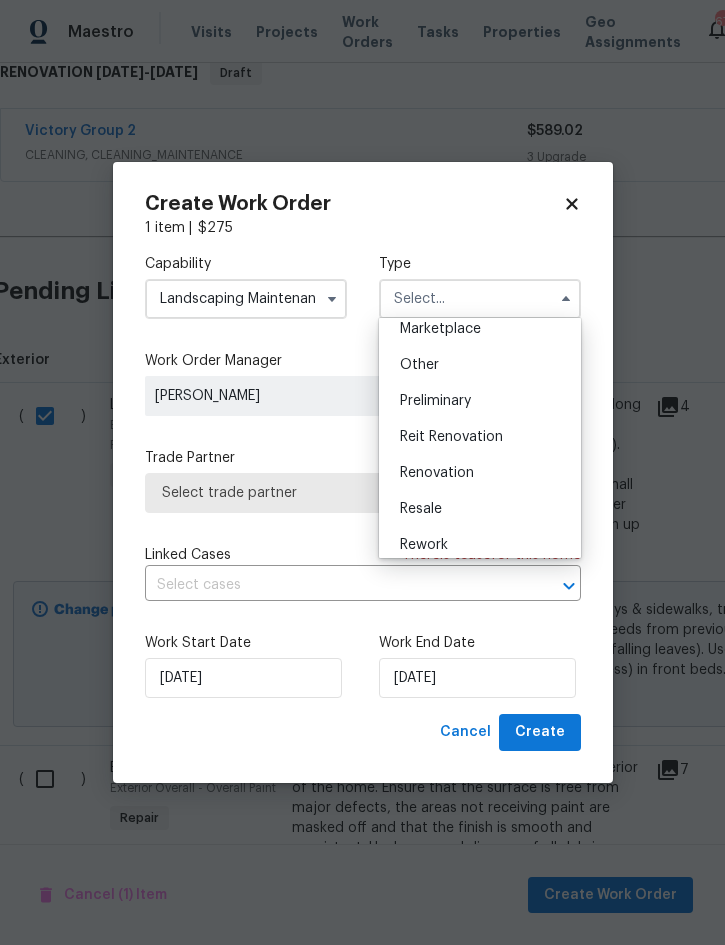 click on "Renovation" at bounding box center [480, 473] 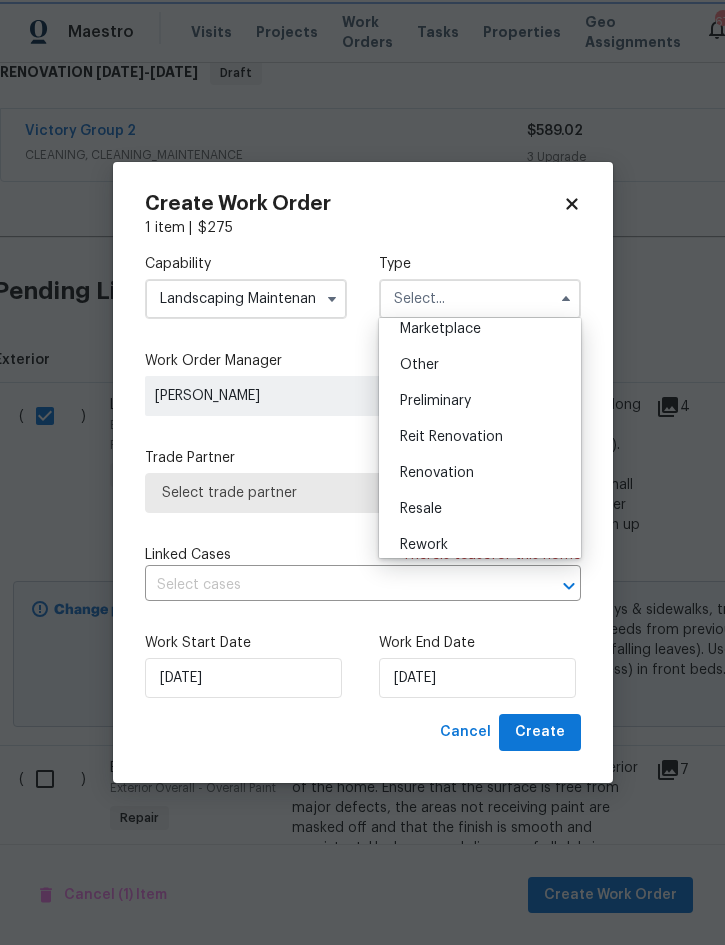 type on "Renovation" 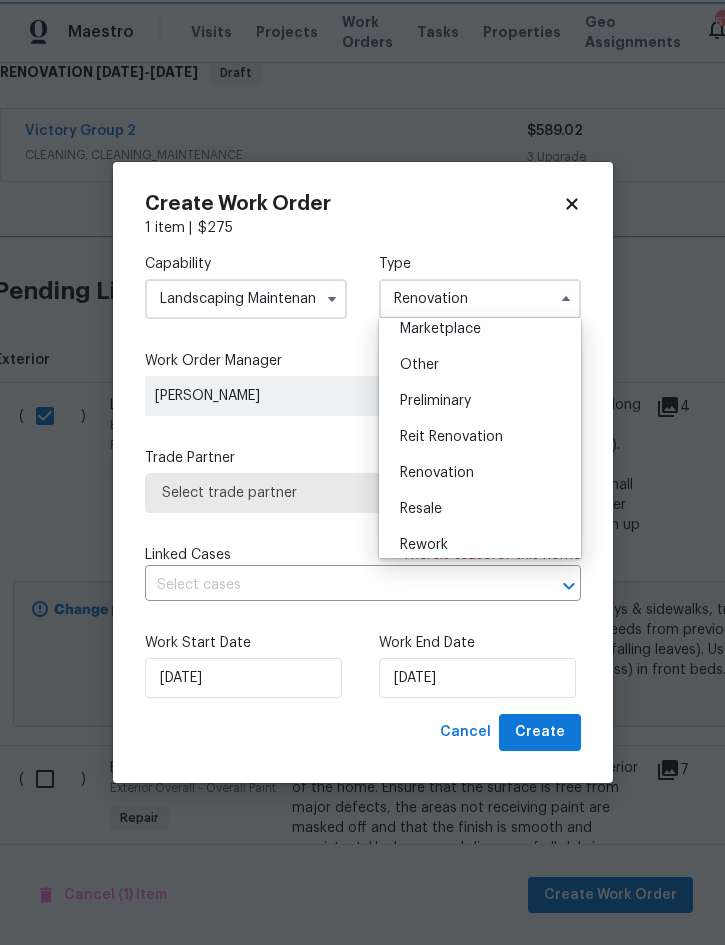 scroll, scrollTop: 0, scrollLeft: 0, axis: both 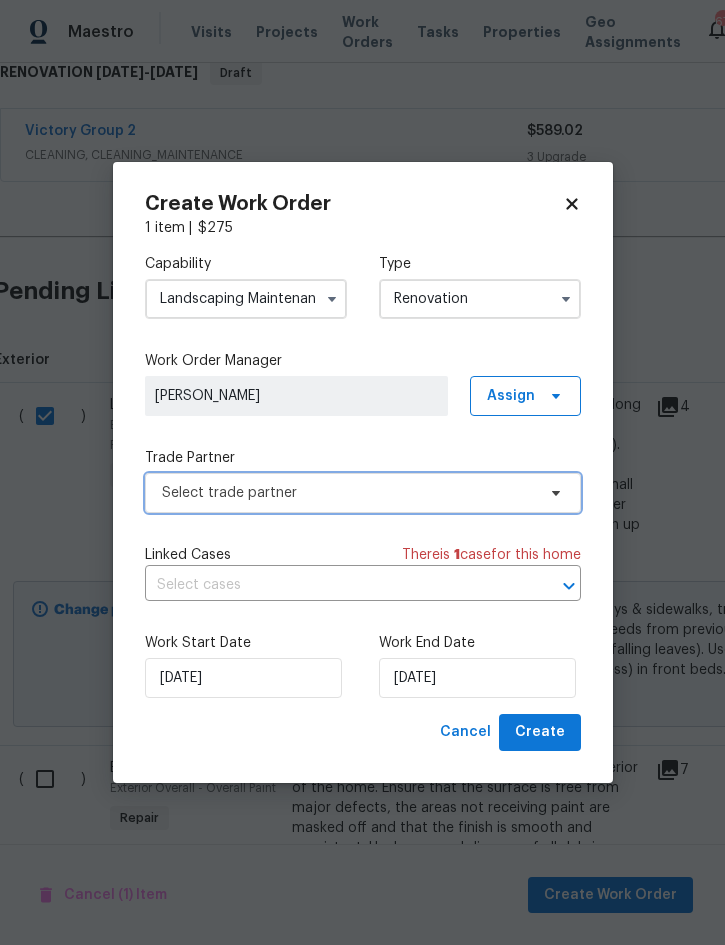click on "Select trade partner" at bounding box center [348, 493] 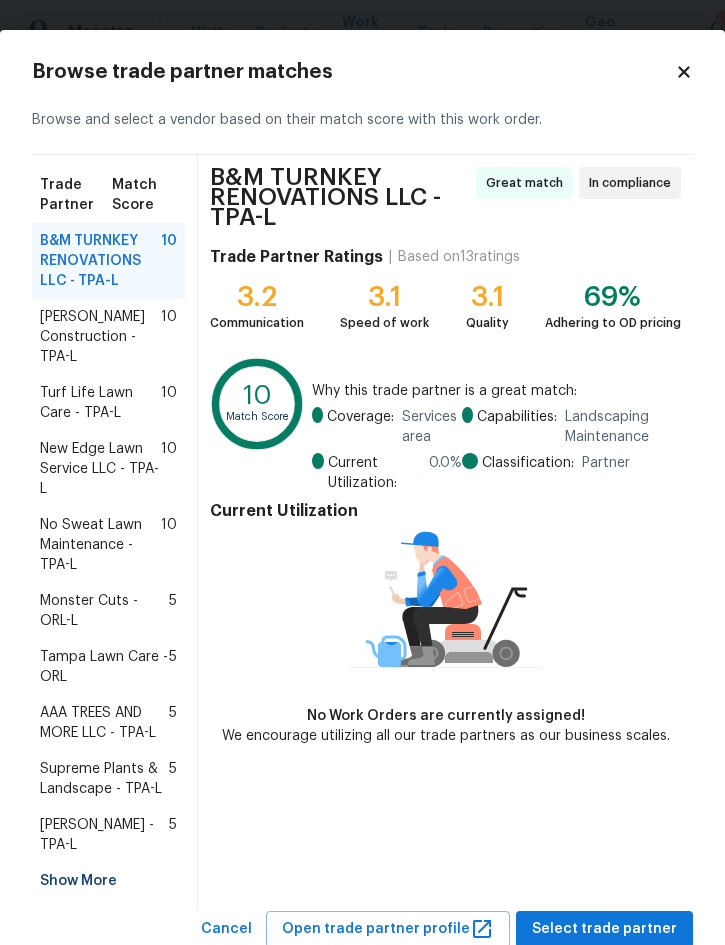 click on "No Sweat Lawn Maintenance - TPA-L" at bounding box center (100, 545) 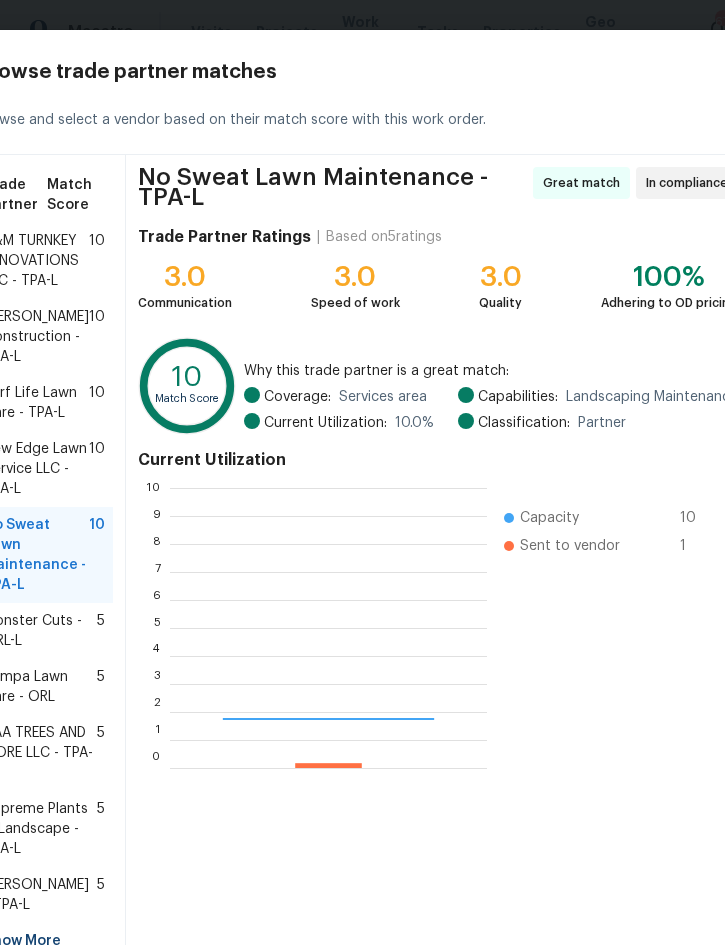 scroll, scrollTop: 2, scrollLeft: 2, axis: both 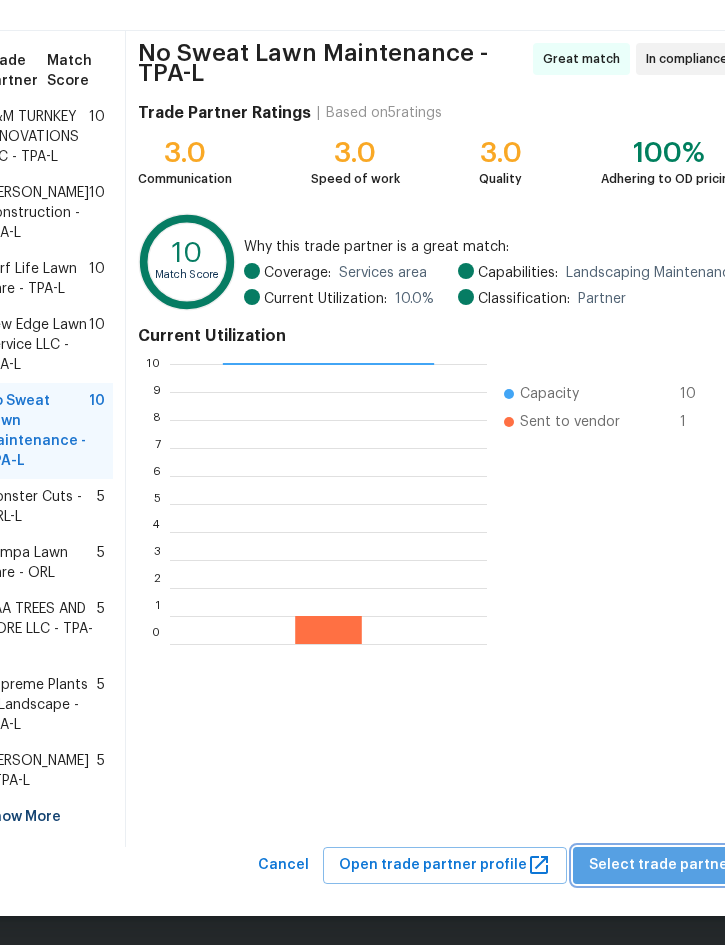 click on "Select trade partner" at bounding box center [661, 865] 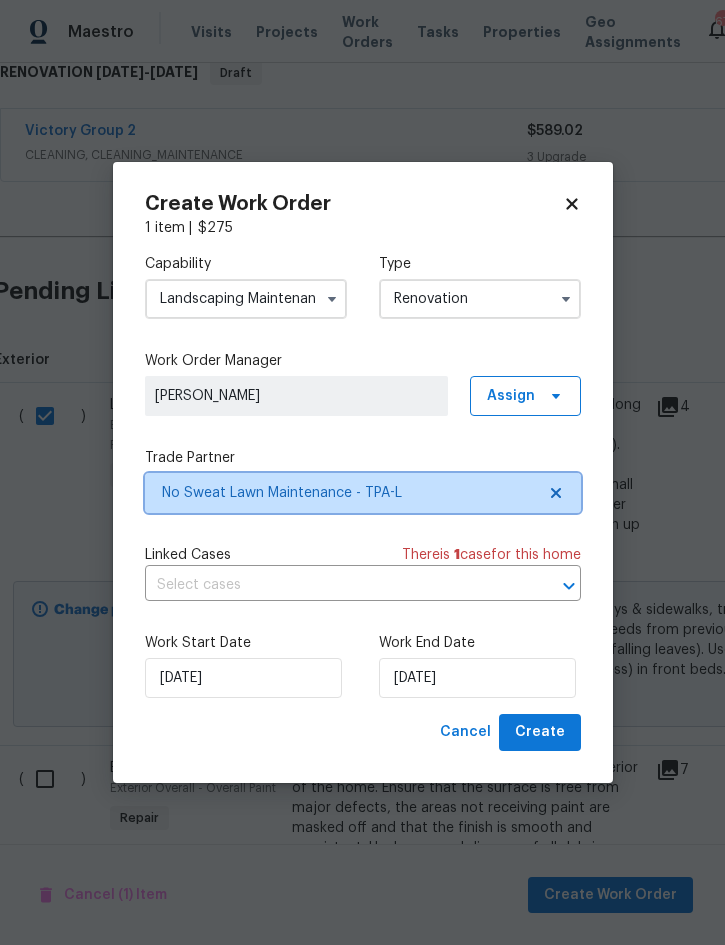 scroll, scrollTop: 0, scrollLeft: 0, axis: both 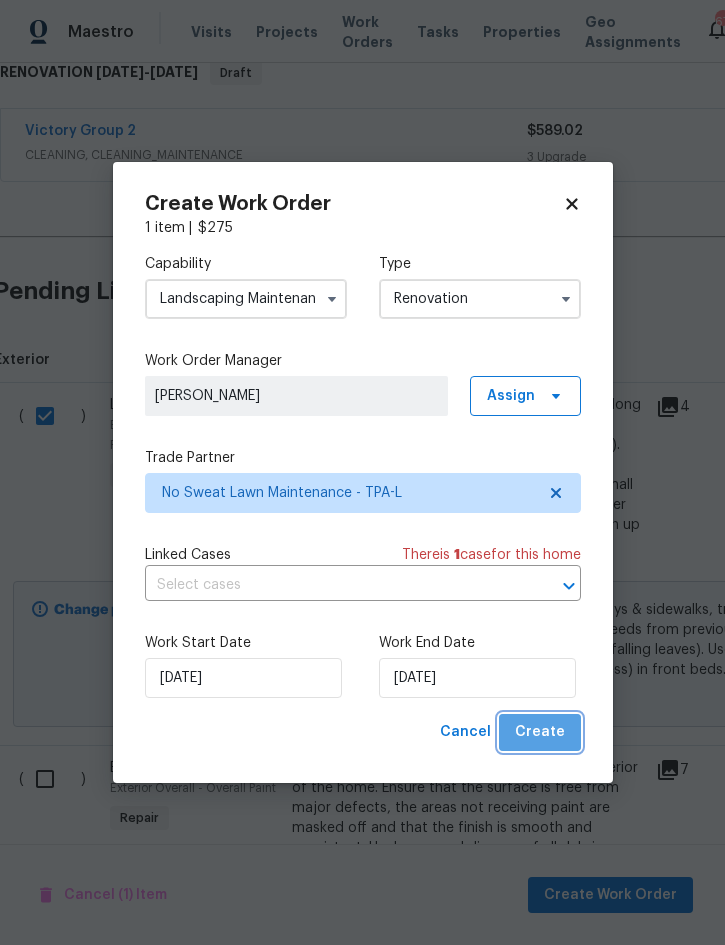 click on "Create" at bounding box center (540, 732) 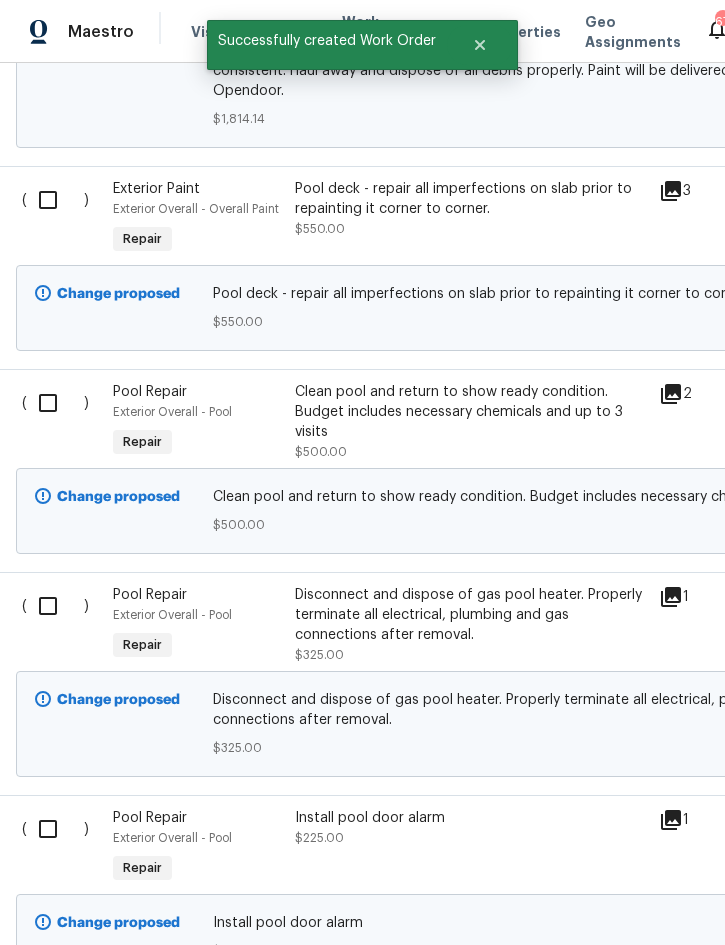 scroll, scrollTop: 969, scrollLeft: 3, axis: both 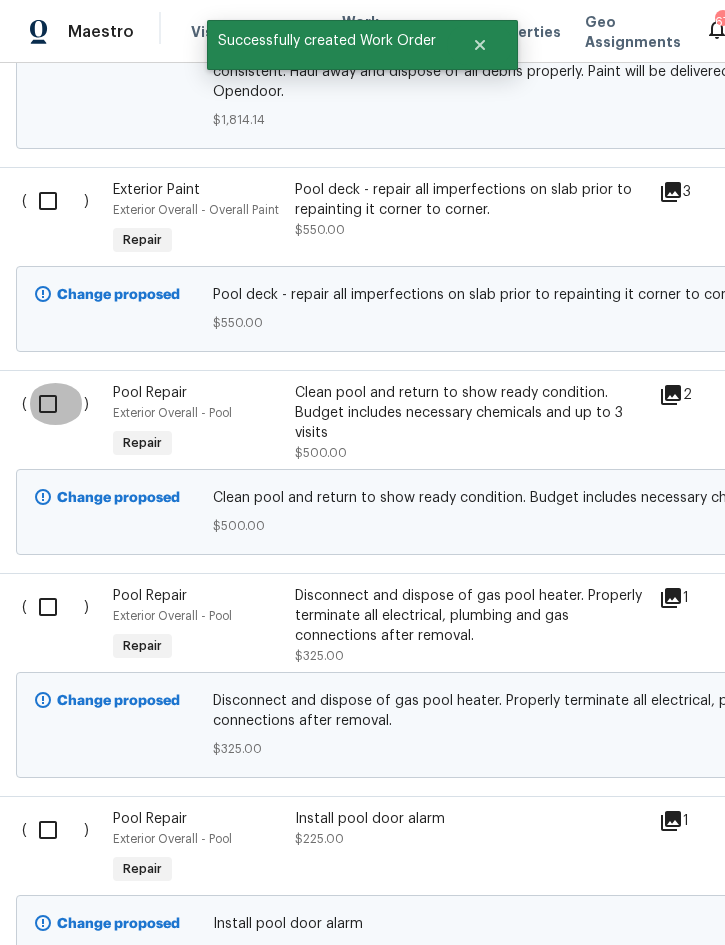 click at bounding box center (55, 404) 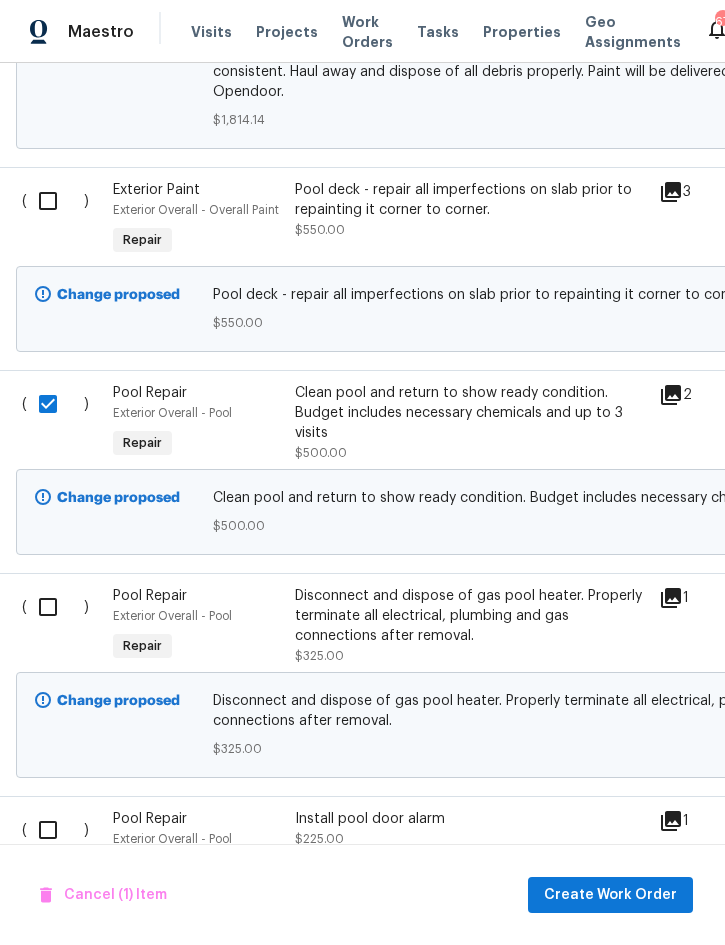 click at bounding box center [55, 607] 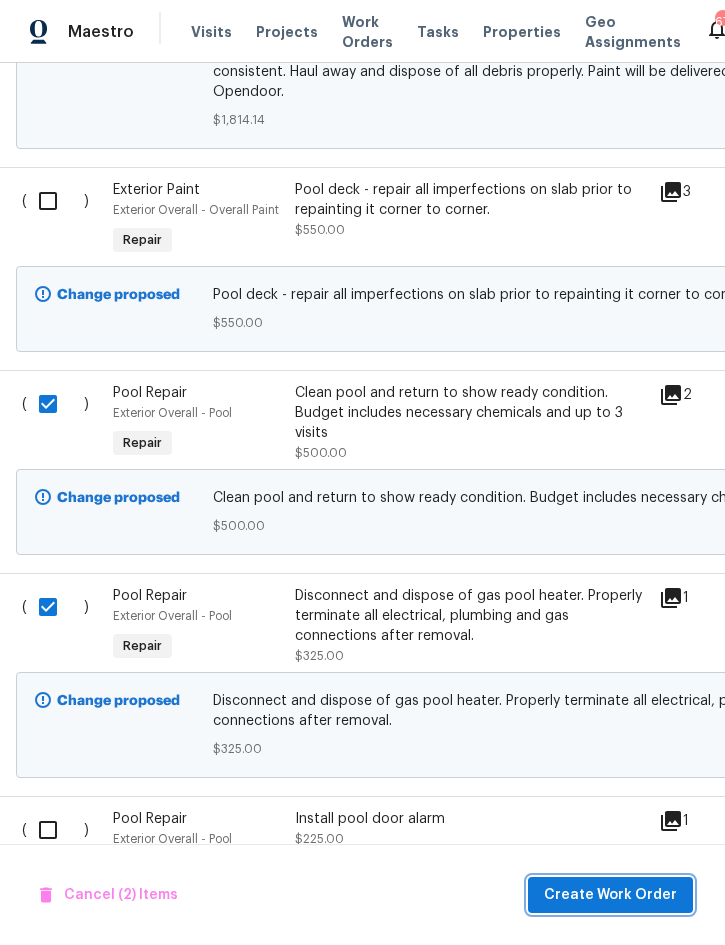 click on "Create Work Order" at bounding box center (610, 895) 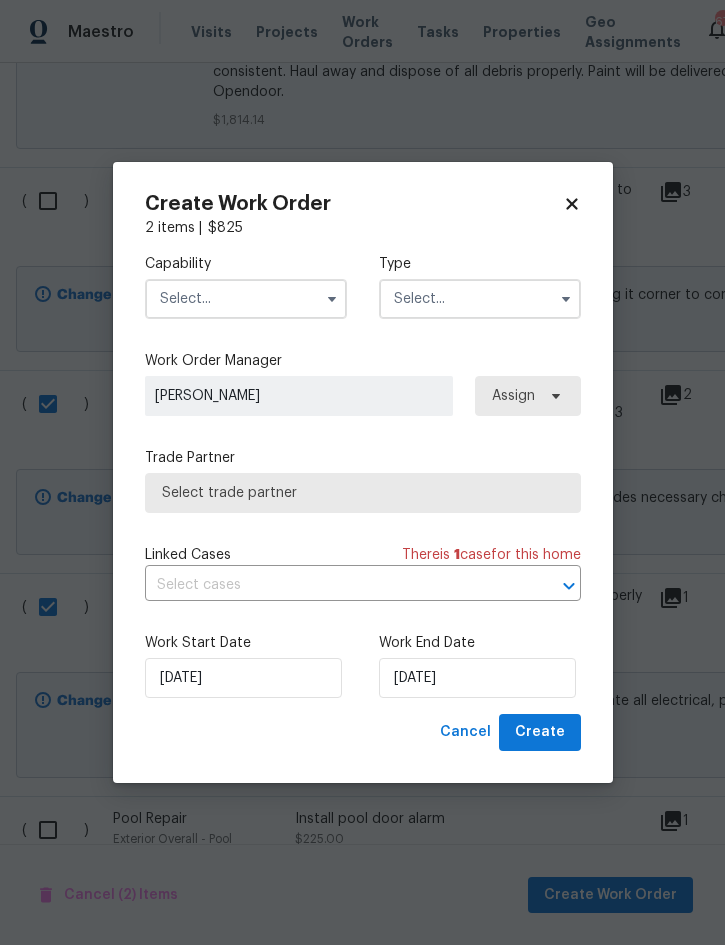 click at bounding box center (246, 299) 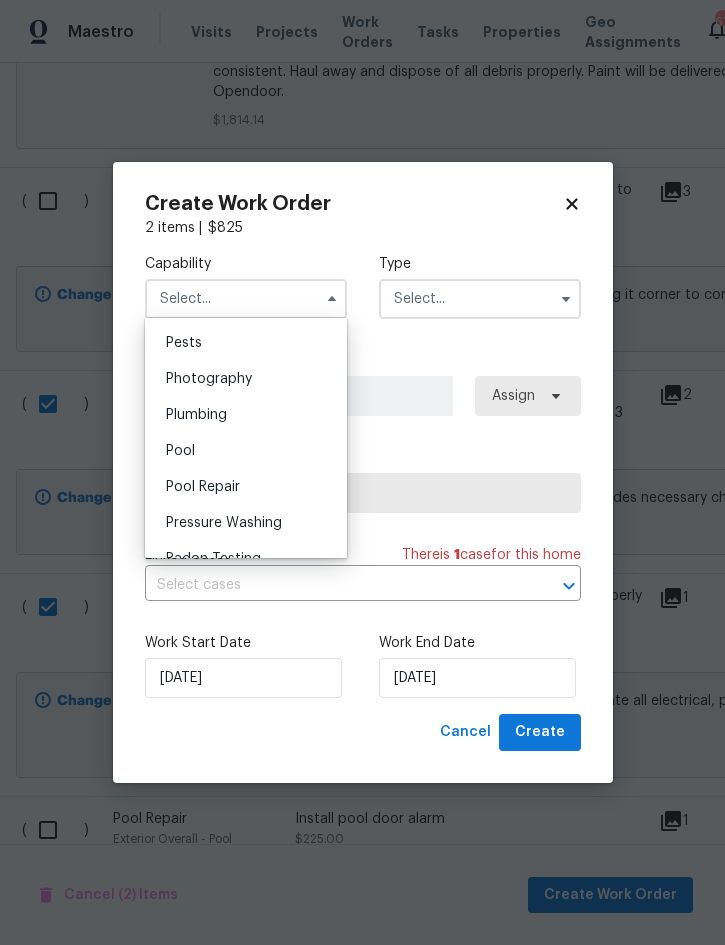 scroll, scrollTop: 1725, scrollLeft: 0, axis: vertical 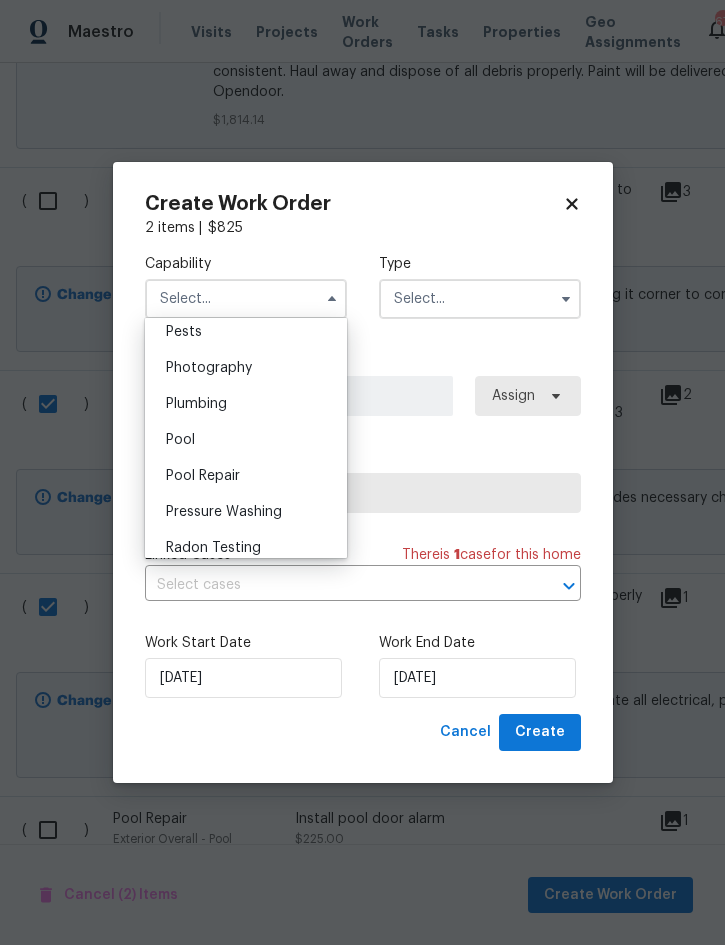 click on "Pool" at bounding box center (246, 440) 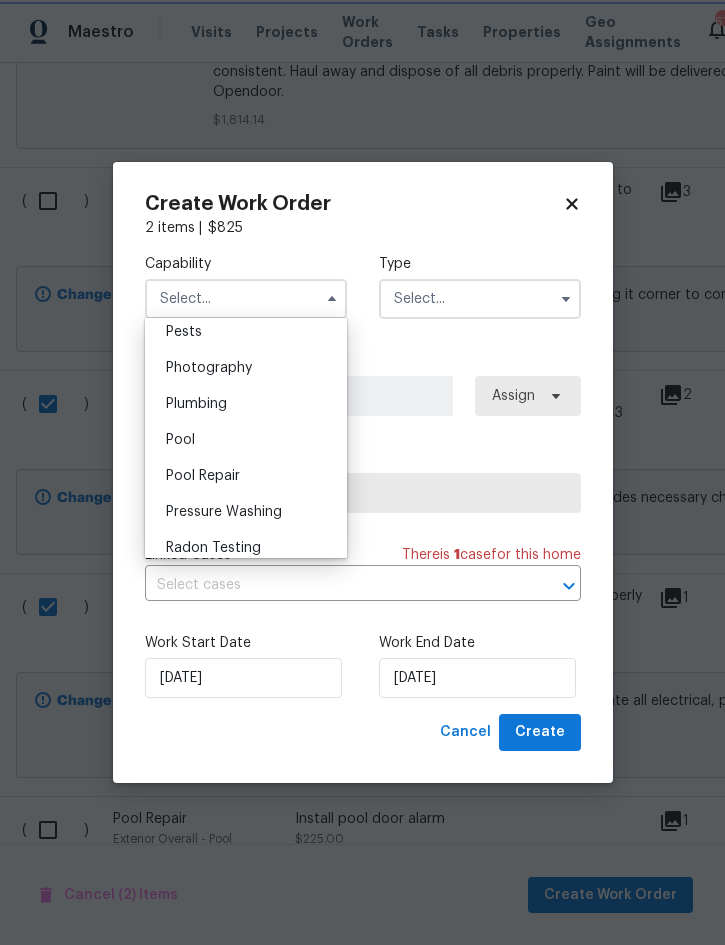 type on "Pool" 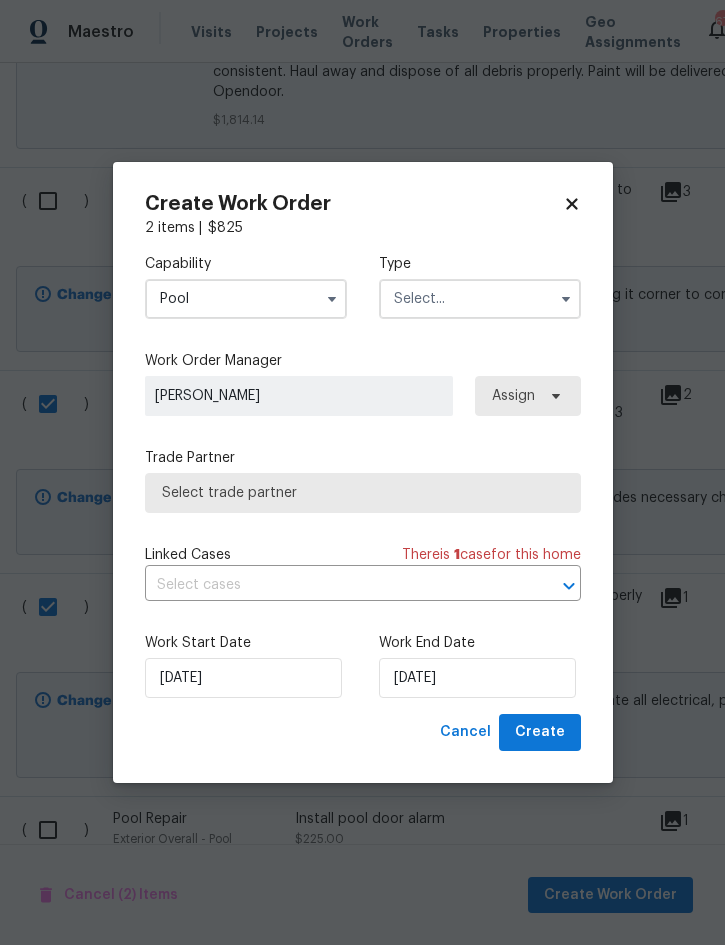 click at bounding box center [480, 299] 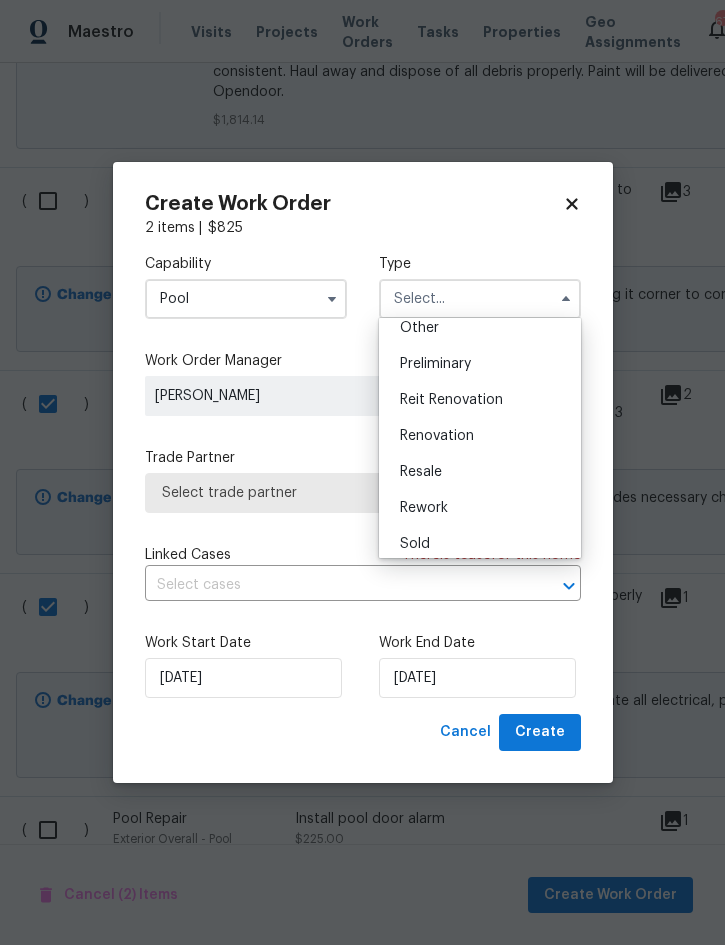 scroll, scrollTop: 410, scrollLeft: 0, axis: vertical 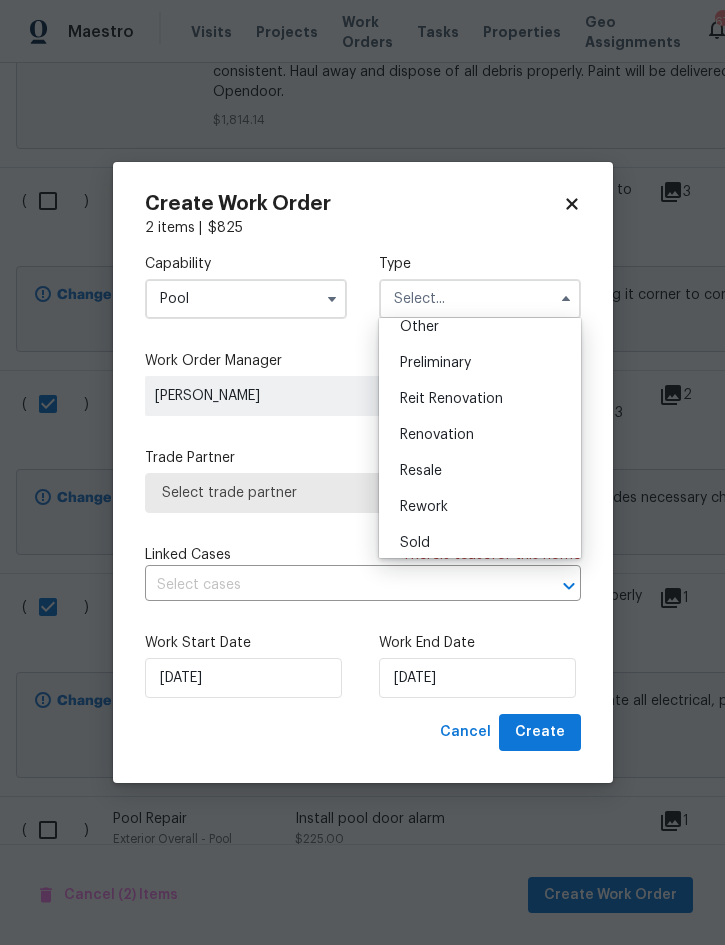 click on "Renovation" at bounding box center [437, 435] 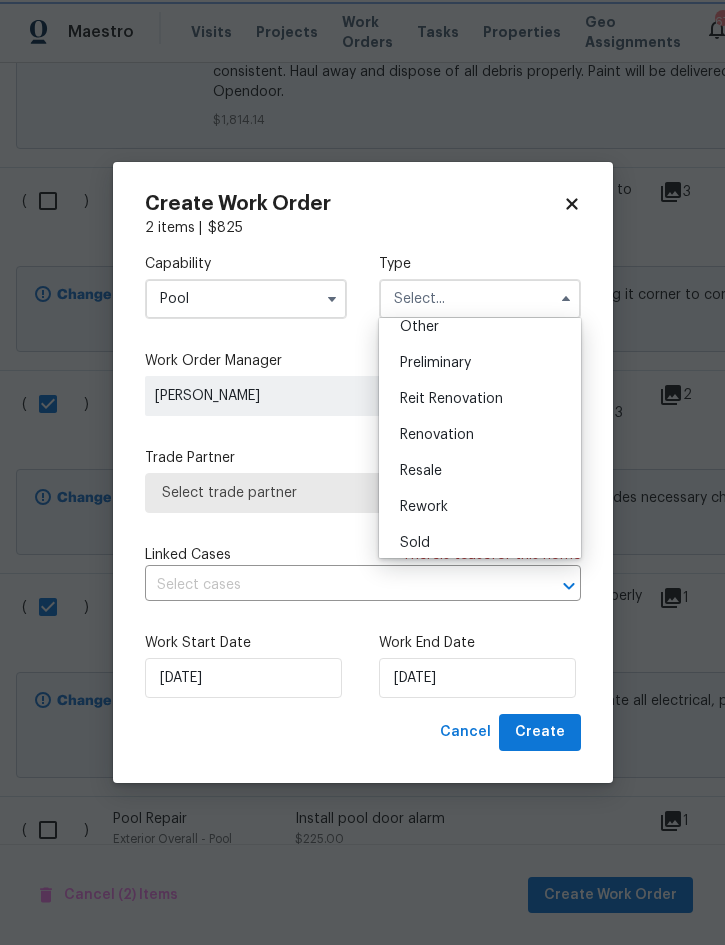 type on "Renovation" 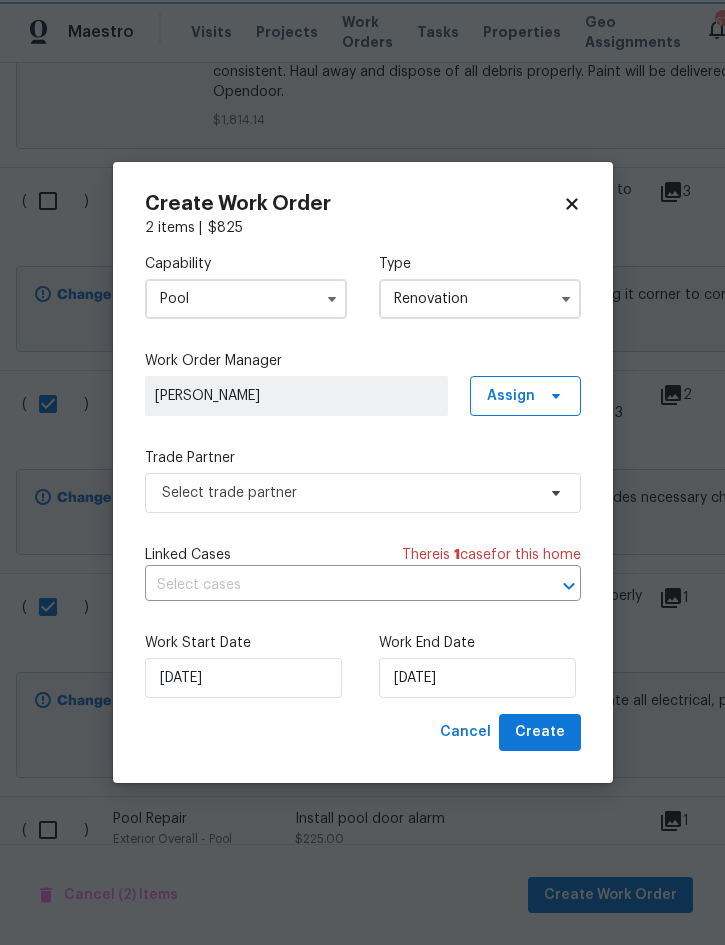 scroll, scrollTop: 0, scrollLeft: 0, axis: both 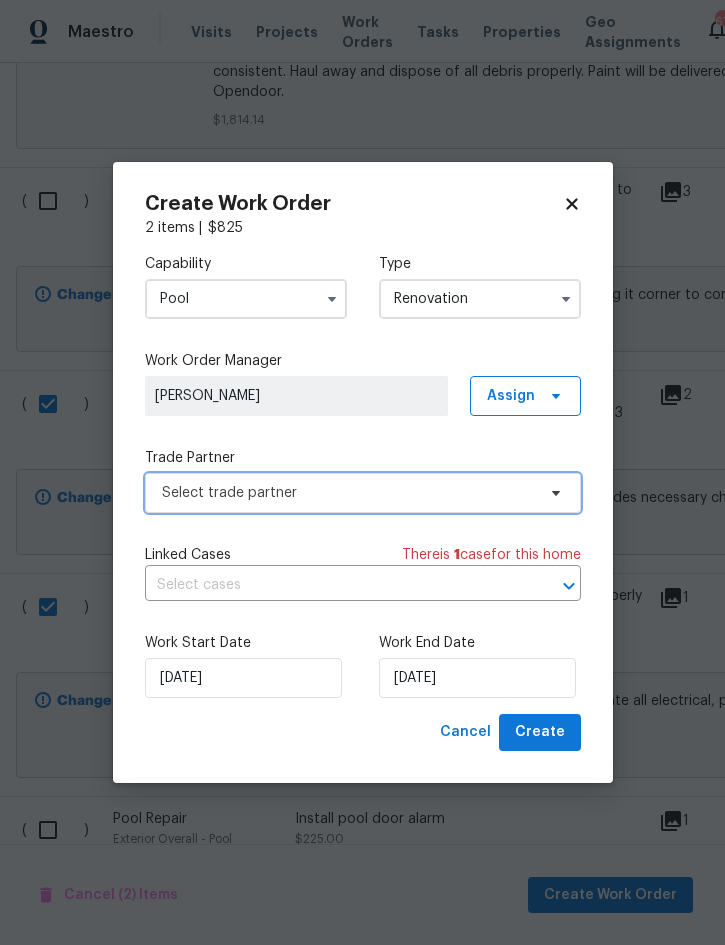 click on "Select trade partner" at bounding box center (348, 493) 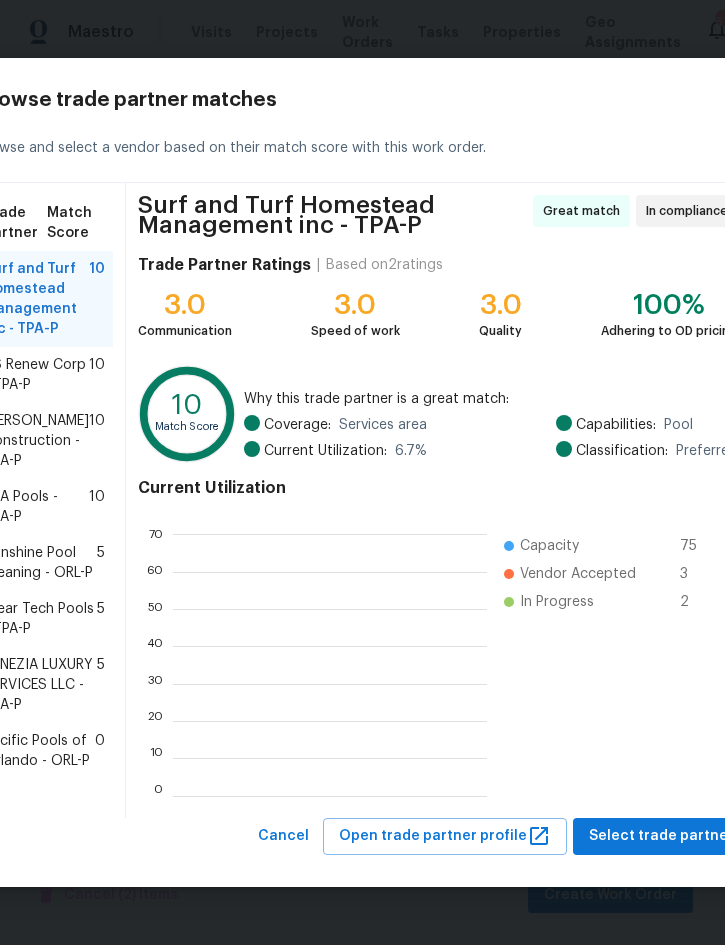 scroll, scrollTop: 2, scrollLeft: 2, axis: both 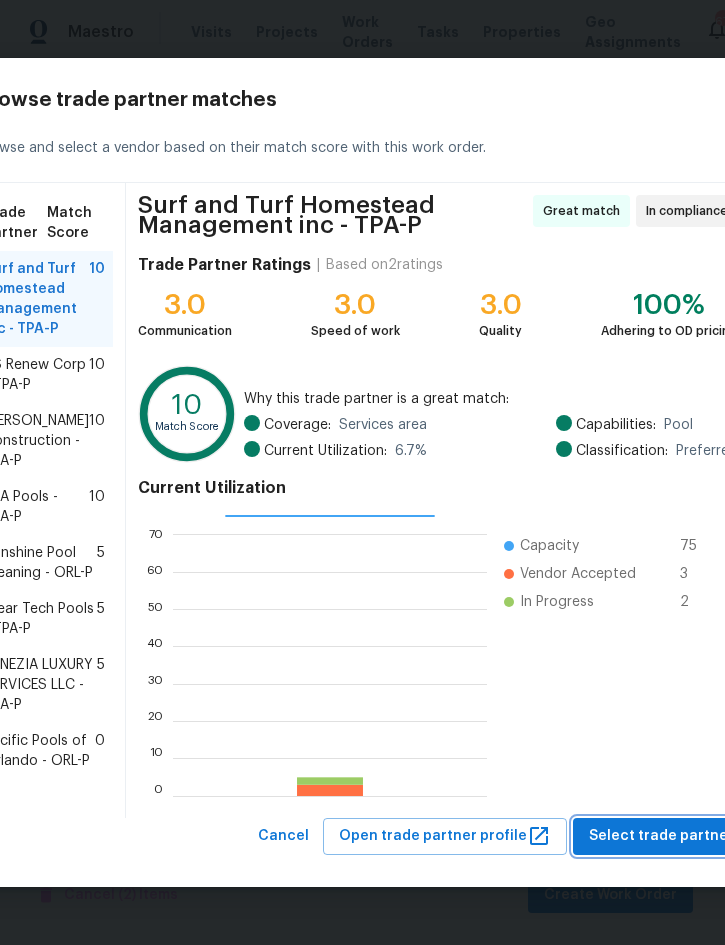 click on "Select trade partner" at bounding box center [661, 836] 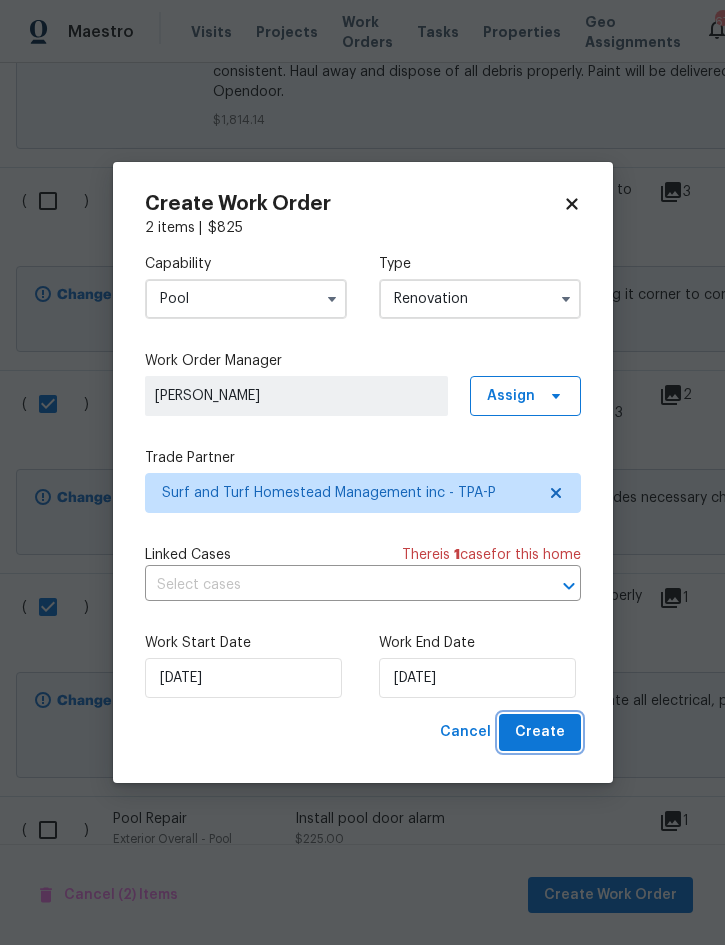 click on "Create" at bounding box center (540, 732) 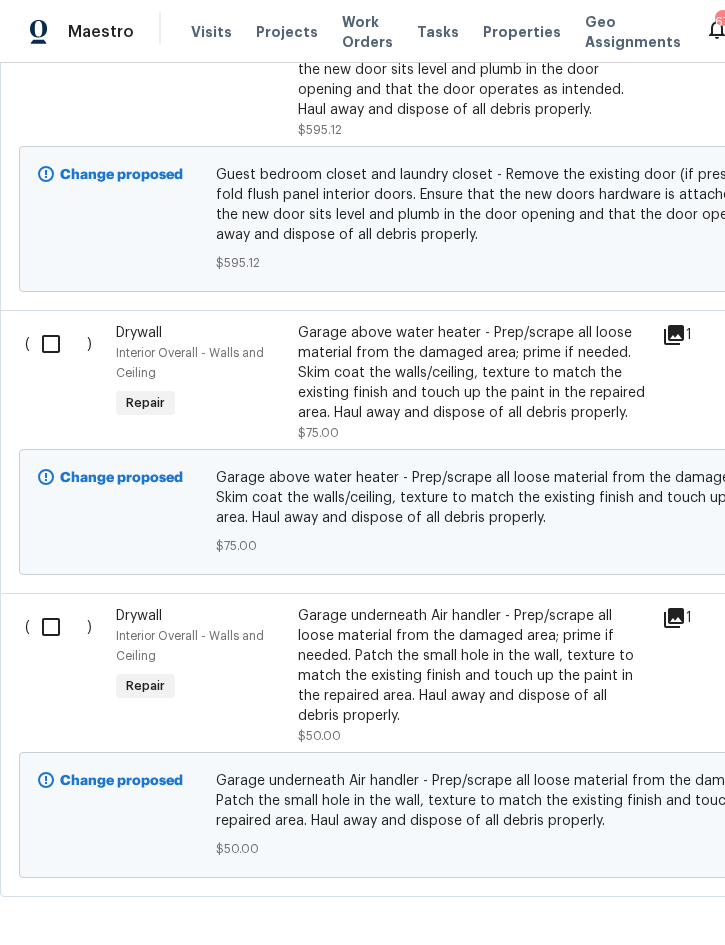 scroll, scrollTop: 2258, scrollLeft: 0, axis: vertical 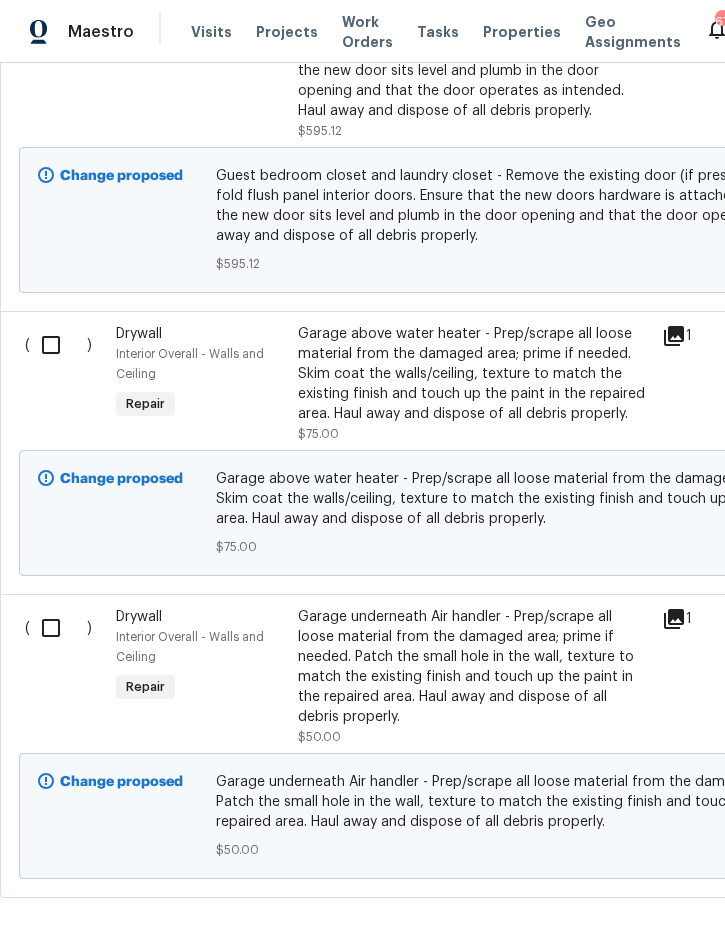 click at bounding box center (58, 628) 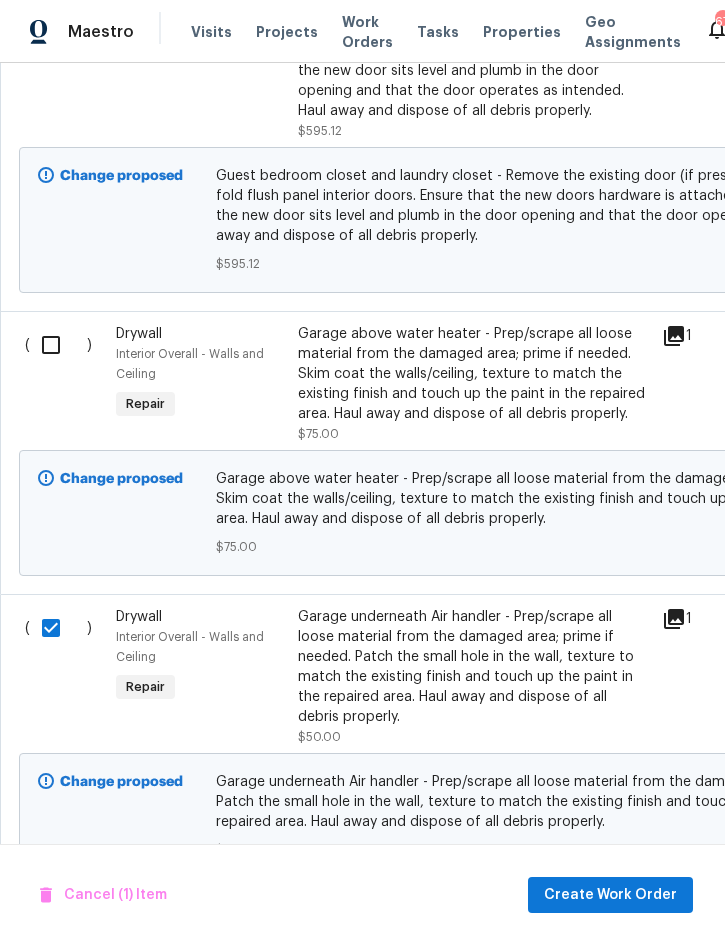 click at bounding box center (58, 345) 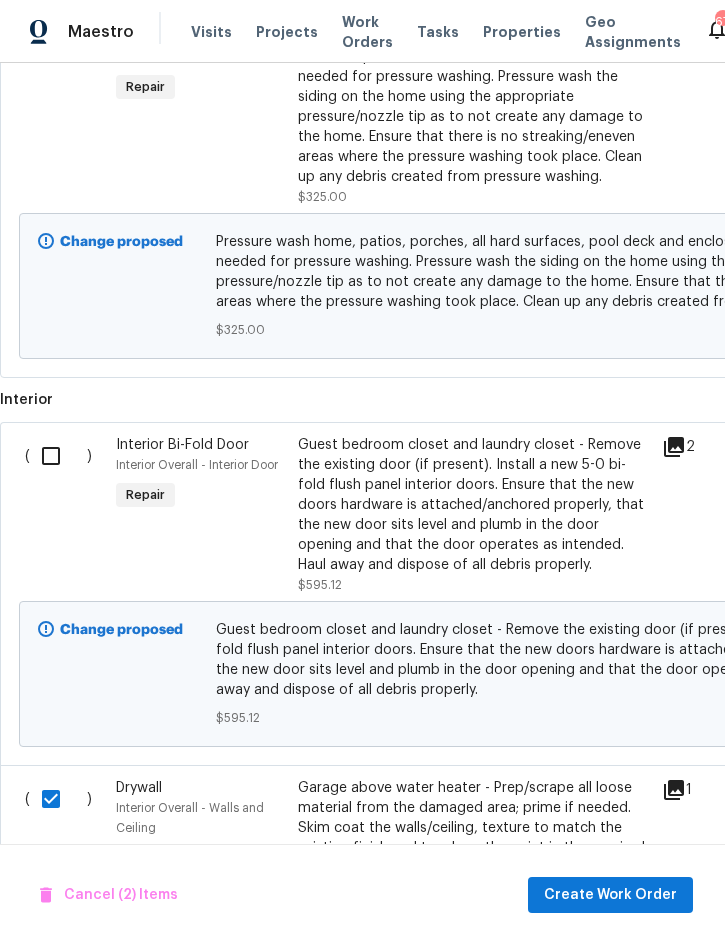 scroll, scrollTop: 1800, scrollLeft: 0, axis: vertical 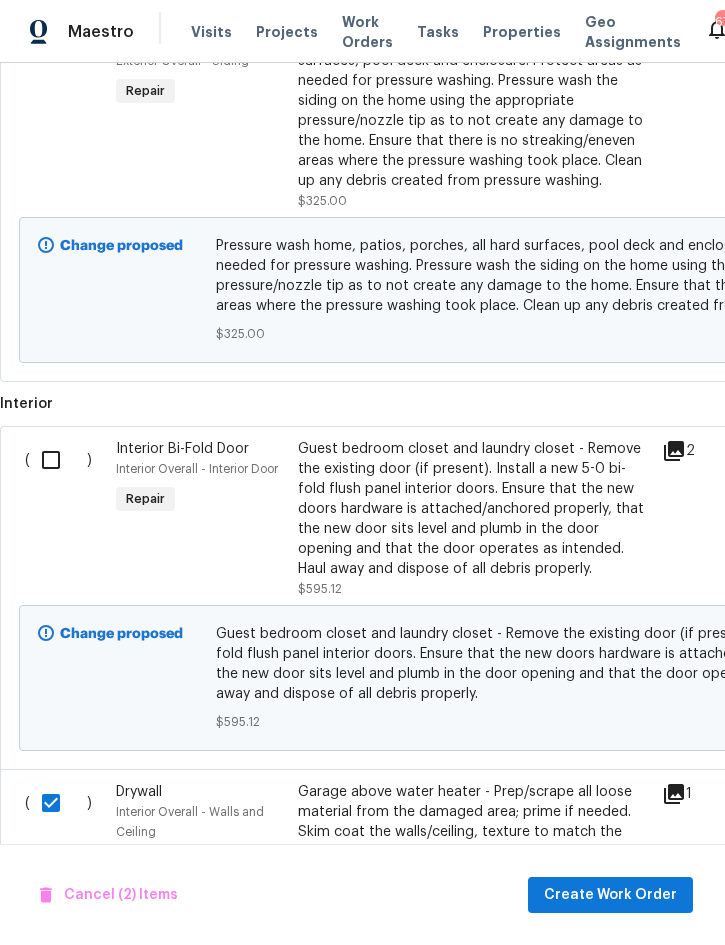 click at bounding box center [58, 460] 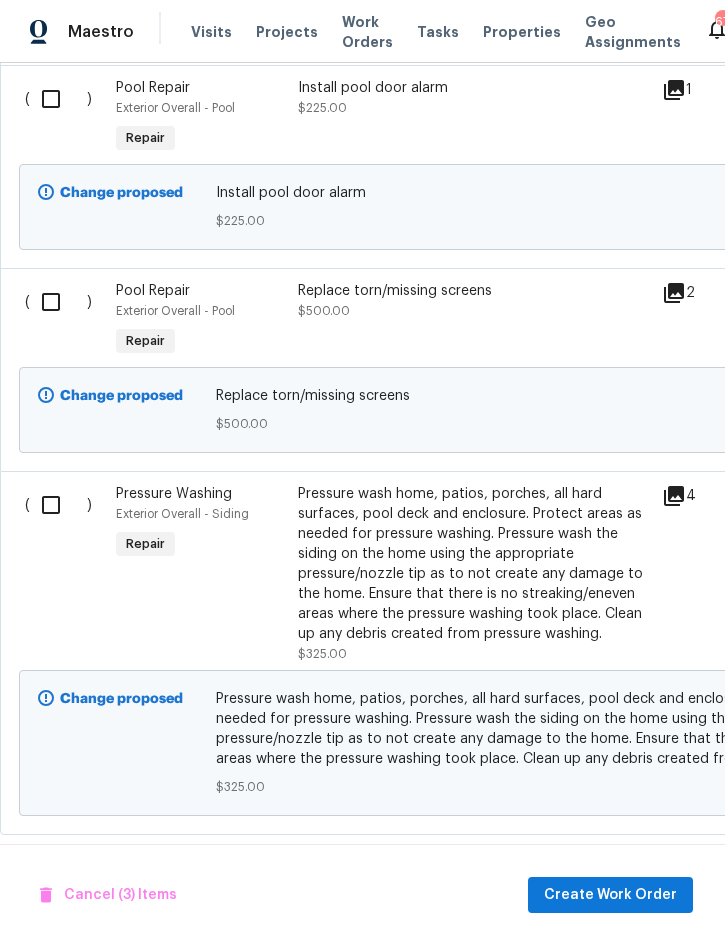 scroll, scrollTop: 1347, scrollLeft: 0, axis: vertical 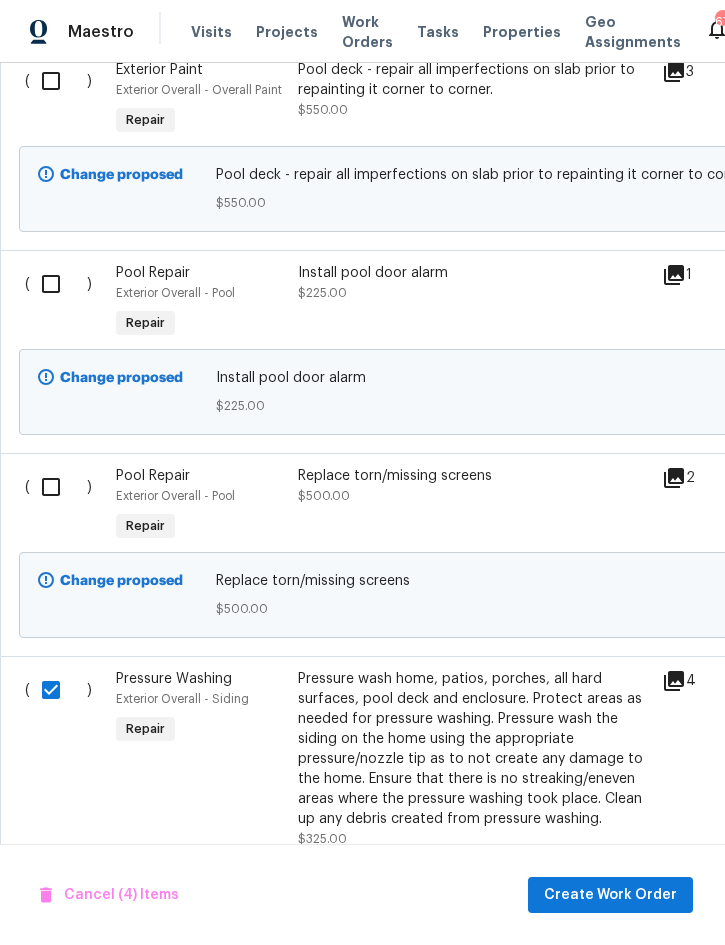 click at bounding box center (58, 487) 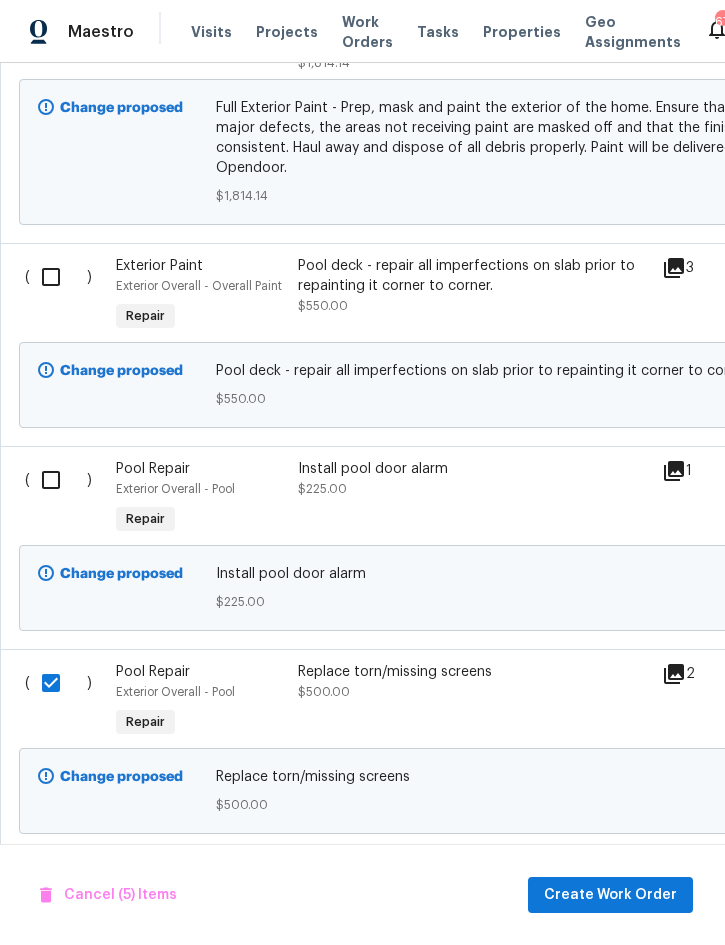 scroll, scrollTop: 966, scrollLeft: 0, axis: vertical 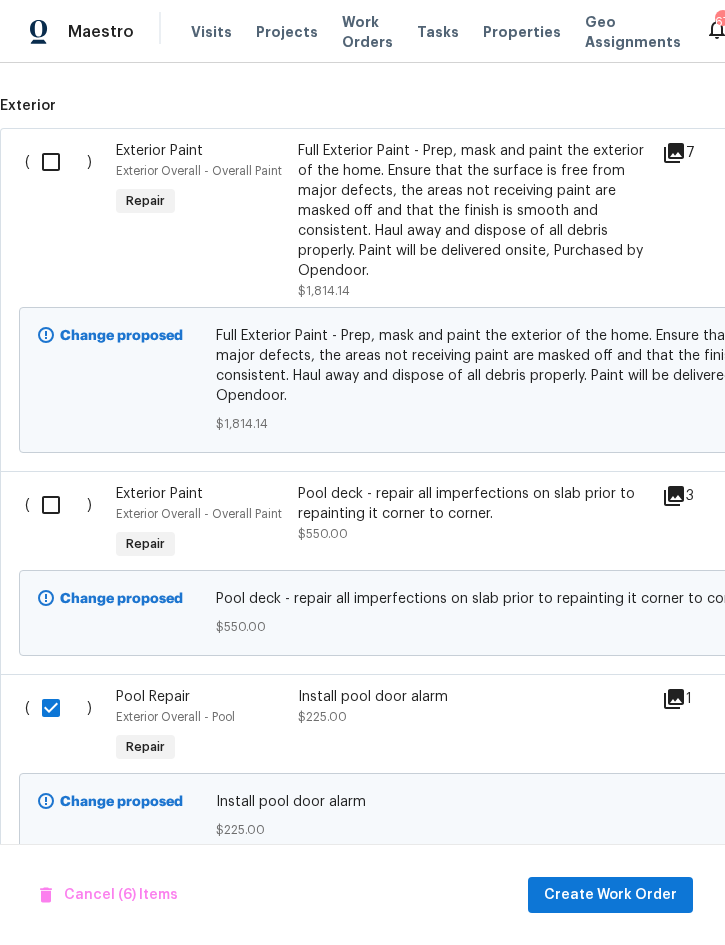 click at bounding box center [58, 505] 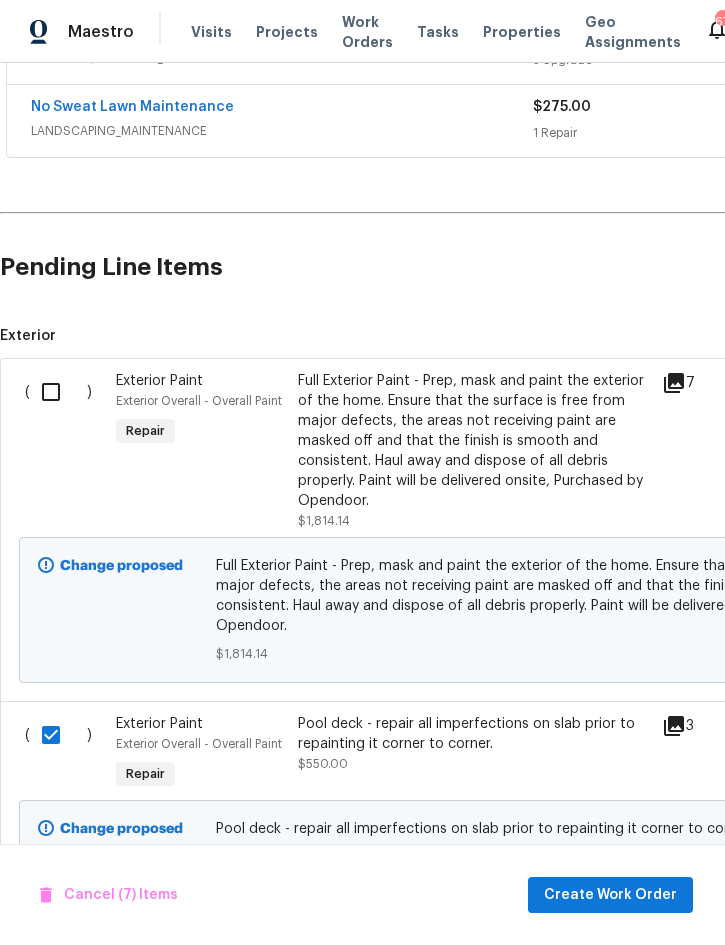 scroll, scrollTop: 507, scrollLeft: 0, axis: vertical 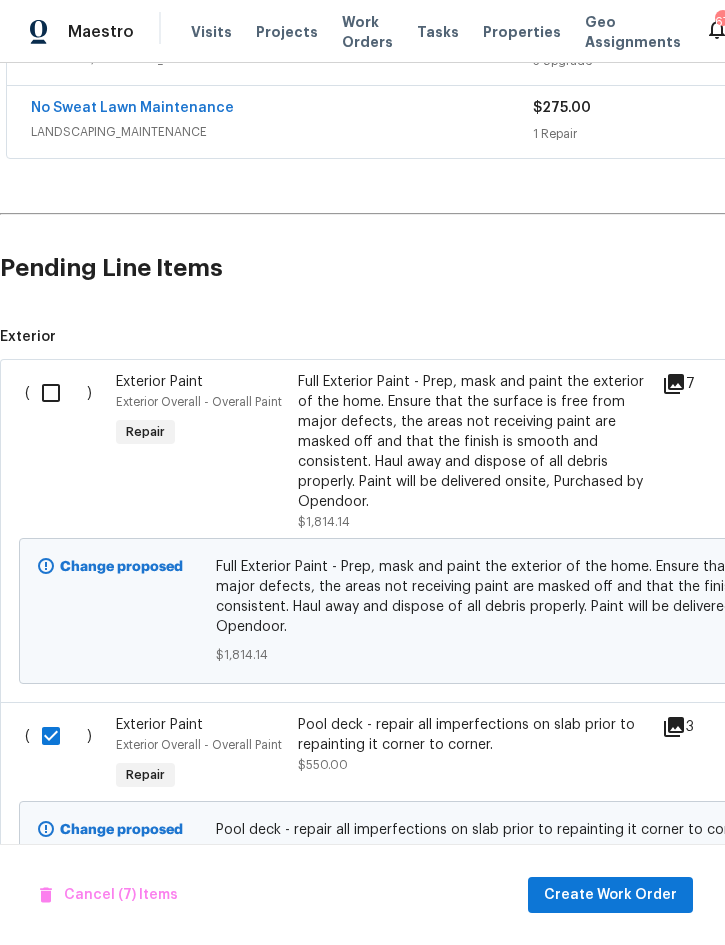 click at bounding box center (58, 393) 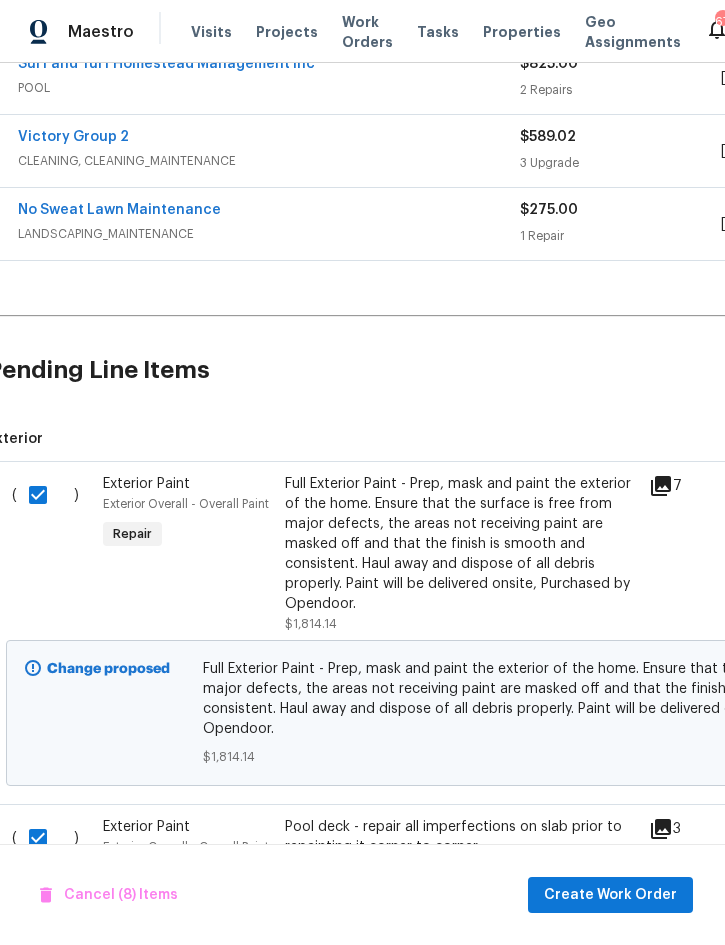 scroll, scrollTop: 445, scrollLeft: 24, axis: both 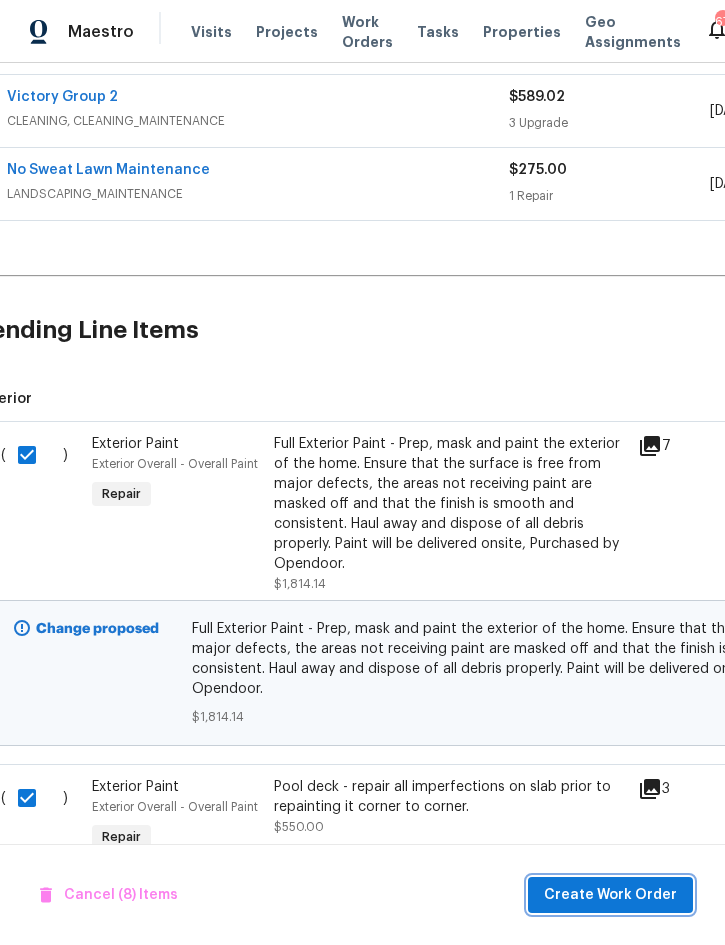 click on "Create Work Order" at bounding box center [610, 895] 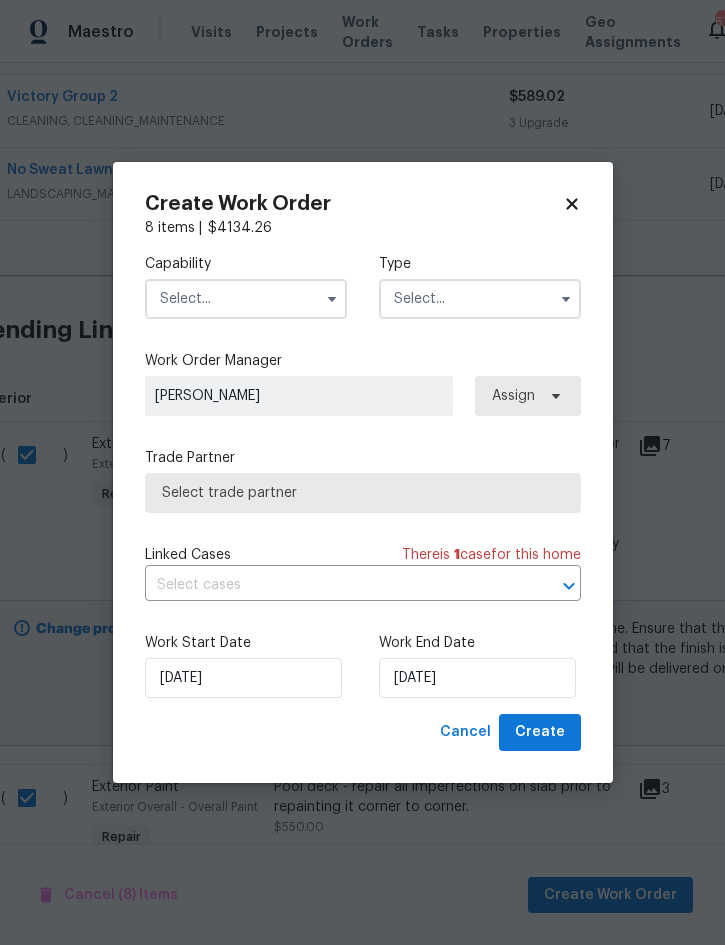 click at bounding box center (246, 299) 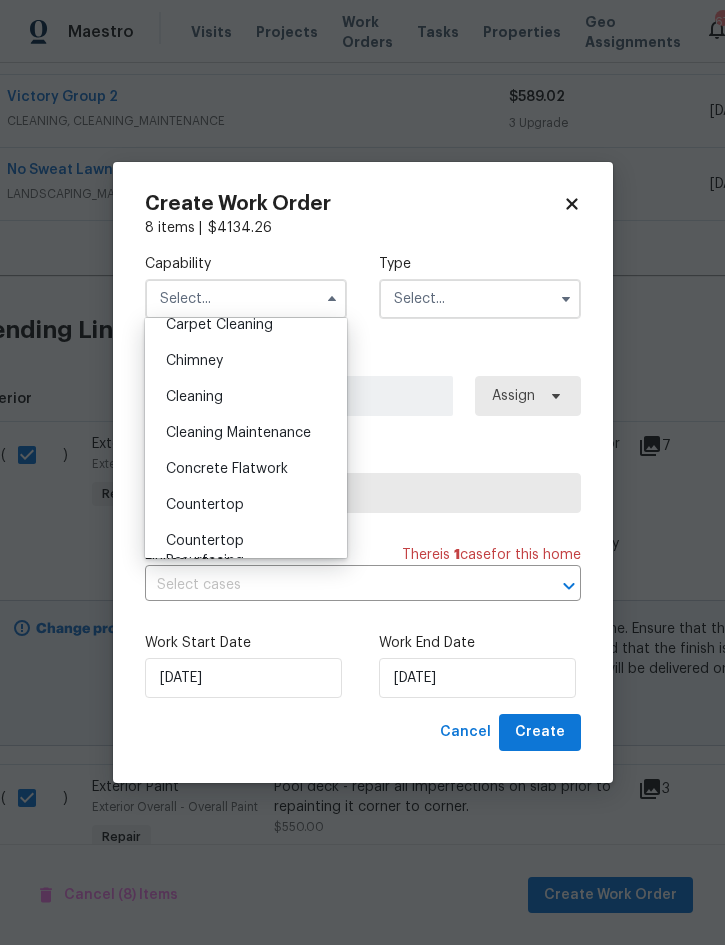 scroll 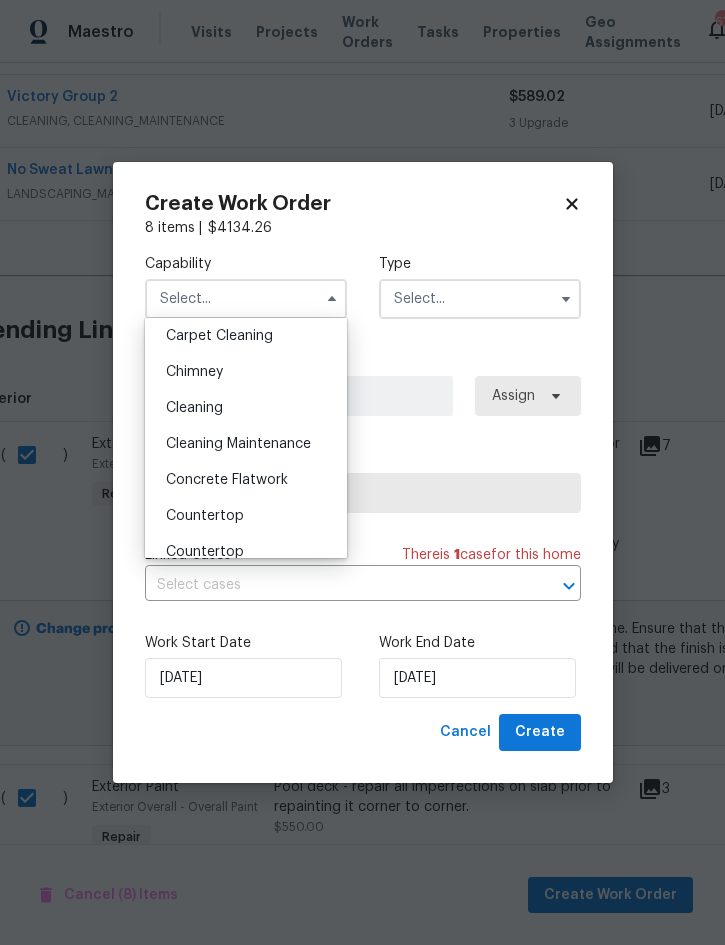 click on "Cleaning" at bounding box center (246, 408) 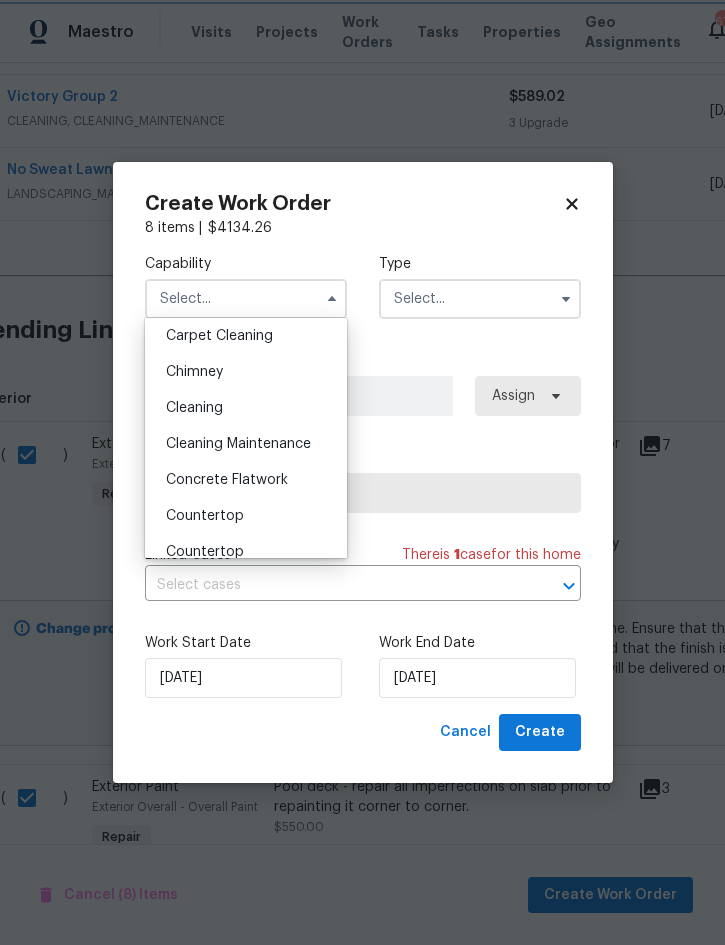 type on "Cleaning" 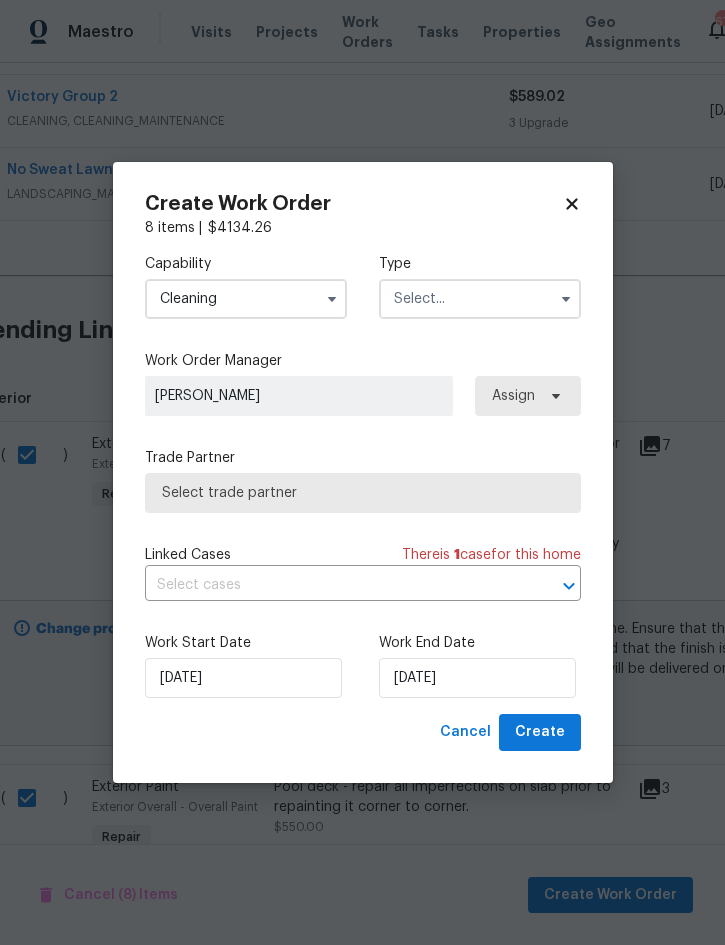 click at bounding box center [480, 299] 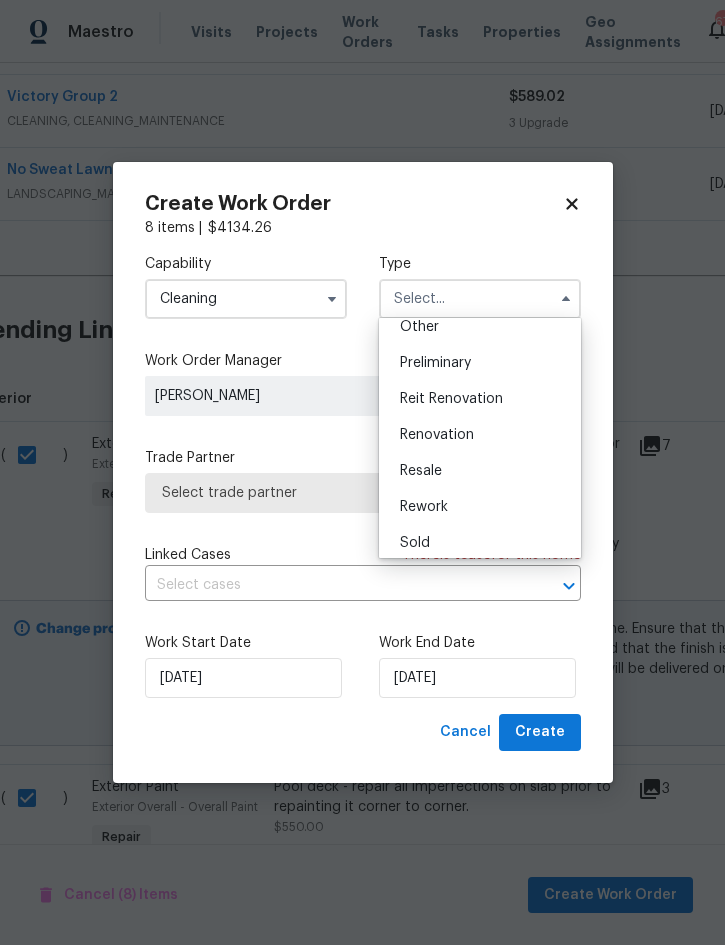 click on "Renovation" at bounding box center [437, 435] 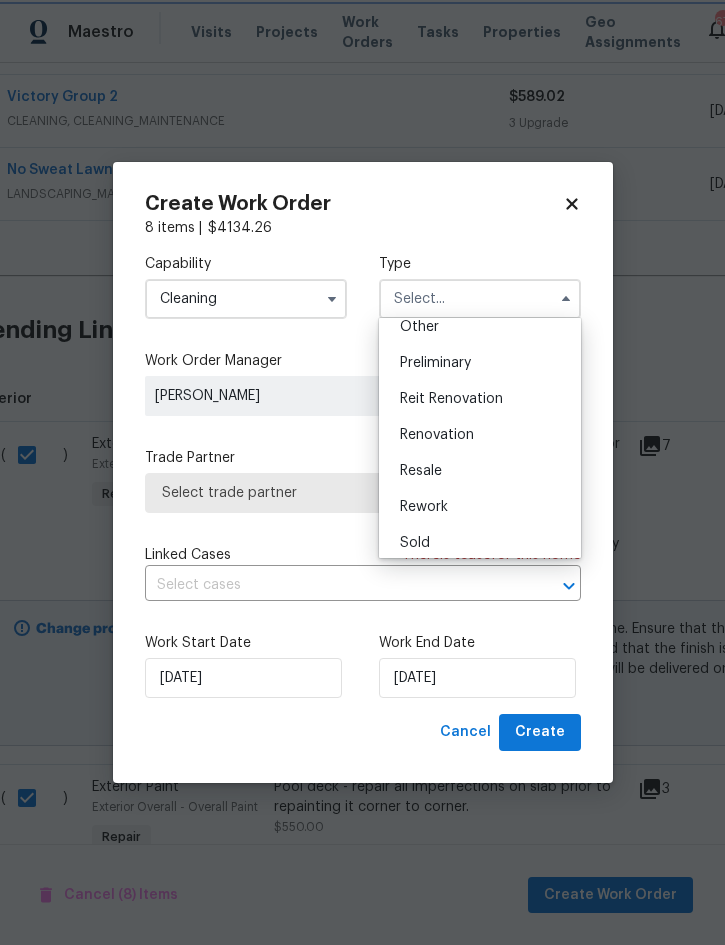 type on "Renovation" 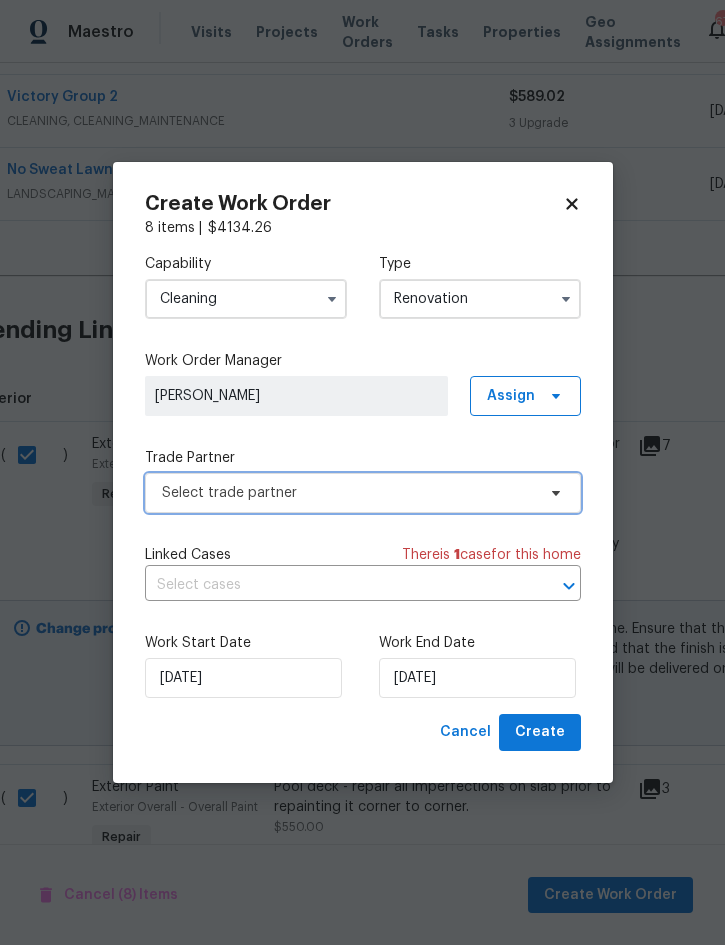 click on "Select trade partner" at bounding box center (348, 493) 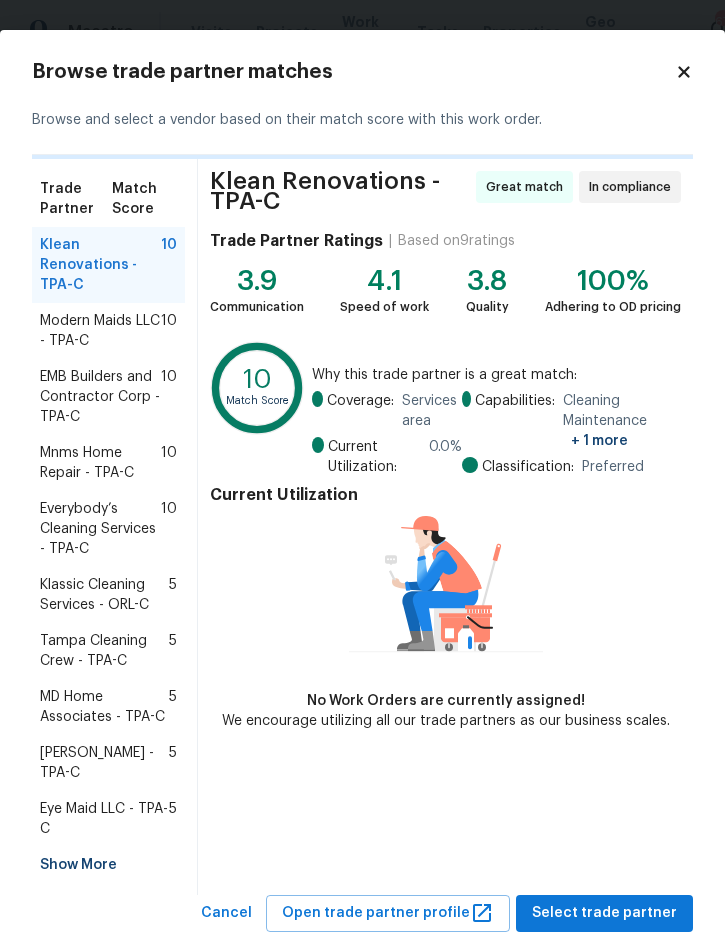 click on "Show More" at bounding box center [108, 865] 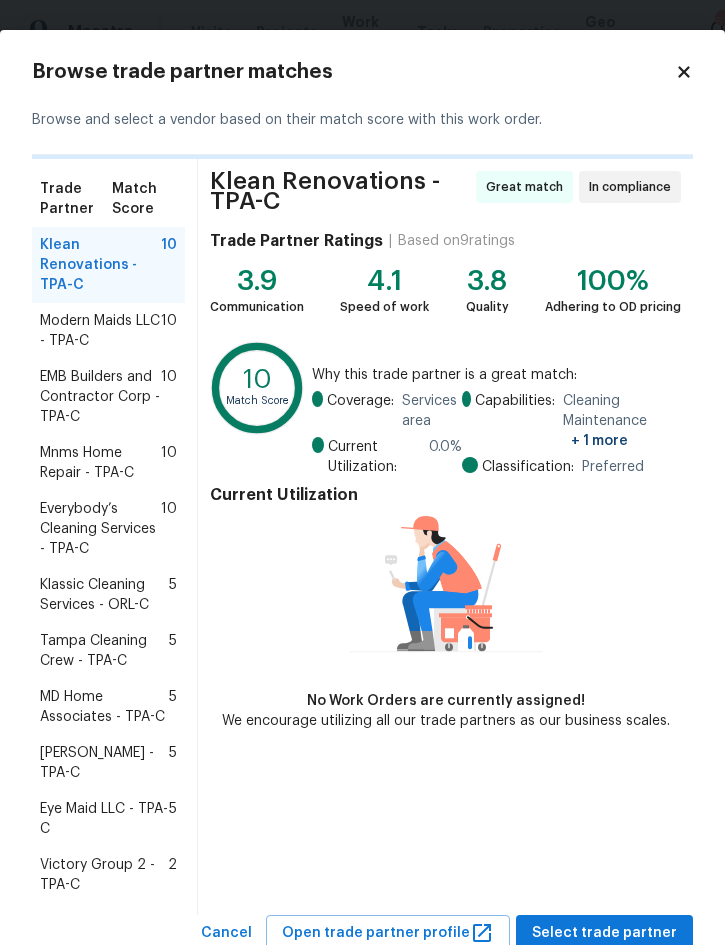 click on "Victory Group 2 - TPA-C" at bounding box center [104, 875] 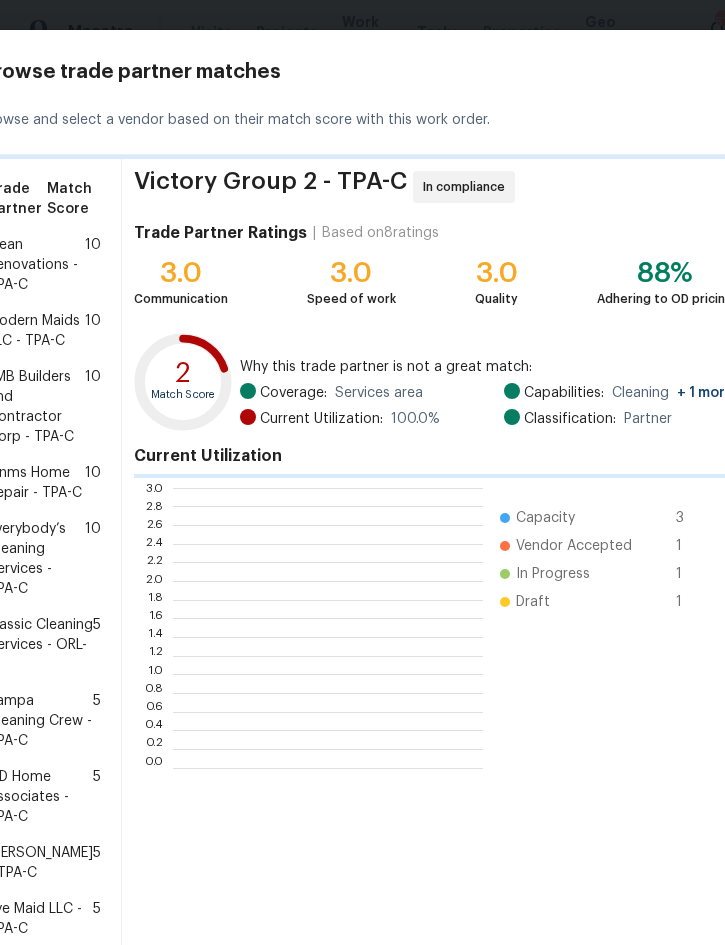 scroll, scrollTop: 2, scrollLeft: 2, axis: both 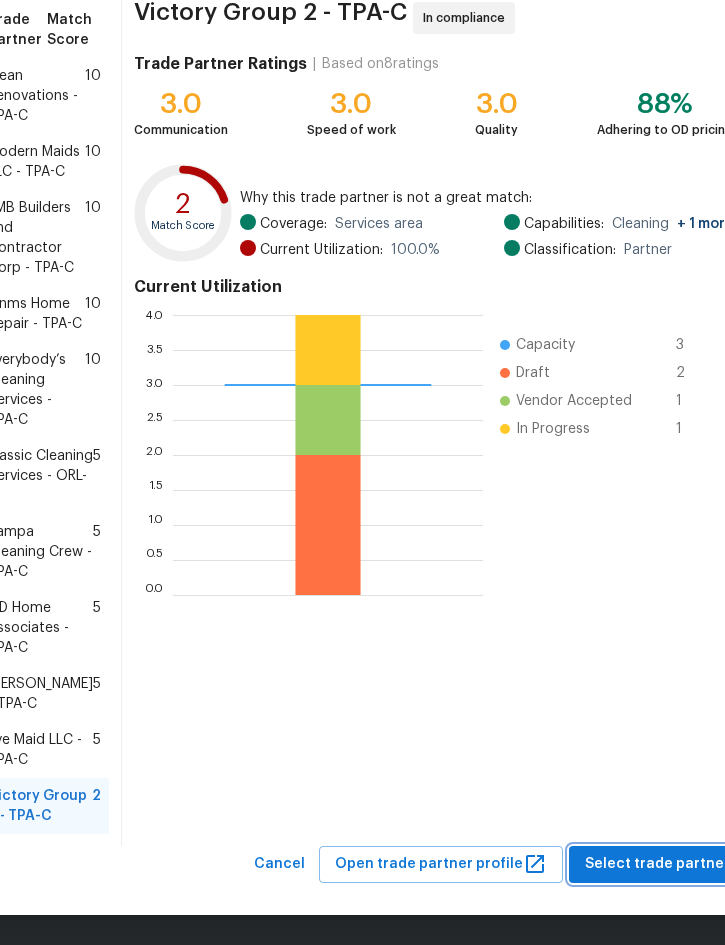click on "Select trade partner" at bounding box center (657, 864) 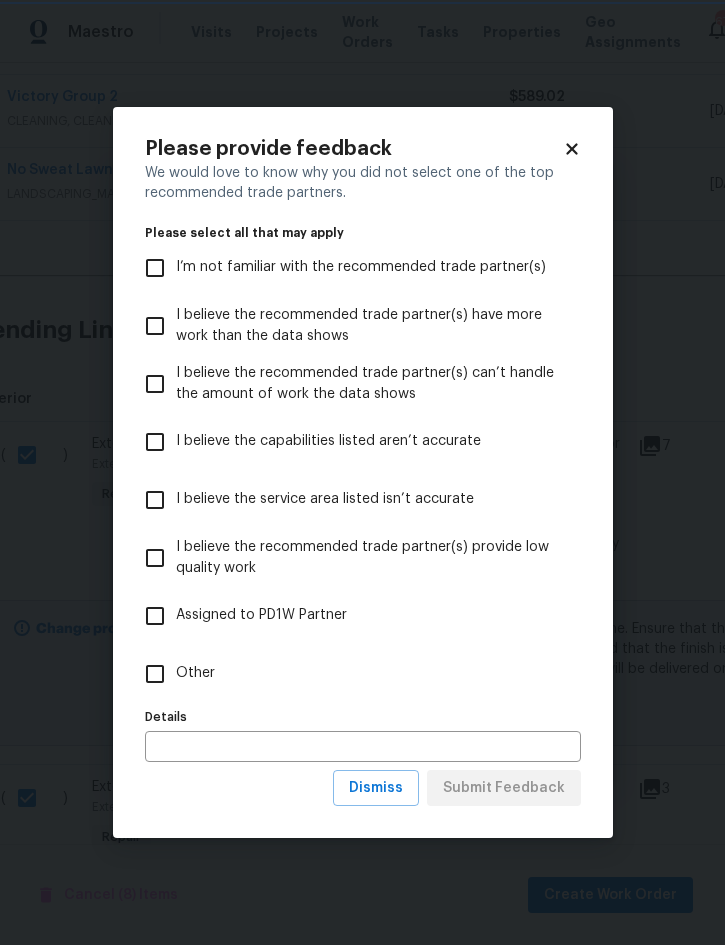 scroll, scrollTop: 0, scrollLeft: 0, axis: both 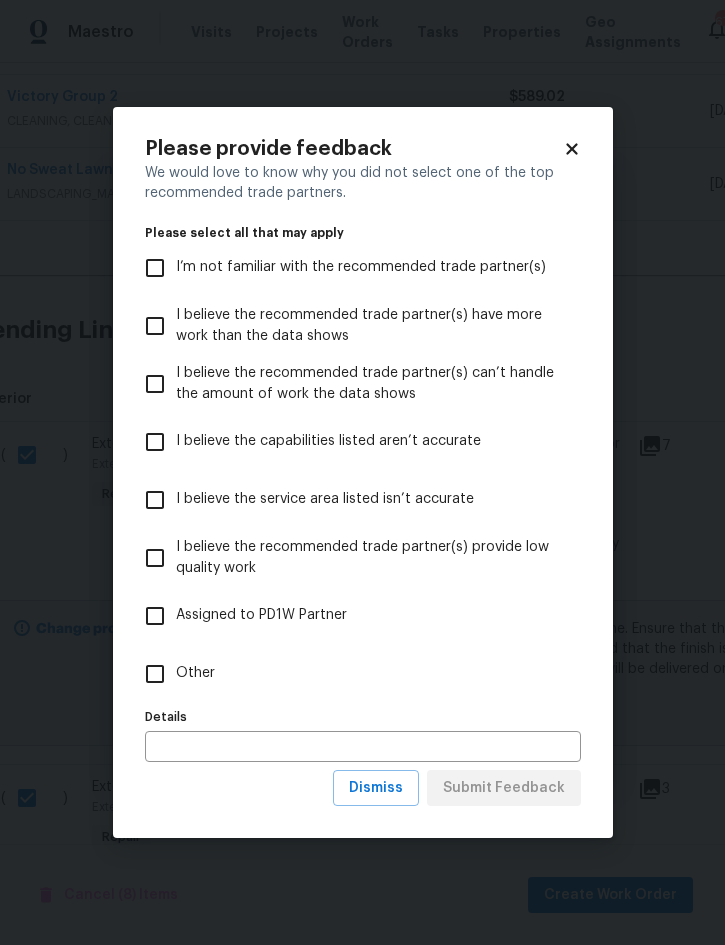 click on "Other" at bounding box center [155, 674] 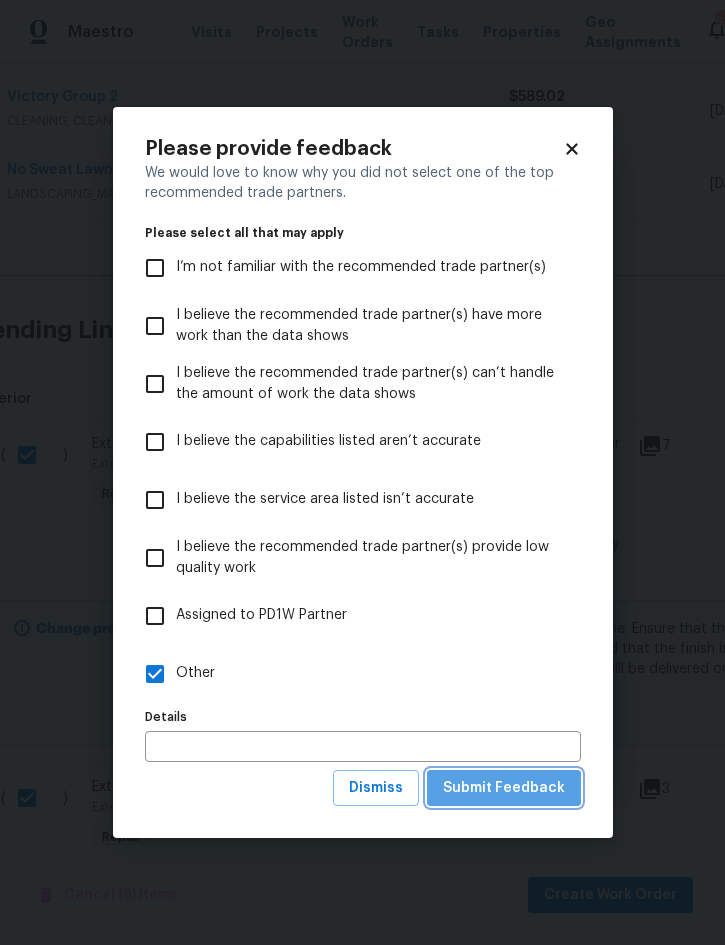 click on "Submit Feedback" at bounding box center (504, 788) 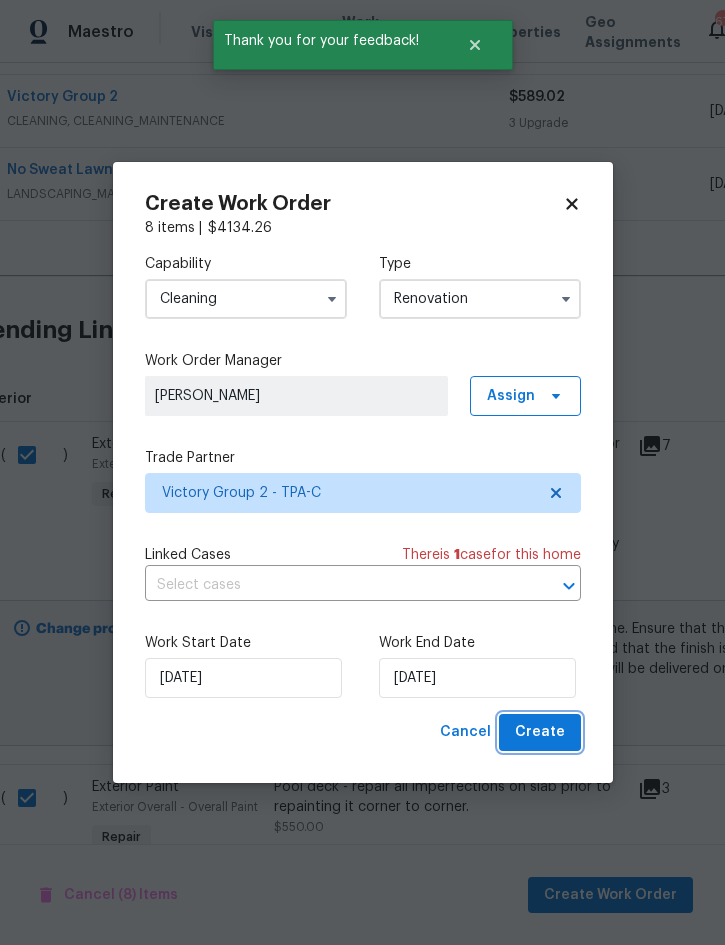 click on "Create" at bounding box center (540, 732) 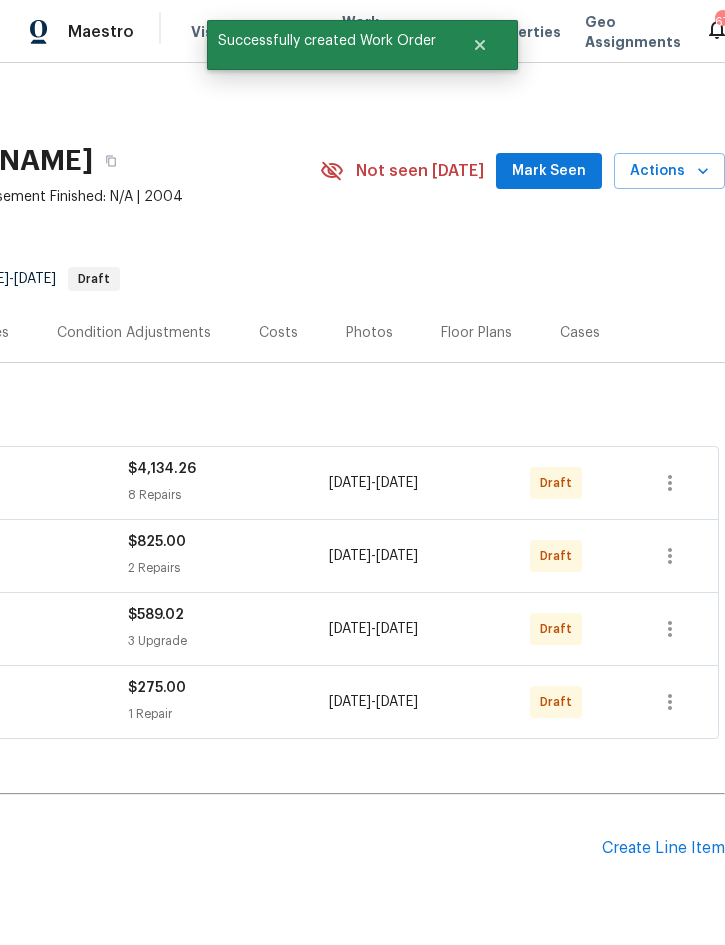 click on "Create Line Item" at bounding box center (663, 848) 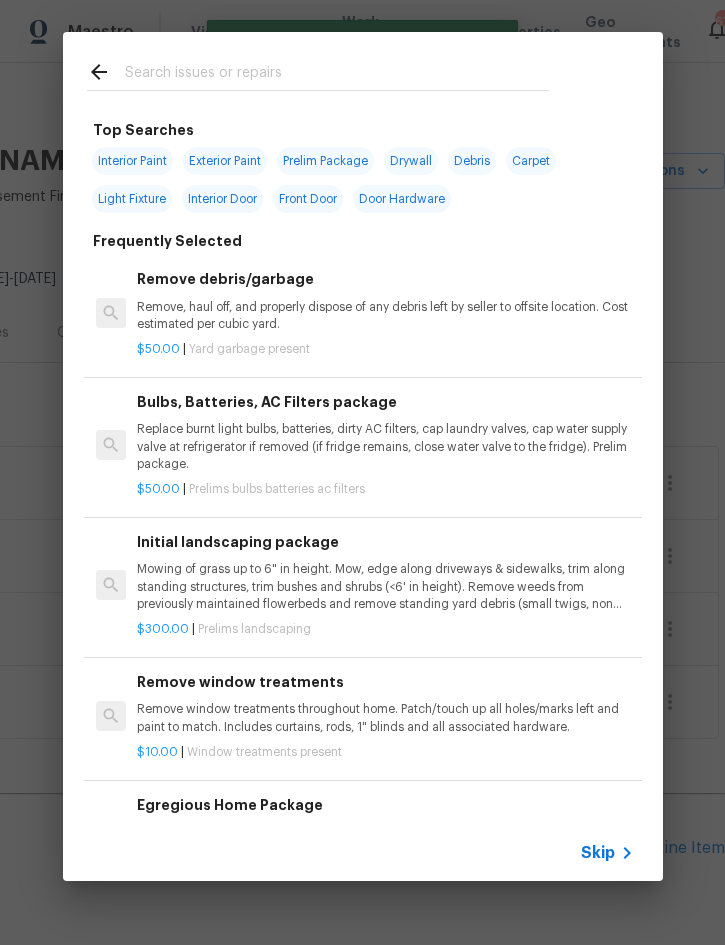 click at bounding box center (337, 75) 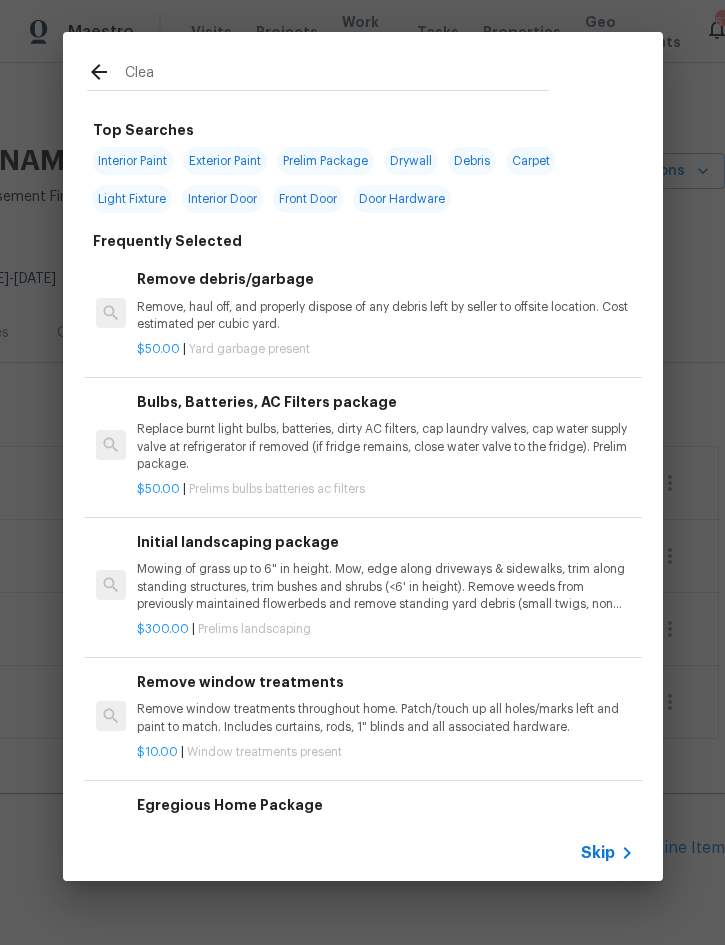 type on "Clean" 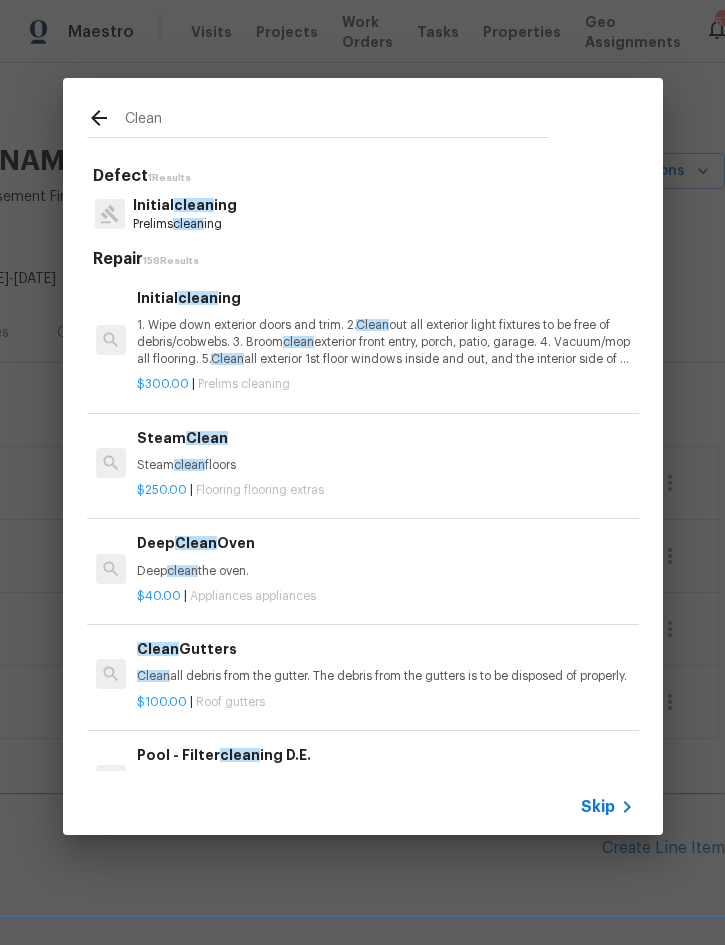 click on "1. Wipe down exterior doors and trim. 2.  Clean  out all exterior light fixtures to be free of debris/cobwebs. 3. Broom  clean  exterior front entry, porch, patio, garage. 4. Vacuum/mop all flooring. 5.  Clean  all exterior 1st floor windows inside and out, and the interior side of all above grade windows.  Clean  all tracks/frames. 6.  Clean  all air vent grills. 7.  Clean  all interior window, base, sill and trim. 8.  Clean  all switch/outlet plates and remove any paint. 9.  Clean  all light fixtures and ceiling fans. 10.  Clean  all doors, frames and trim. 11.  Clean  kitchen and laundry appliances - inside-outside and underneath. 12.  Clean  cabinetry inside and outside and top including drawers. 13.  Clean  counters, sinks, plumbing fixtures, toilets seat to remain down. 14.  Clean  showers, tubs, surrounds, wall tile free of grime and soap scum. 15.  Clean  window coverings if left in place. 16.  Clean  baseboards. 17.  Clean" at bounding box center (385, 342) 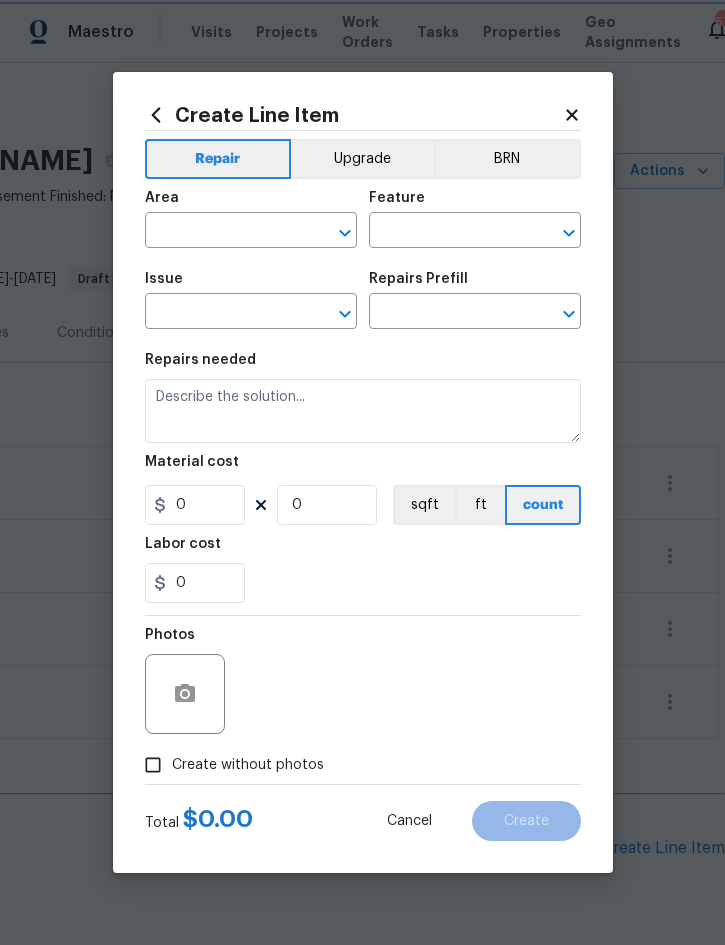 type on "Home Readiness Packages" 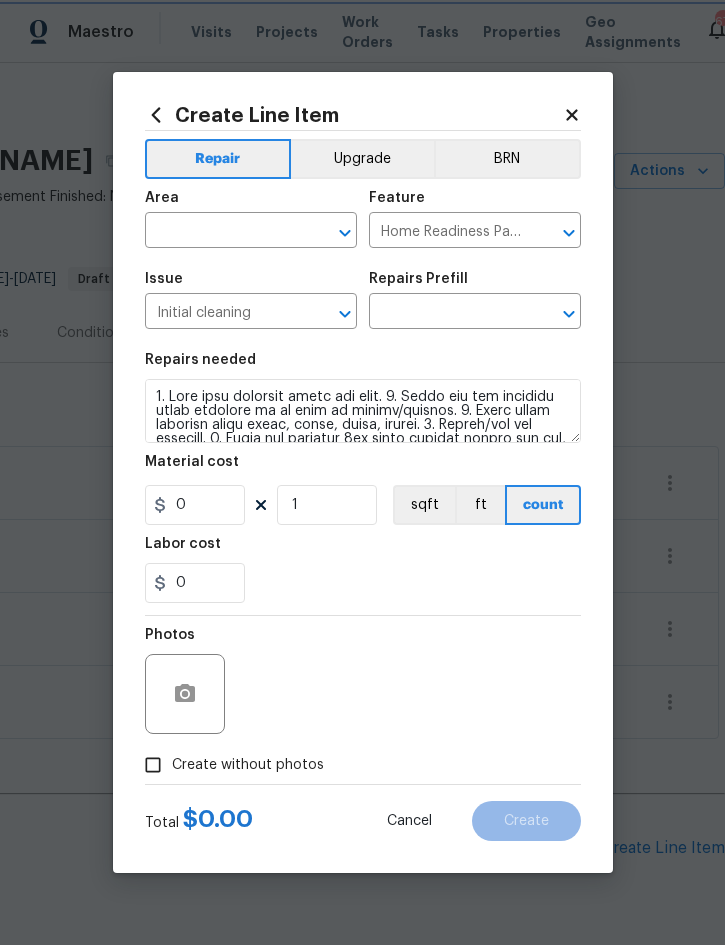 type on "Initial cleaning $300.00" 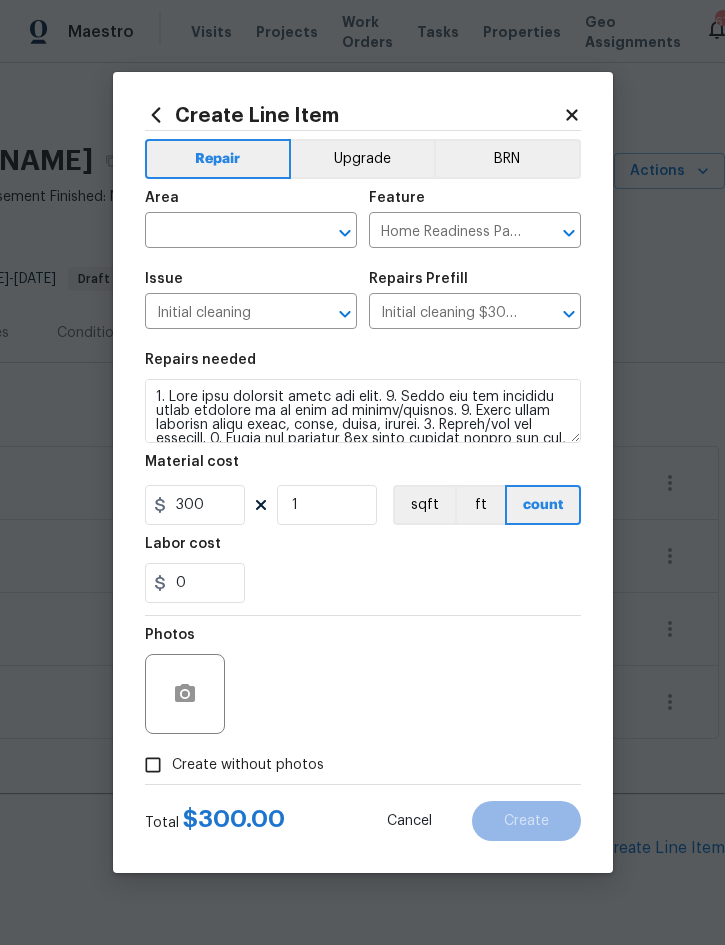 click at bounding box center (223, 232) 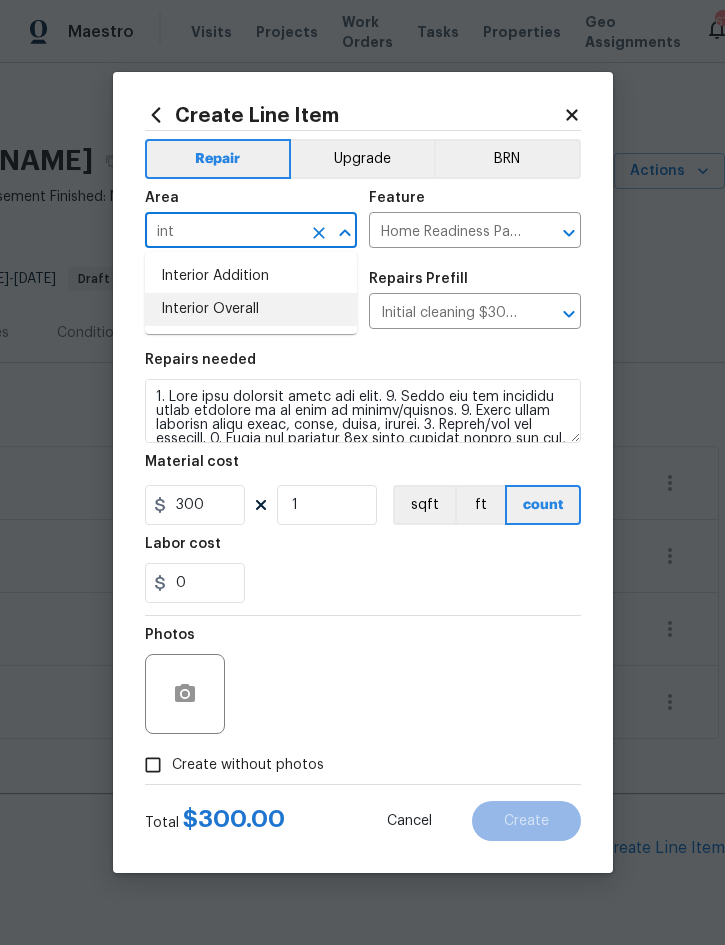 click on "Interior Overall" at bounding box center (251, 309) 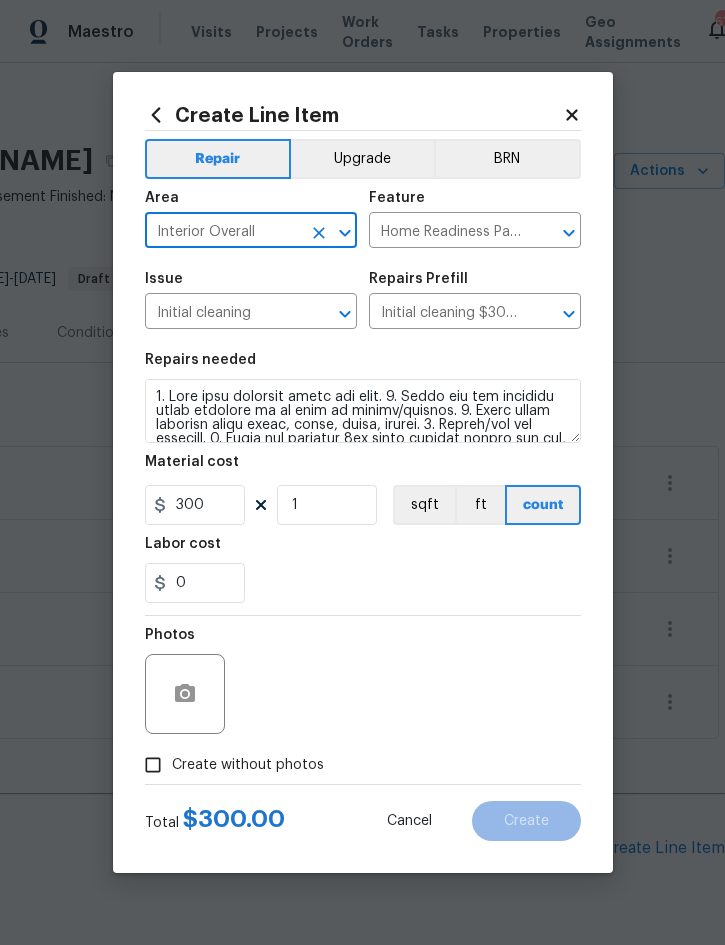 click on "Create without photos" at bounding box center [248, 765] 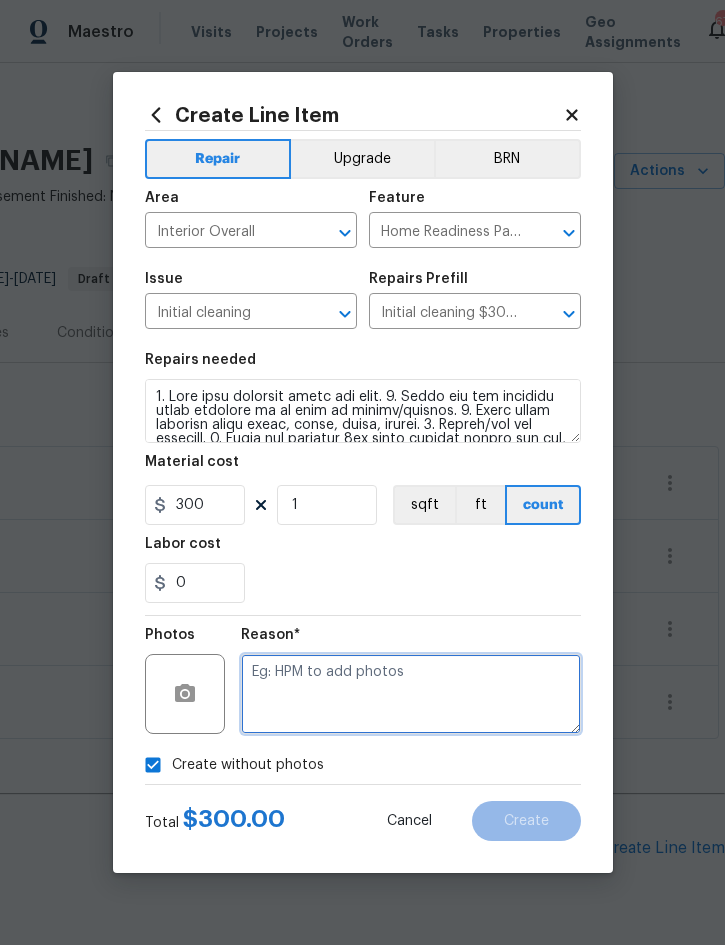 click at bounding box center [411, 694] 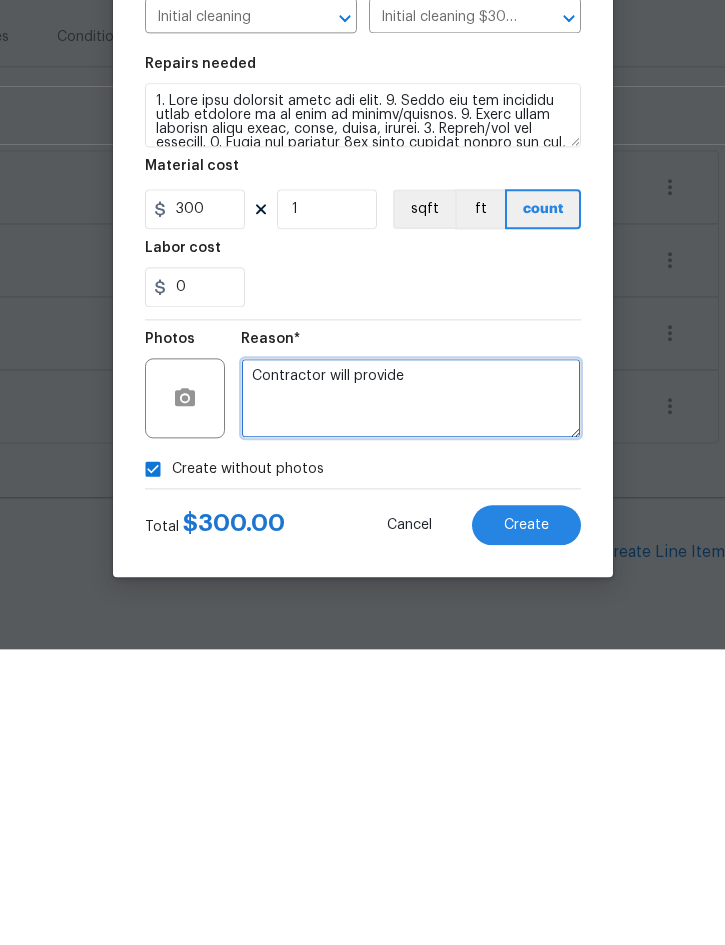 type on "Contractor will provide" 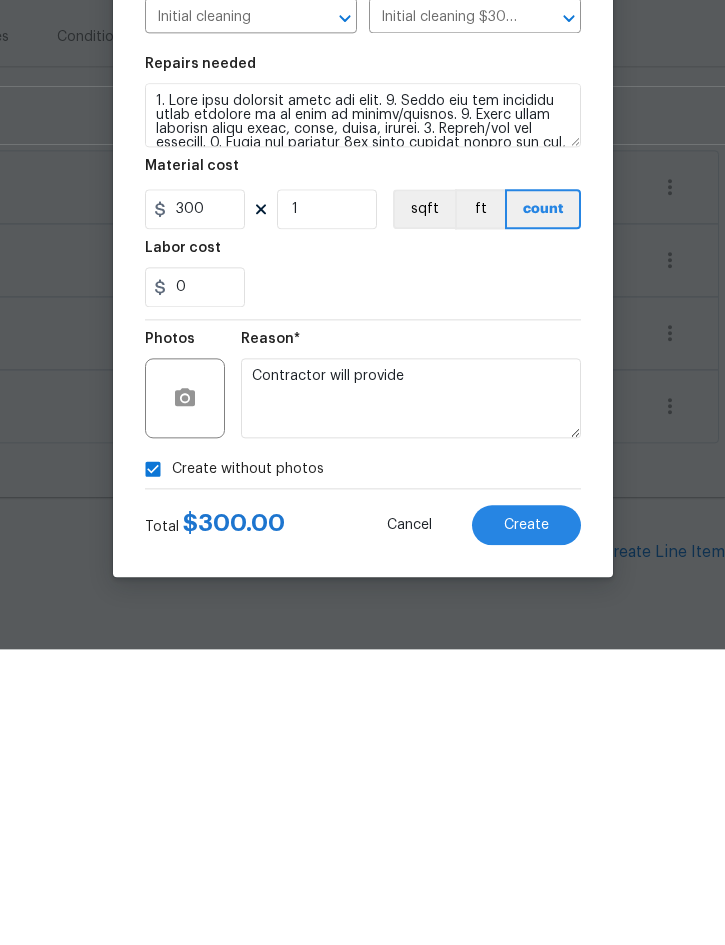 click on "Create" at bounding box center (526, 821) 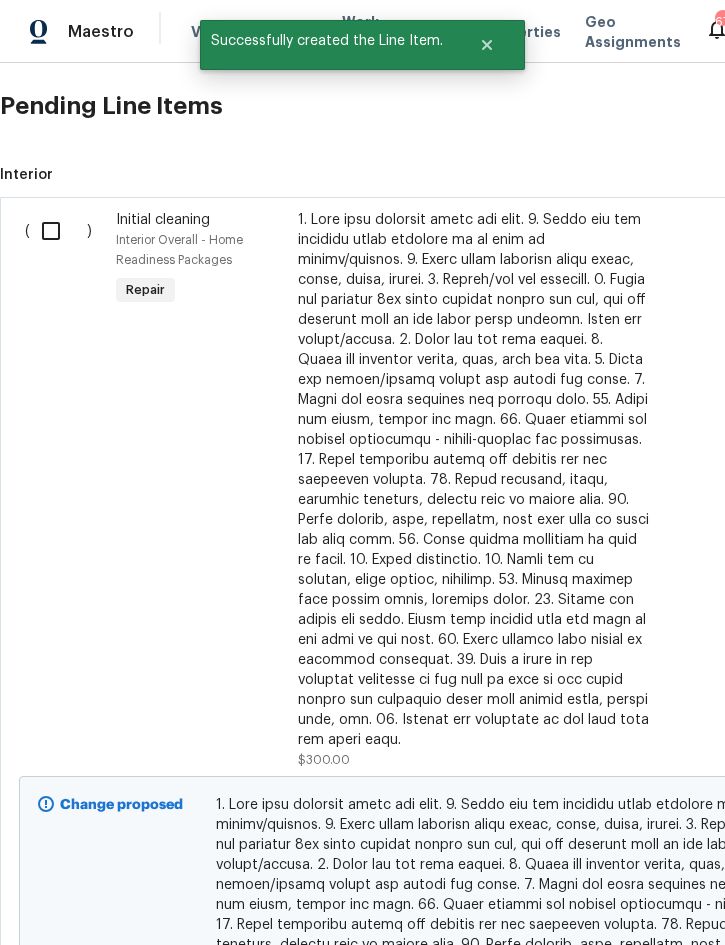 click at bounding box center (58, 231) 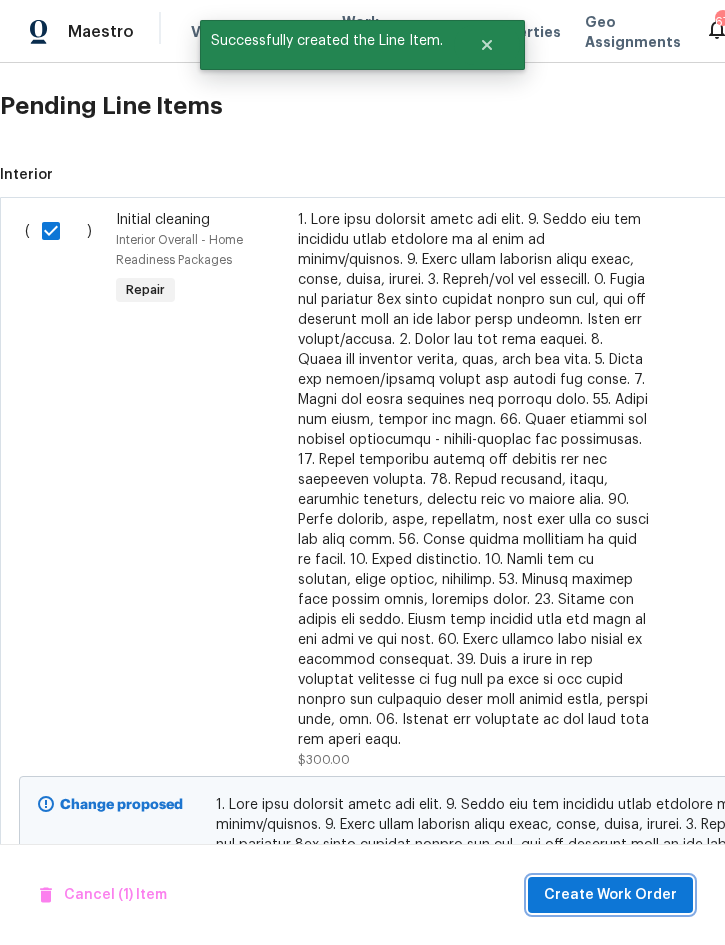 click on "Create Work Order" at bounding box center [610, 895] 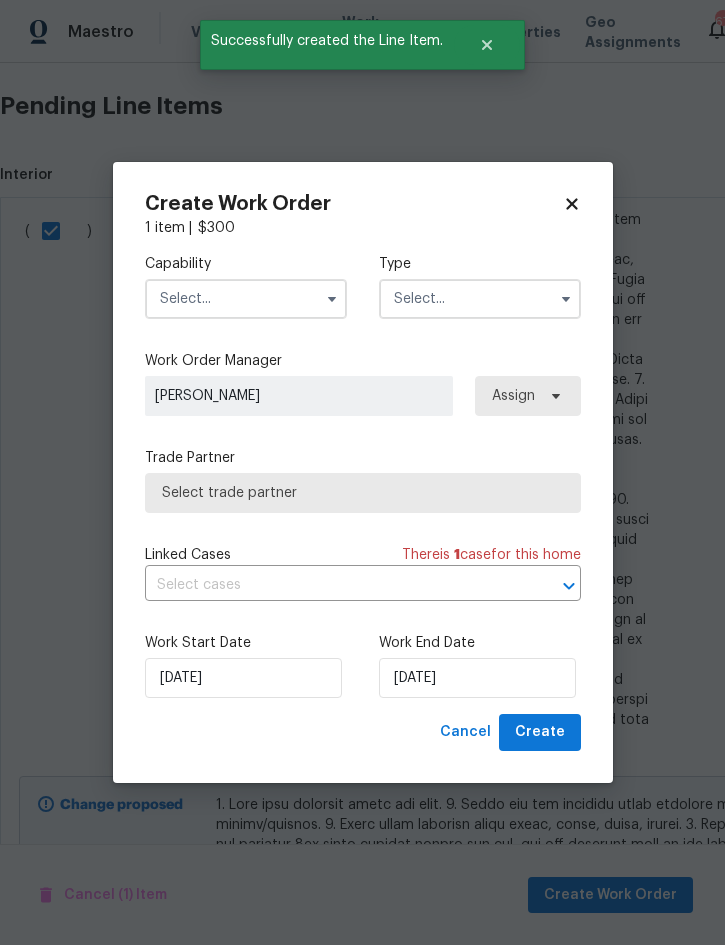 click at bounding box center (246, 299) 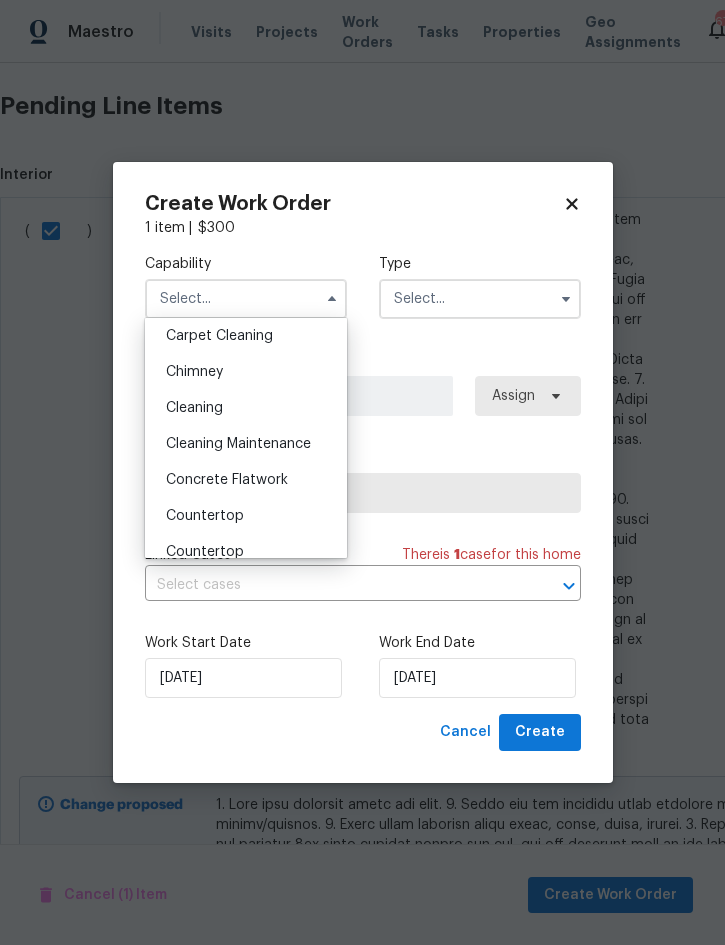click on "Cleaning" at bounding box center (246, 408) 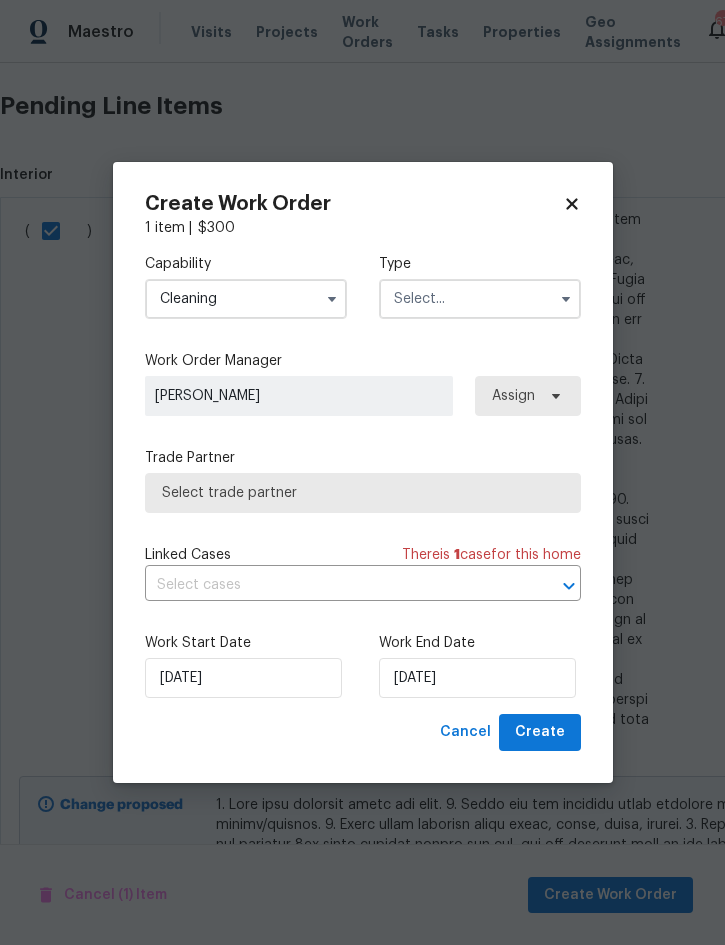 click at bounding box center [480, 299] 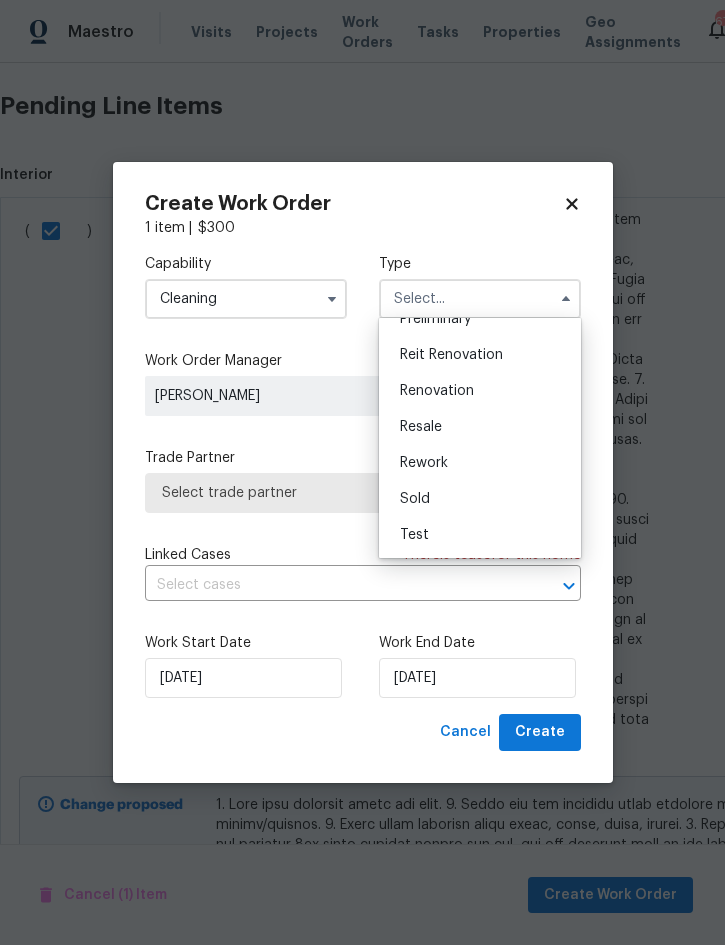 click on "Renovation" at bounding box center (480, 391) 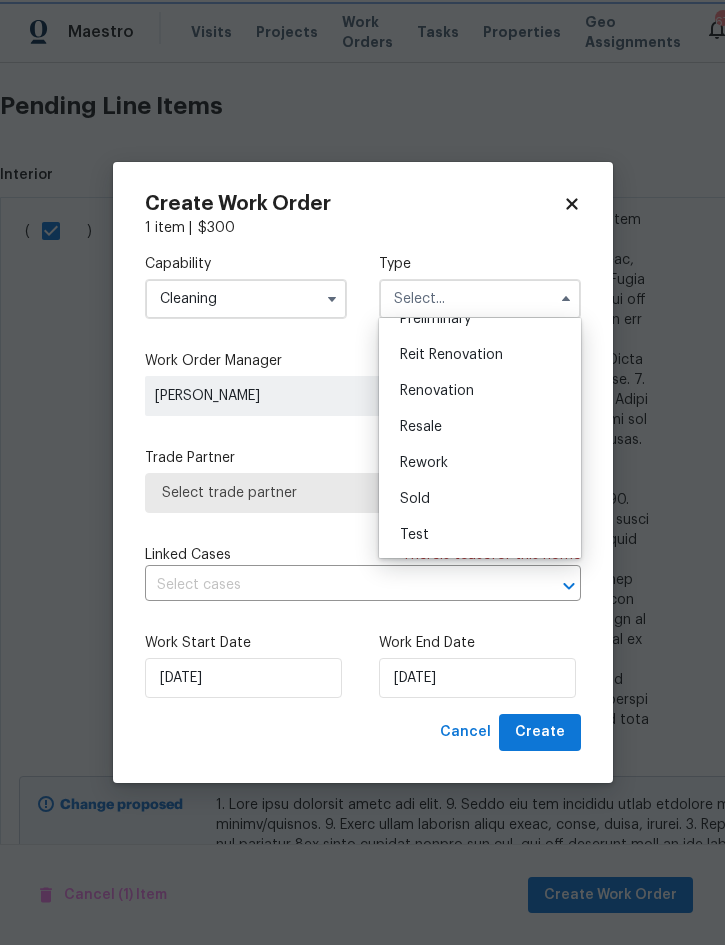 type on "Renovation" 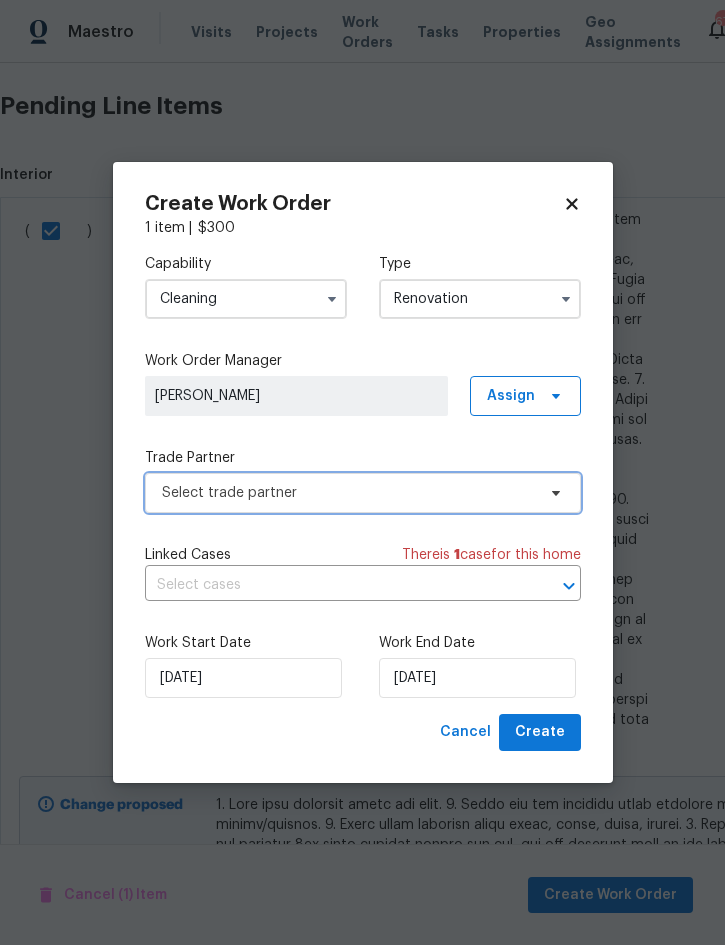 click on "Select trade partner" at bounding box center (348, 493) 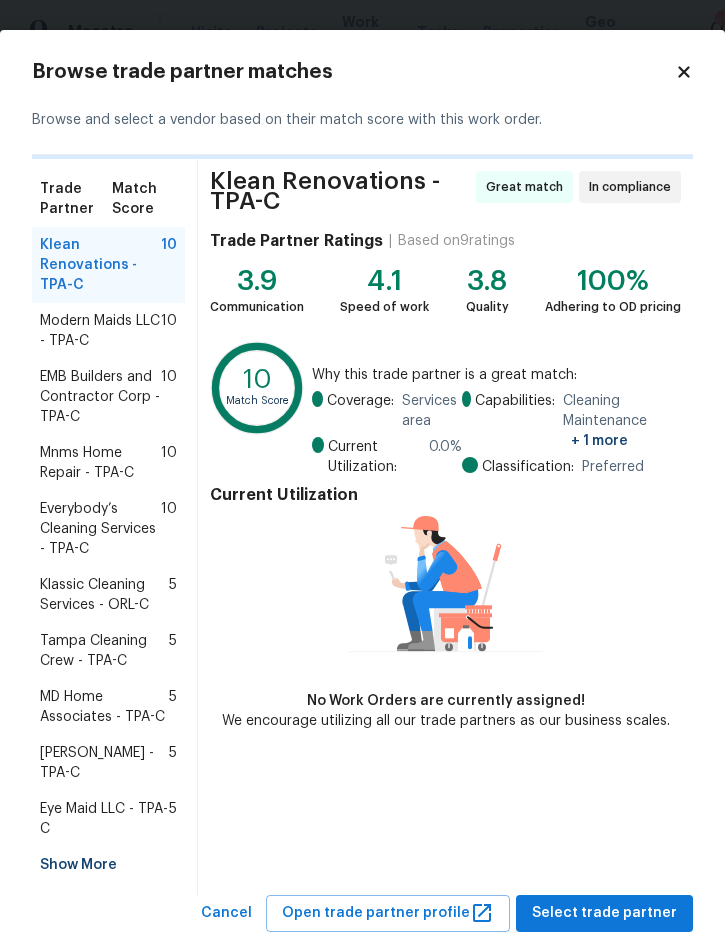 click on "Show More" at bounding box center [108, 865] 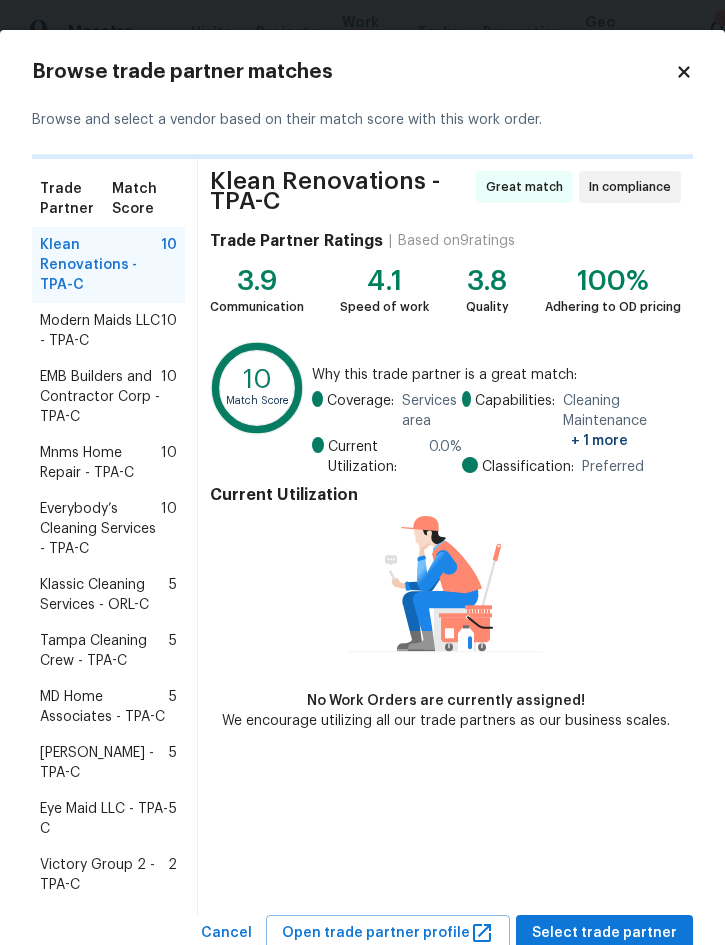 click on "Victory Group 2 - TPA-C" at bounding box center [104, 875] 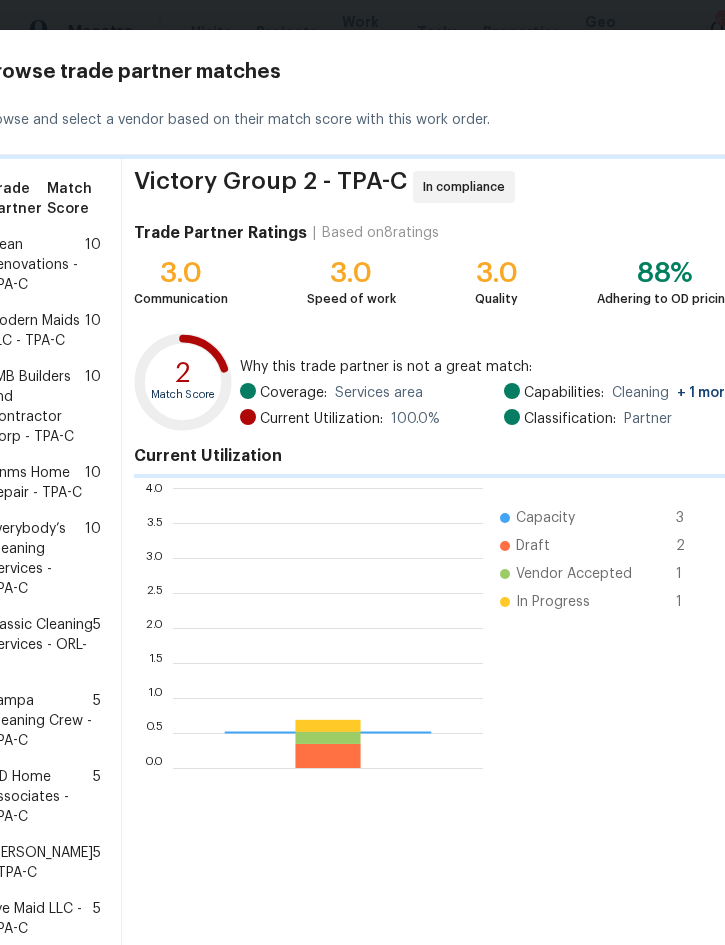 scroll, scrollTop: 2, scrollLeft: 2, axis: both 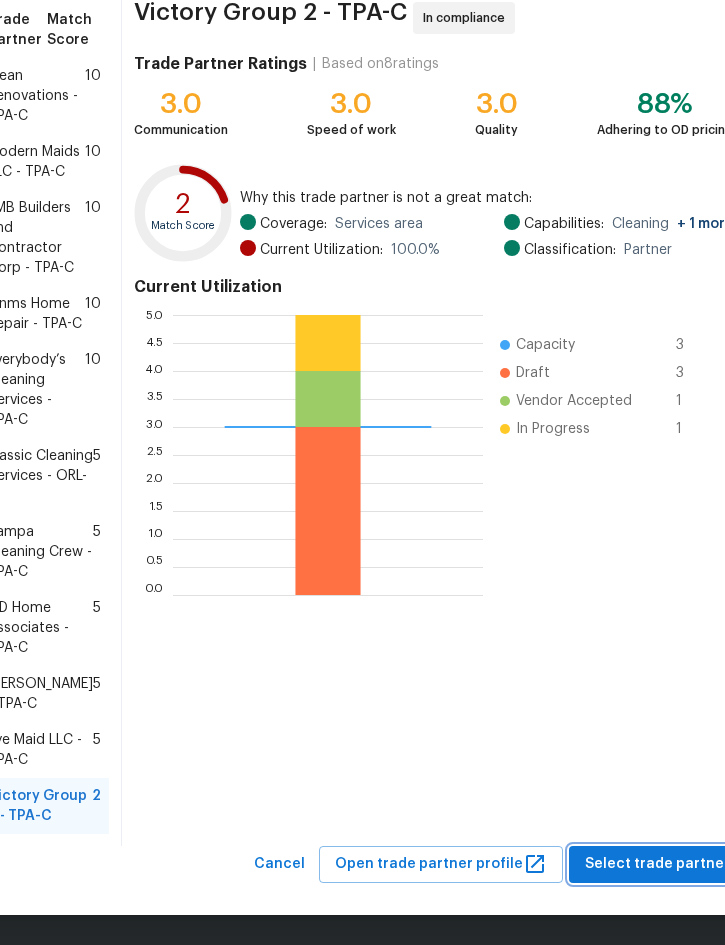 click on "Select trade partner" at bounding box center [657, 864] 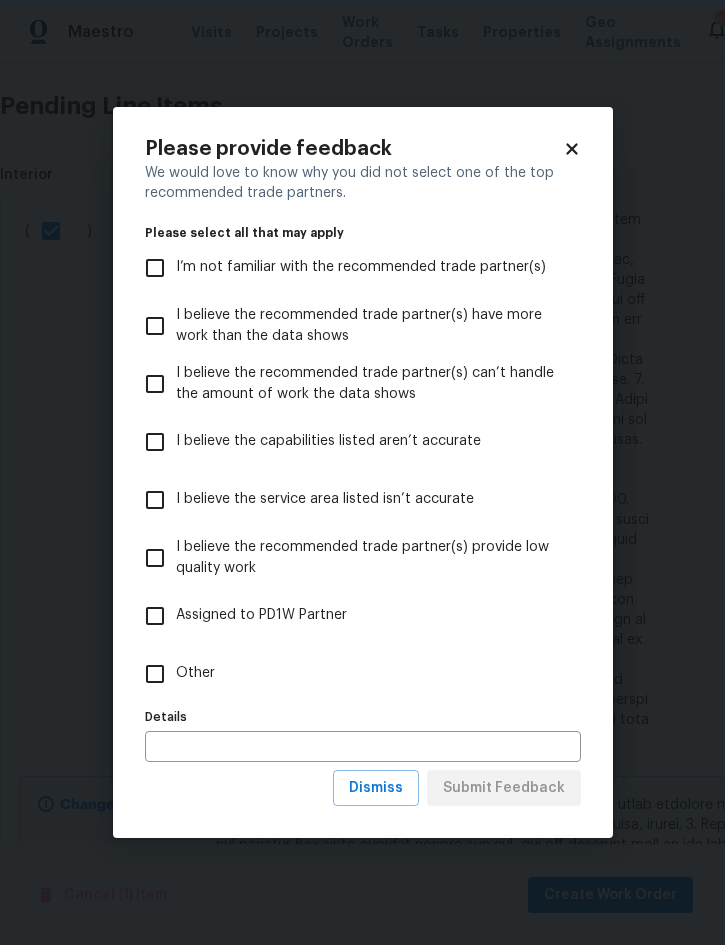 scroll, scrollTop: 0, scrollLeft: 0, axis: both 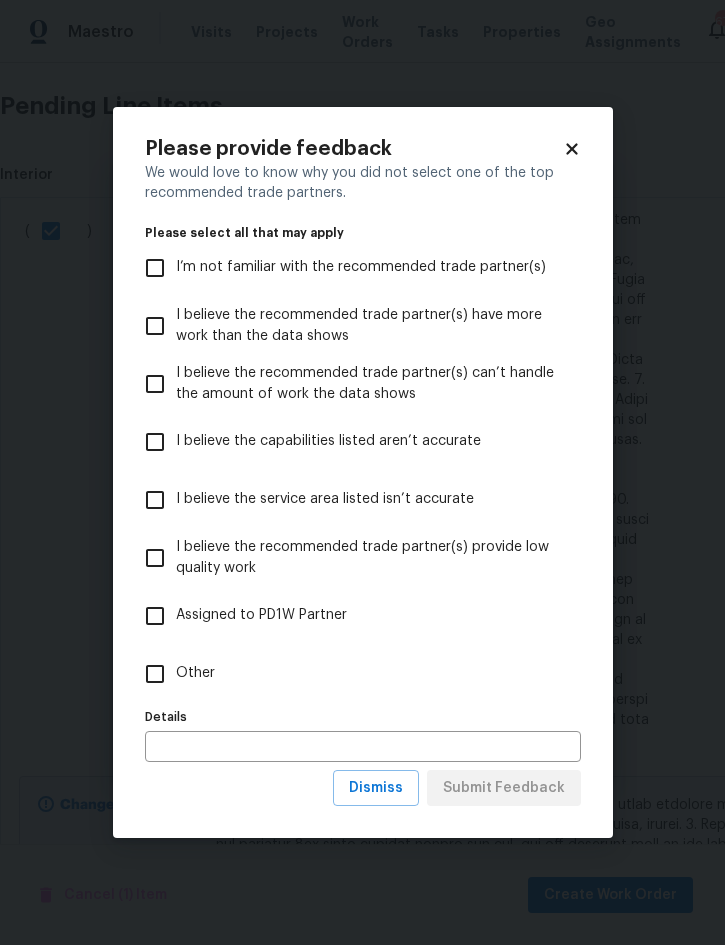 click on "Other" at bounding box center (195, 673) 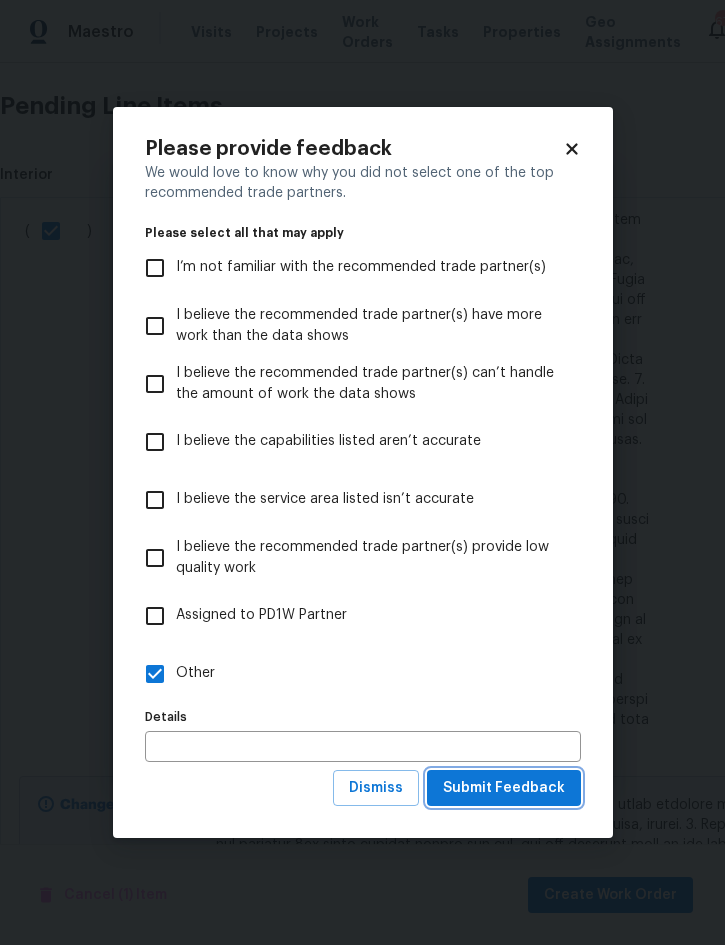 click on "Submit Feedback" at bounding box center (504, 788) 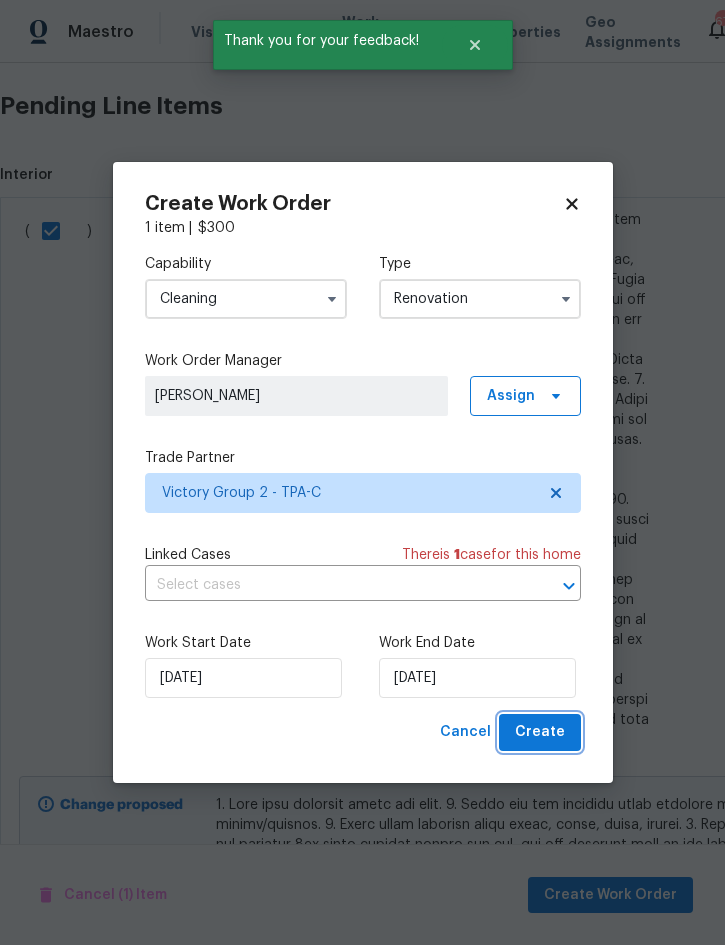 click on "Create" at bounding box center (540, 732) 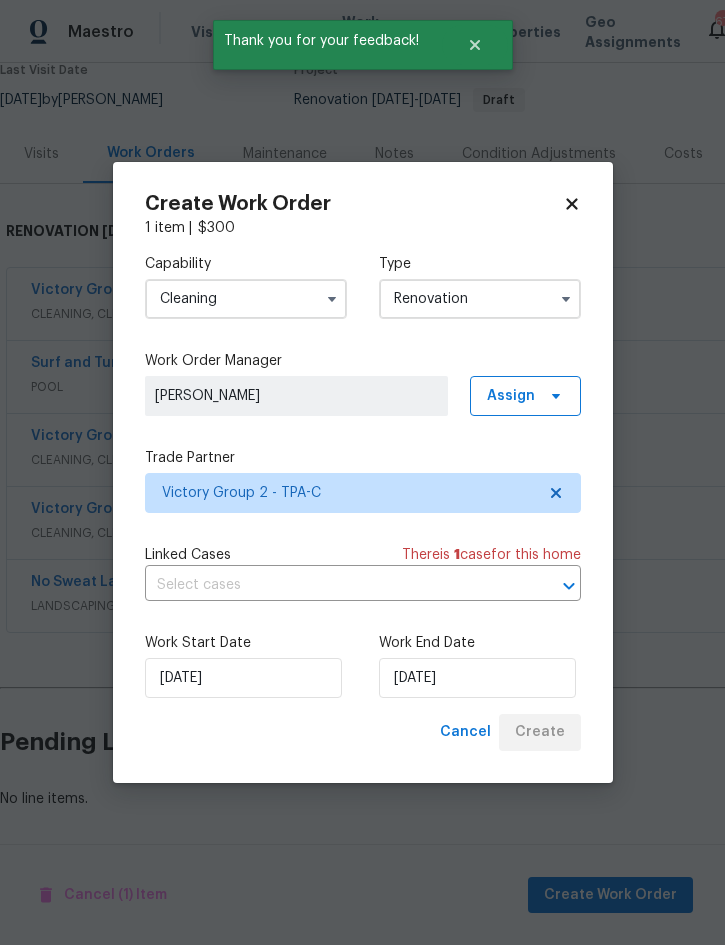 scroll, scrollTop: 122, scrollLeft: 0, axis: vertical 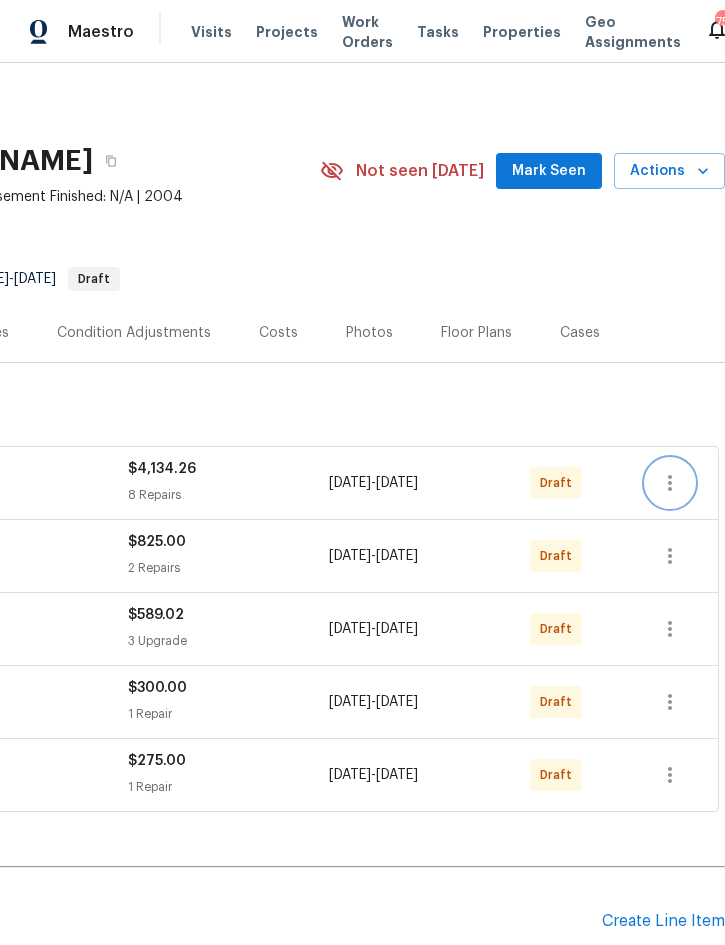 click 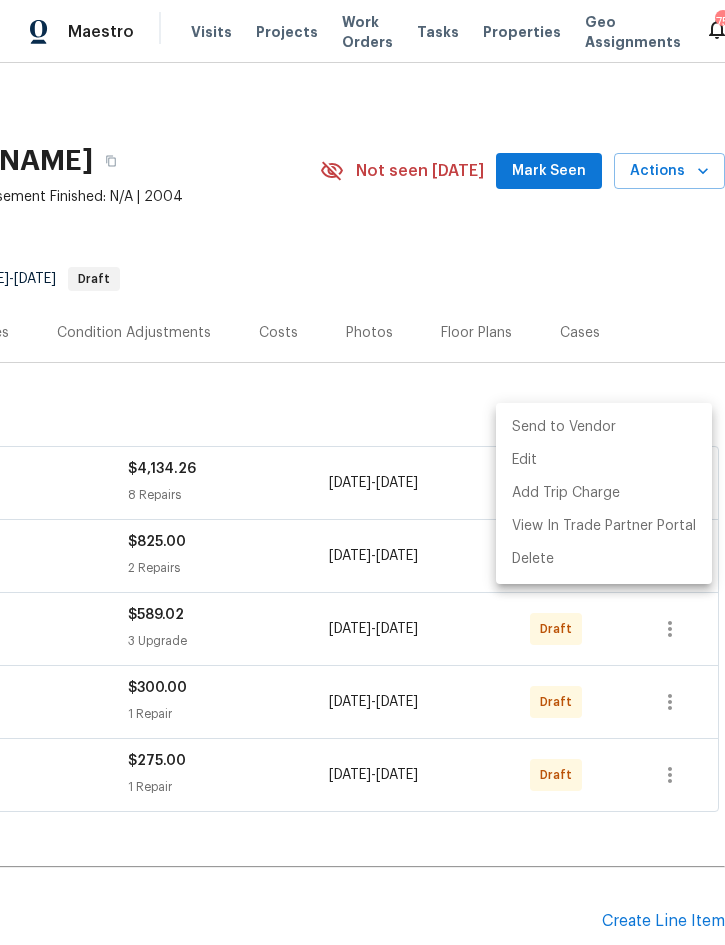 click on "Send to Vendor" at bounding box center [604, 427] 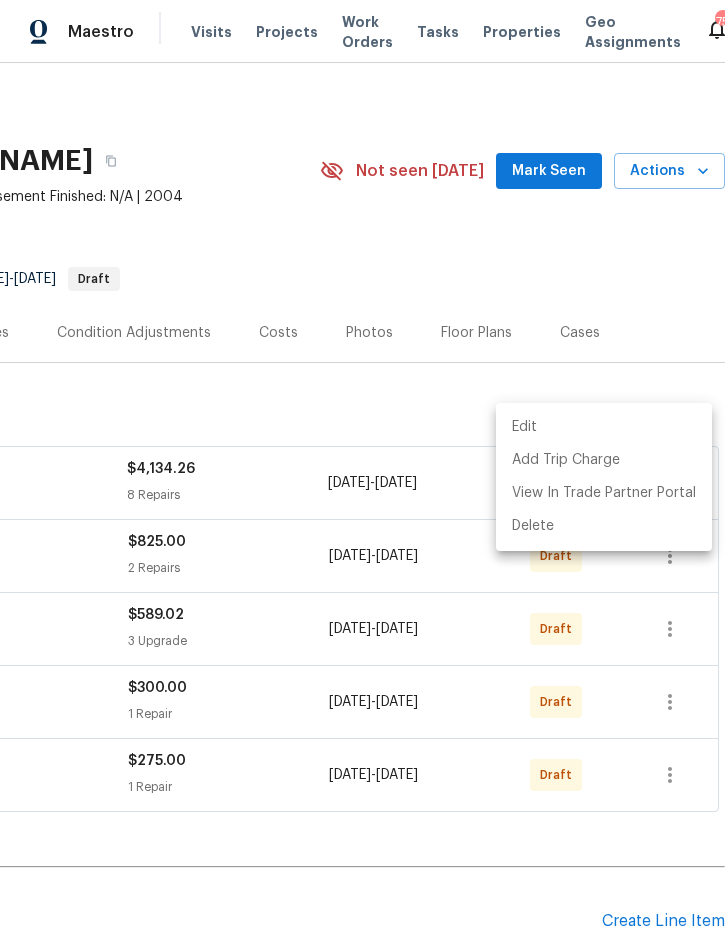 click at bounding box center (362, 472) 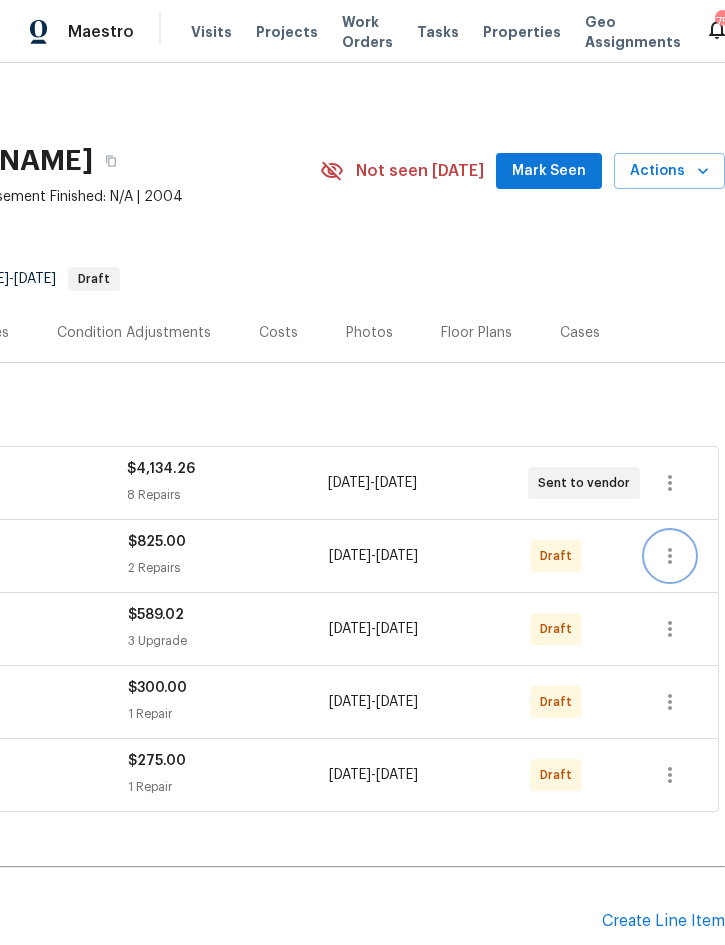 click 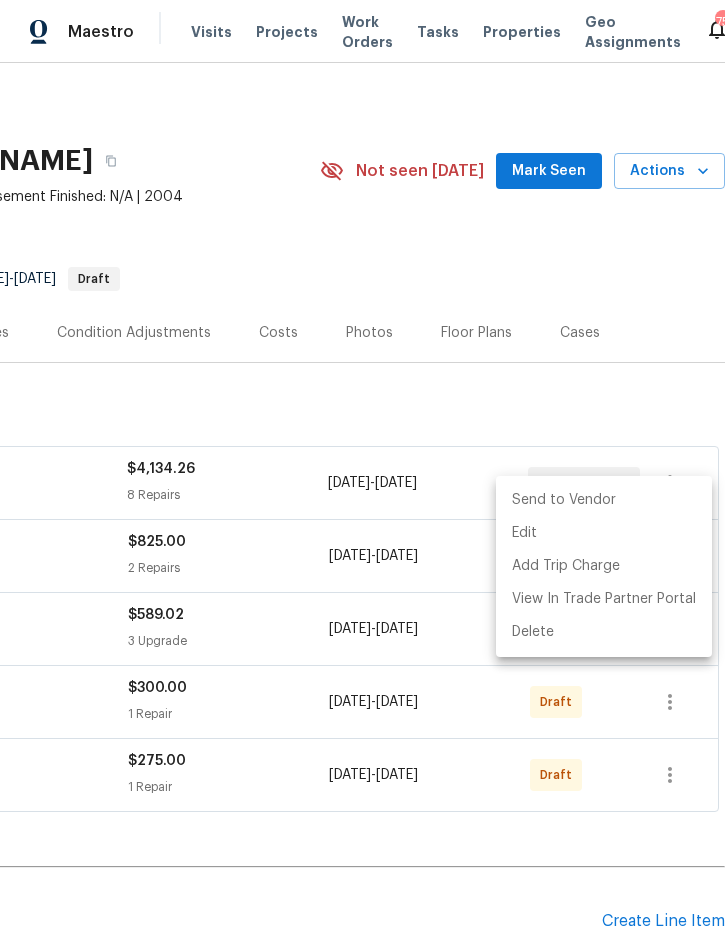 click on "Send to Vendor" at bounding box center (604, 500) 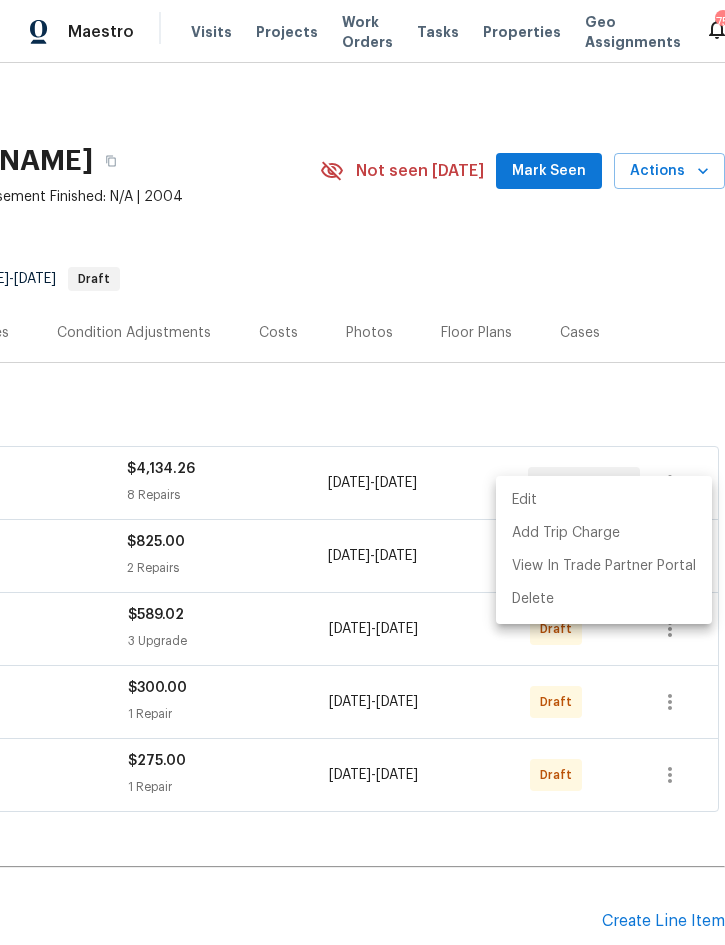 click at bounding box center (362, 472) 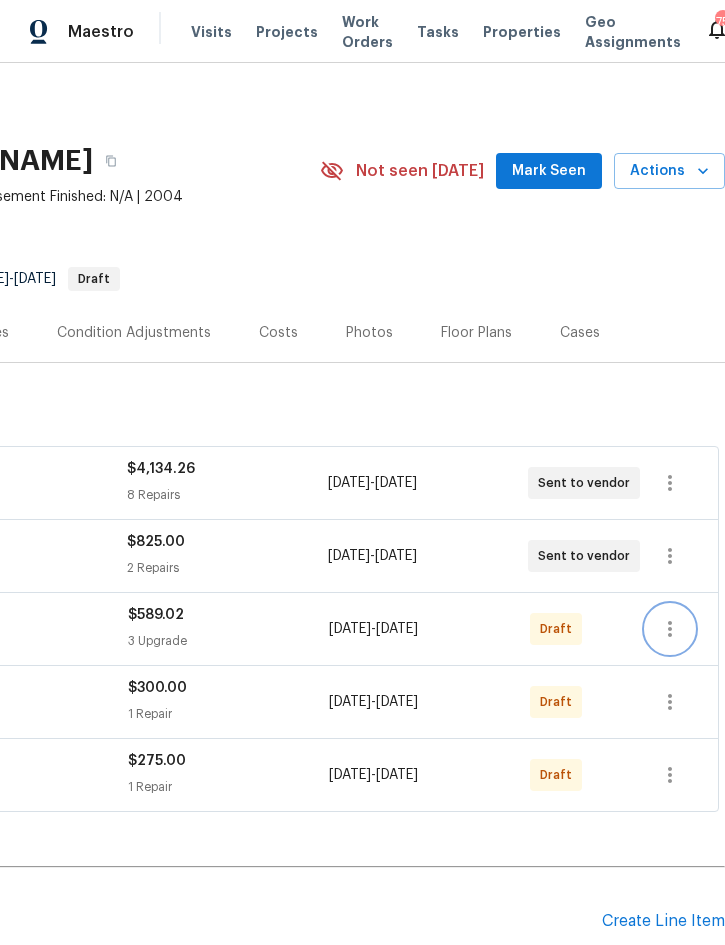 click 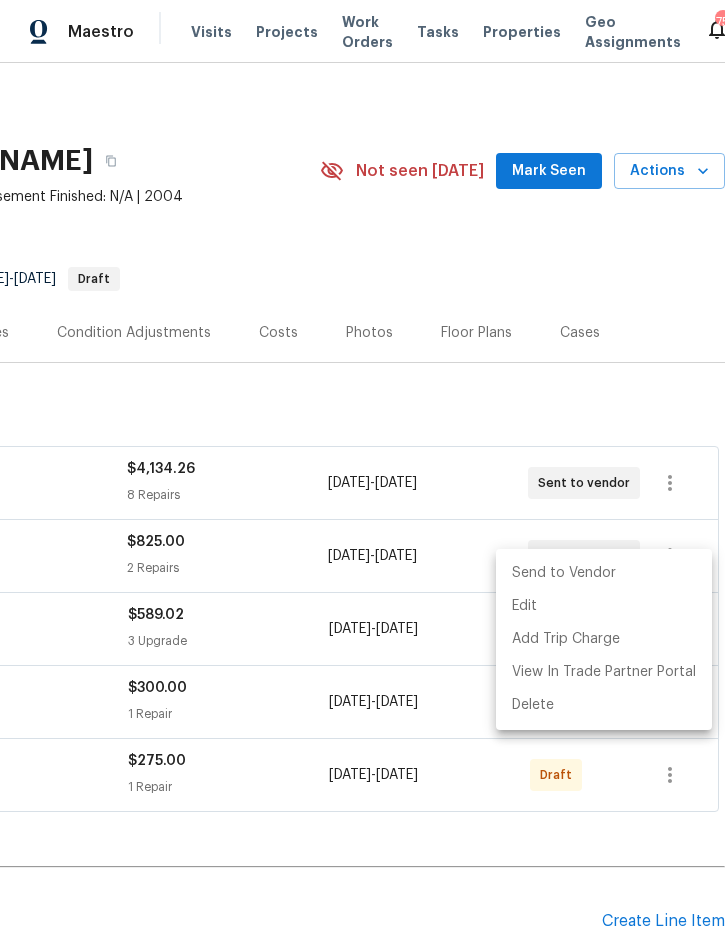 click on "Send to Vendor" at bounding box center [604, 573] 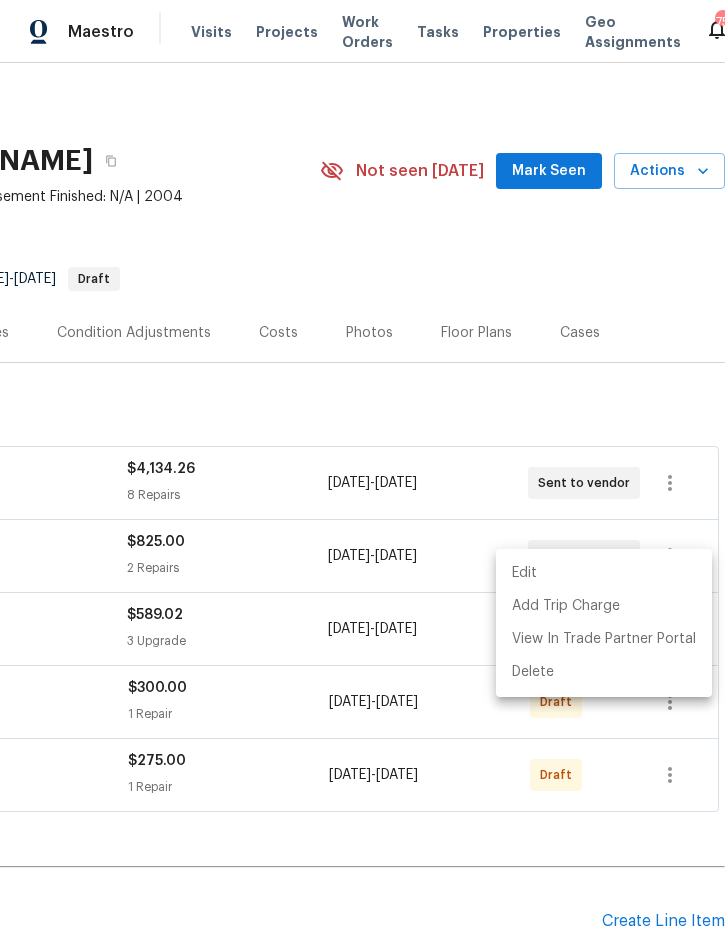 click at bounding box center [362, 472] 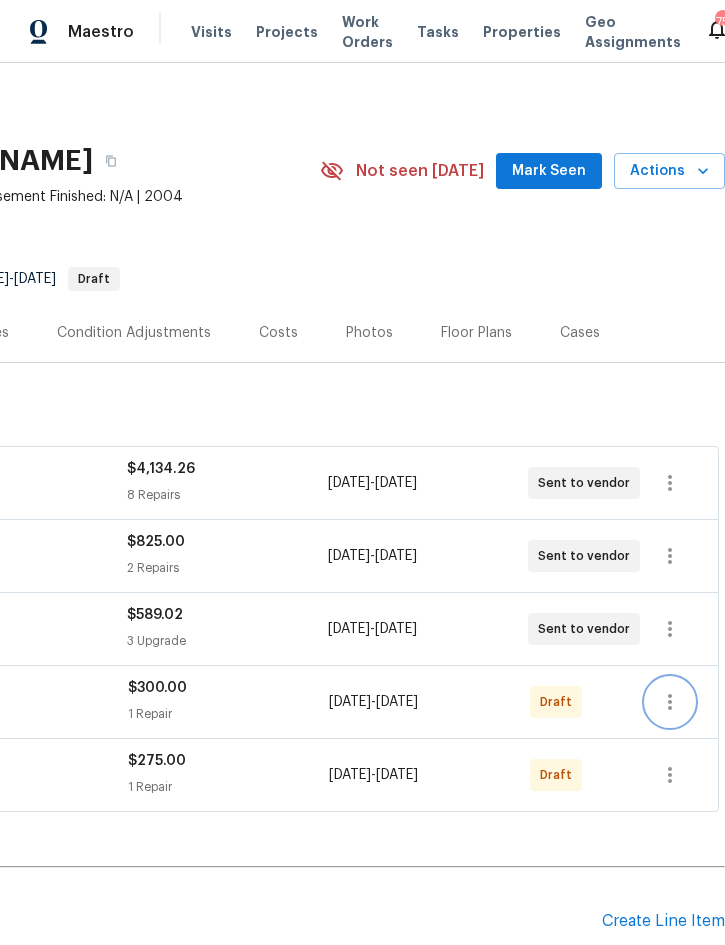 click 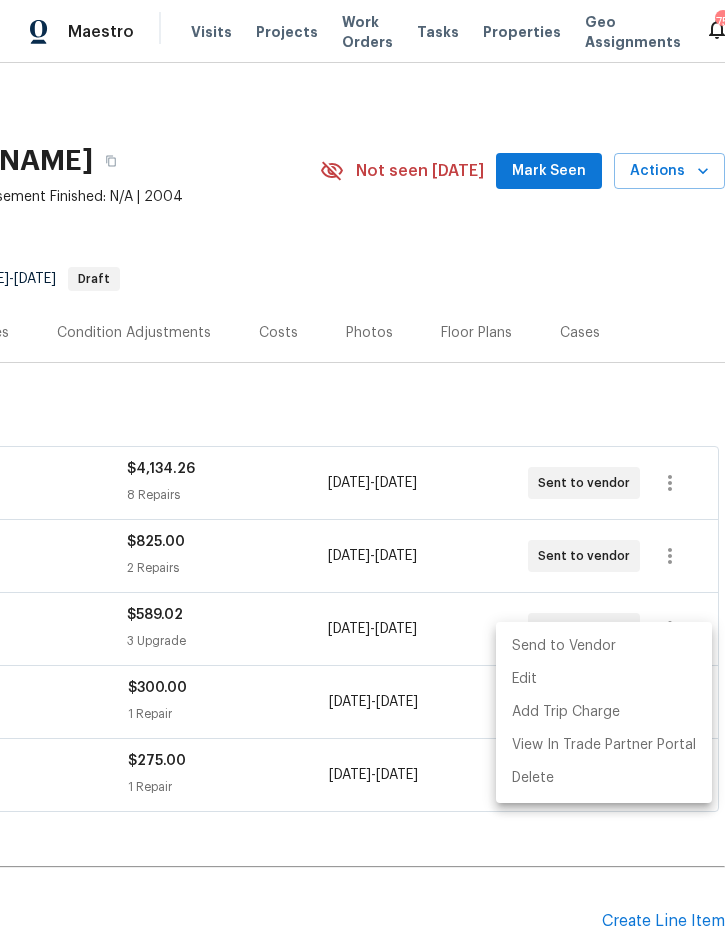 click on "Send to Vendor" at bounding box center [604, 646] 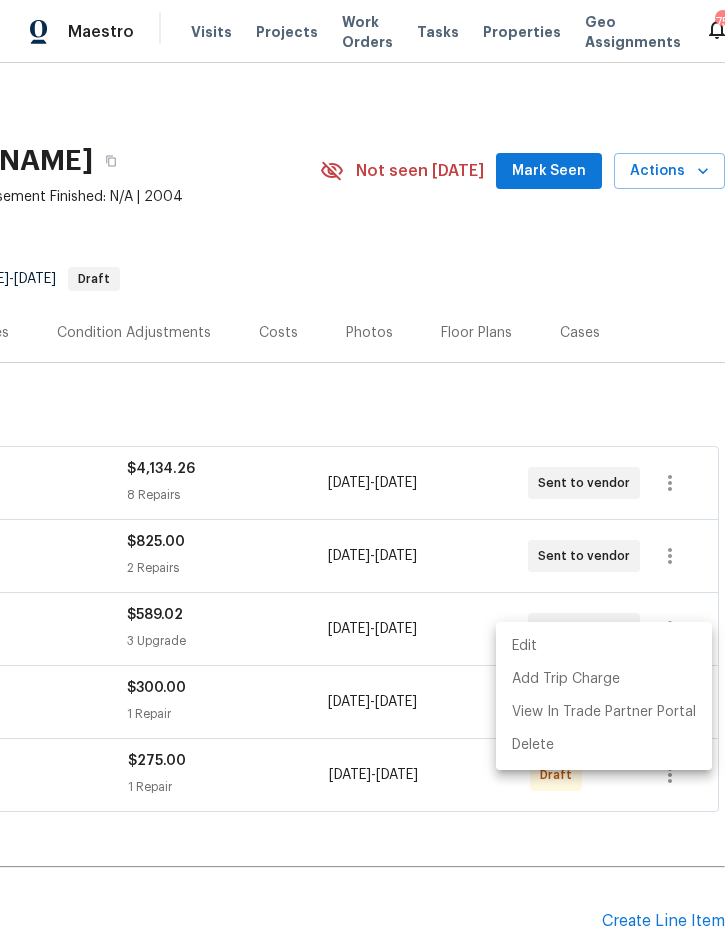 click at bounding box center (362, 472) 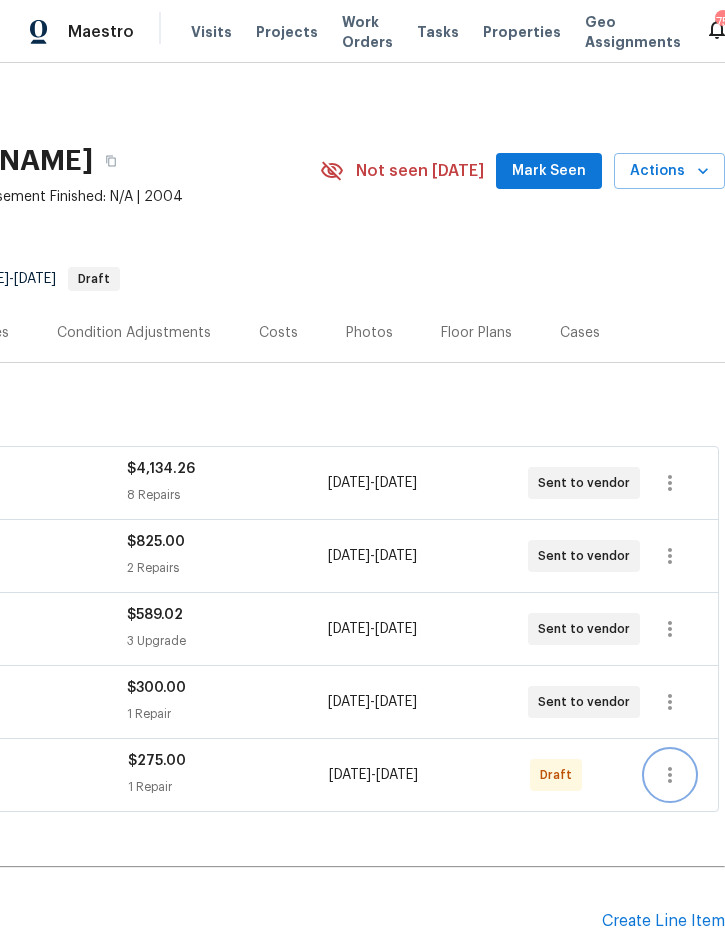click 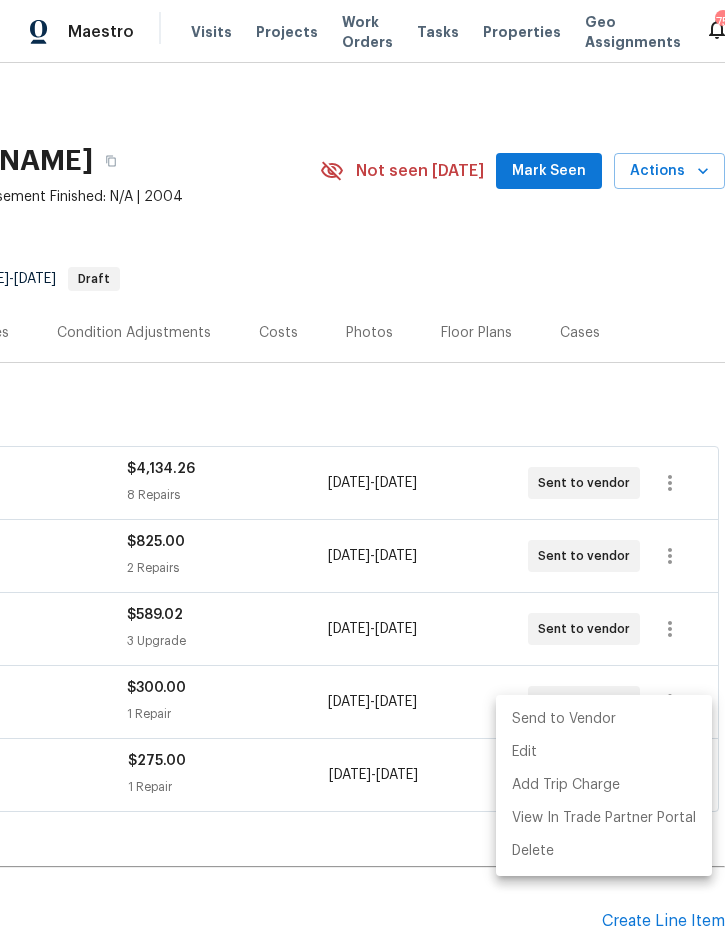 click on "Send to Vendor" at bounding box center [604, 719] 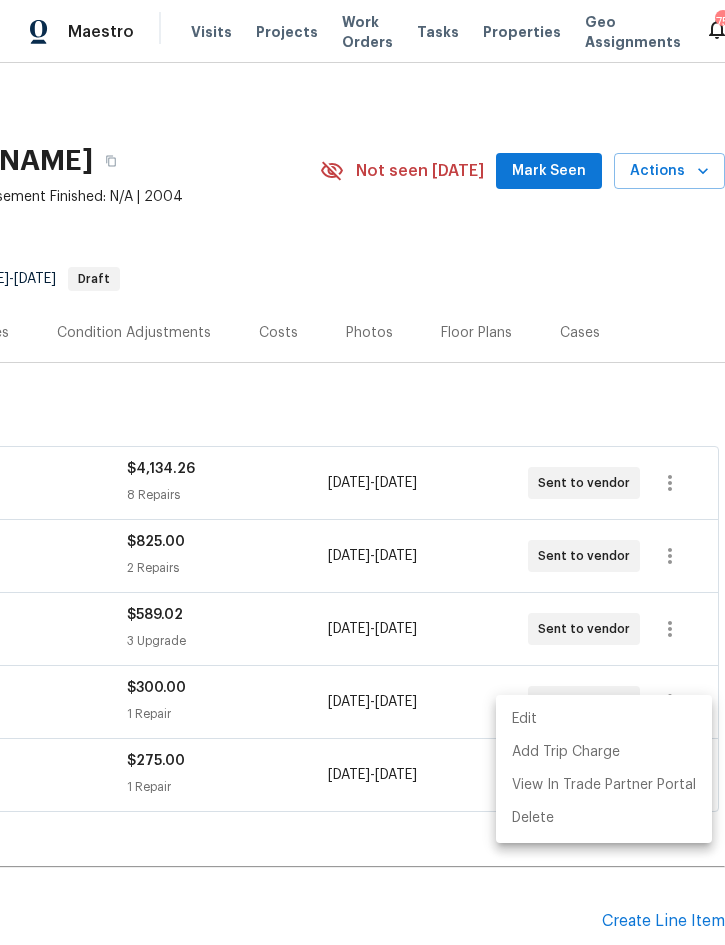 click at bounding box center (362, 472) 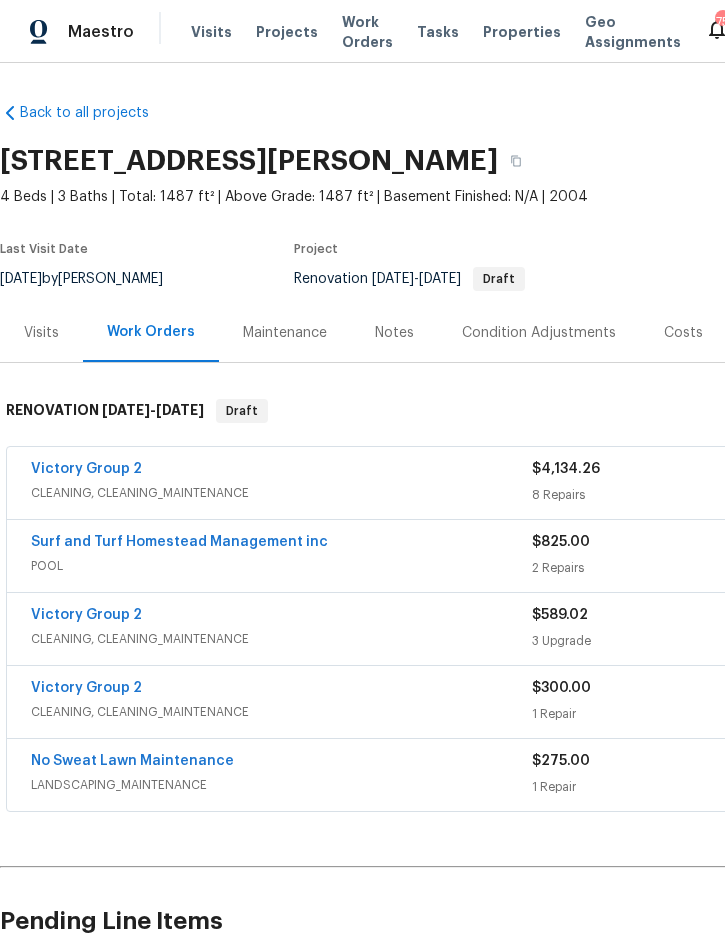 scroll, scrollTop: 0, scrollLeft: 0, axis: both 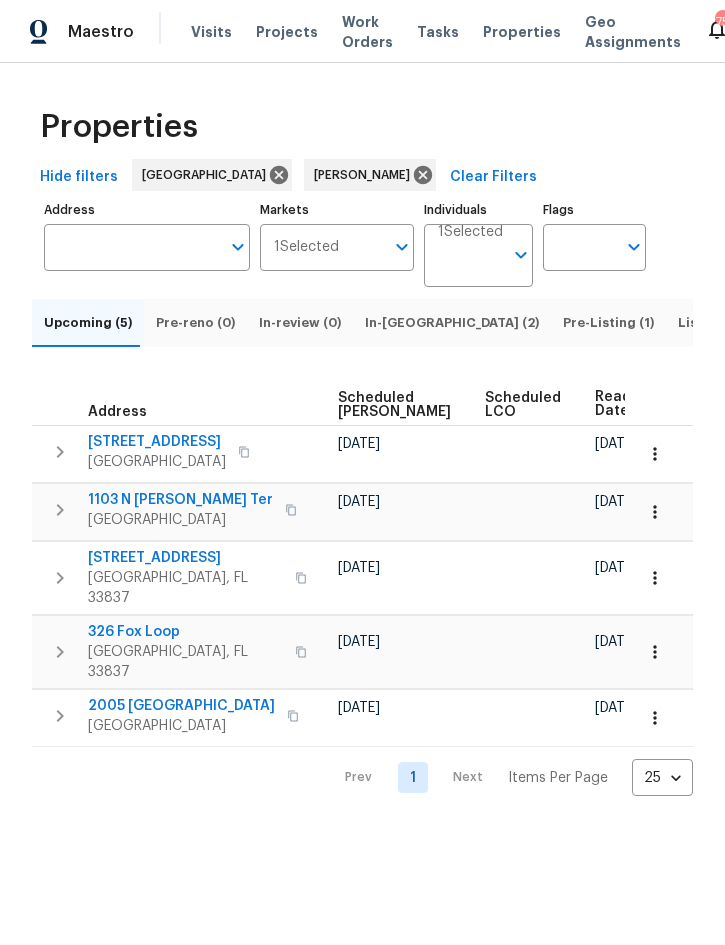 click on "Ready Date" at bounding box center (617, 404) 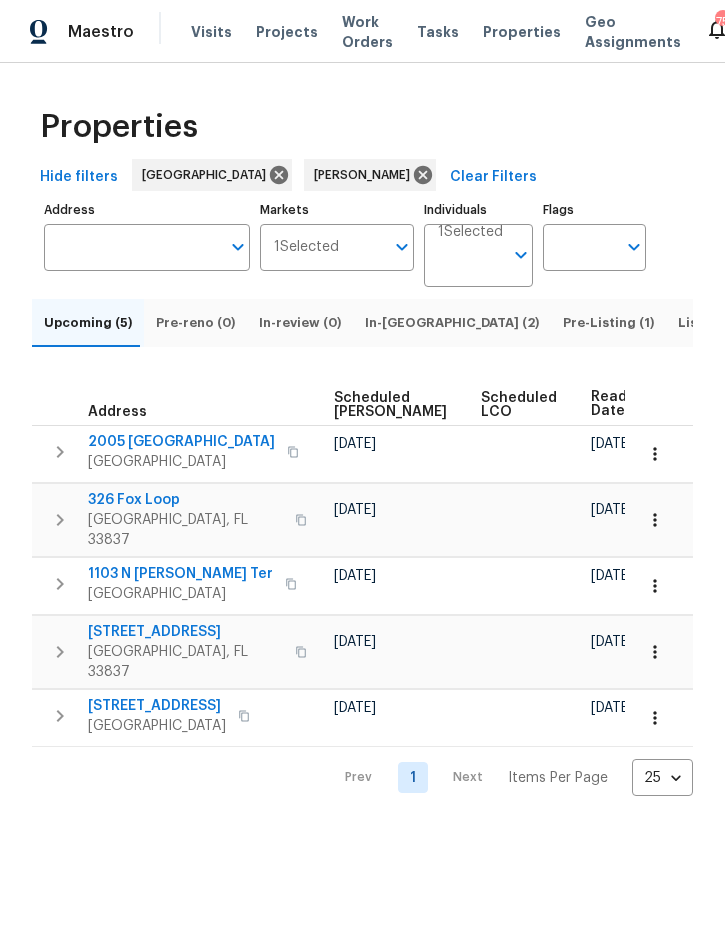scroll, scrollTop: 0, scrollLeft: 655, axis: horizontal 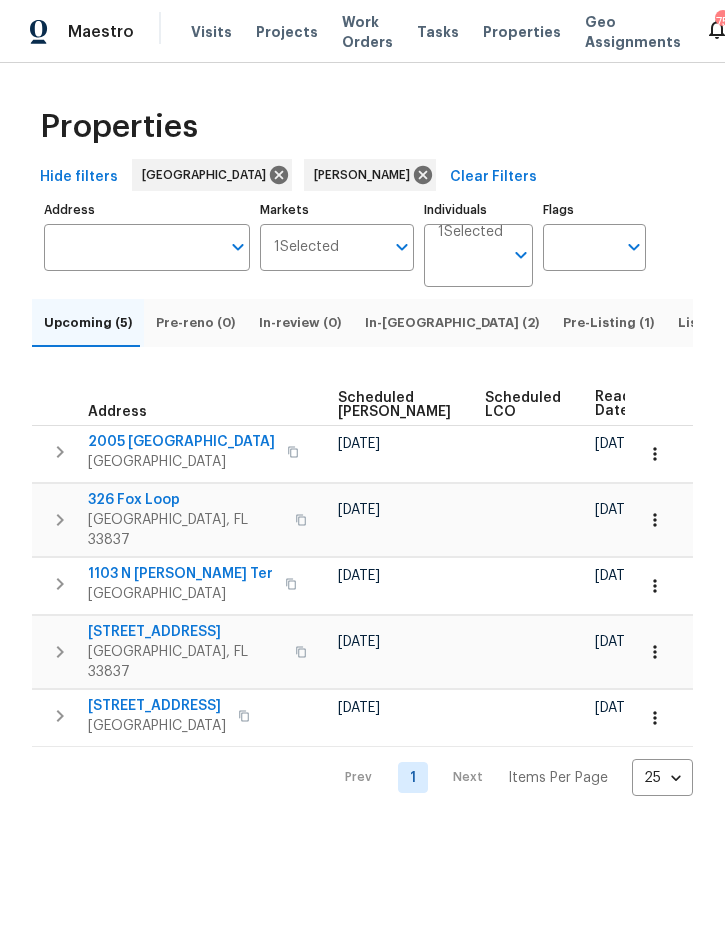 click on "Ready Date" at bounding box center (617, 404) 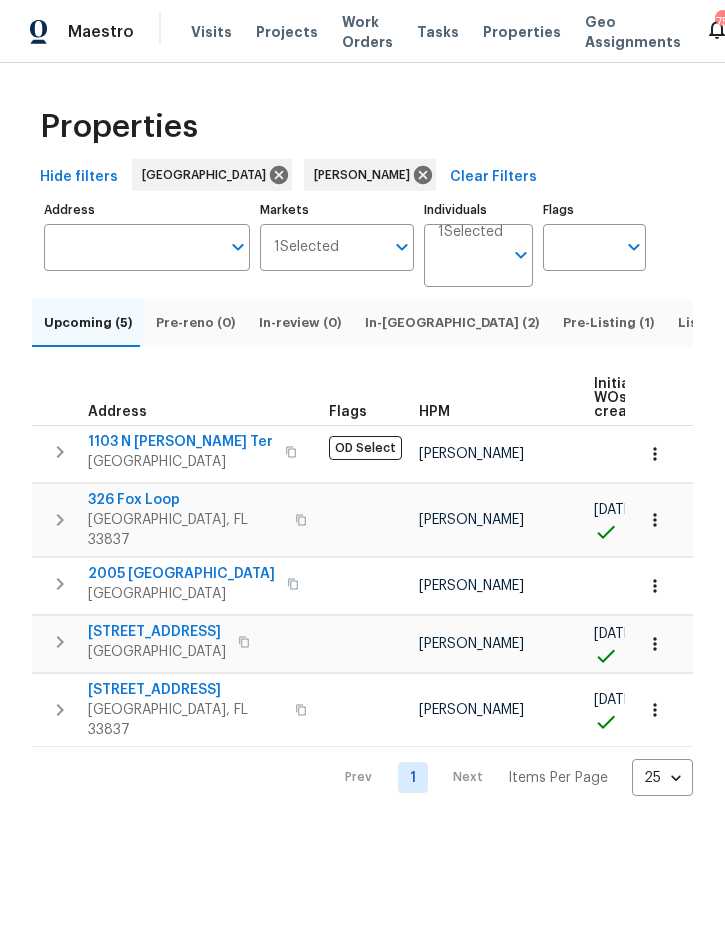 scroll, scrollTop: 0, scrollLeft: 0, axis: both 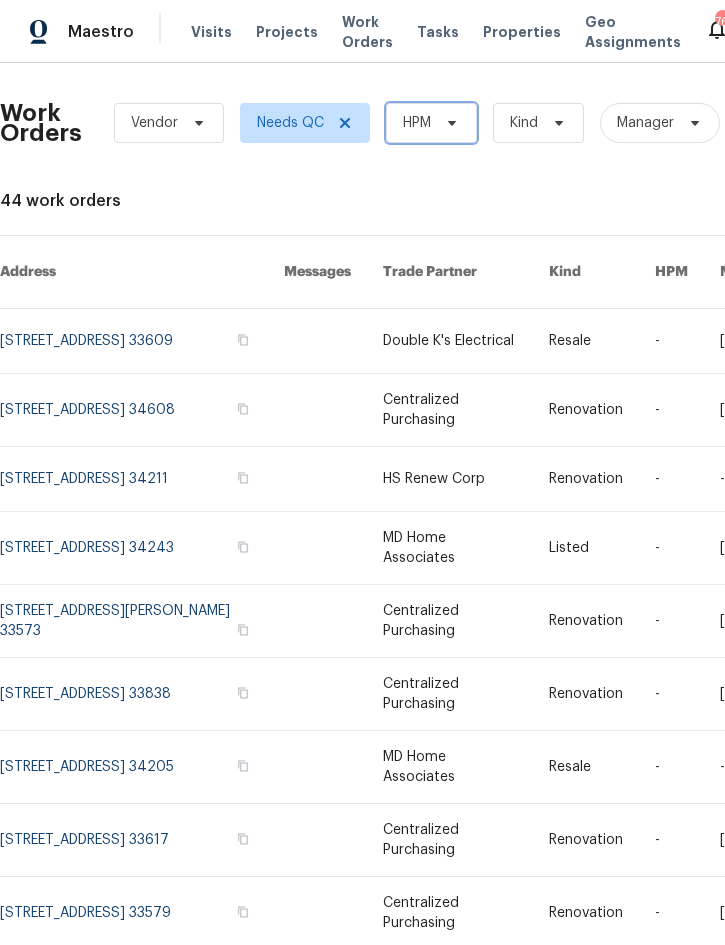 click at bounding box center (449, 123) 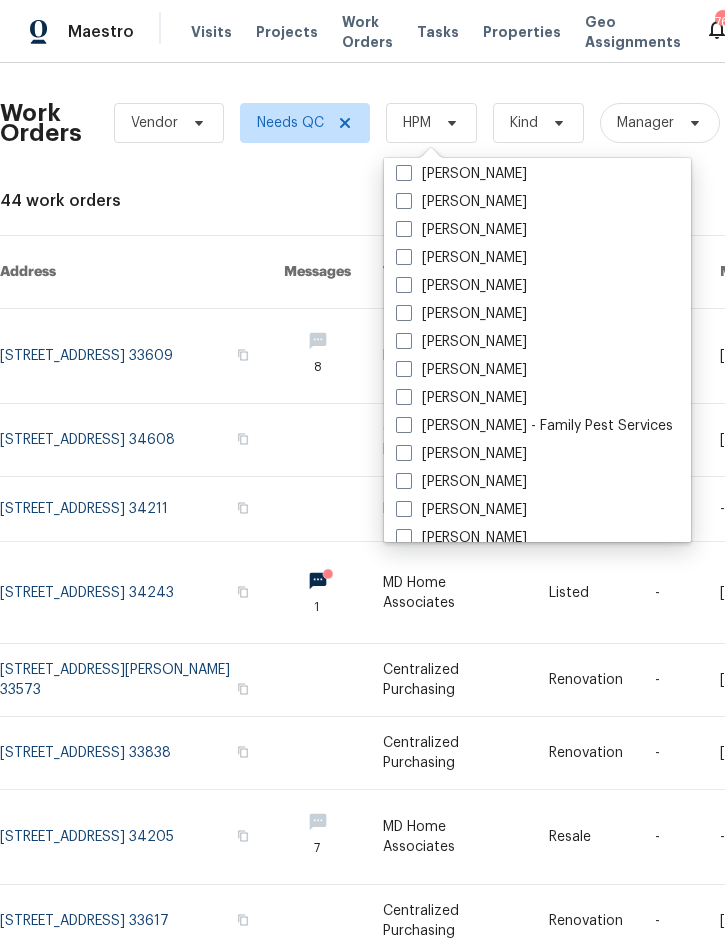 scroll, scrollTop: 216, scrollLeft: 0, axis: vertical 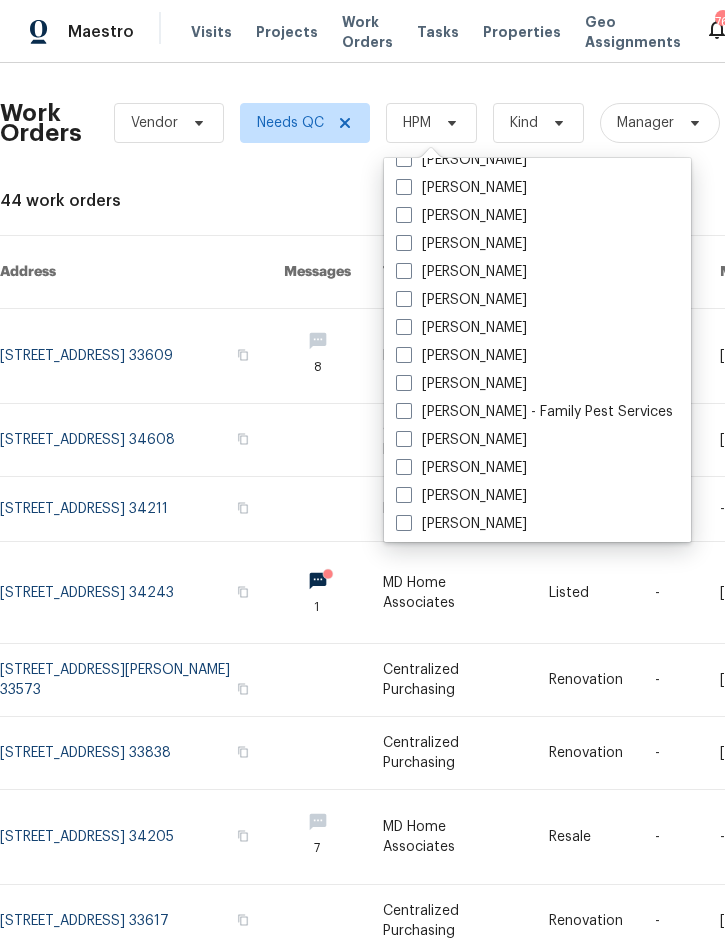 click on "[PERSON_NAME]" at bounding box center [461, 384] 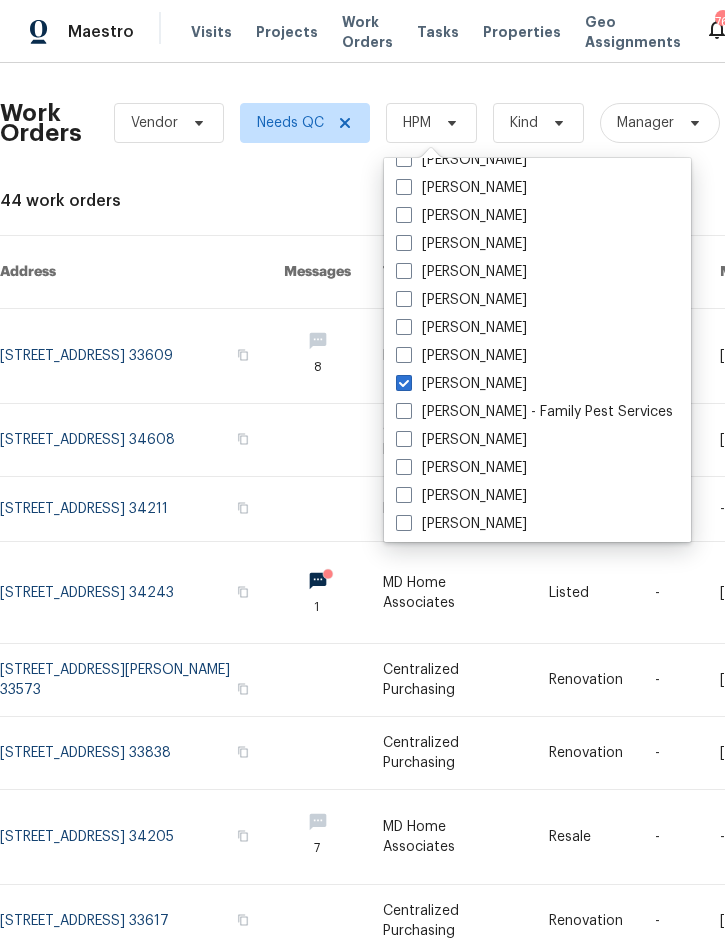 checkbox on "true" 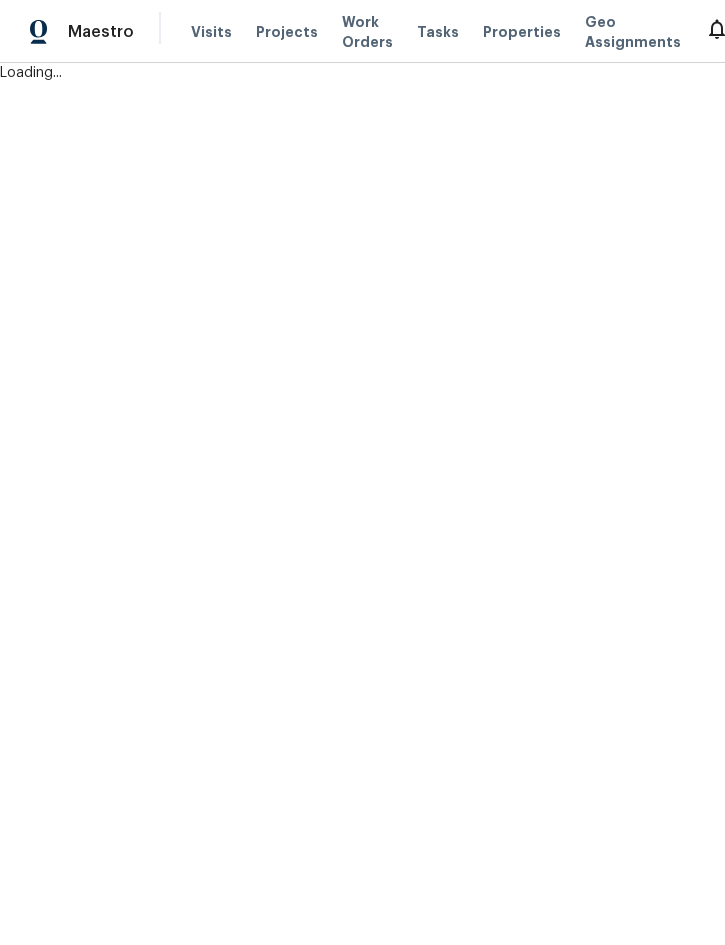 scroll, scrollTop: 0, scrollLeft: 0, axis: both 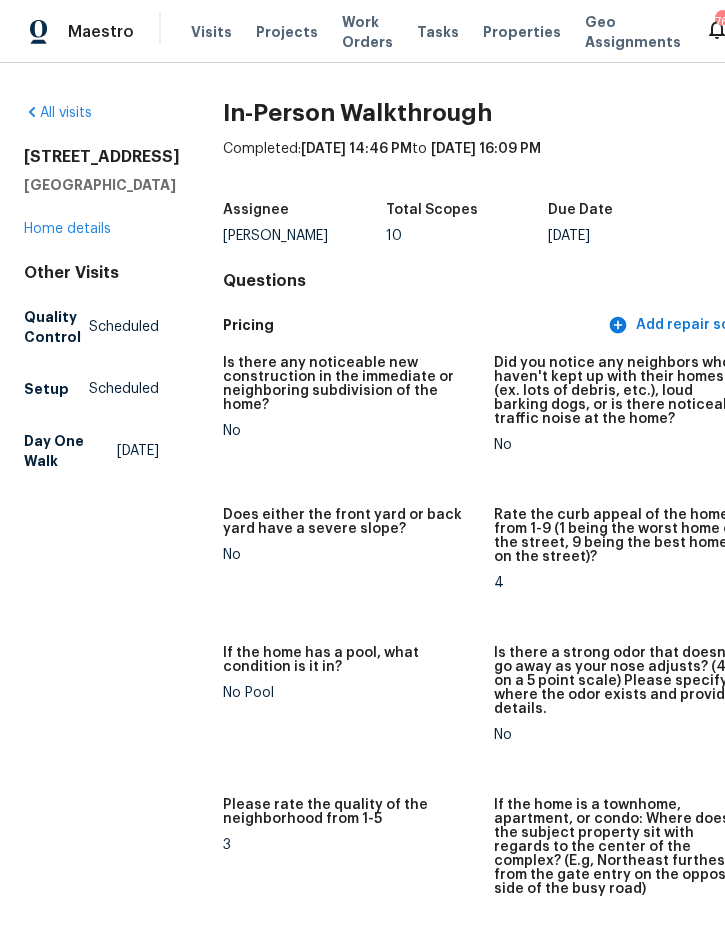 click on "Projects" at bounding box center (287, 32) 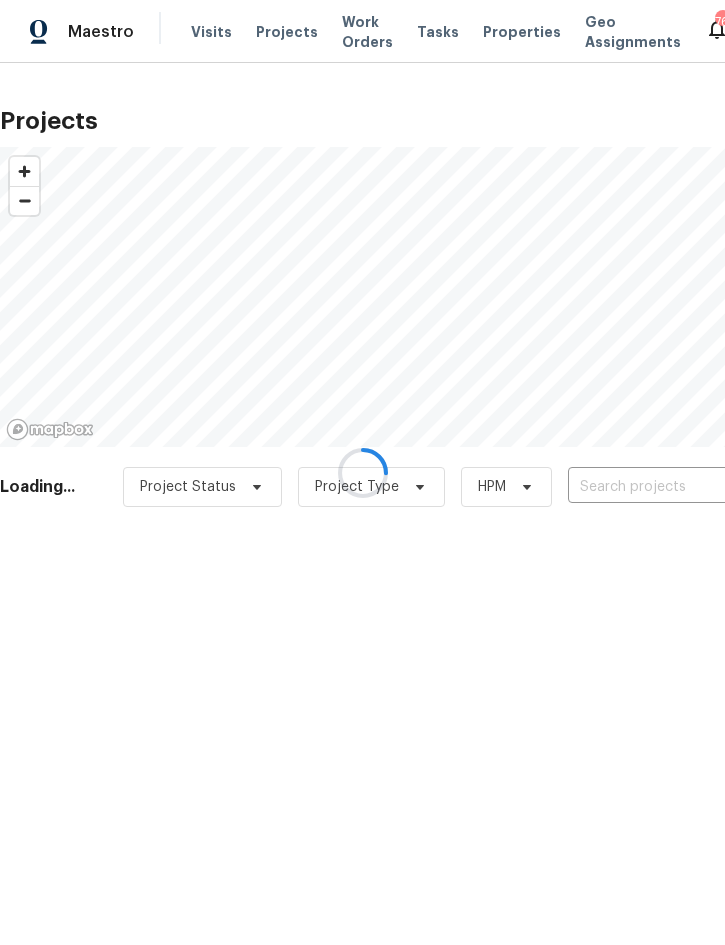 click at bounding box center [362, 472] 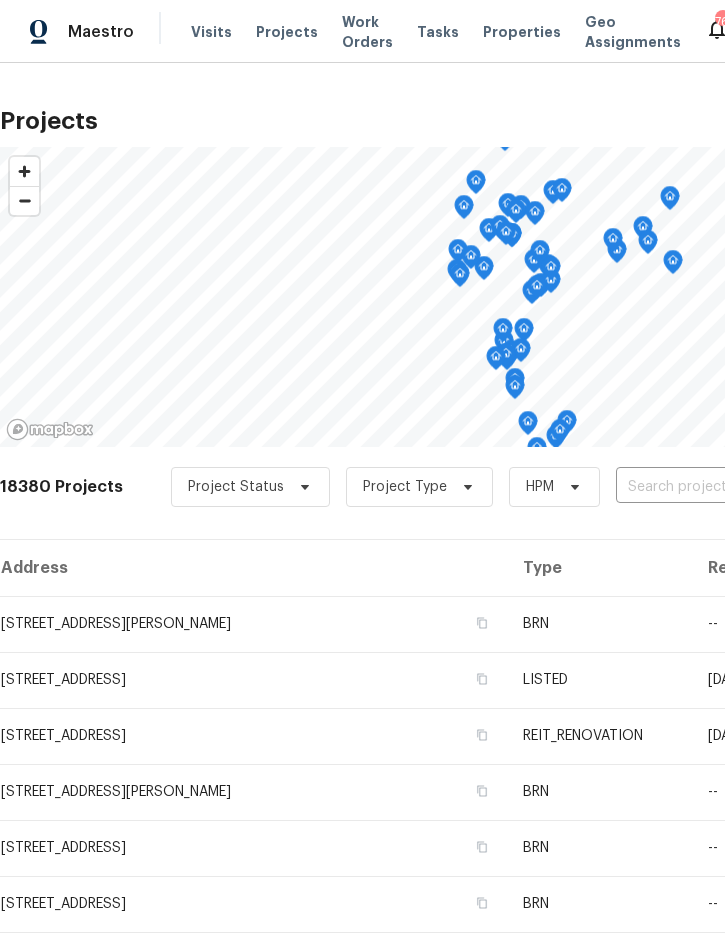 click at bounding box center [730, 487] 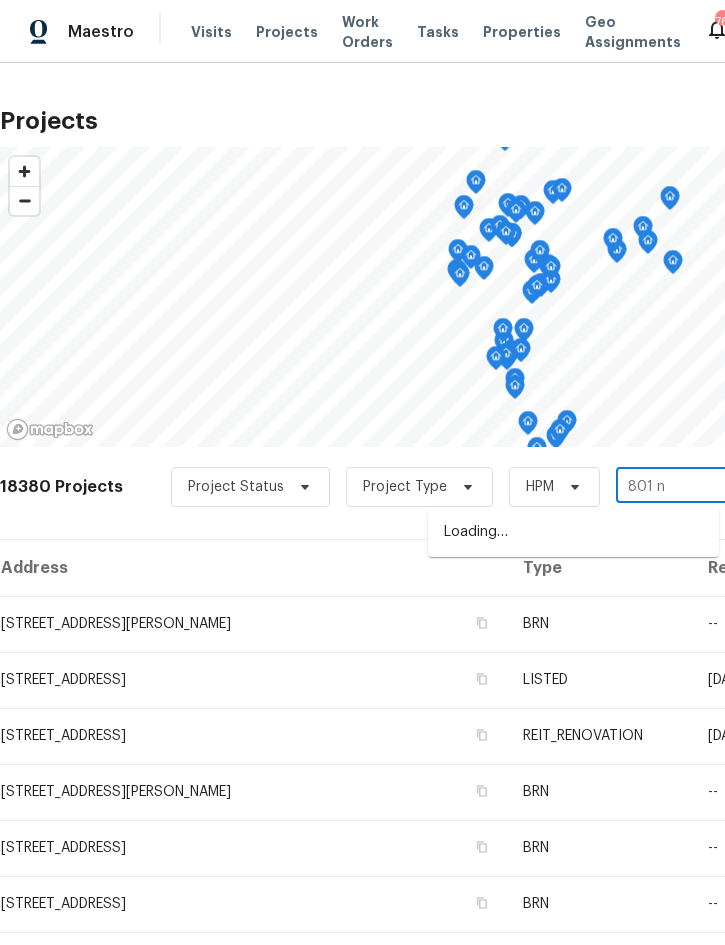 type on "801 ne" 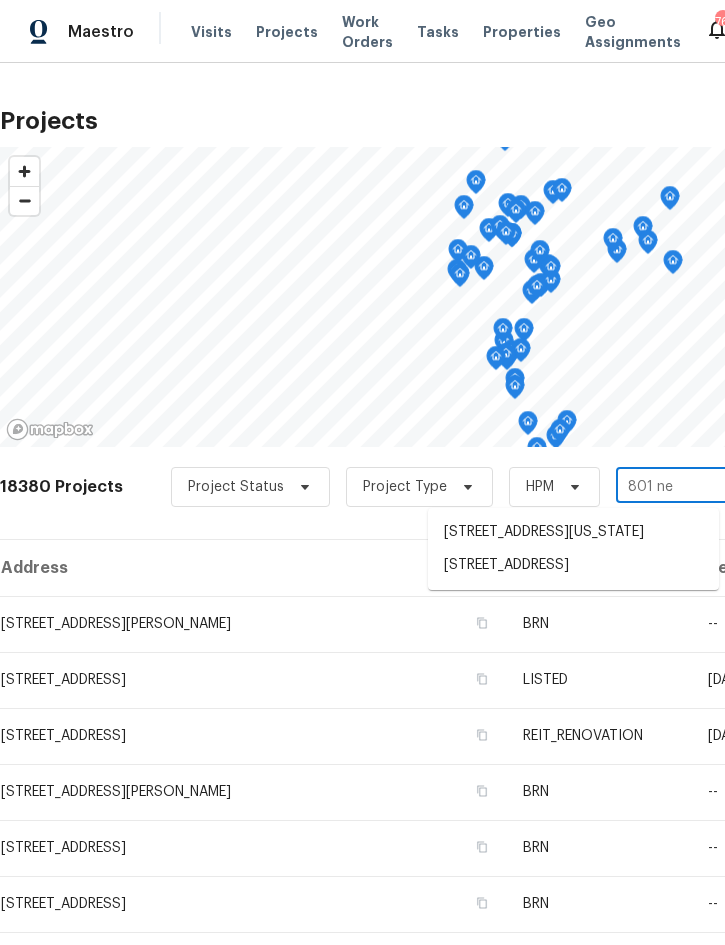 click on "[STREET_ADDRESS]" at bounding box center (573, 565) 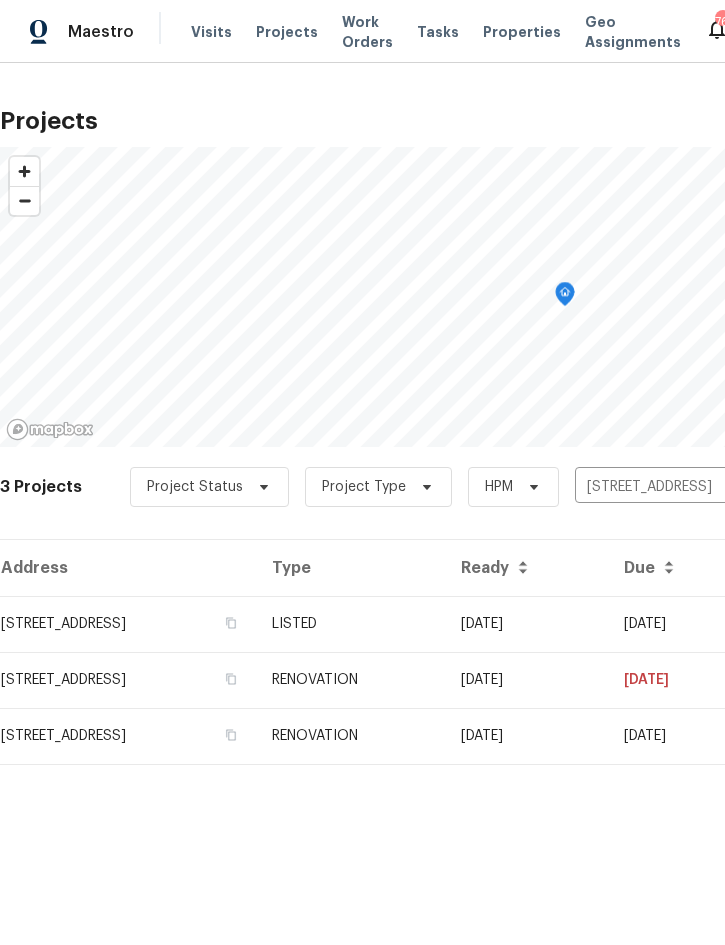 click on "[DATE]" at bounding box center (526, 624) 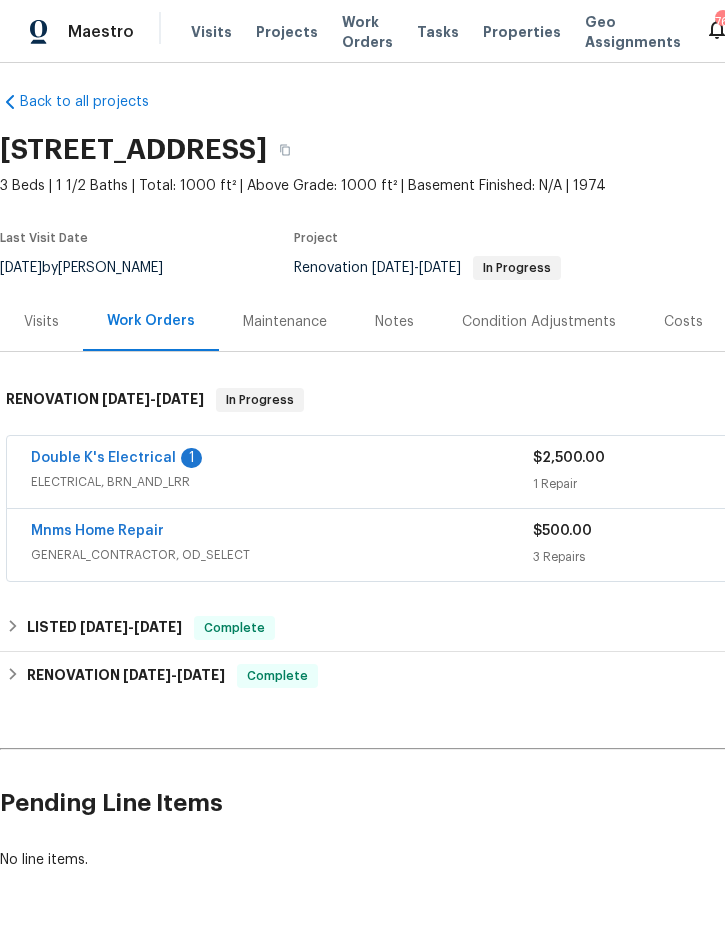 scroll, scrollTop: 11, scrollLeft: 0, axis: vertical 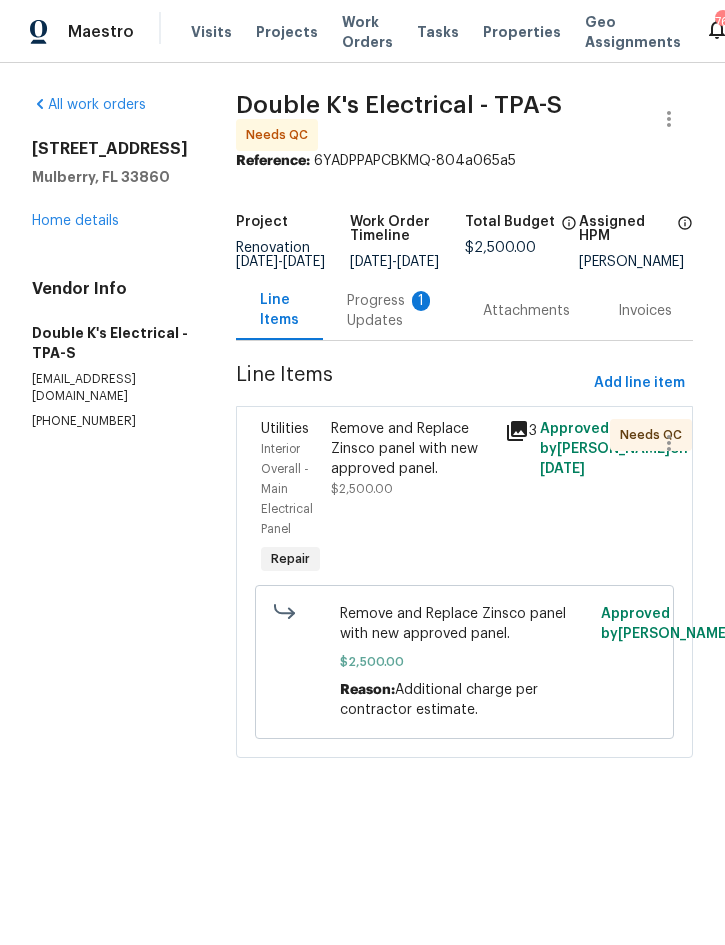 click on "Remove and Replace Zinsco panel with new approved panel." at bounding box center (412, 449) 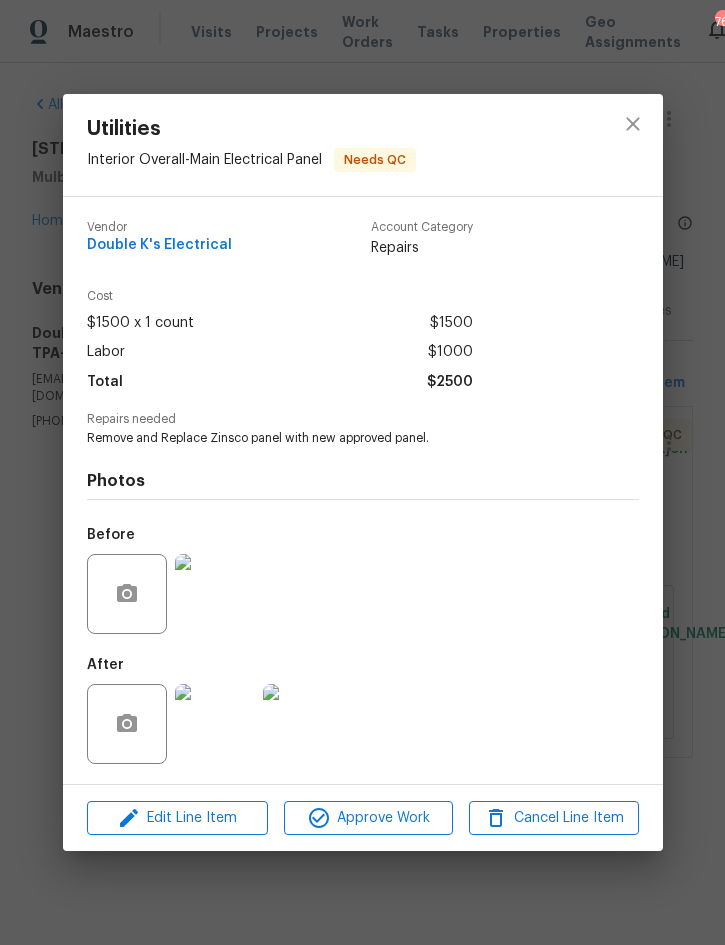 click at bounding box center [215, 724] 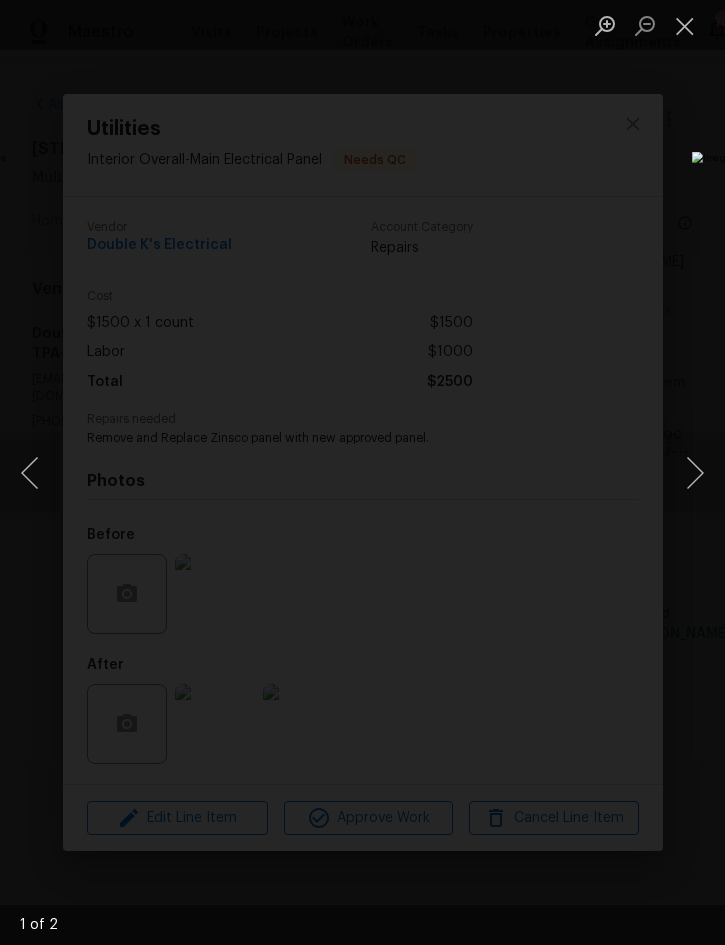 click at bounding box center [695, 473] 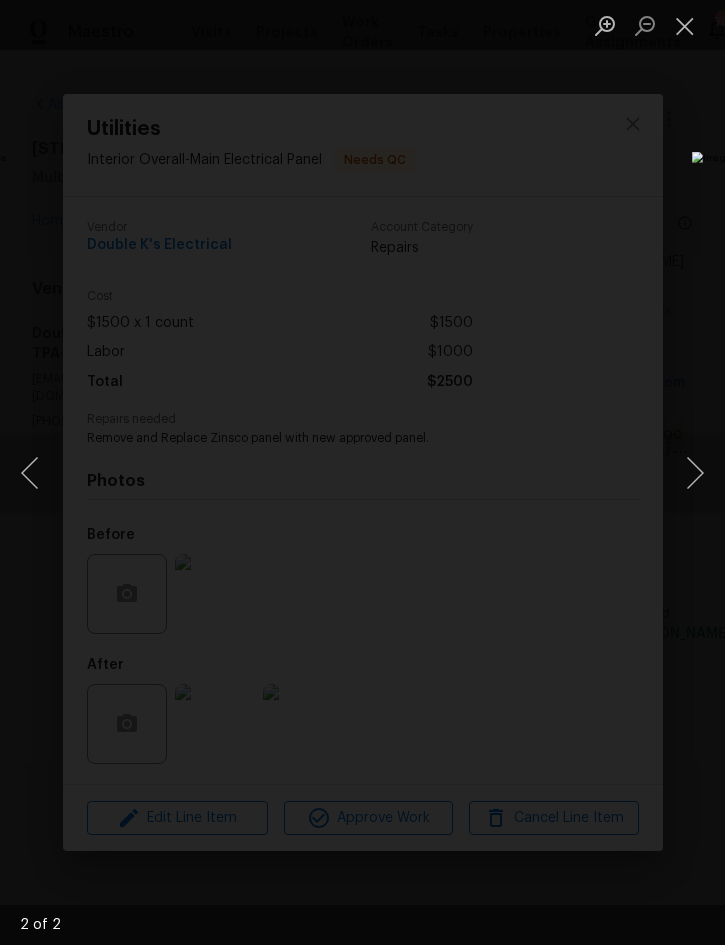 click at bounding box center (695, 473) 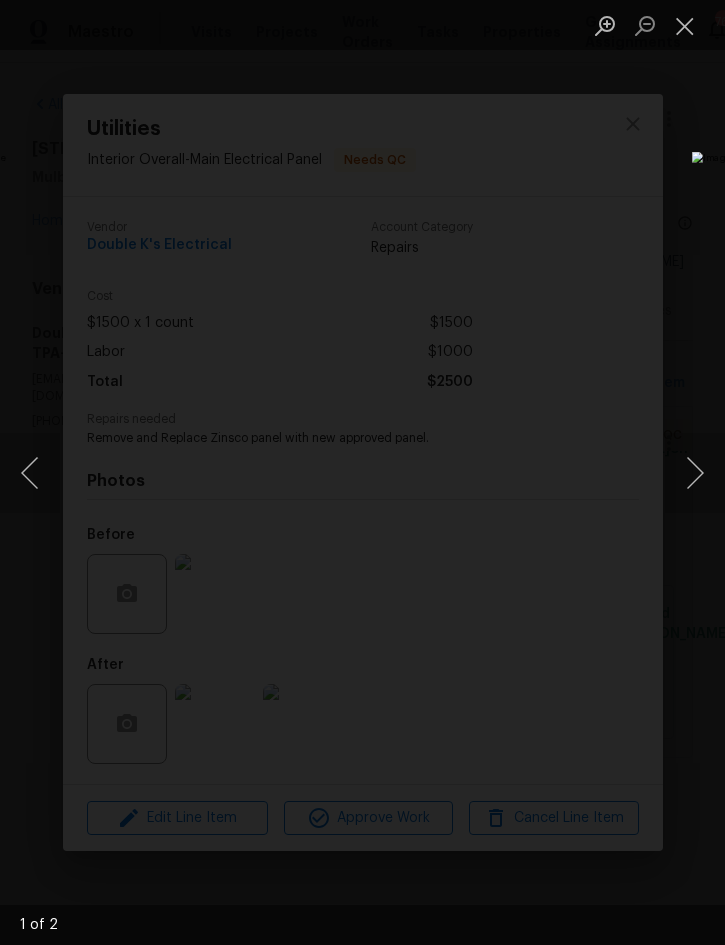 click at bounding box center [685, 25] 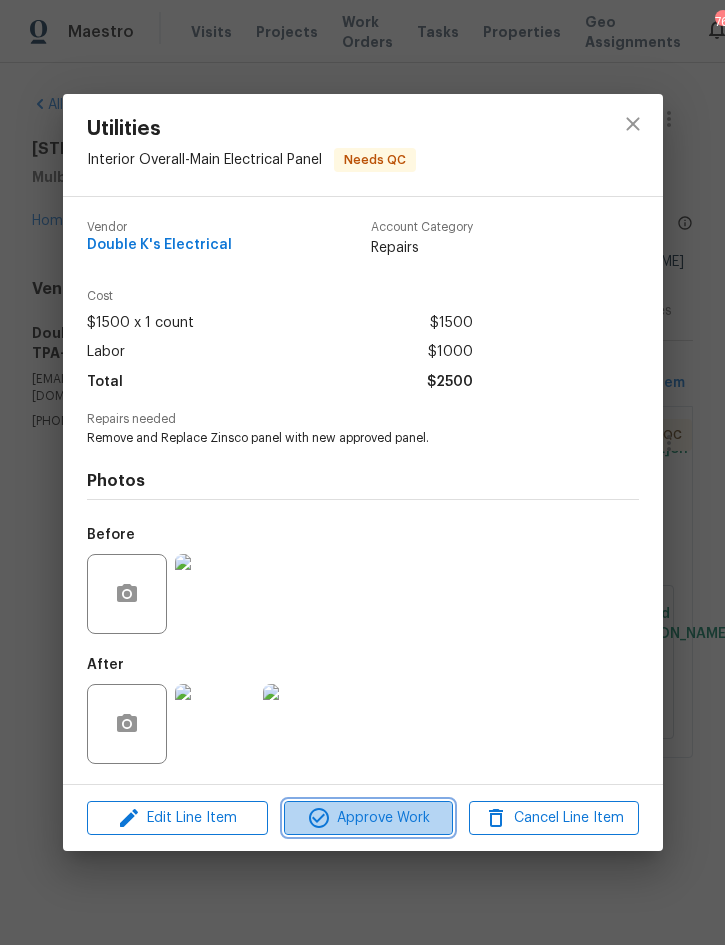 click on "Approve Work" at bounding box center [368, 818] 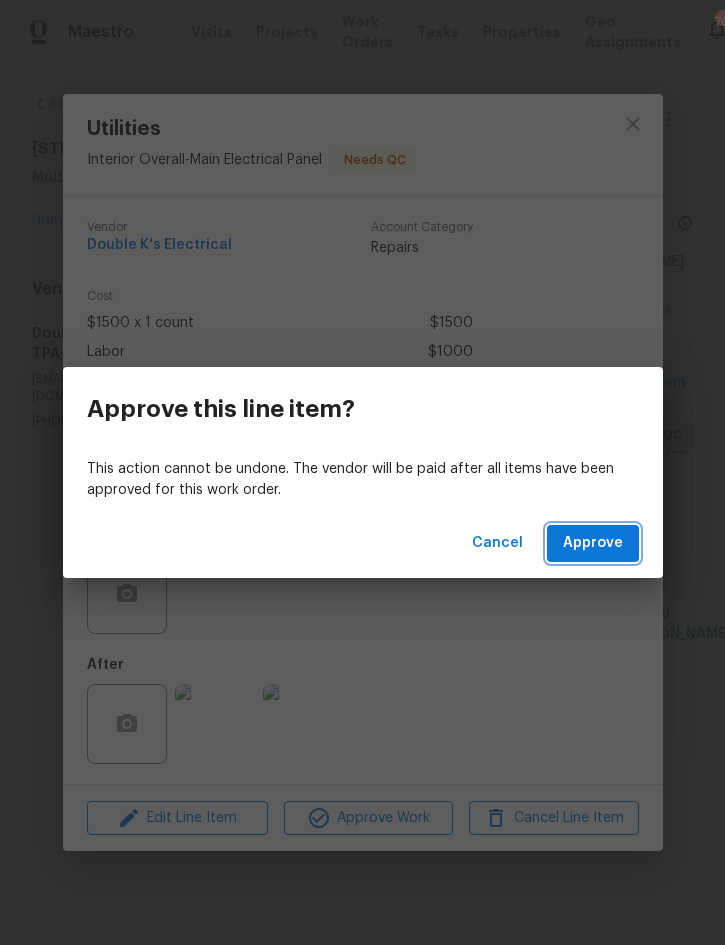 click on "Approve" at bounding box center (593, 543) 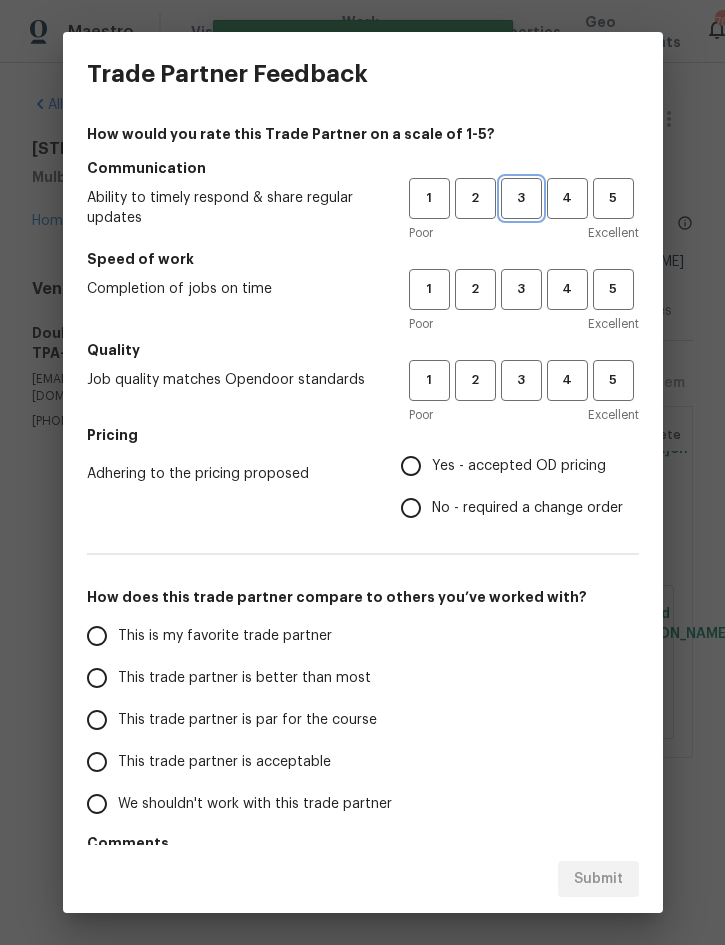 click on "3" at bounding box center [521, 198] 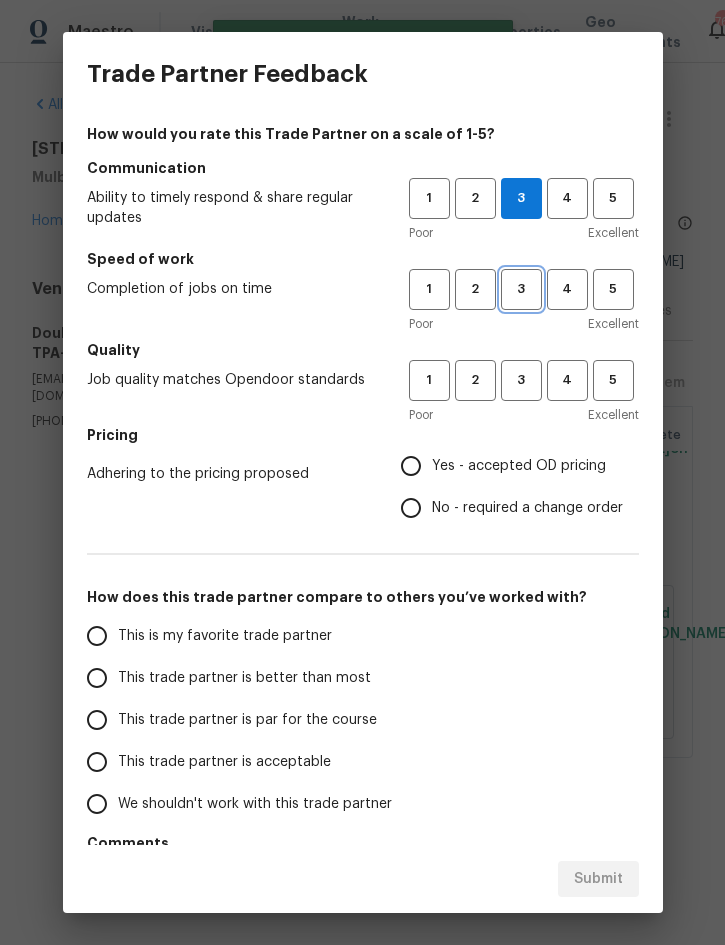 click on "3" at bounding box center [521, 289] 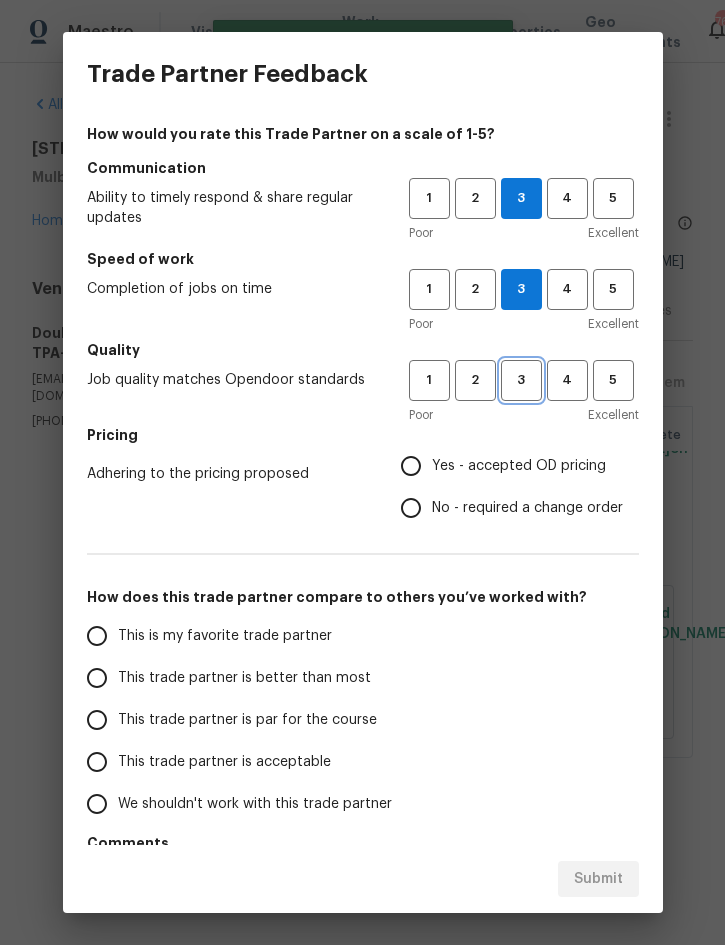 click on "3" at bounding box center (521, 380) 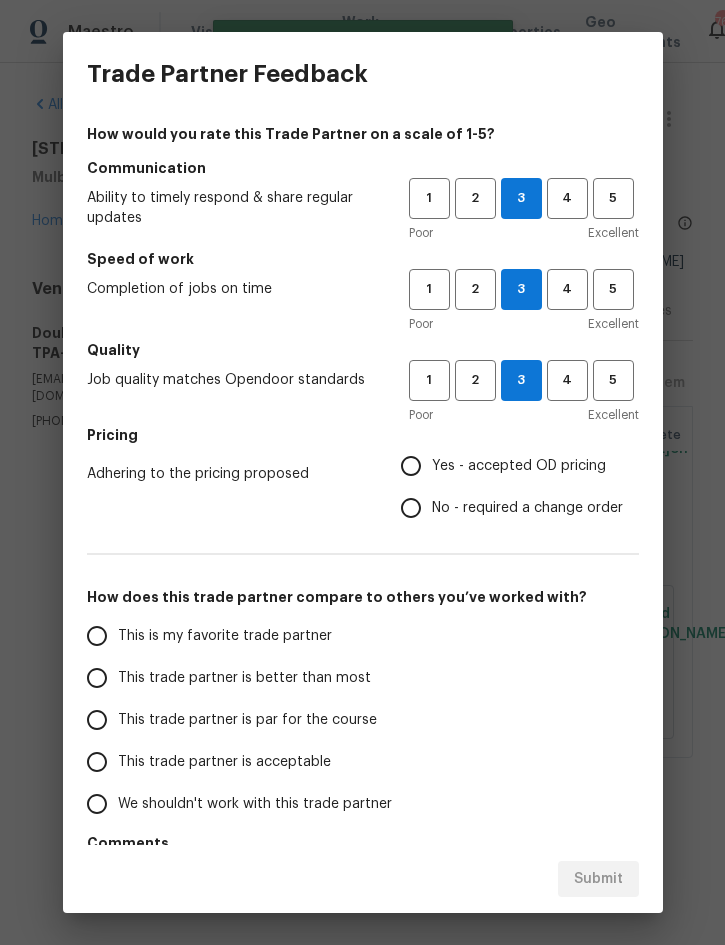 click on "Yes - accepted OD pricing" at bounding box center [519, 466] 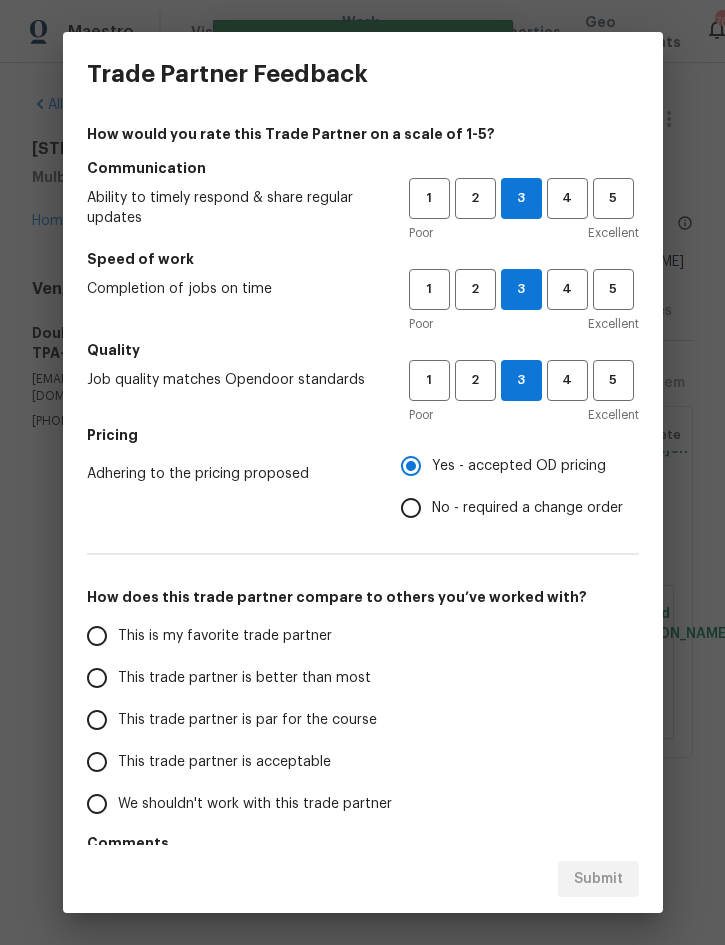 click on "This trade partner is better than most" at bounding box center (244, 678) 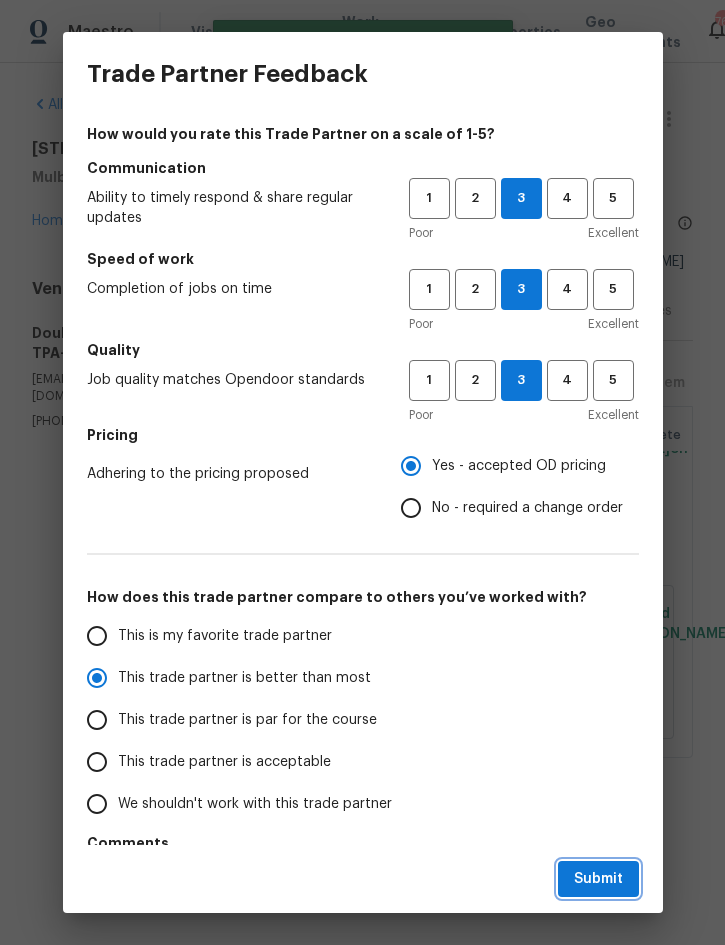 click on "Submit" at bounding box center [598, 879] 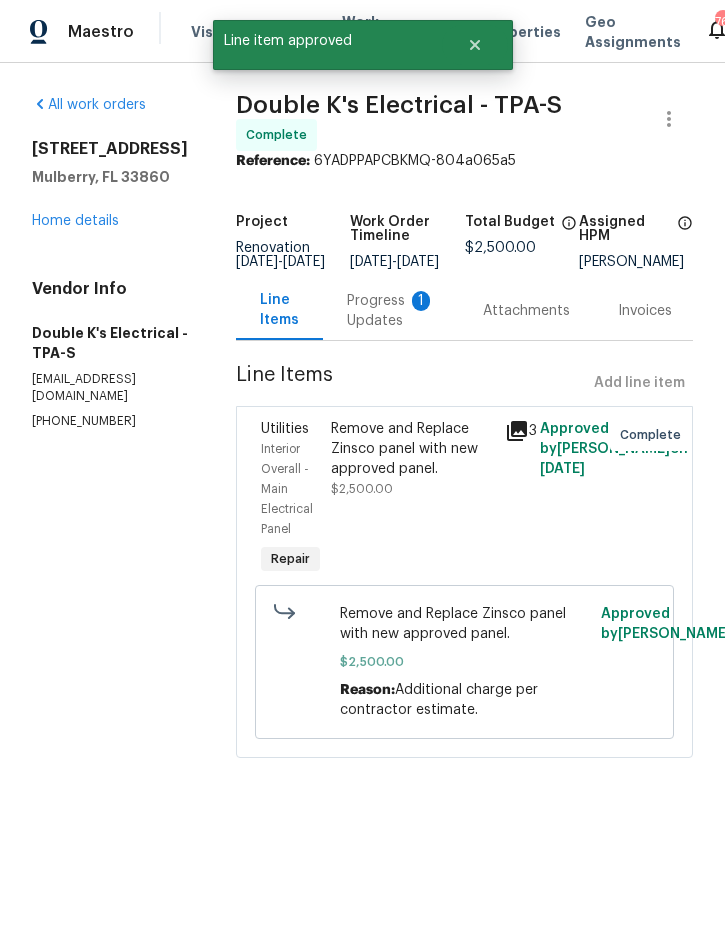 radio on "false" 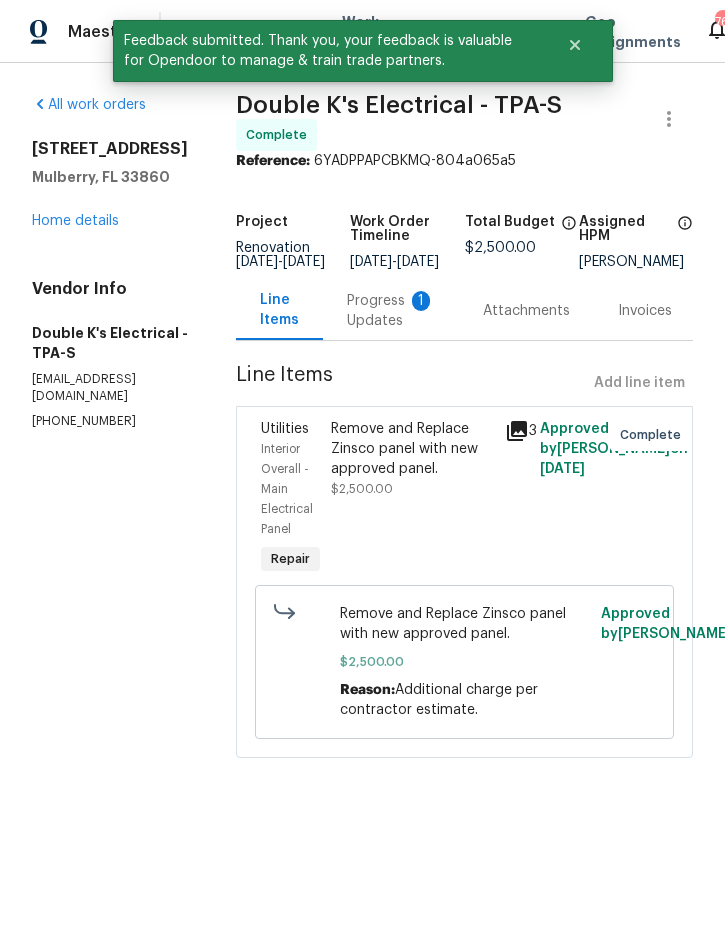 click on "Progress Updates 1" at bounding box center (391, 311) 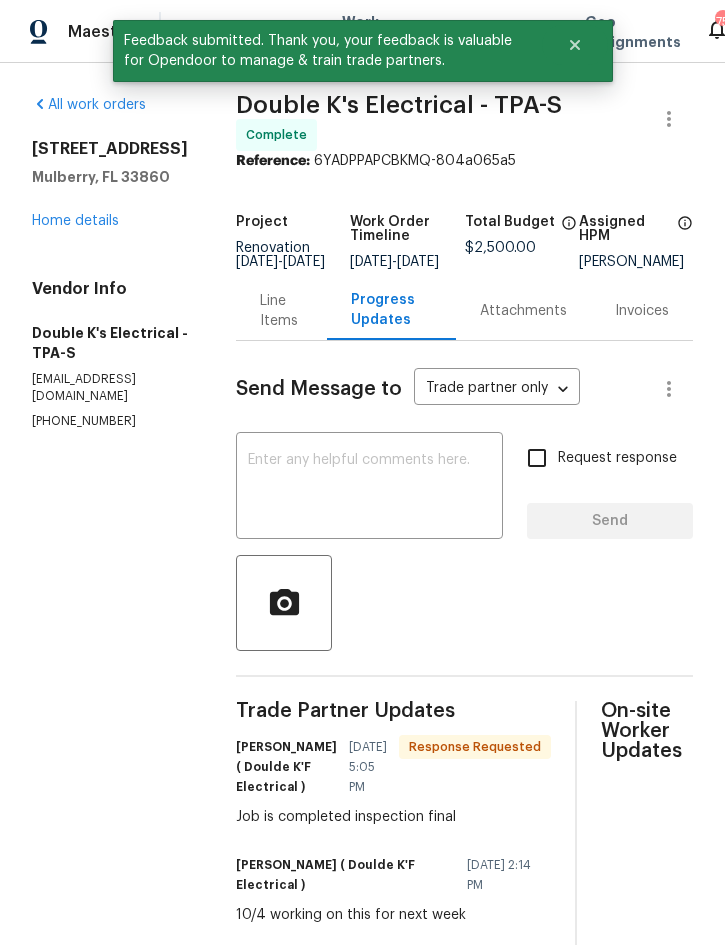 click on "Line Items" at bounding box center [281, 311] 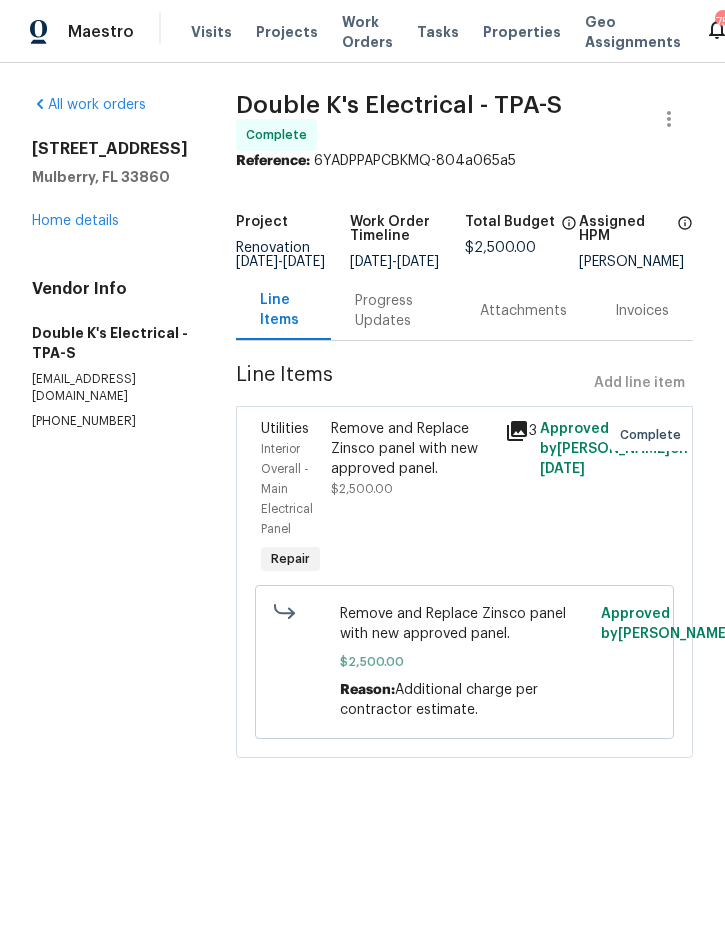 click on "Home details" at bounding box center [75, 221] 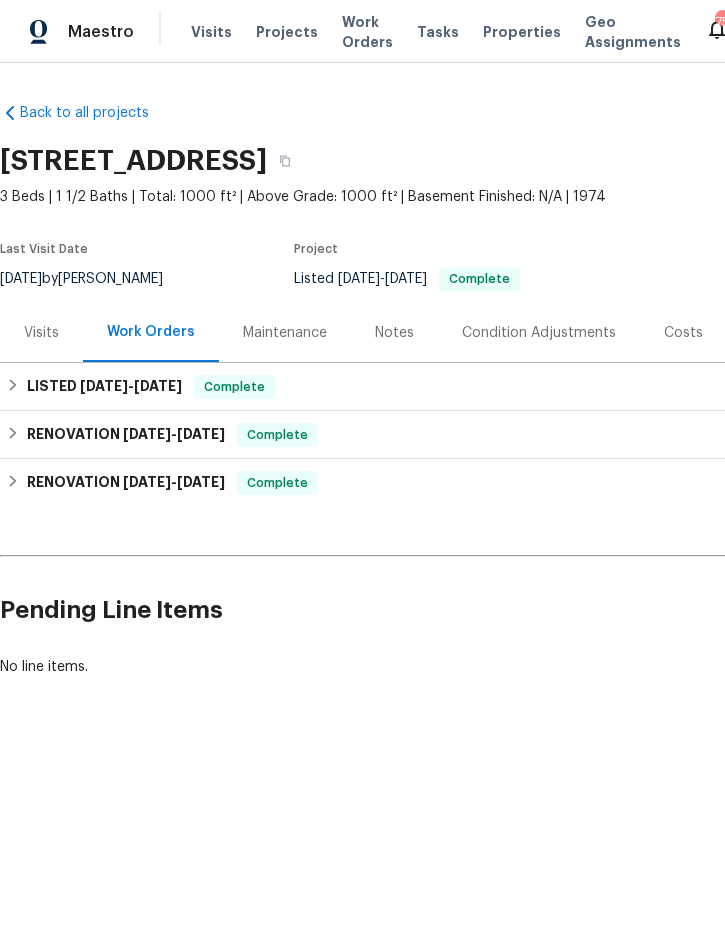 scroll, scrollTop: 0, scrollLeft: 0, axis: both 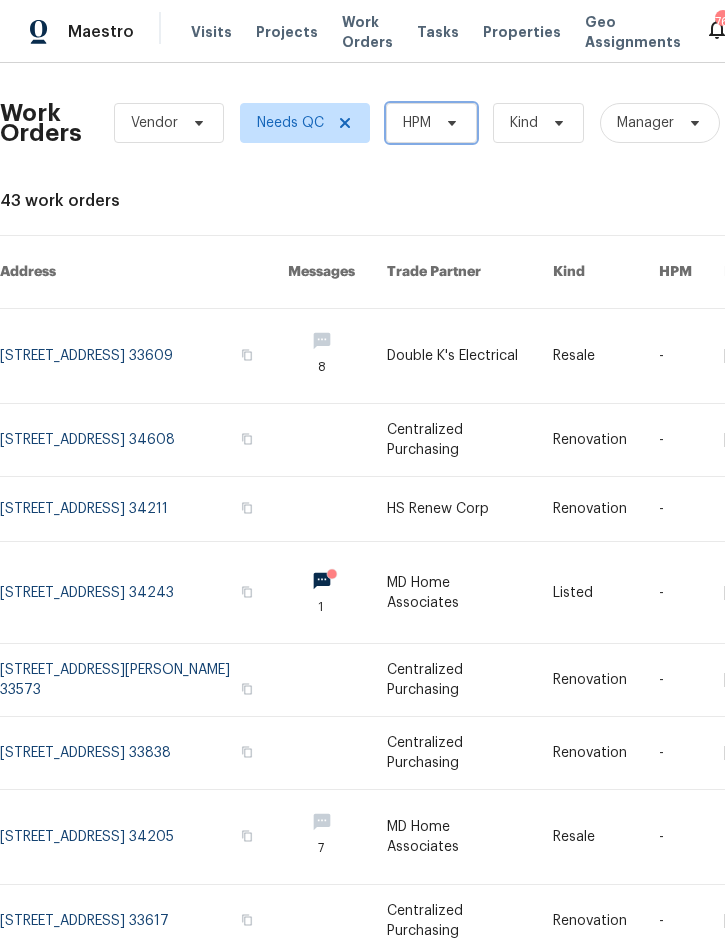 click at bounding box center (449, 123) 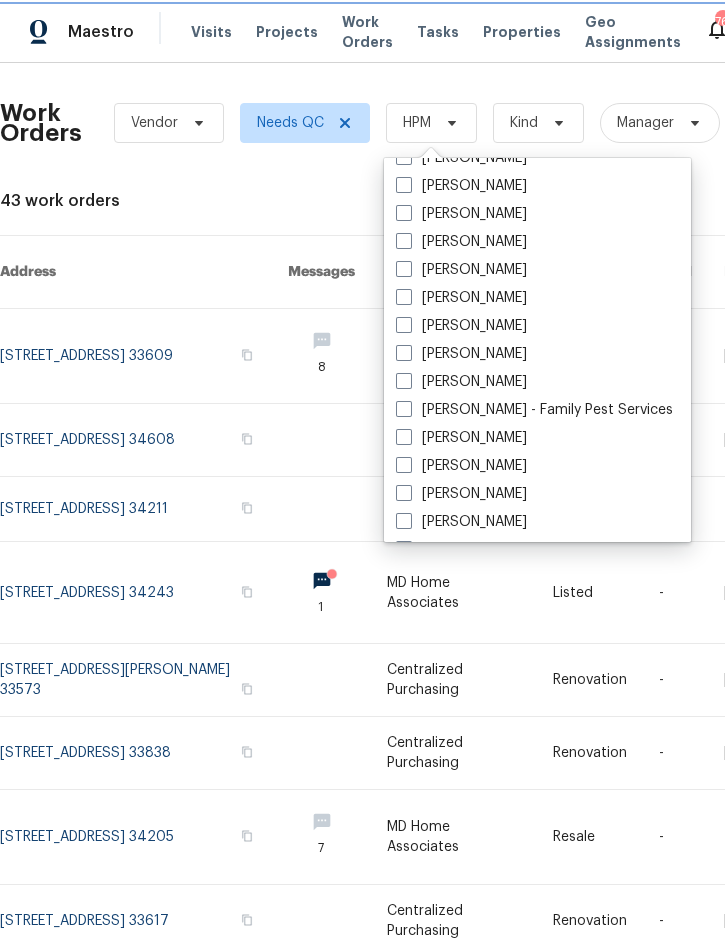 scroll, scrollTop: 219, scrollLeft: 0, axis: vertical 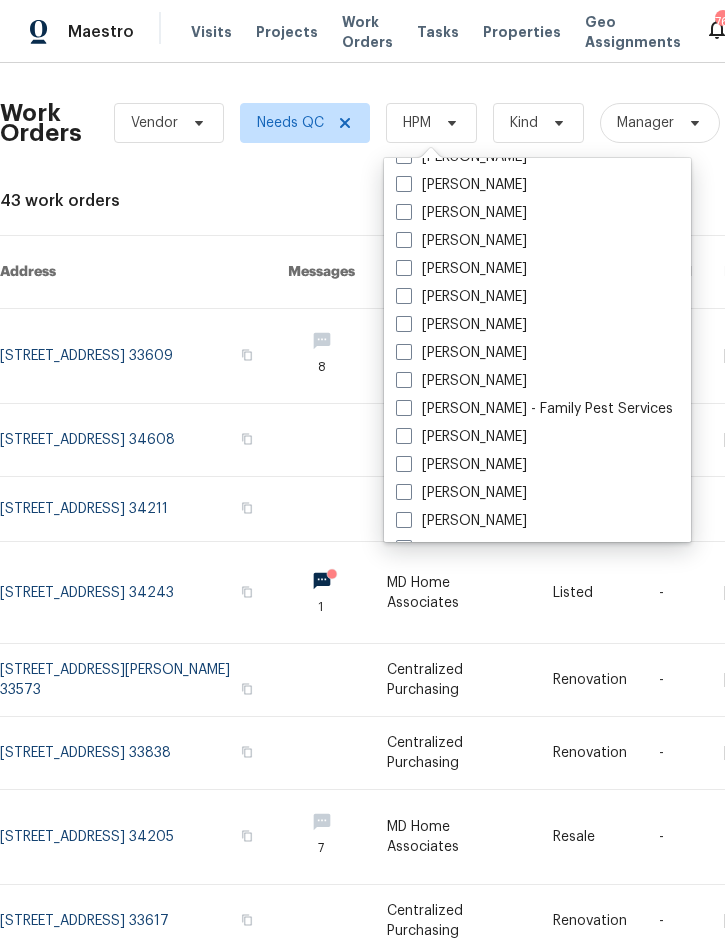 click on "[PERSON_NAME]" at bounding box center (461, 381) 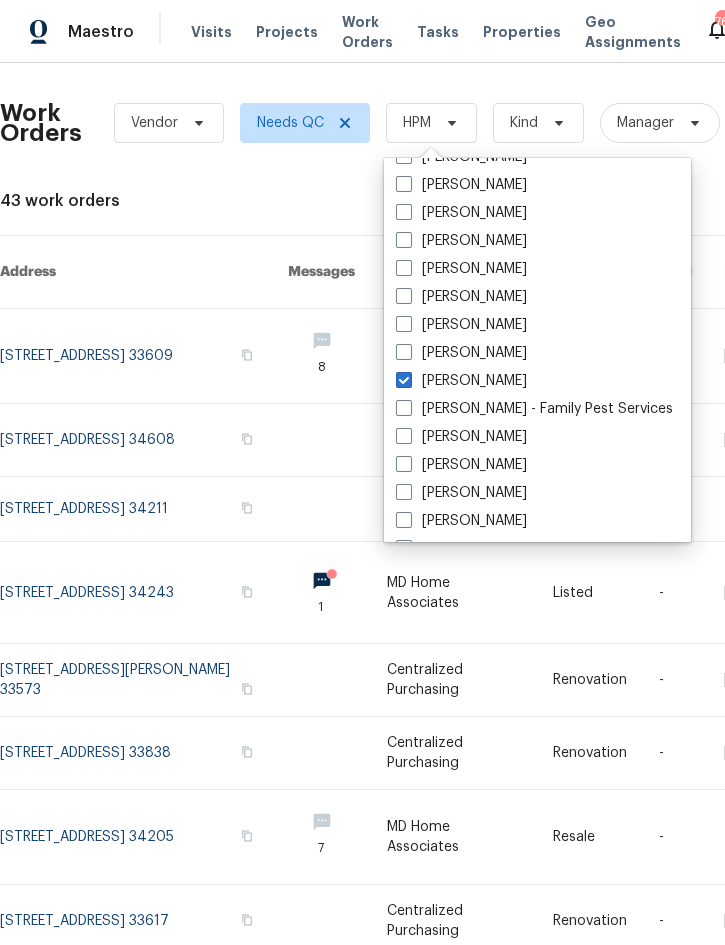 checkbox on "true" 